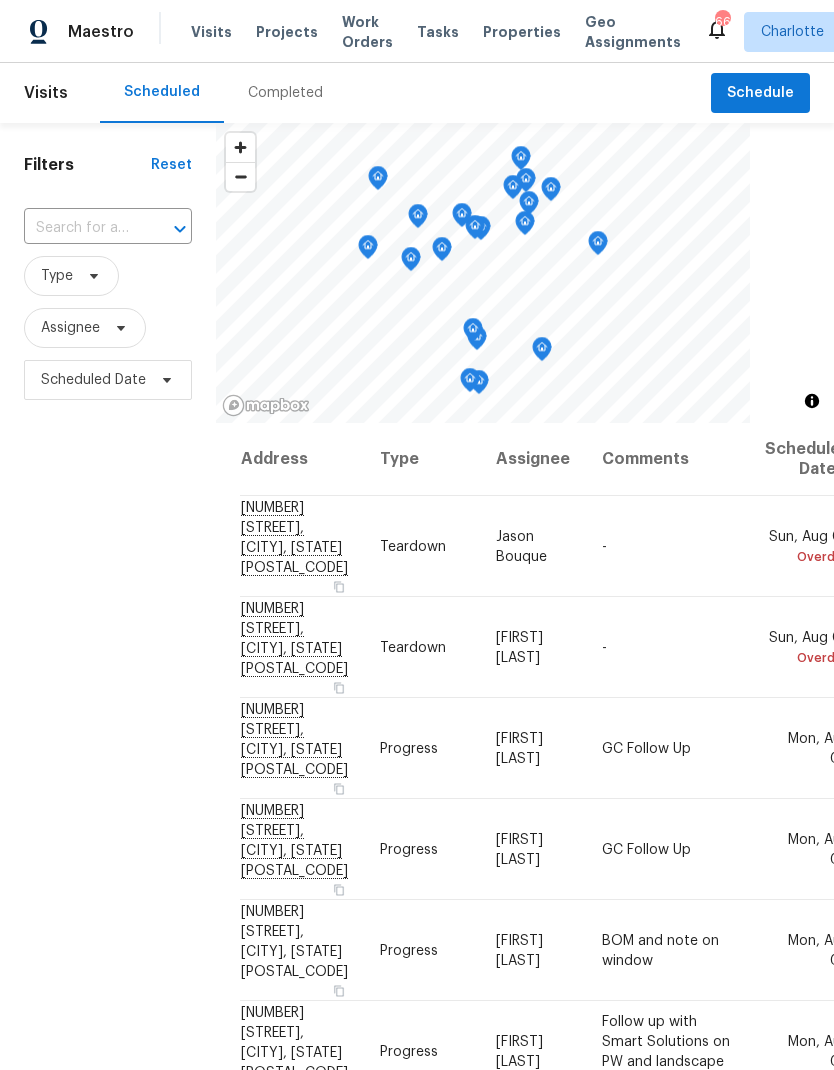 scroll, scrollTop: 0, scrollLeft: 0, axis: both 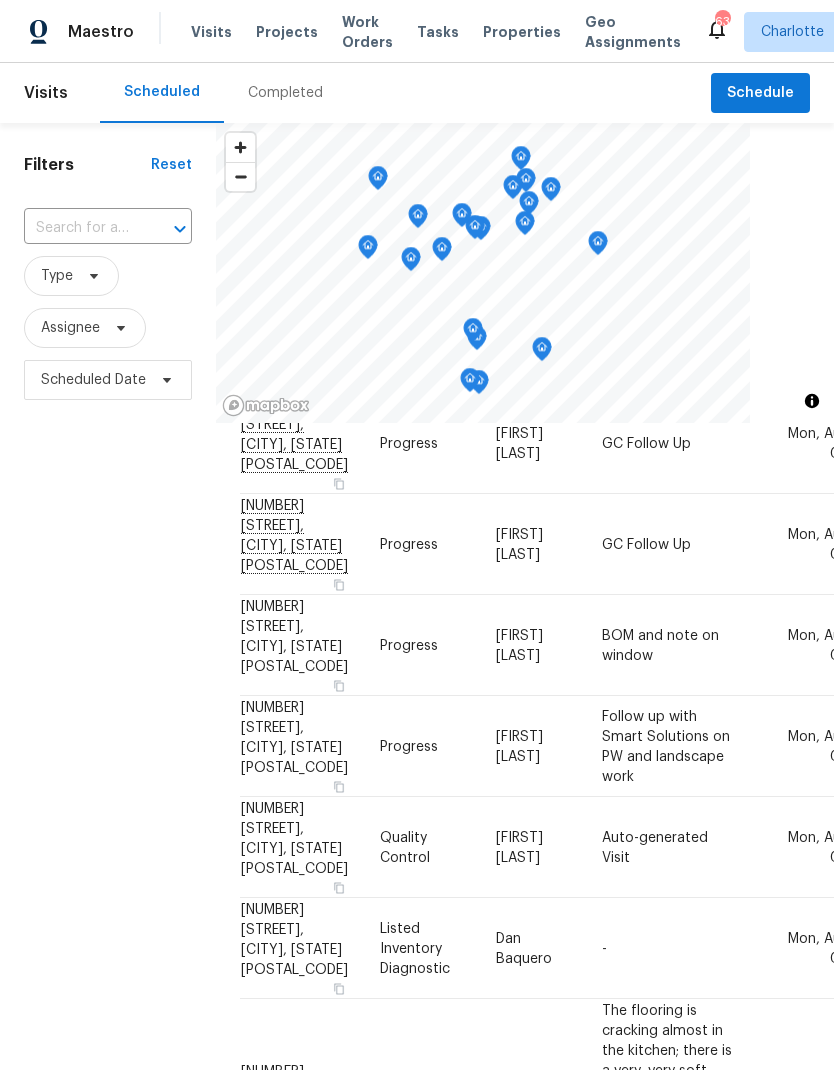 click on "Filters Reset ​ Type Assignee Scheduled Date" at bounding box center [108, 701] 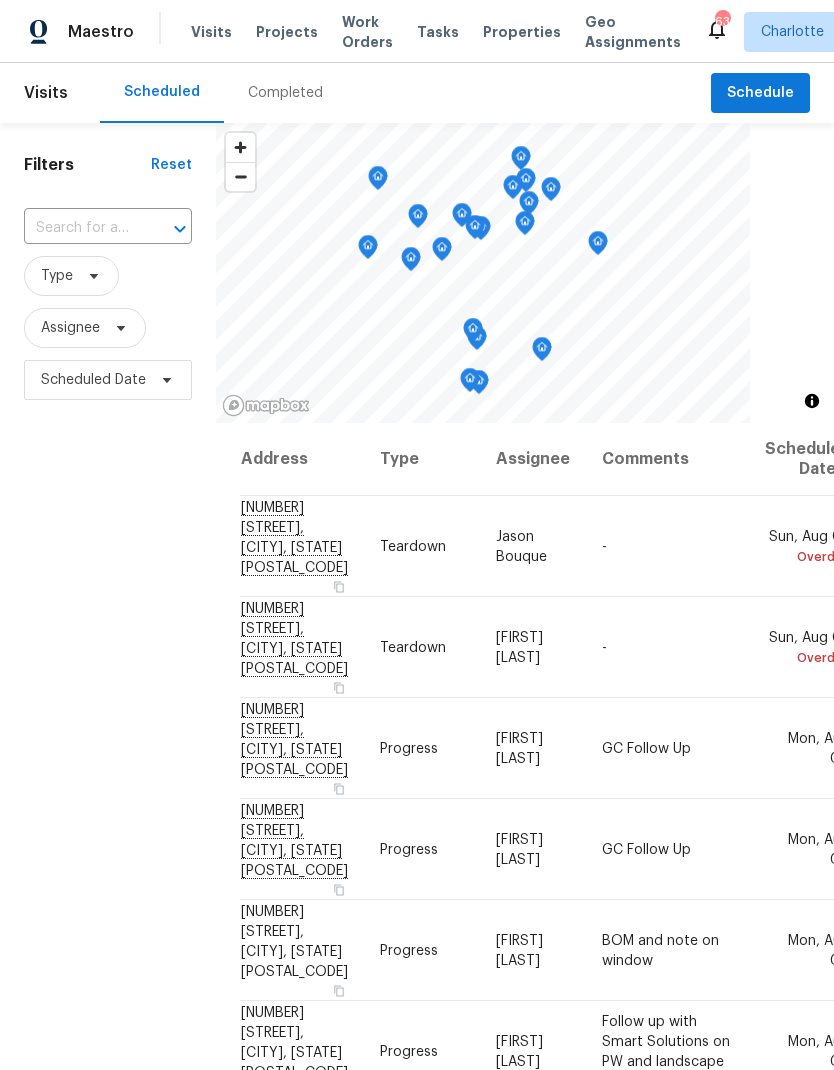 scroll, scrollTop: 0, scrollLeft: 0, axis: both 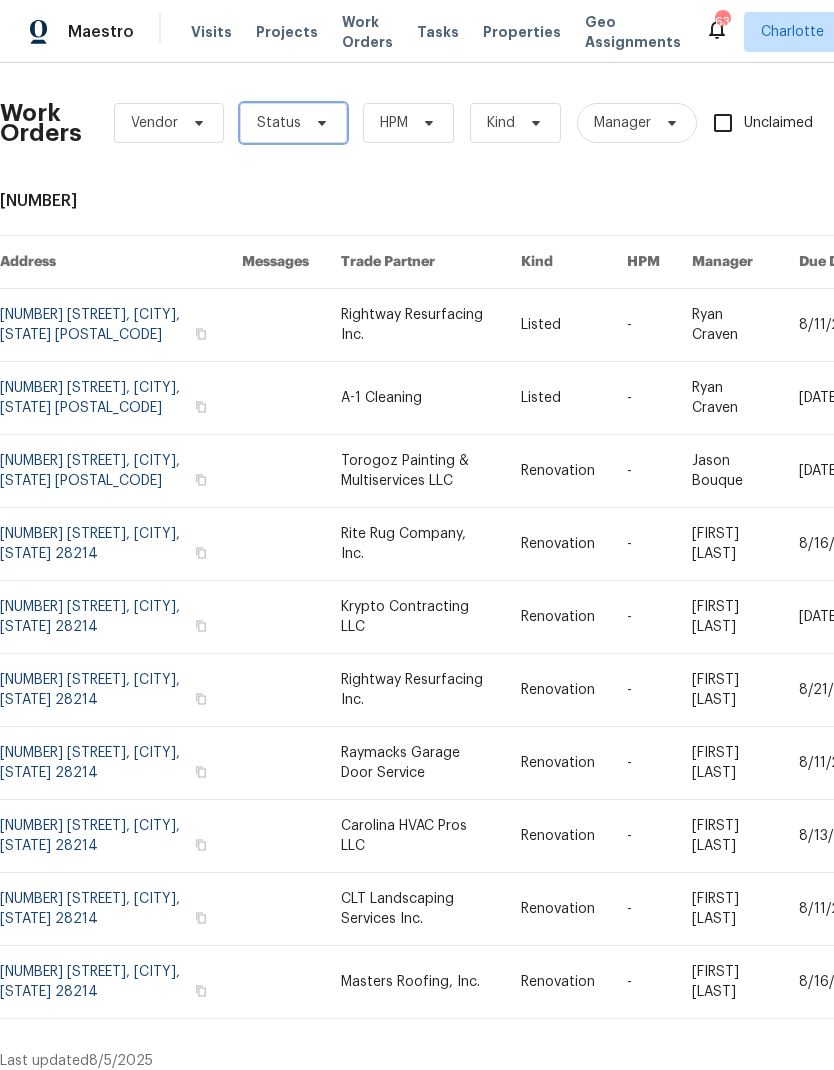 click 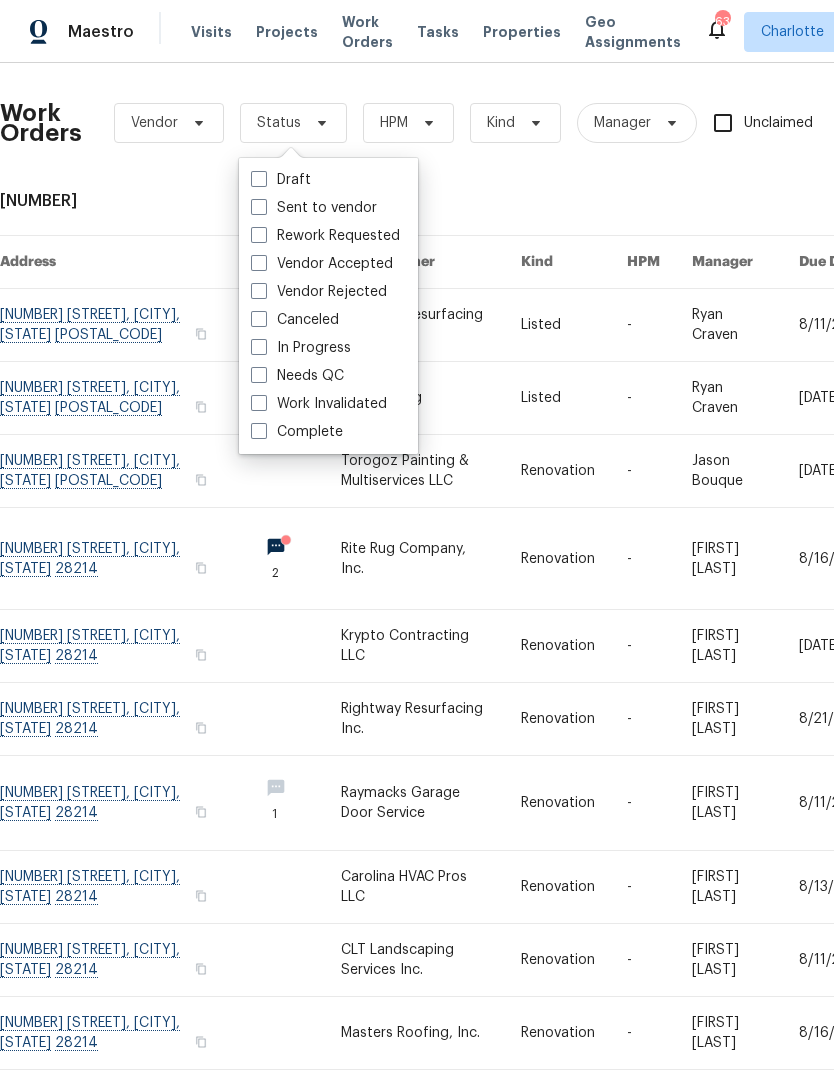 click on "Needs QC" at bounding box center (297, 376) 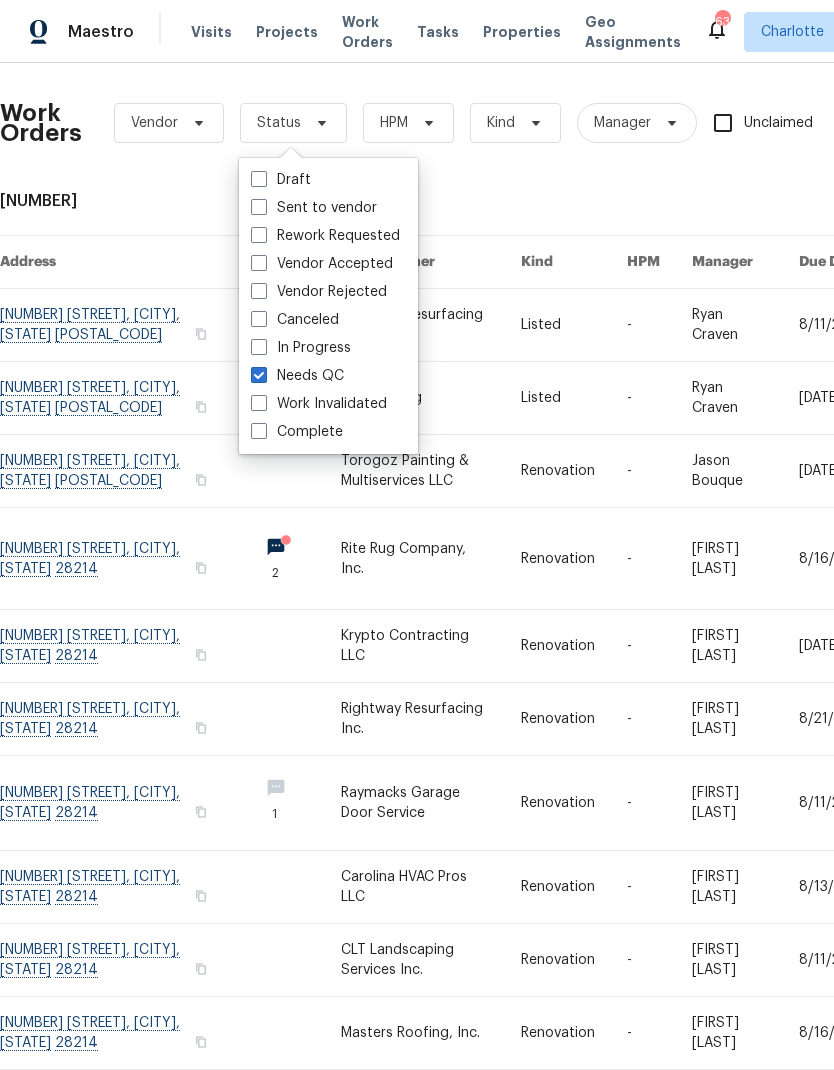 checkbox on "true" 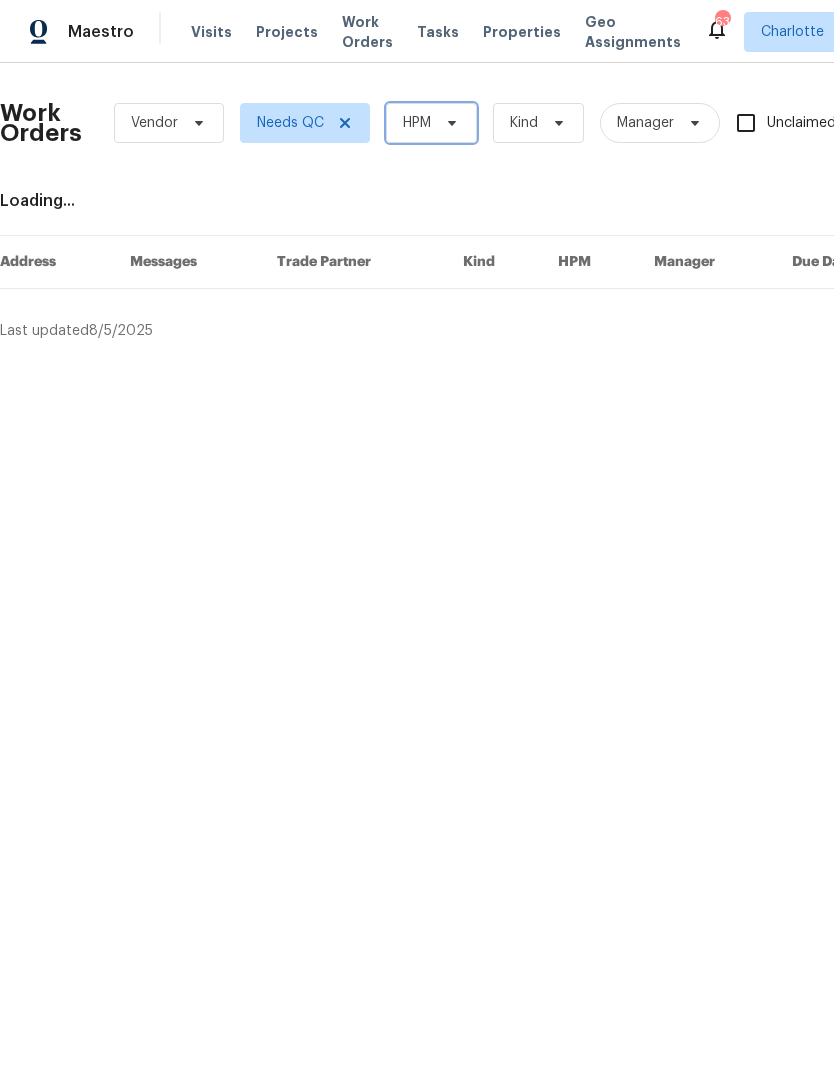 click 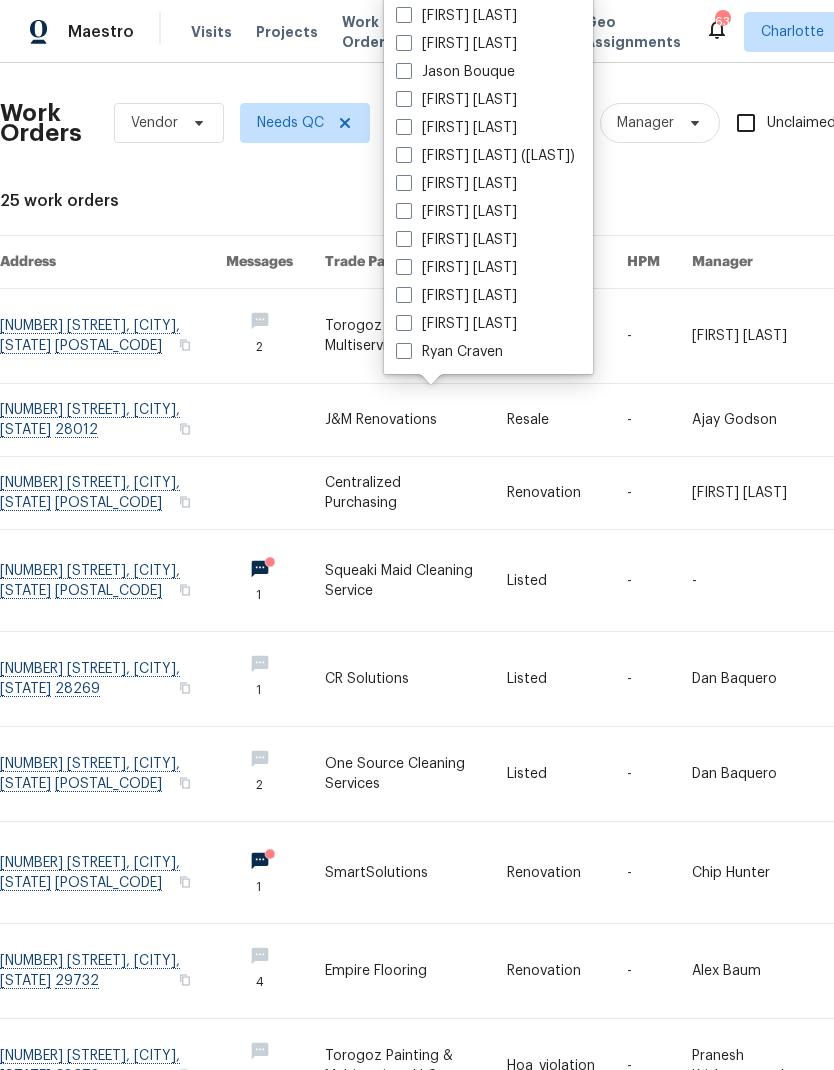 scroll, scrollTop: 248, scrollLeft: 0, axis: vertical 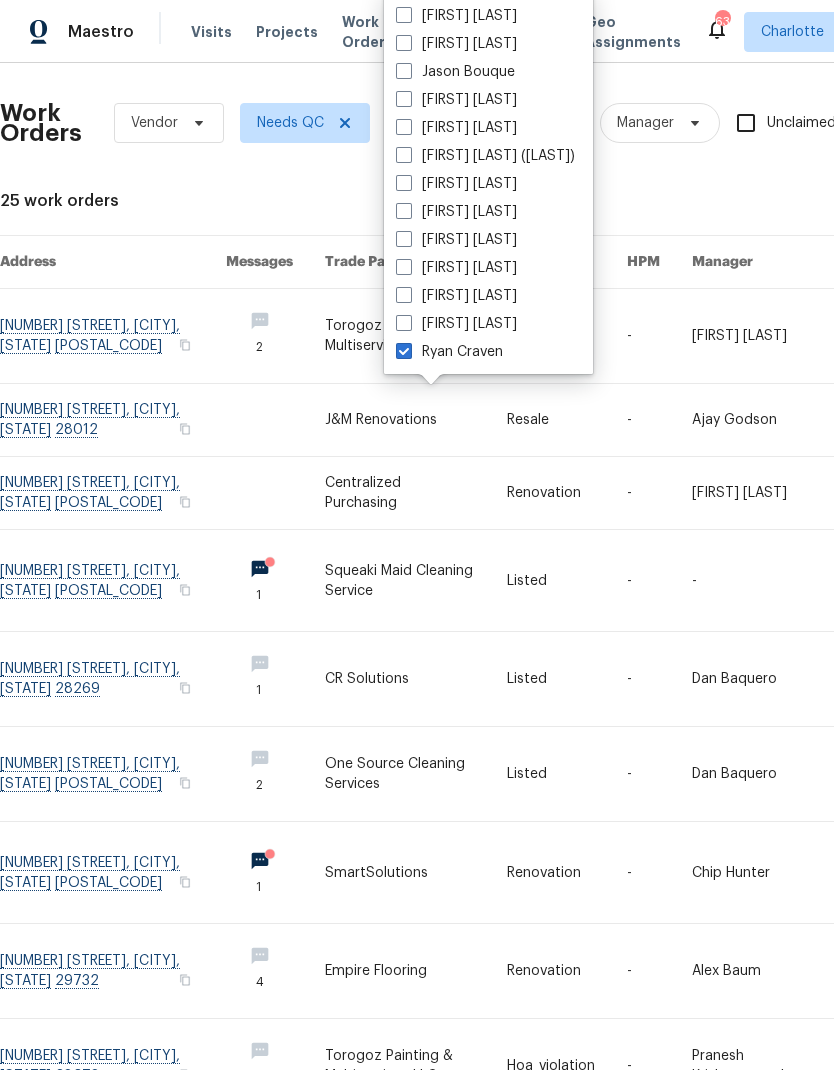 checkbox on "true" 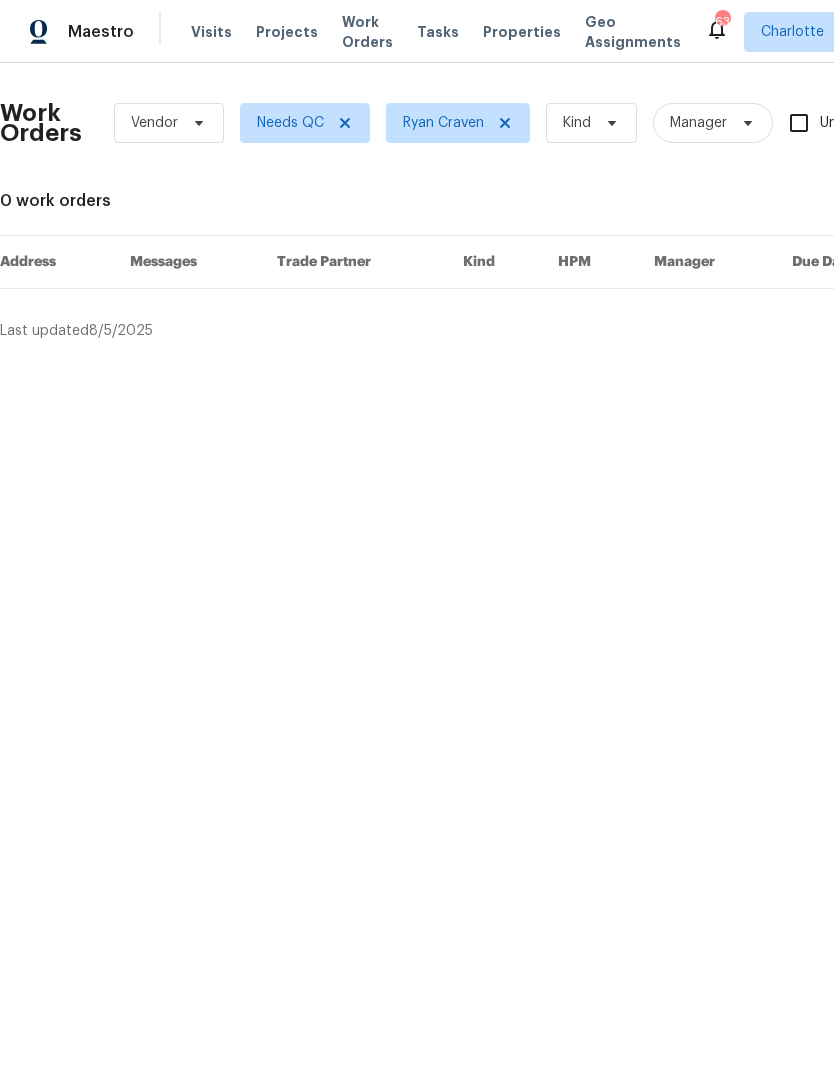 click on "Maestro" at bounding box center [67, 32] 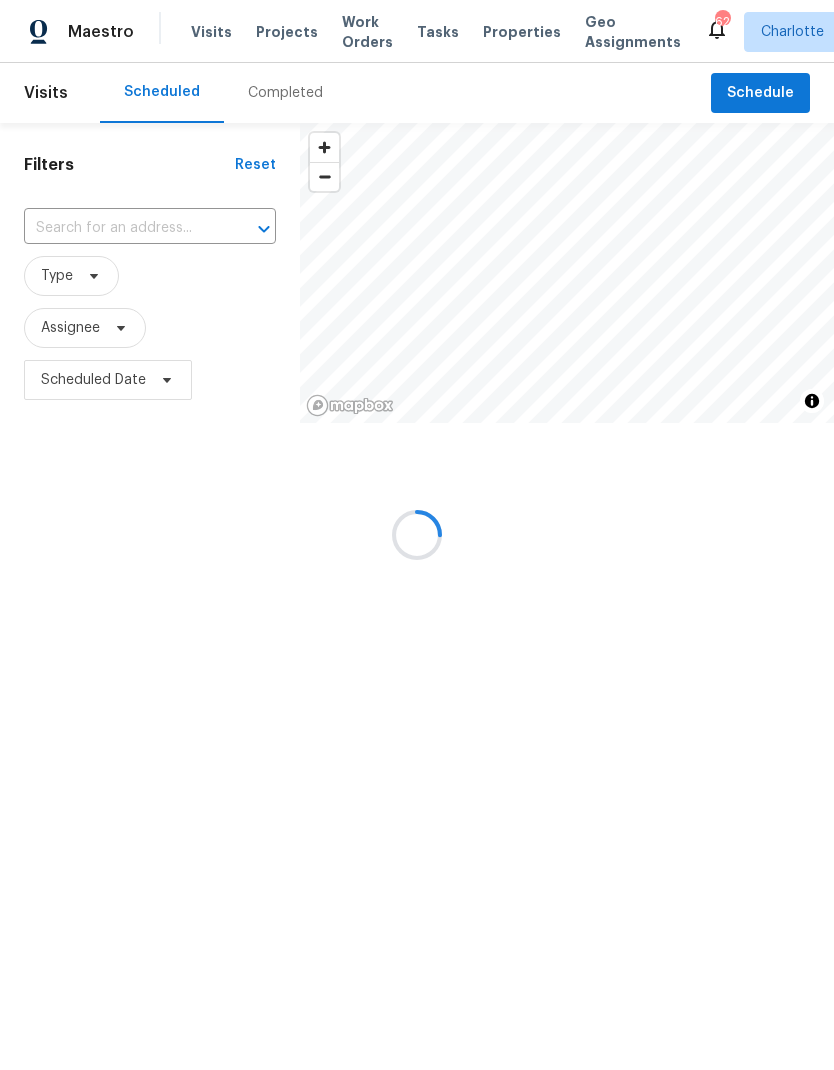 scroll, scrollTop: 0, scrollLeft: 0, axis: both 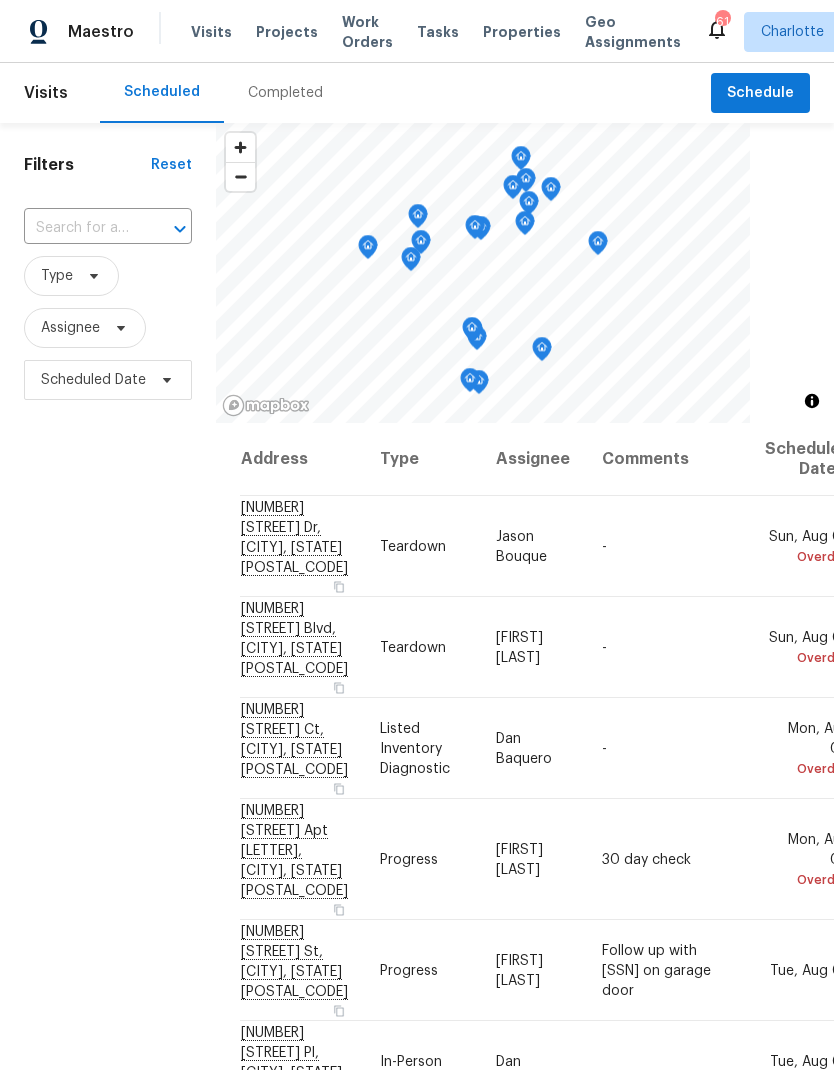 click on "Work Orders" at bounding box center (367, 32) 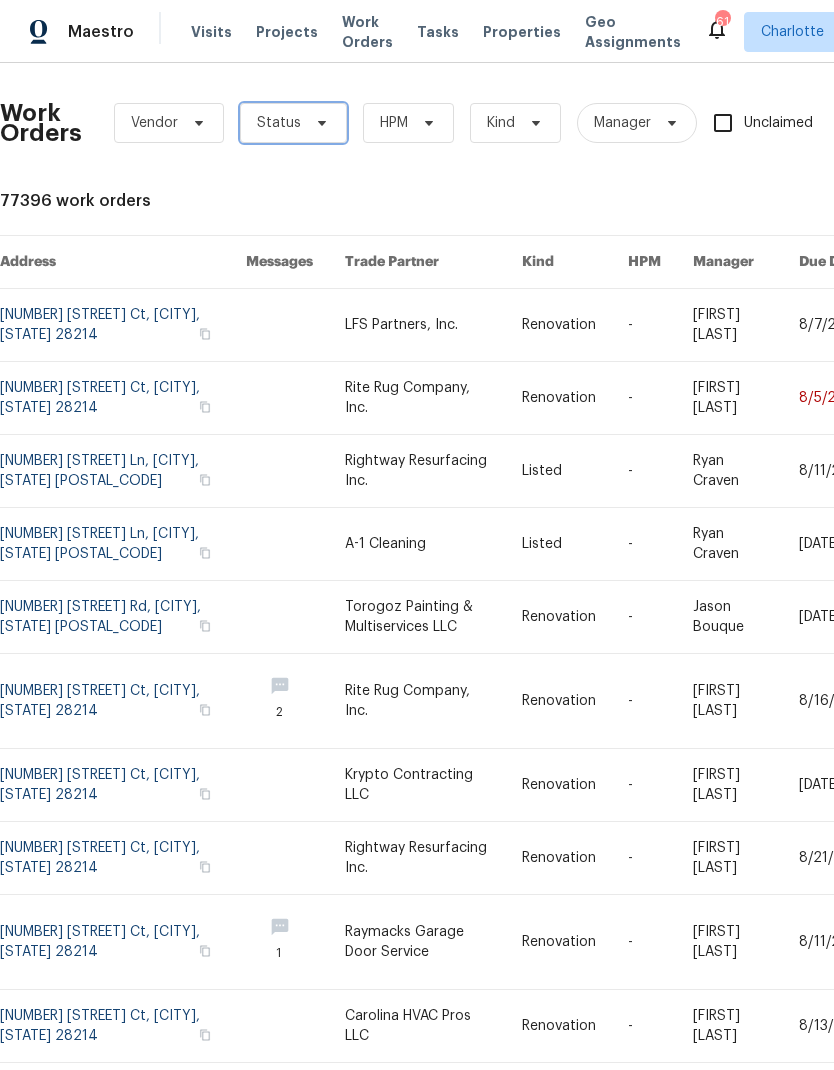 click 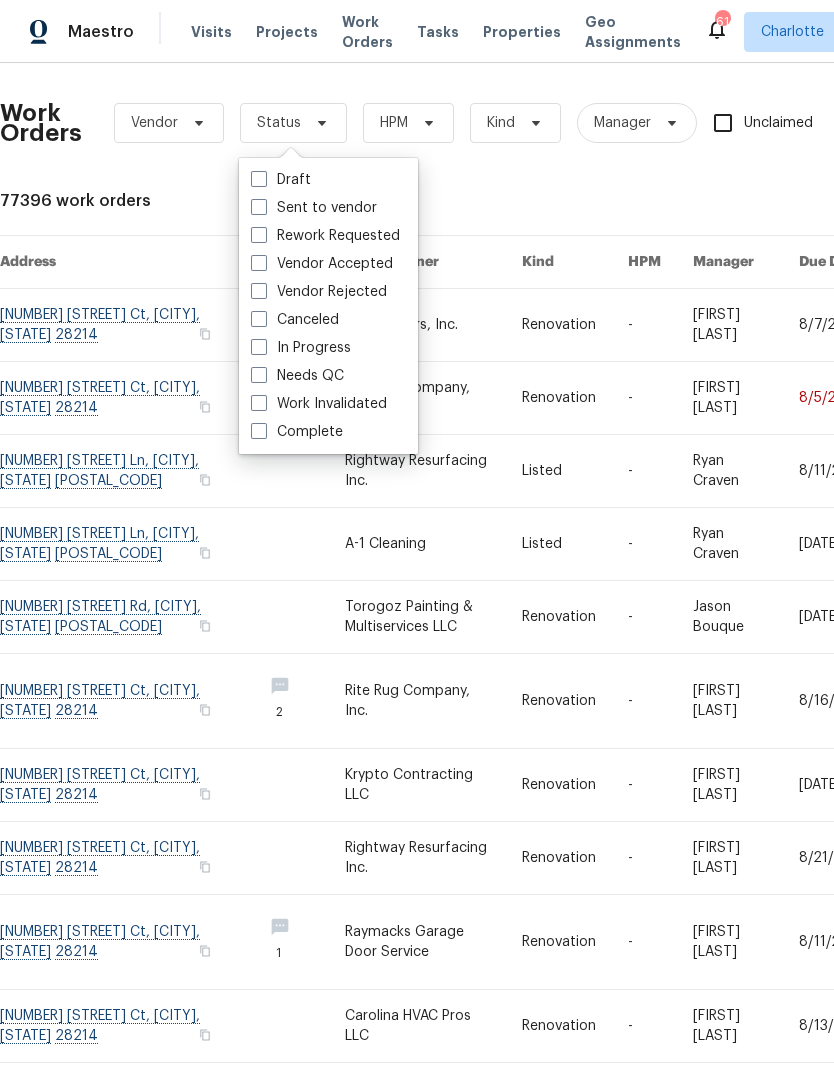 click on "Needs QC" at bounding box center (297, 376) 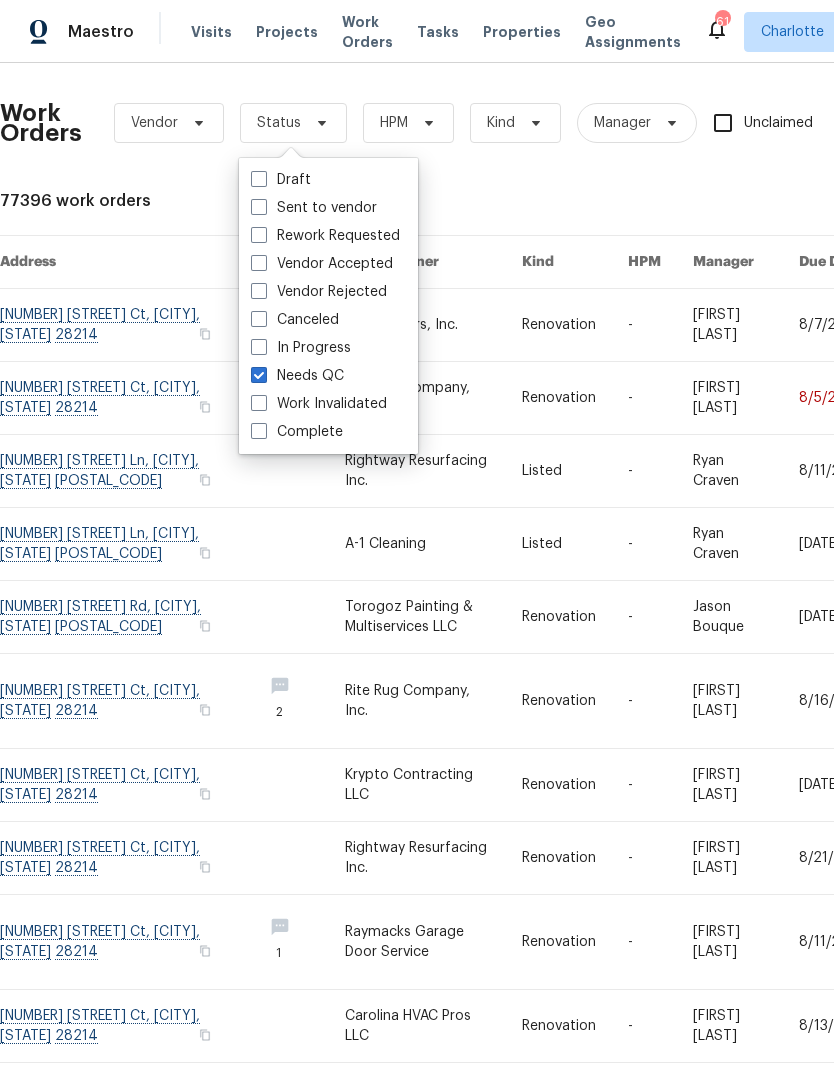 checkbox on "true" 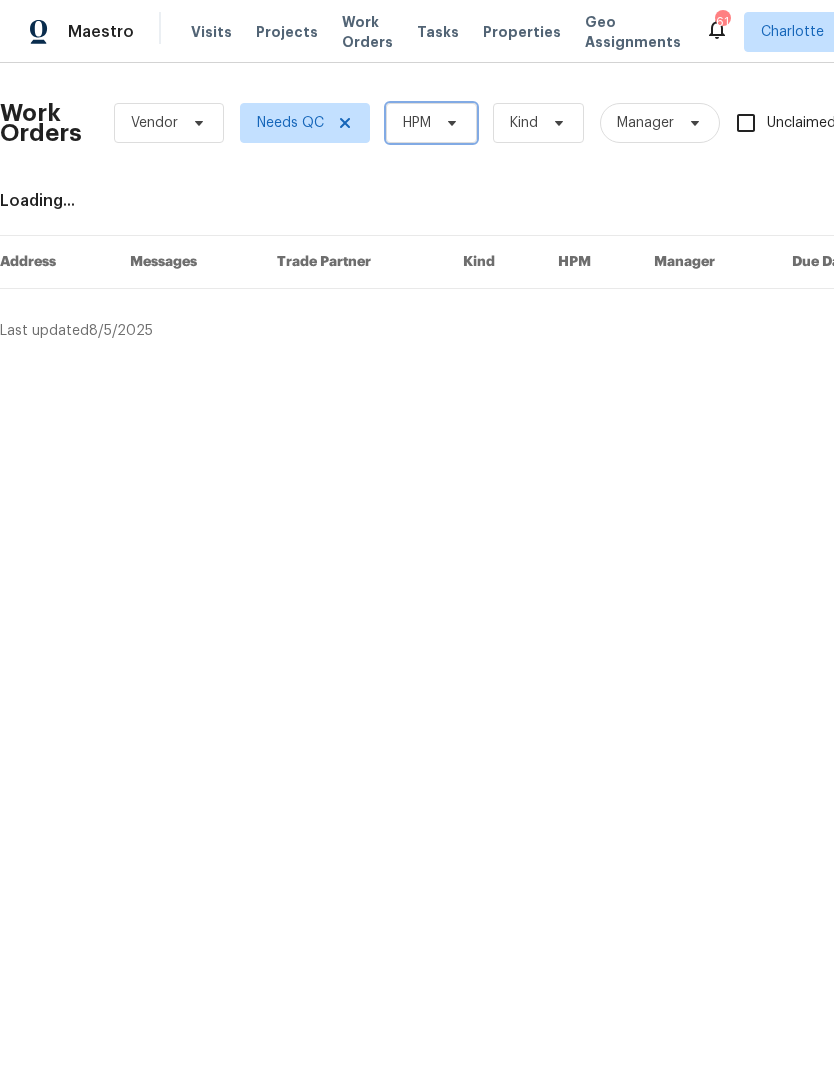 click 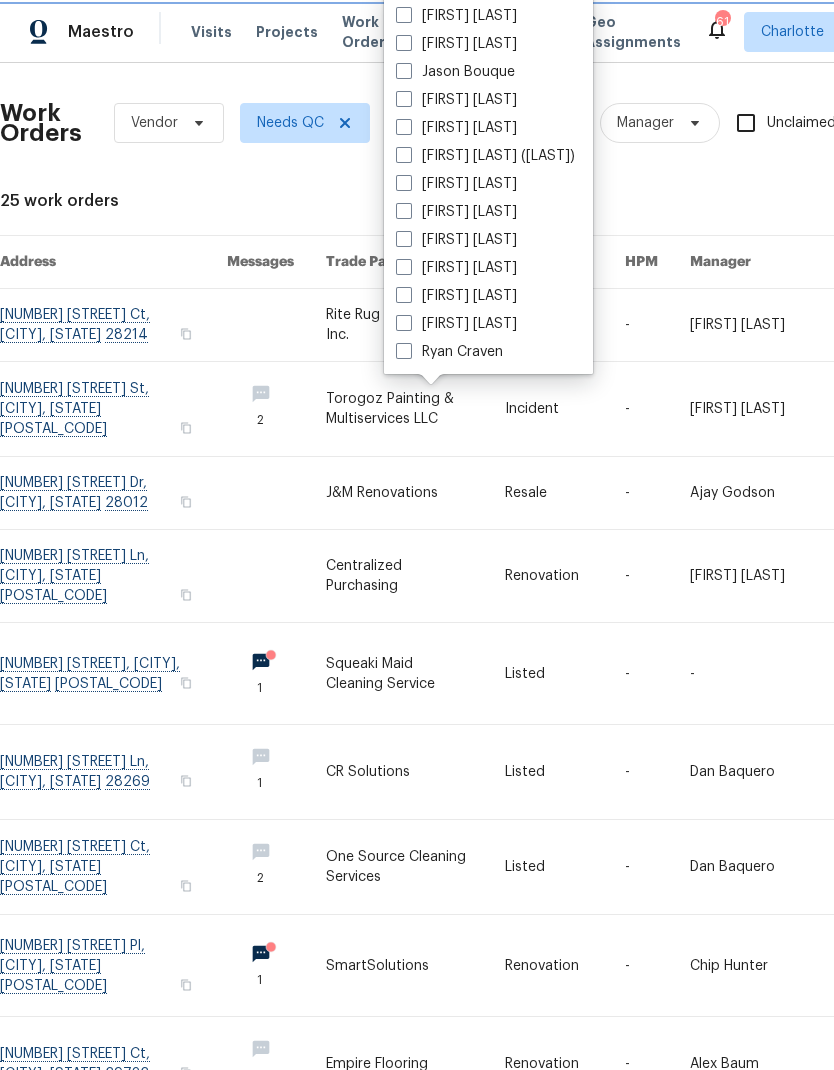 scroll, scrollTop: 248, scrollLeft: 0, axis: vertical 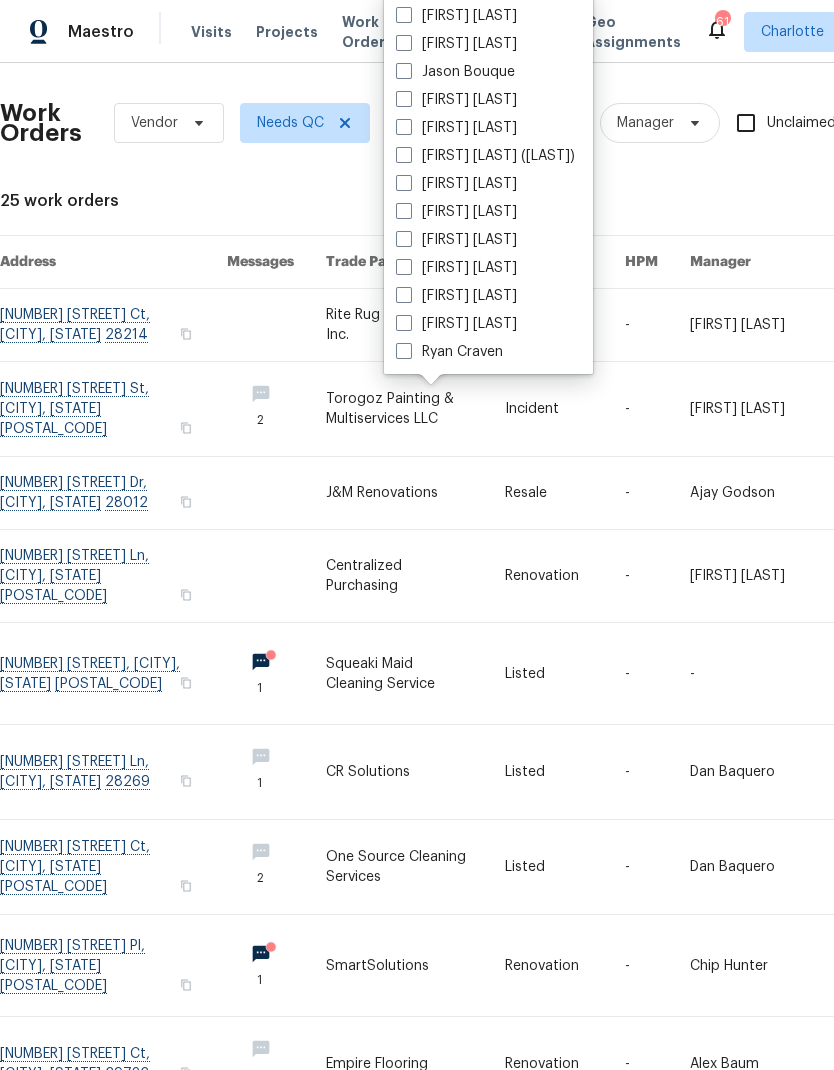 click on "Ryan Craven" at bounding box center (449, 352) 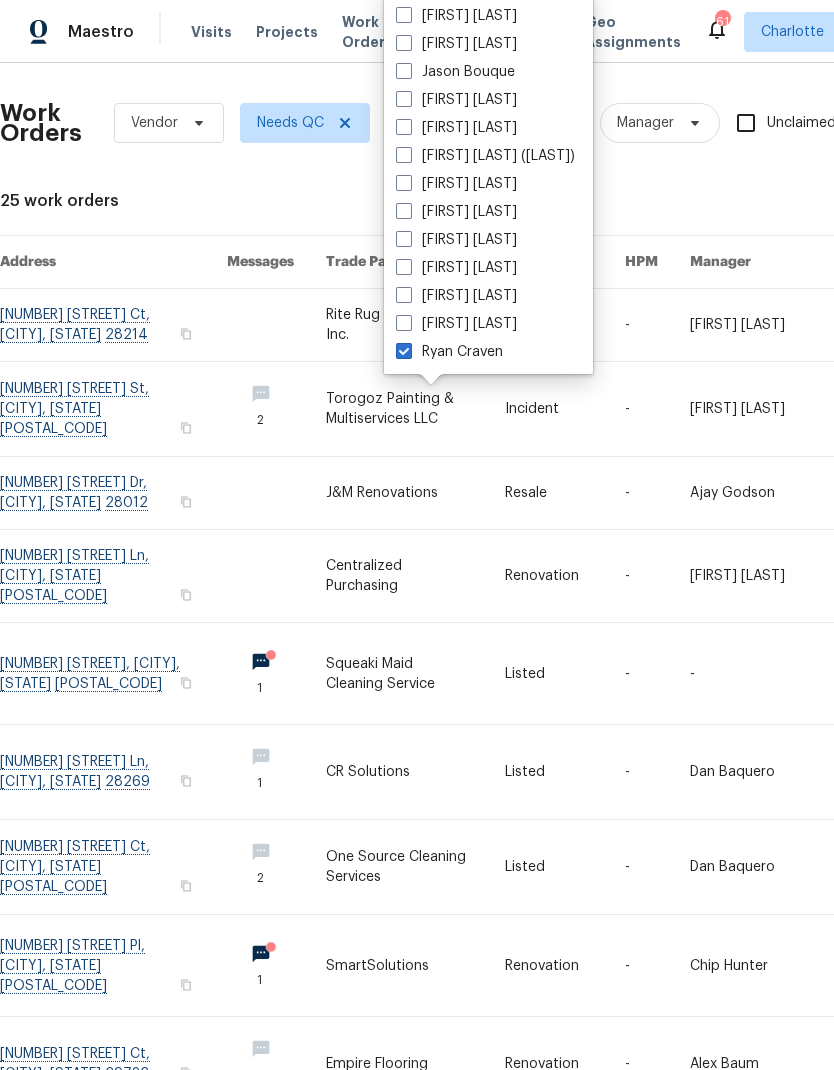 checkbox on "true" 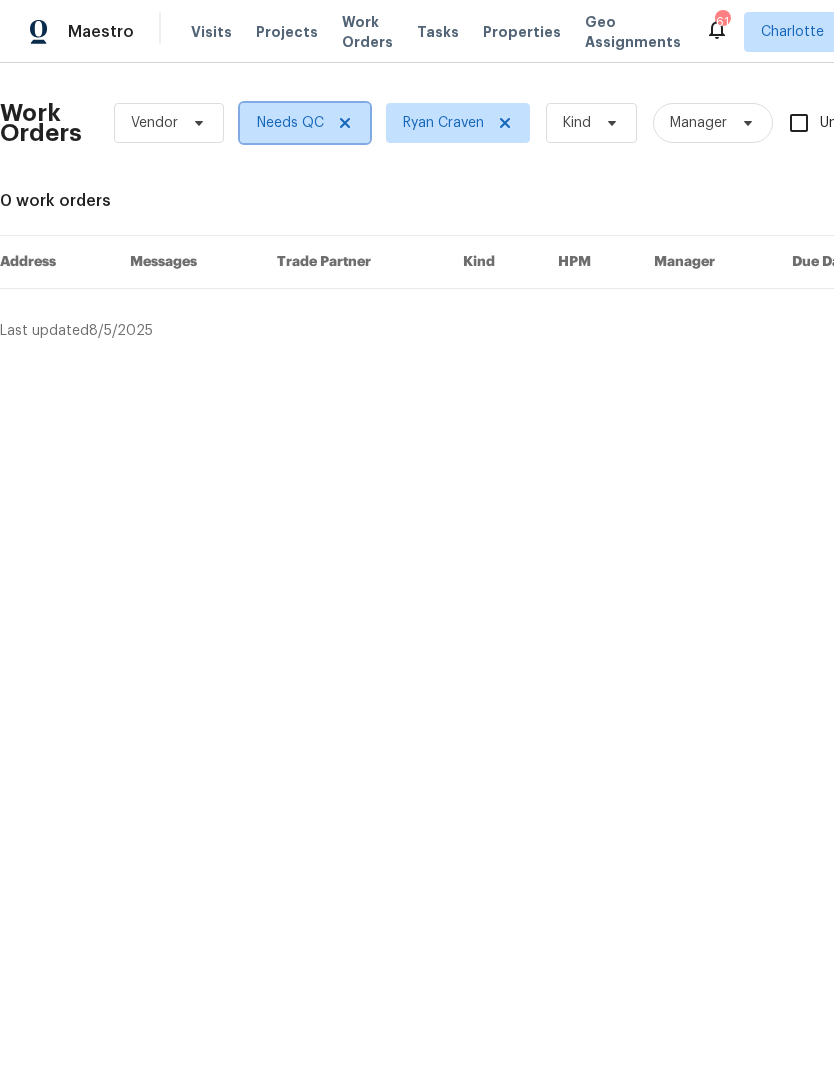 click 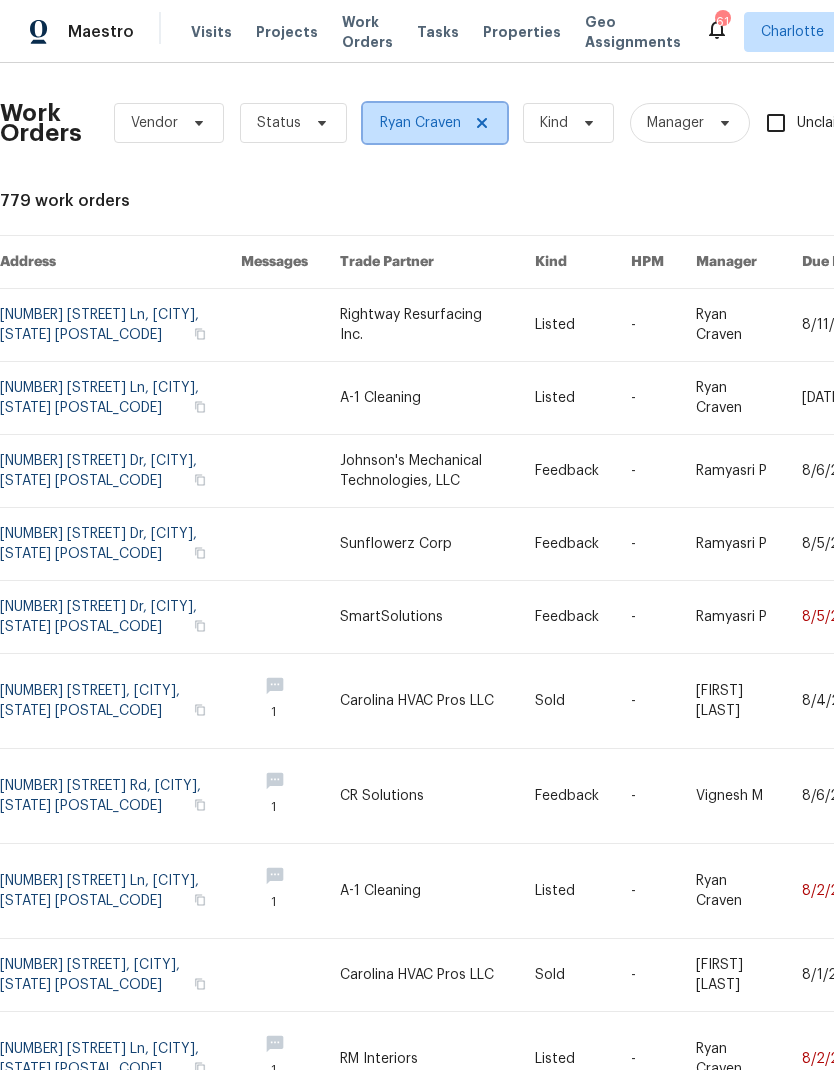 click 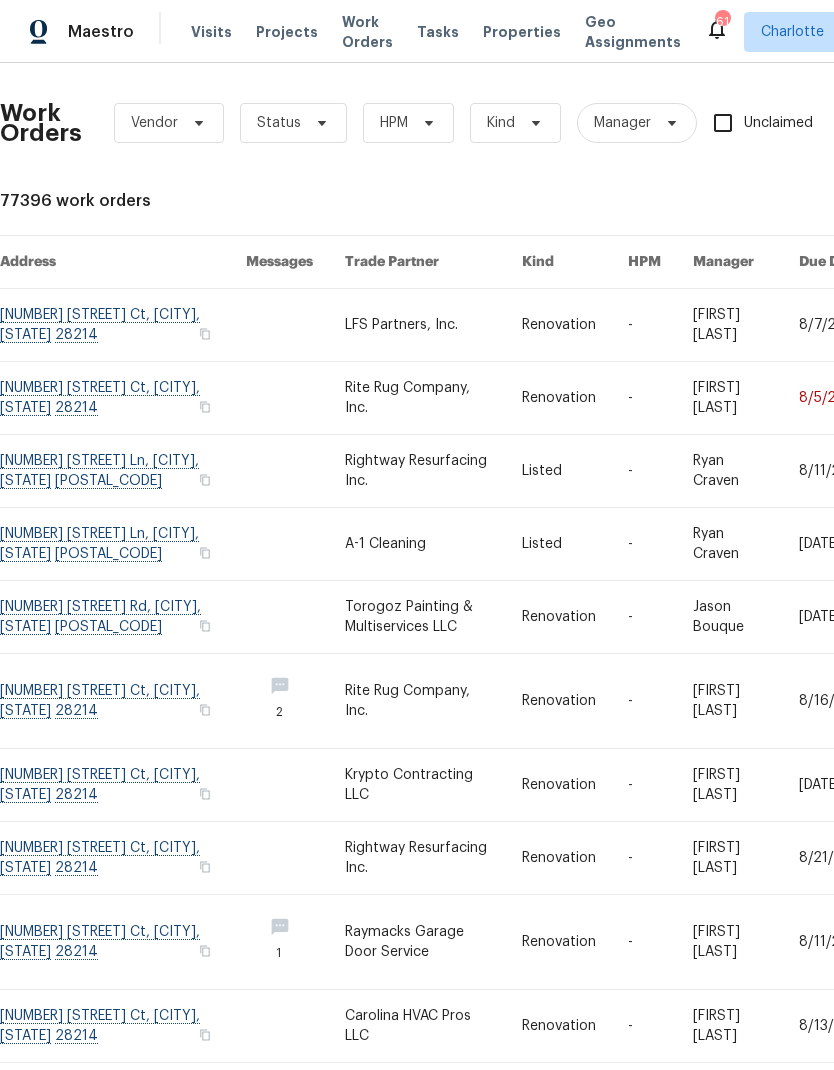 click on "77396 work orders" at bounding box center [565, 201] 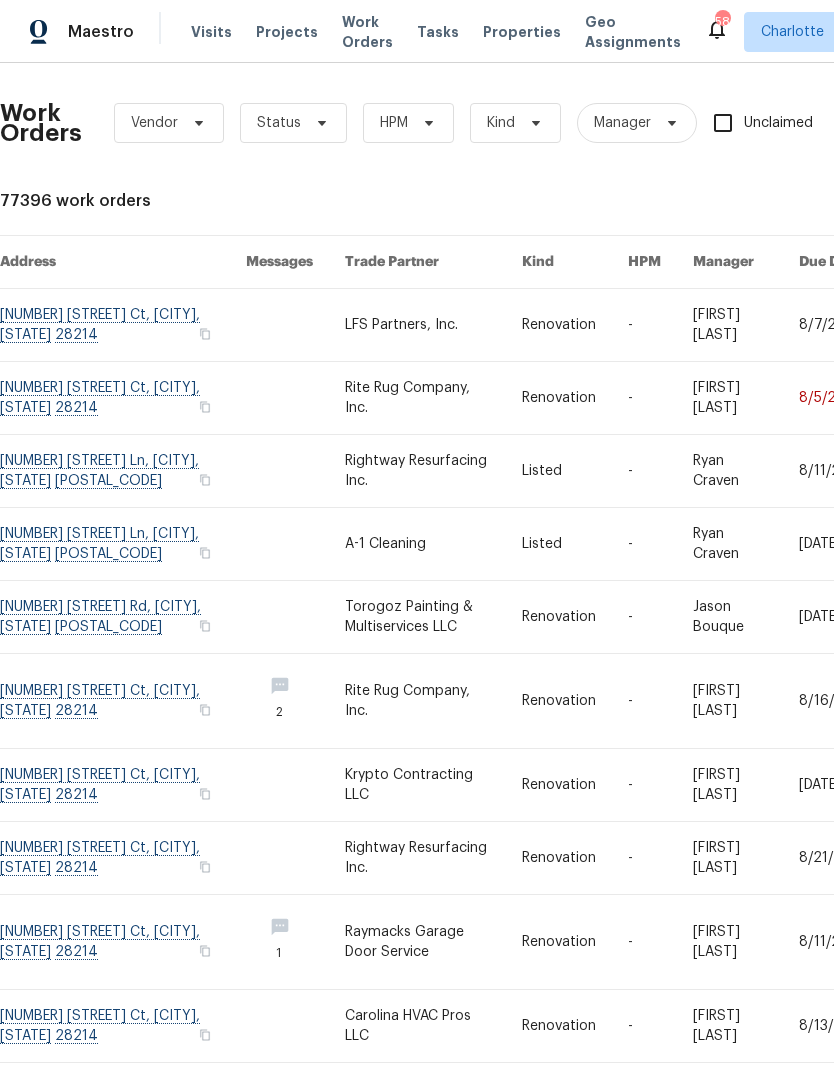 scroll, scrollTop: 0, scrollLeft: 0, axis: both 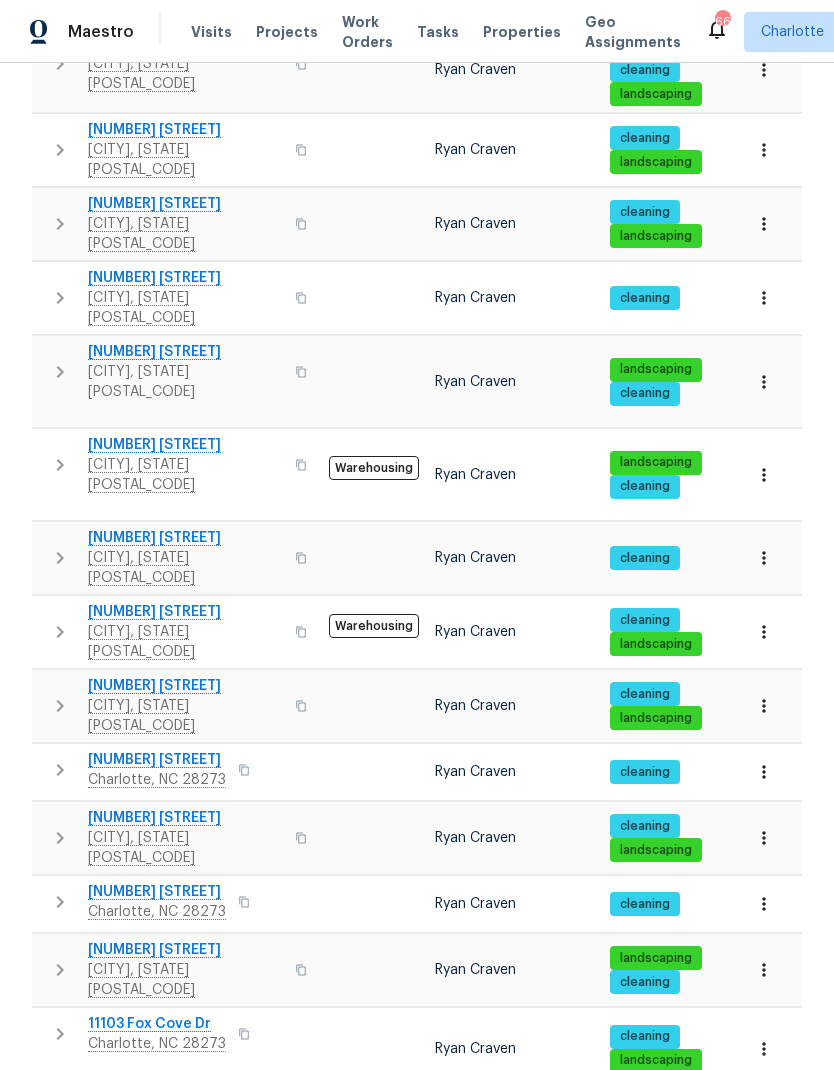 click on "2650 Whisper Ridge Ln" at bounding box center (185, 352) 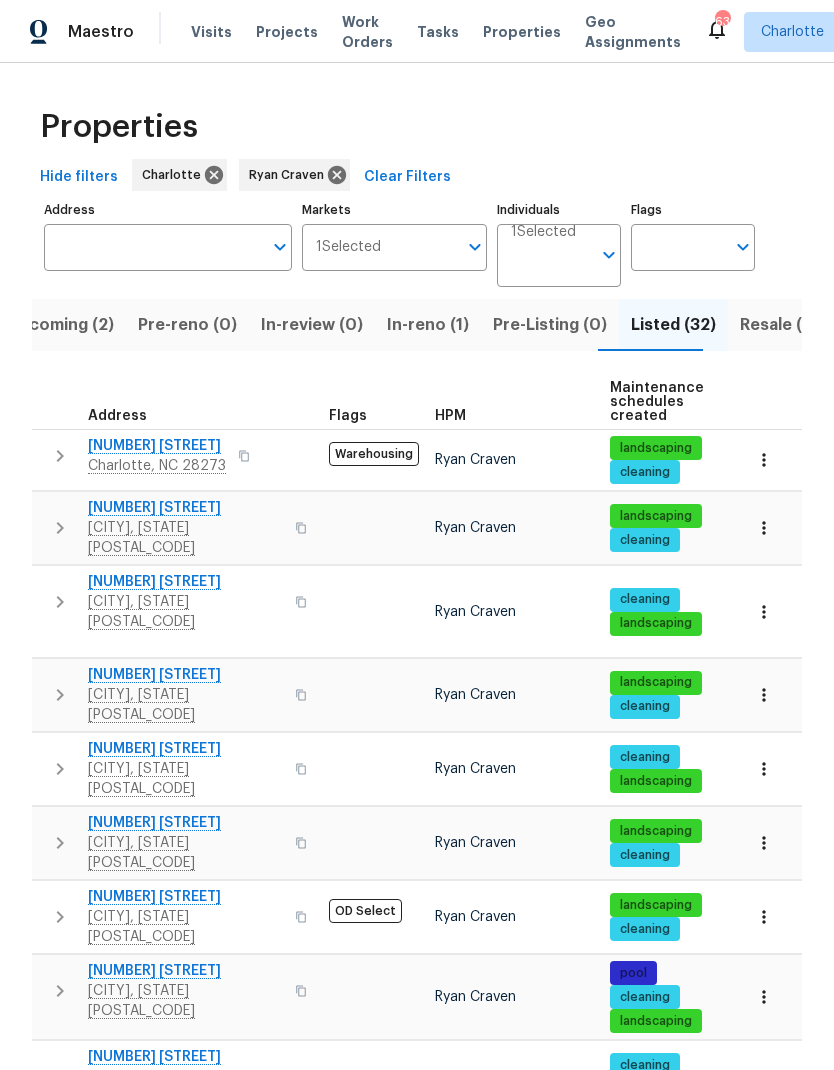 scroll, scrollTop: 0, scrollLeft: 0, axis: both 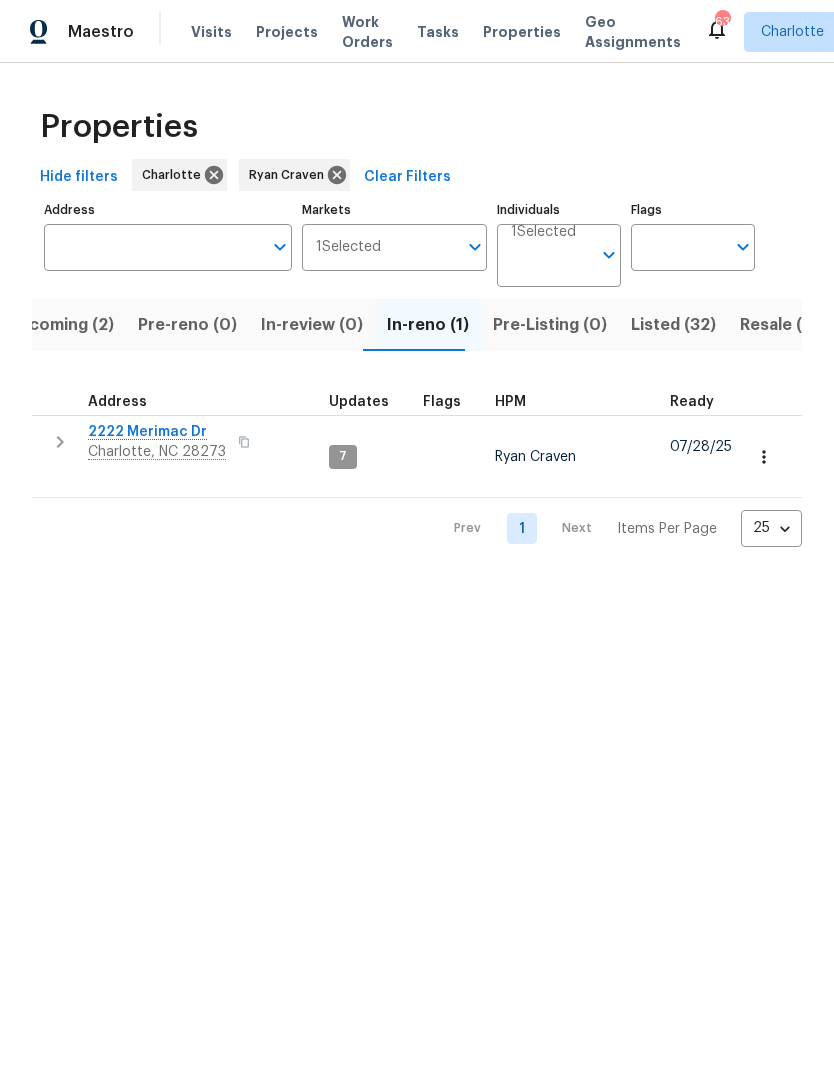 click on "Upcoming (2)" at bounding box center (60, 325) 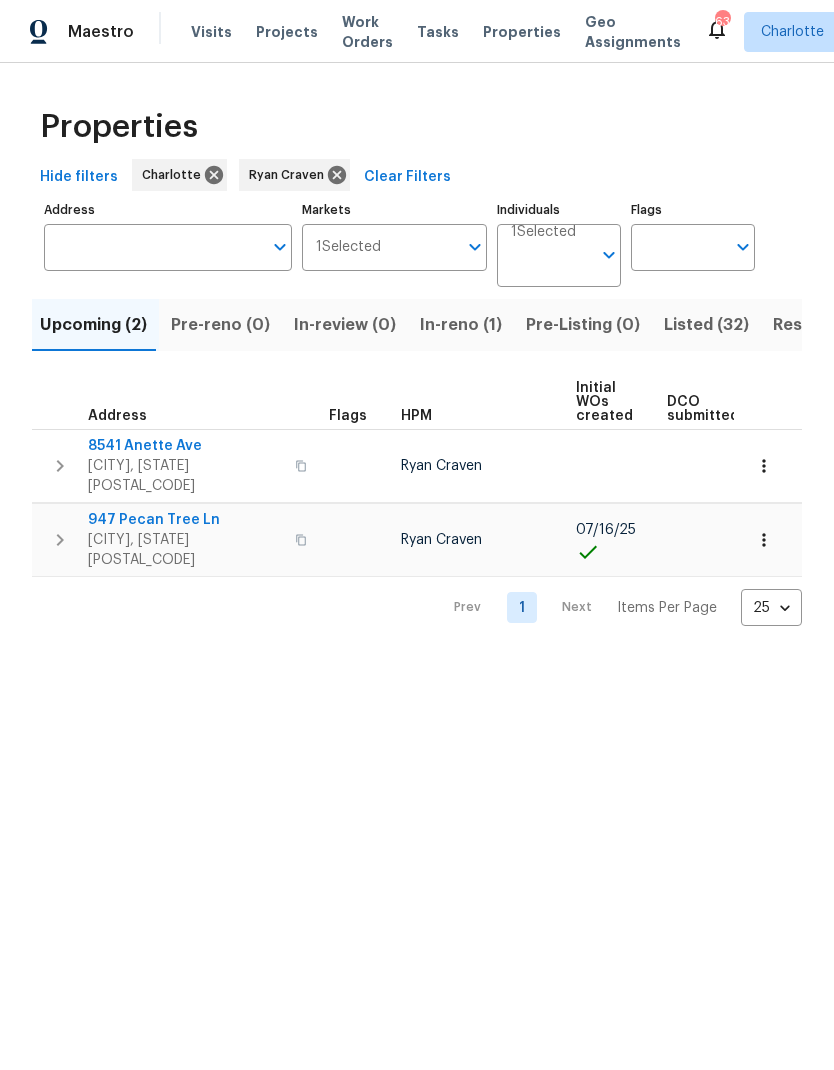 scroll, scrollTop: 0, scrollLeft: 0, axis: both 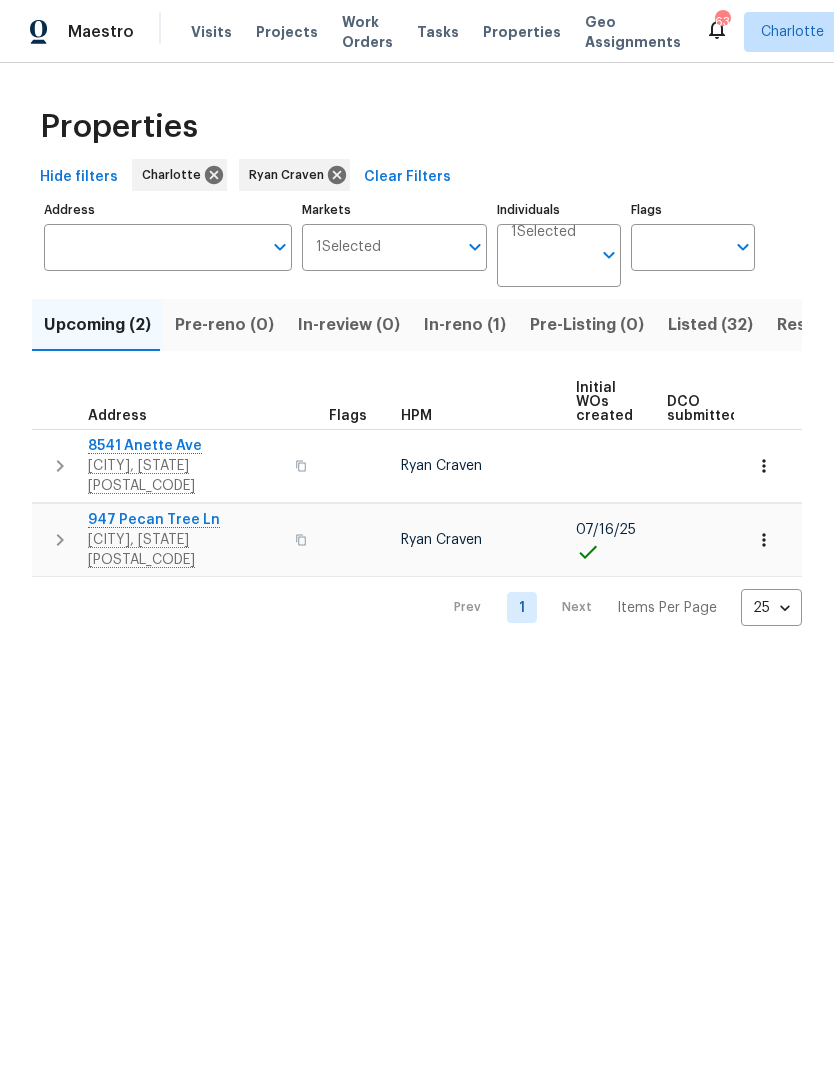 click at bounding box center (60, 466) 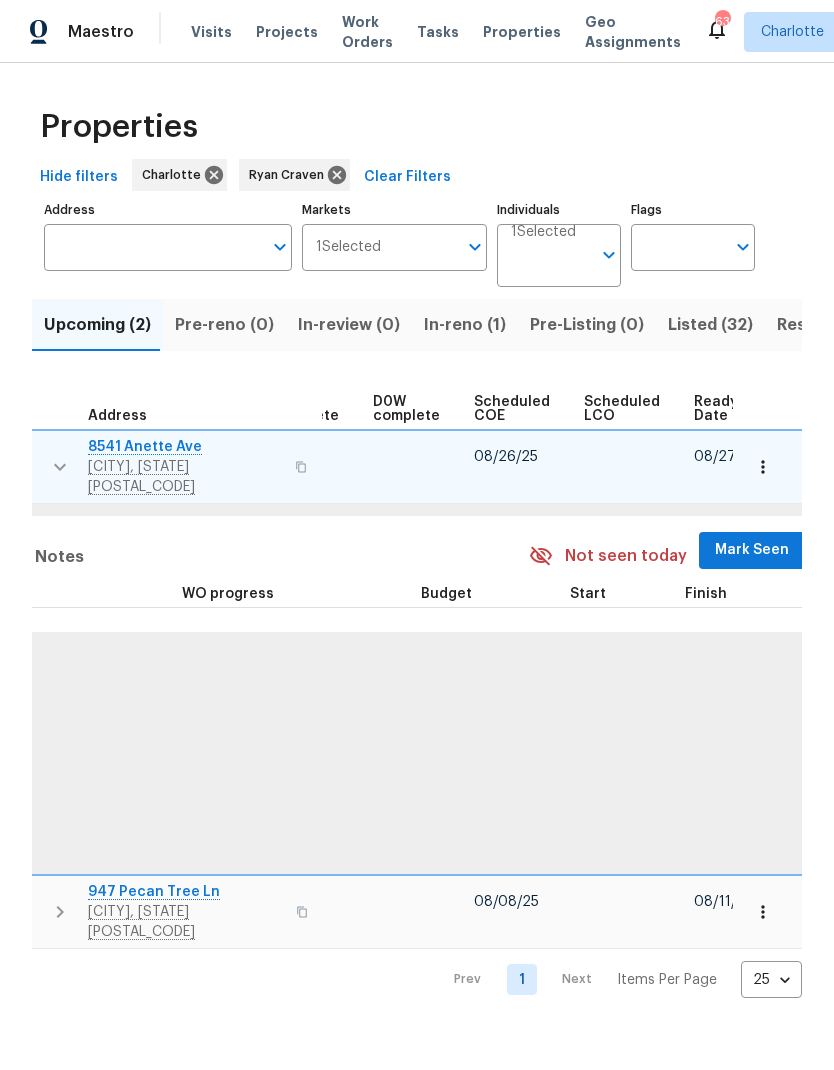 click on "Mark Seen" at bounding box center (752, 550) 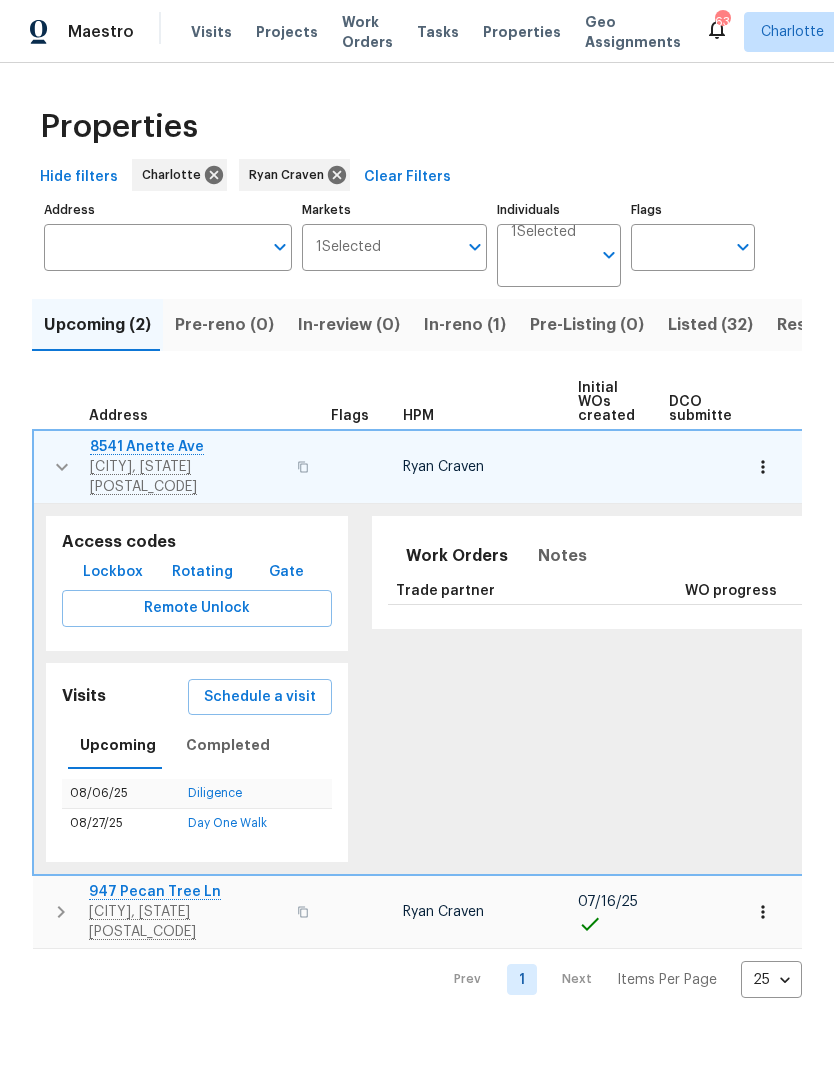 scroll, scrollTop: 0, scrollLeft: 0, axis: both 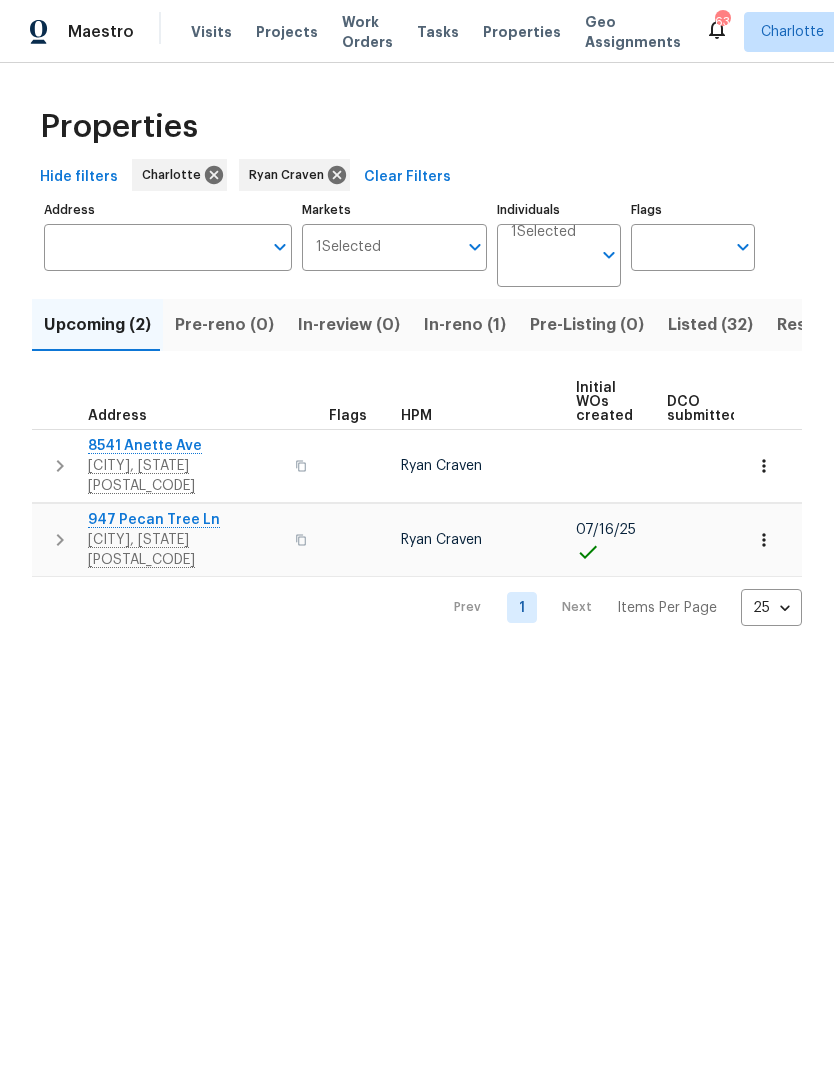 click 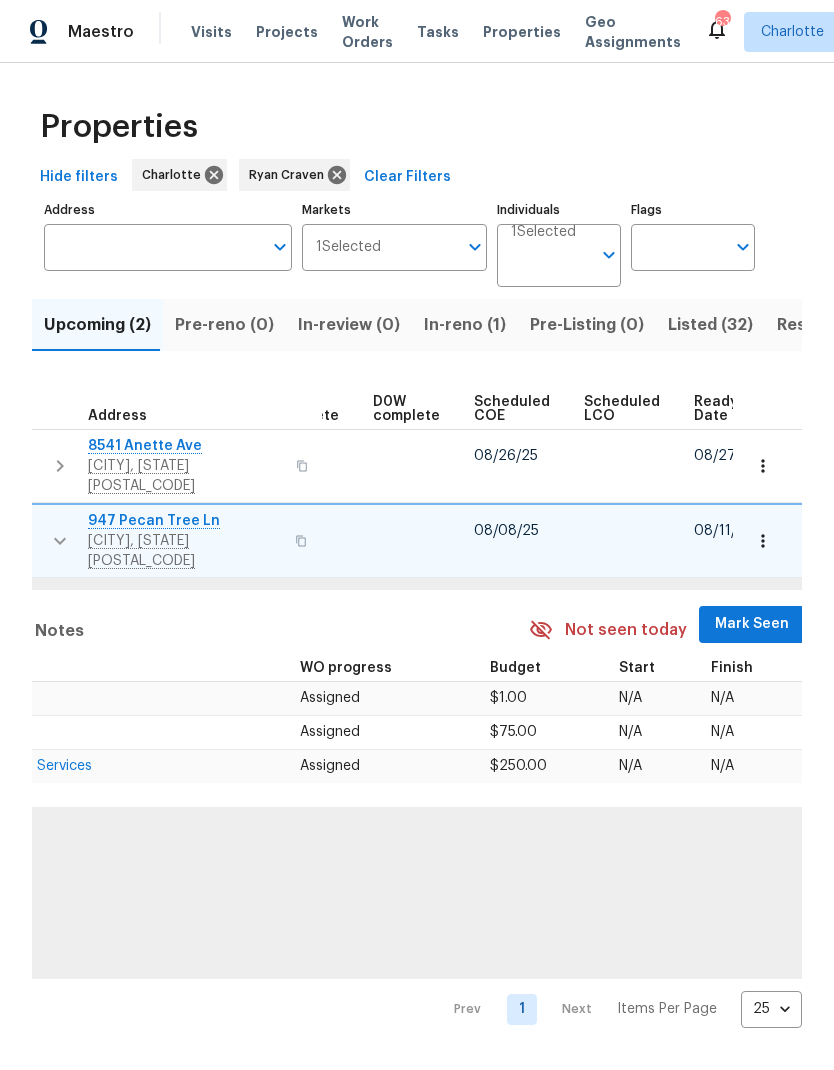 click on "Mark Seen" at bounding box center [752, 624] 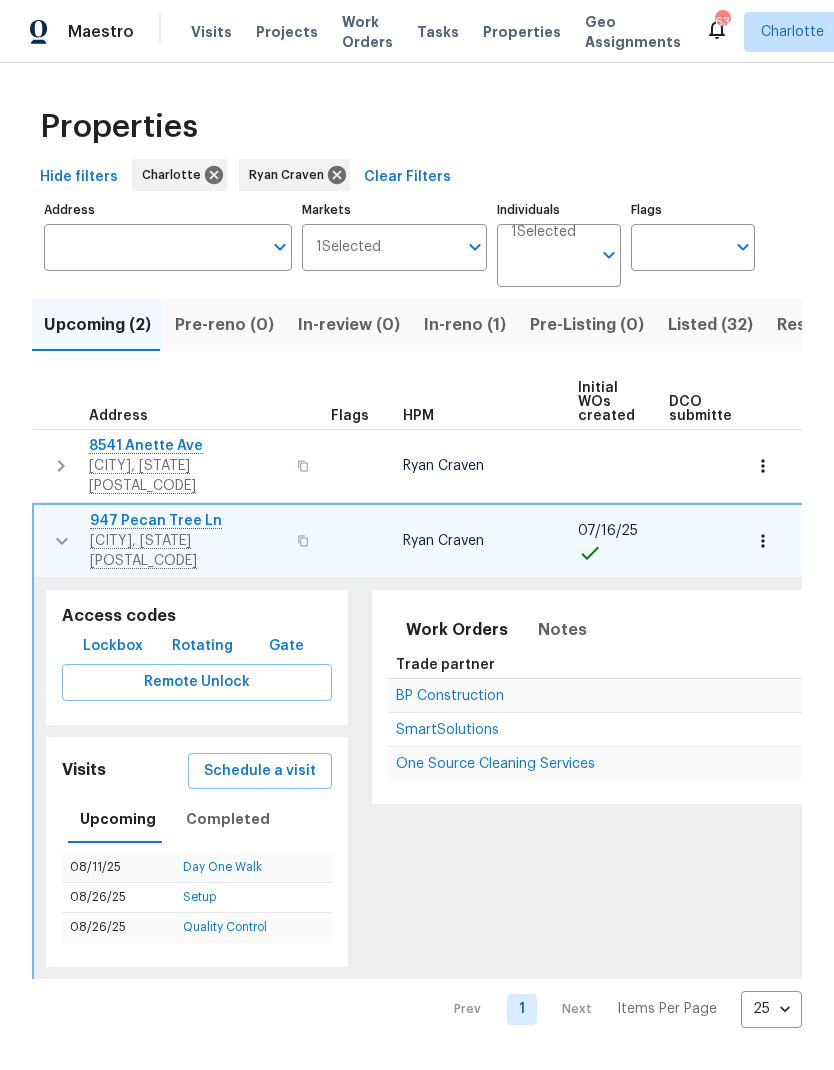 scroll, scrollTop: 0, scrollLeft: 0, axis: both 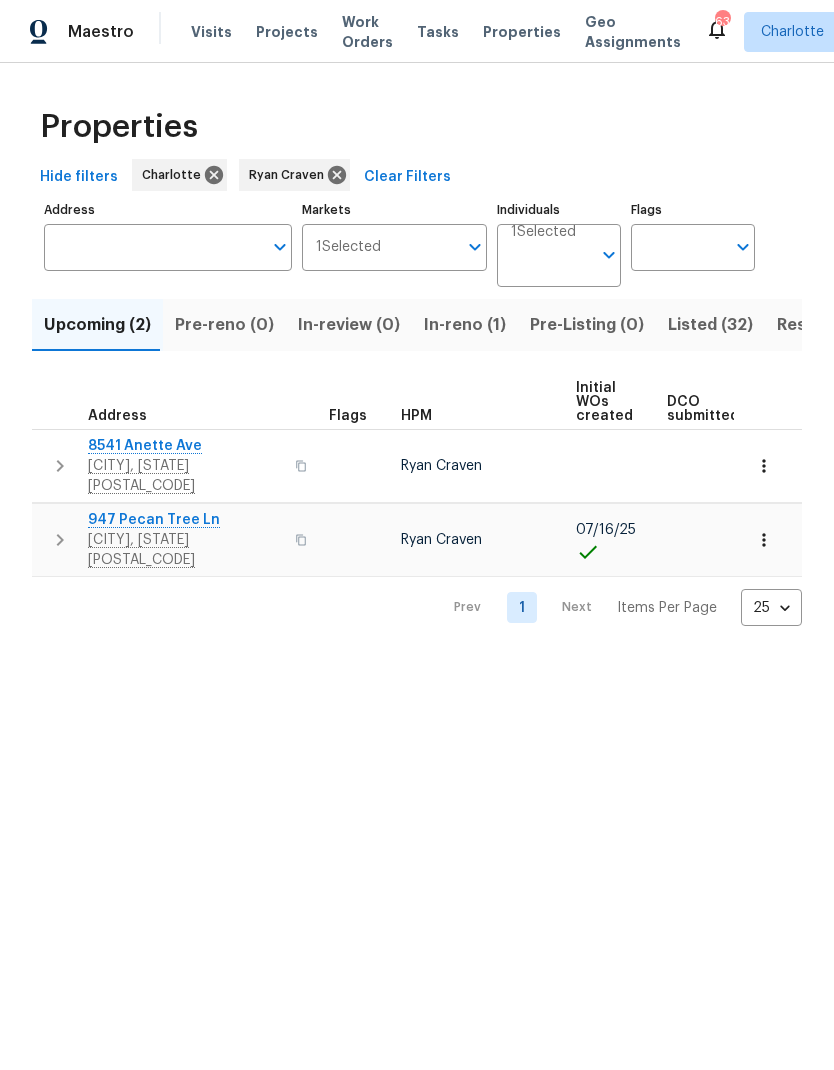 click on "In-reno (1)" at bounding box center (465, 325) 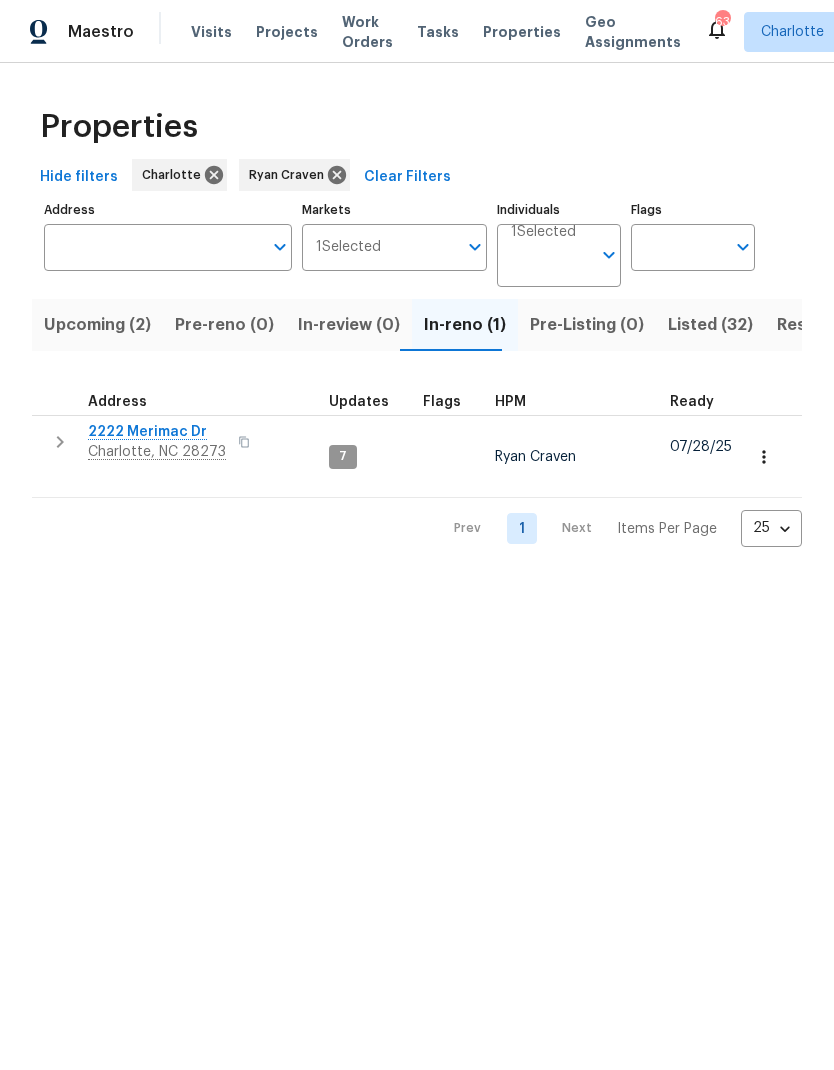 click 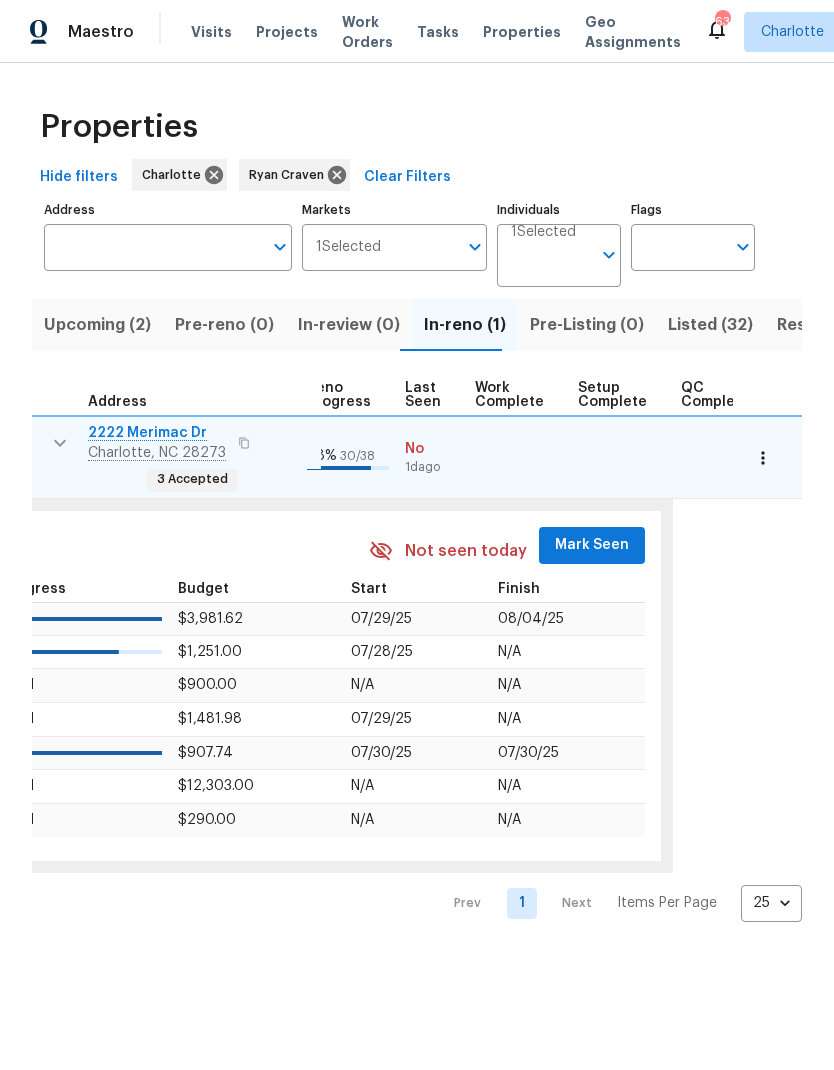 click on "Mark Seen" at bounding box center (592, 545) 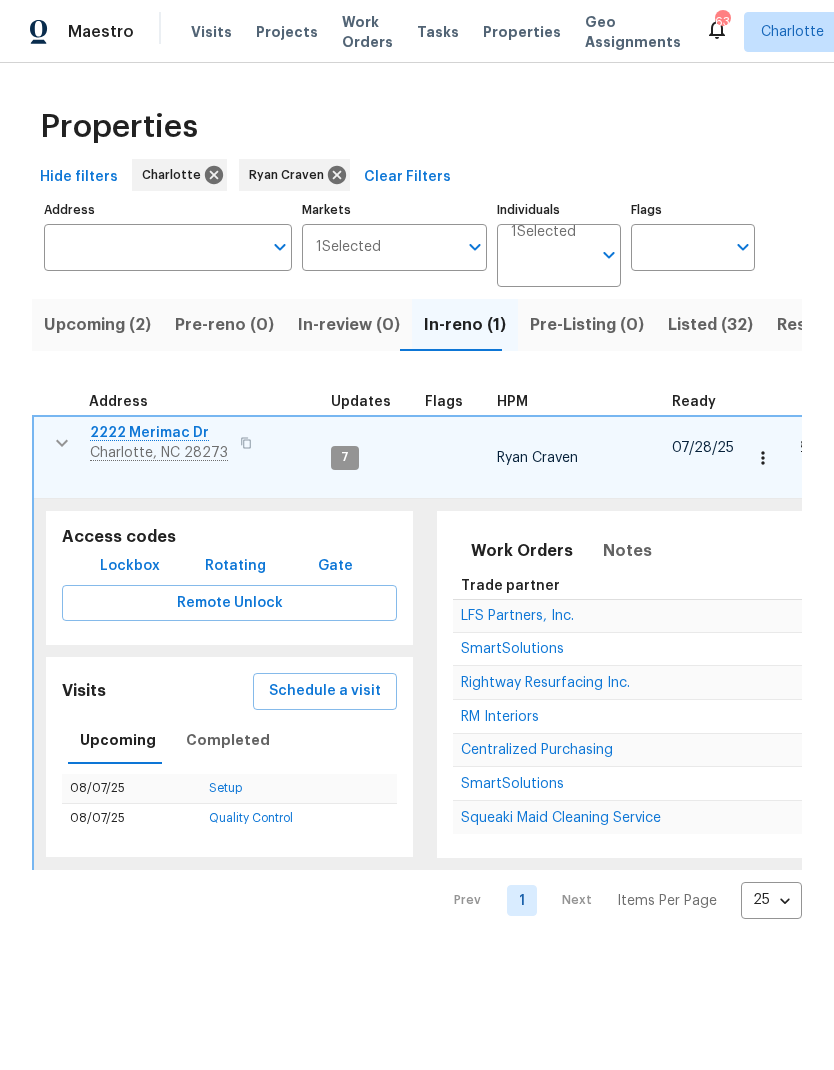 scroll, scrollTop: 0, scrollLeft: 0, axis: both 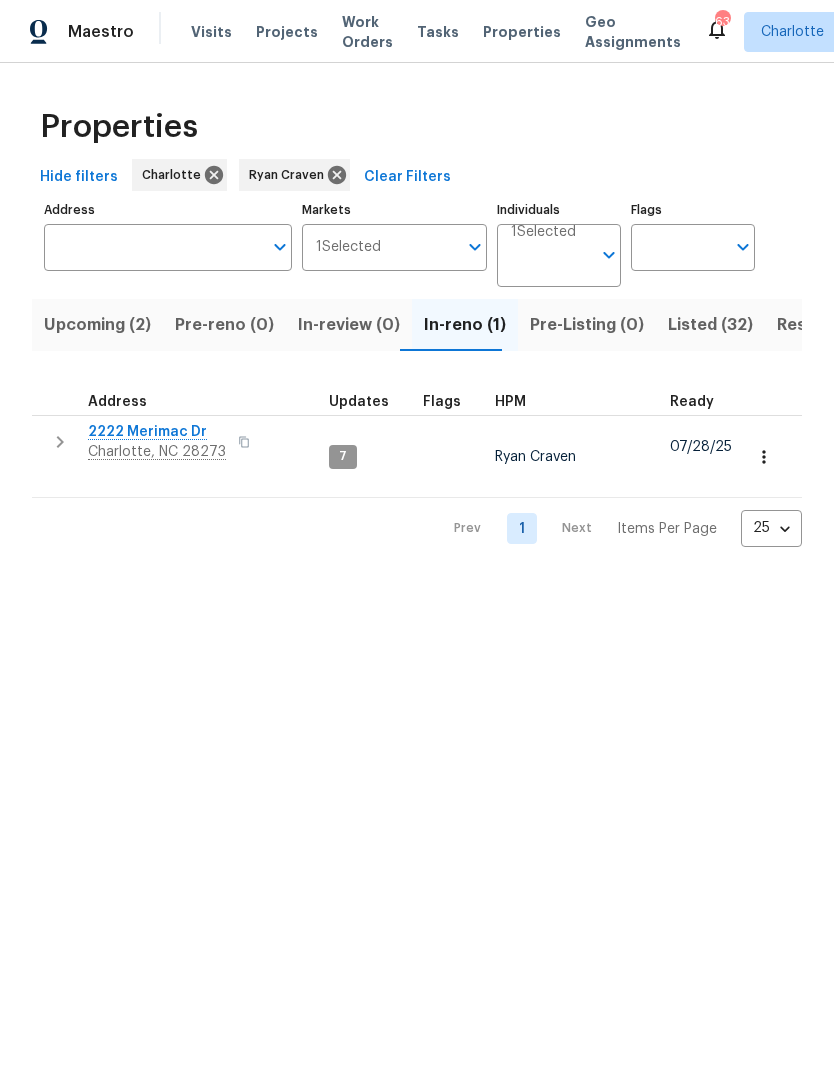 click on "Resale (2)" at bounding box center [816, 325] 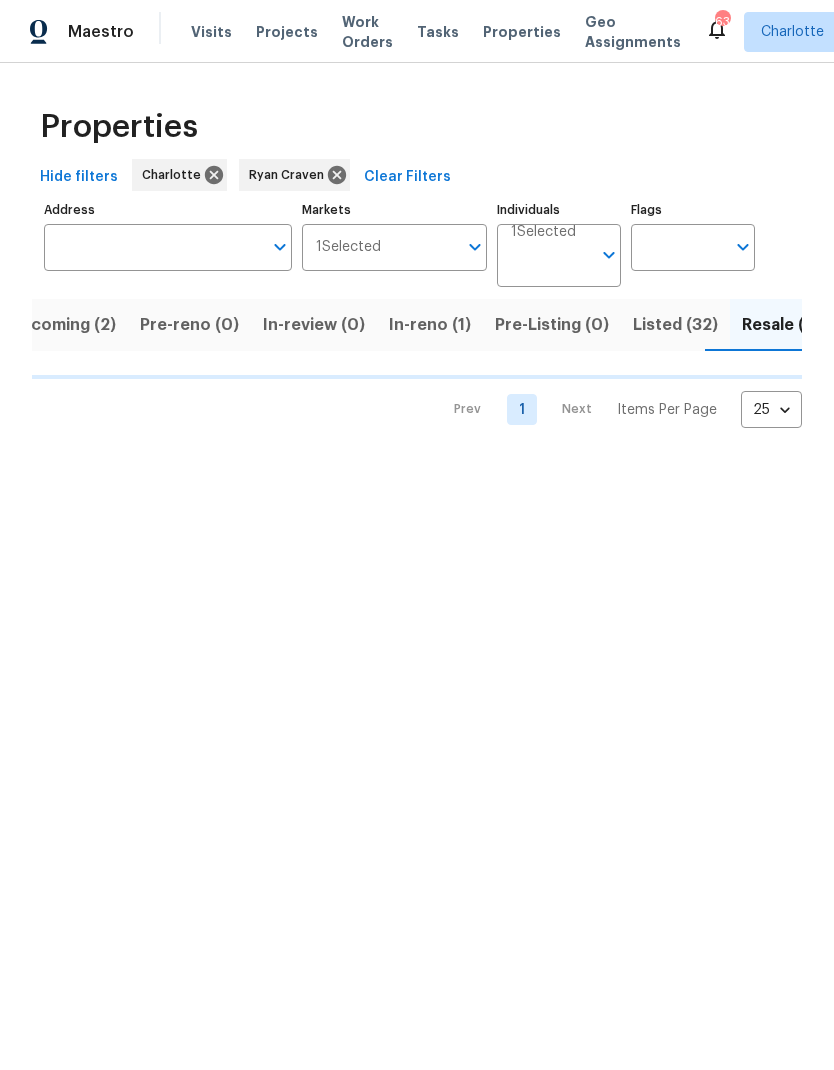 scroll, scrollTop: 0, scrollLeft: 37, axis: horizontal 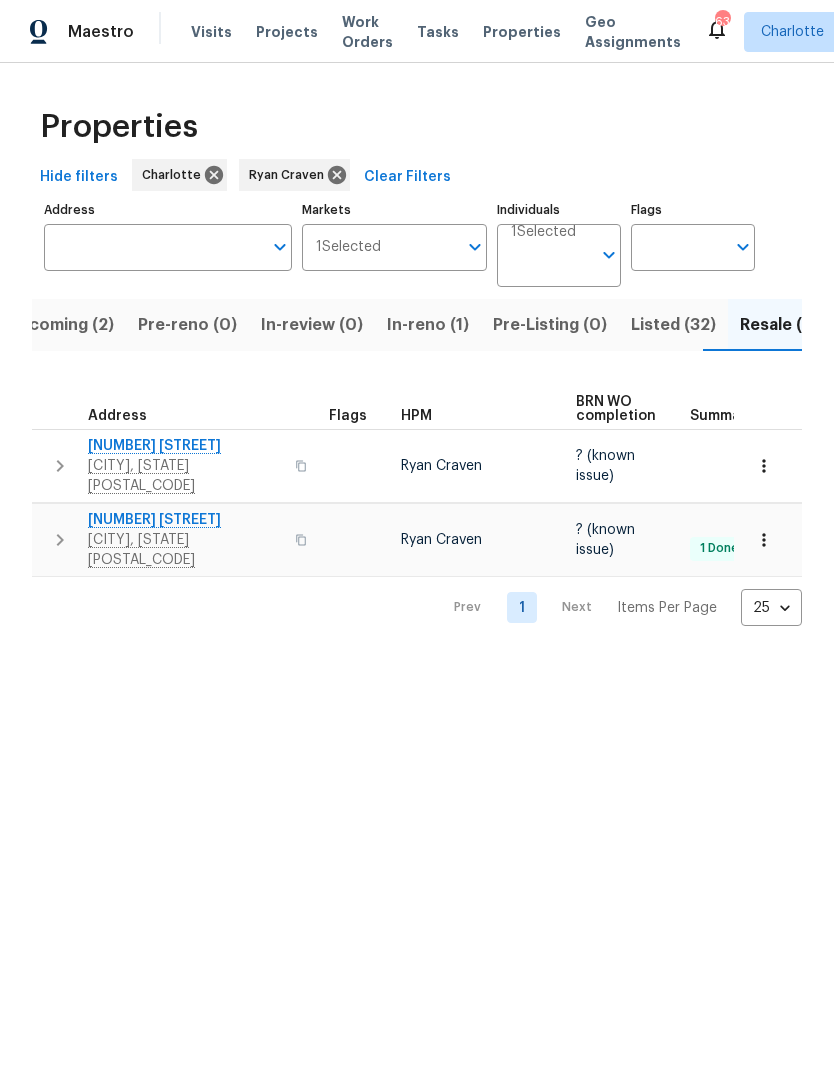 click at bounding box center (60, 466) 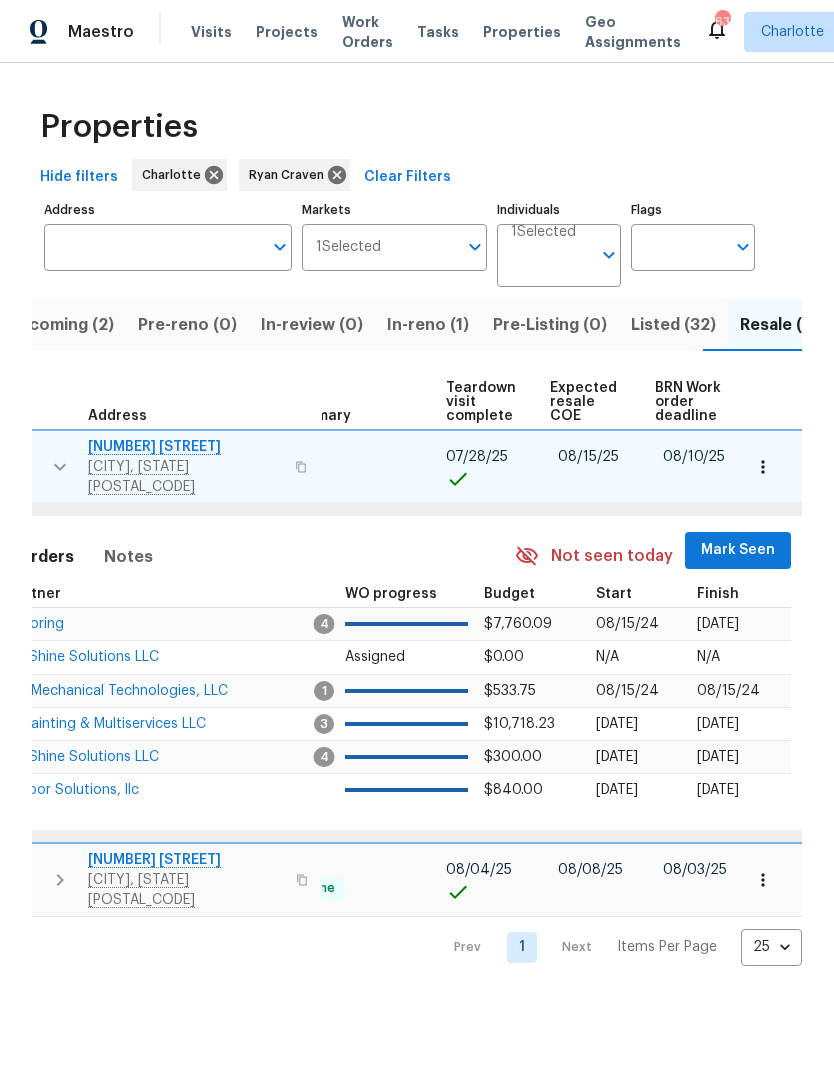 scroll, scrollTop: 0, scrollLeft: 405, axis: horizontal 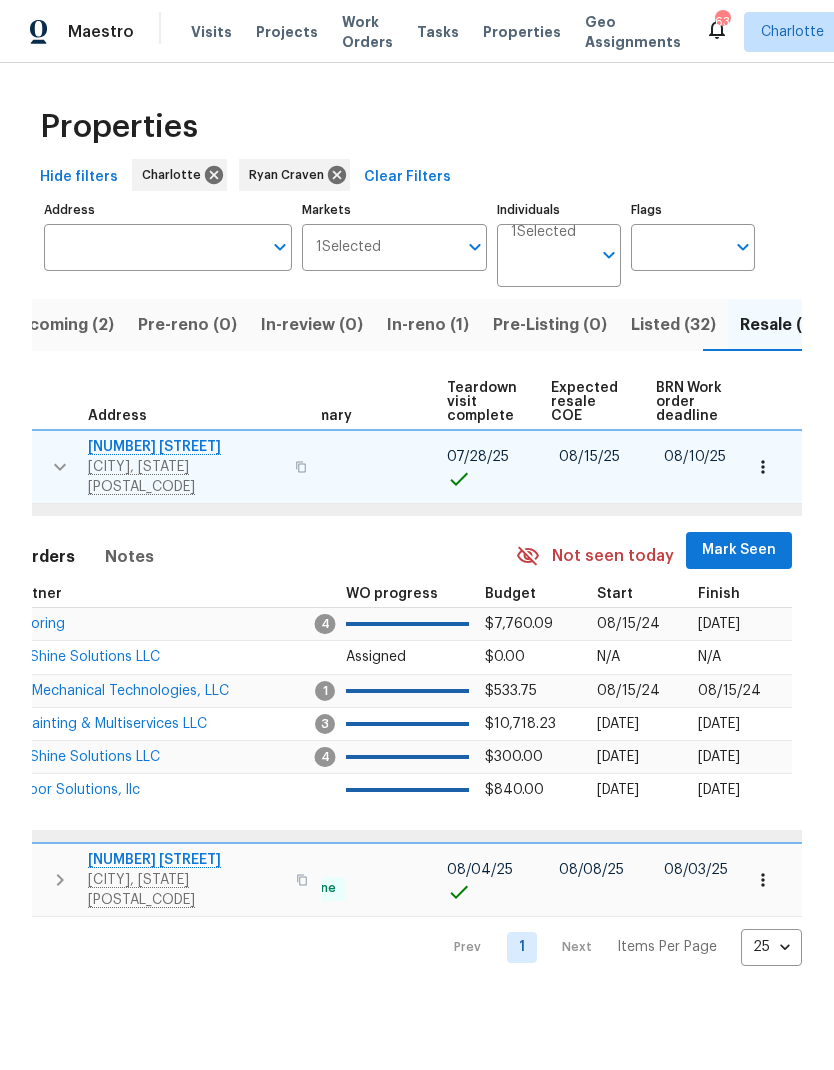 click on "Mark Seen" at bounding box center [739, 550] 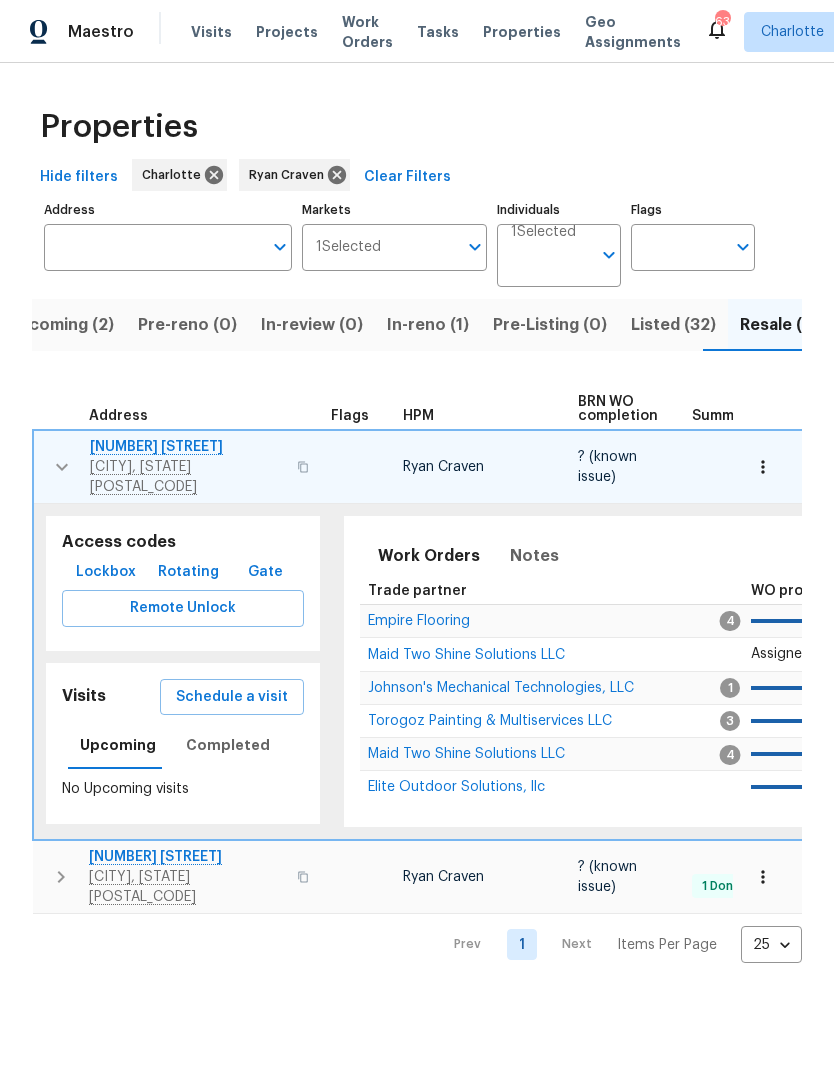scroll, scrollTop: 0, scrollLeft: 0, axis: both 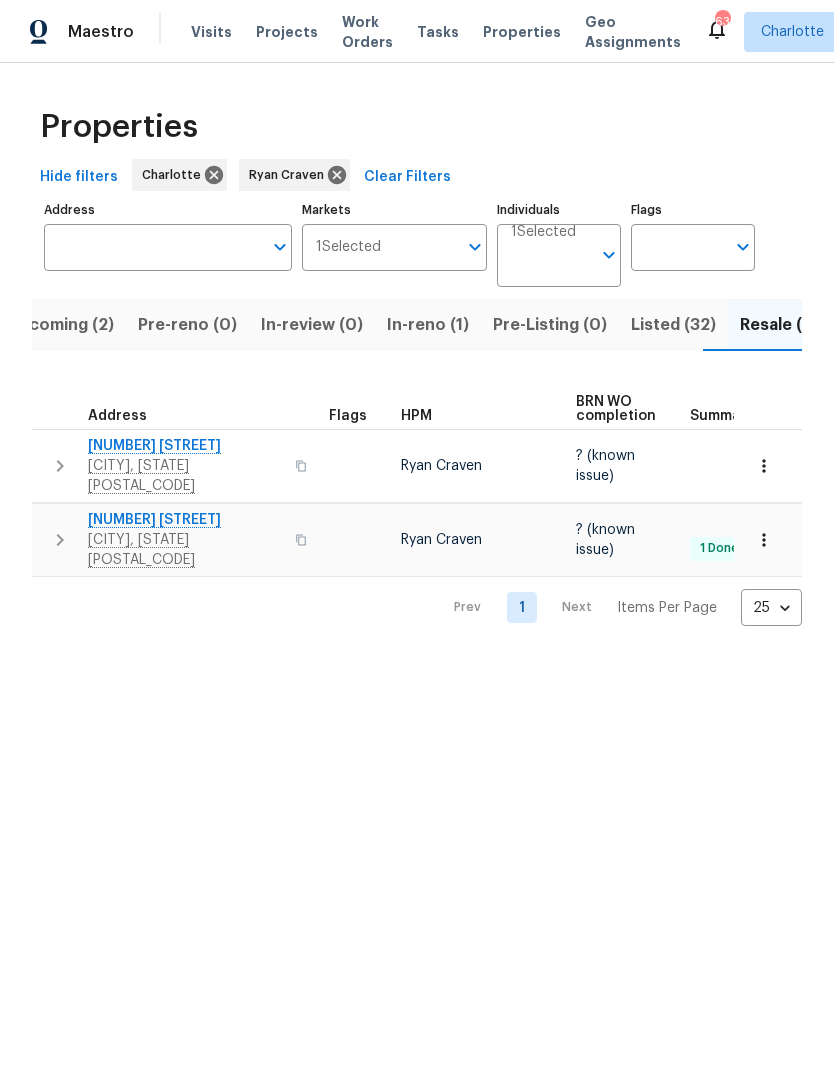 click 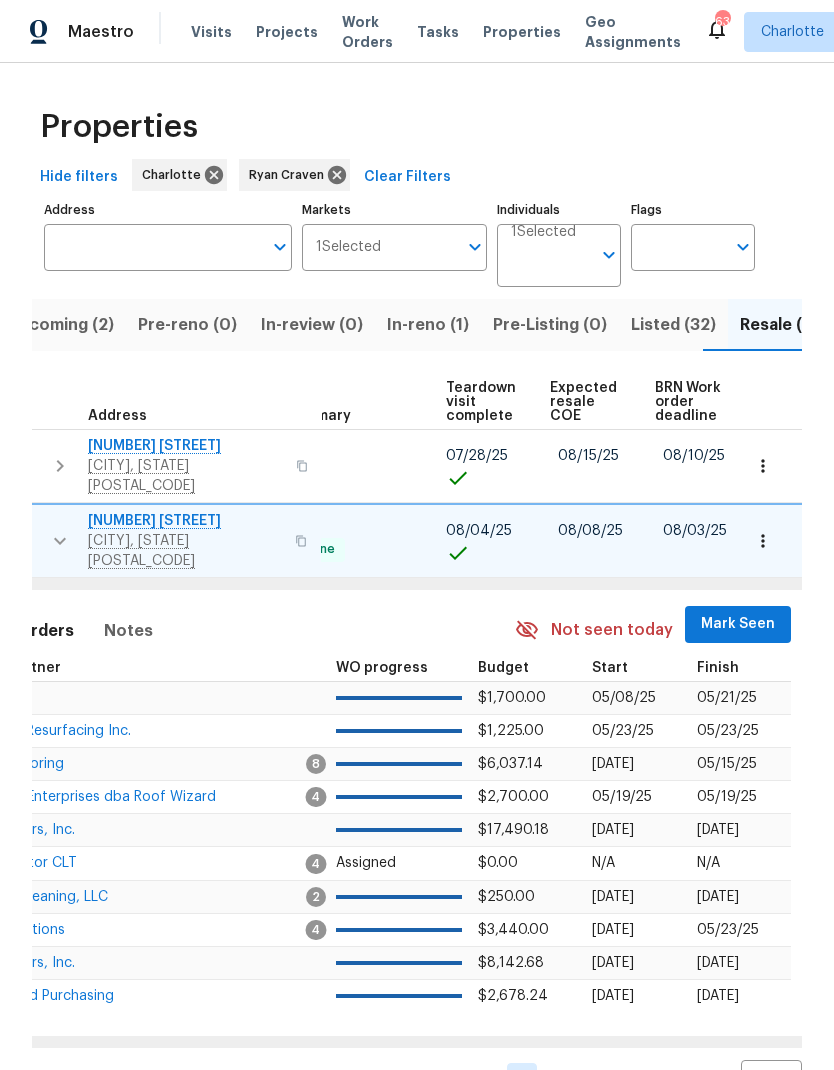 scroll, scrollTop: 0, scrollLeft: 405, axis: horizontal 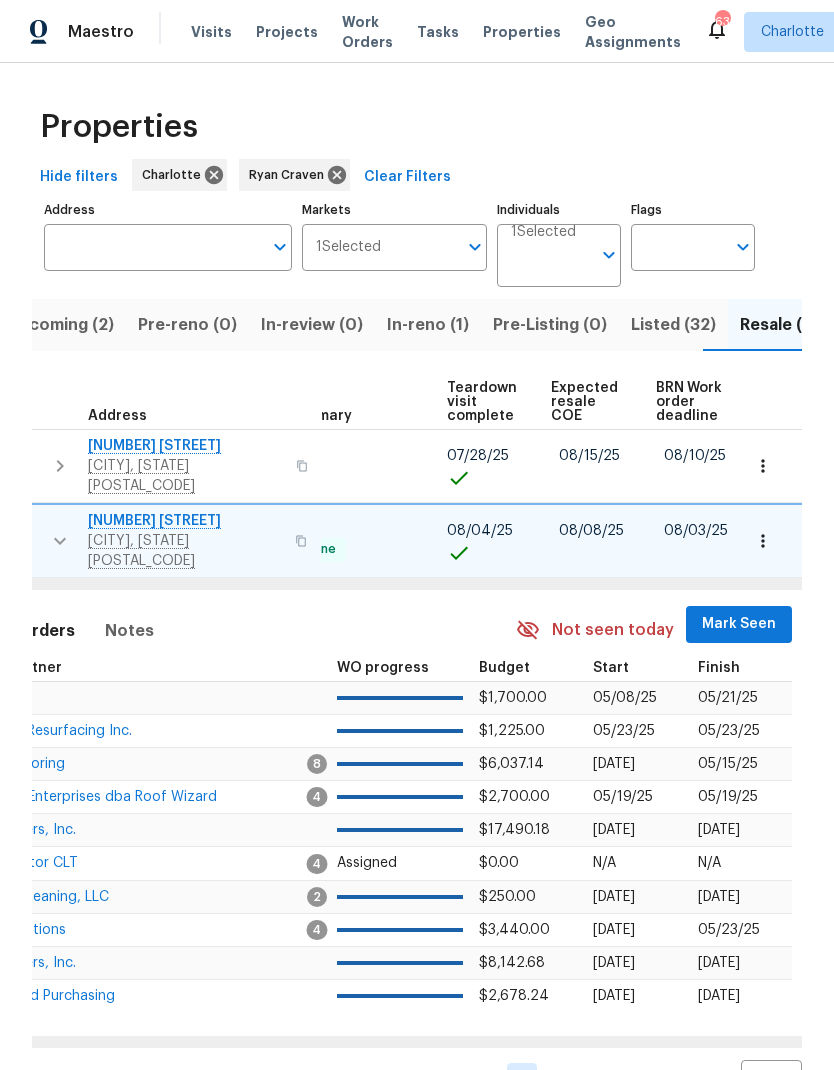 click on "Mark Seen" at bounding box center [739, 624] 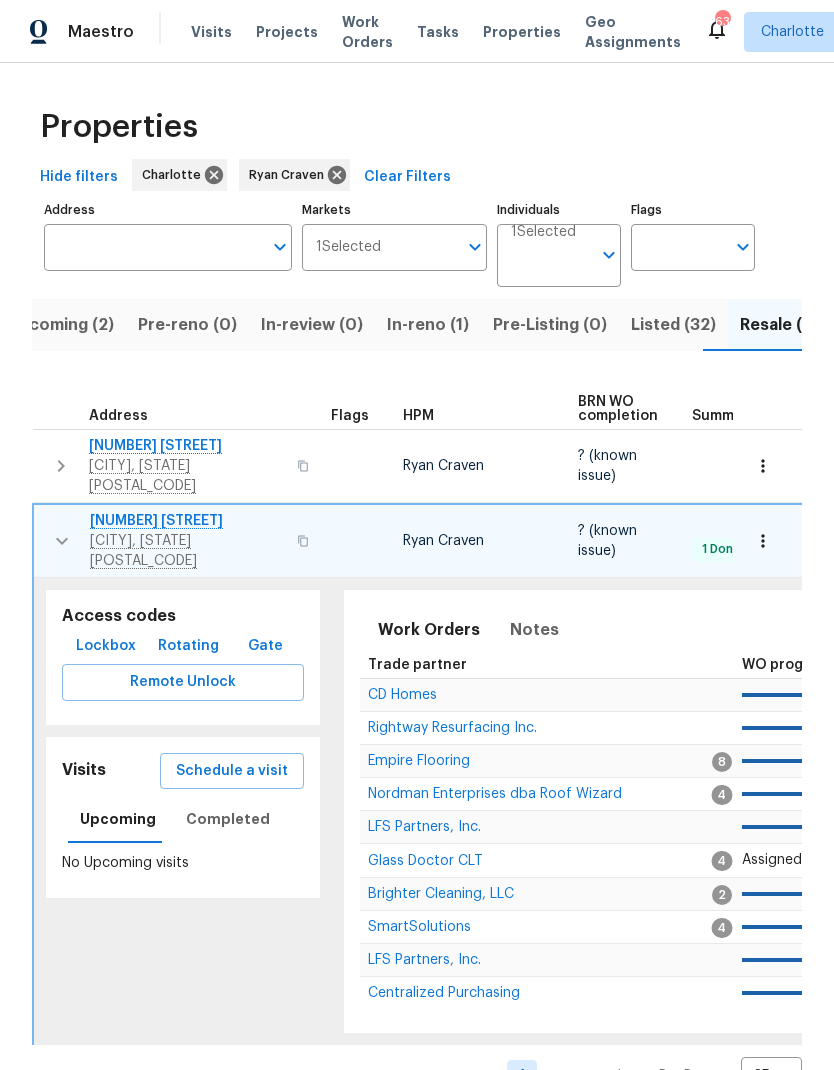 scroll, scrollTop: 0, scrollLeft: 0, axis: both 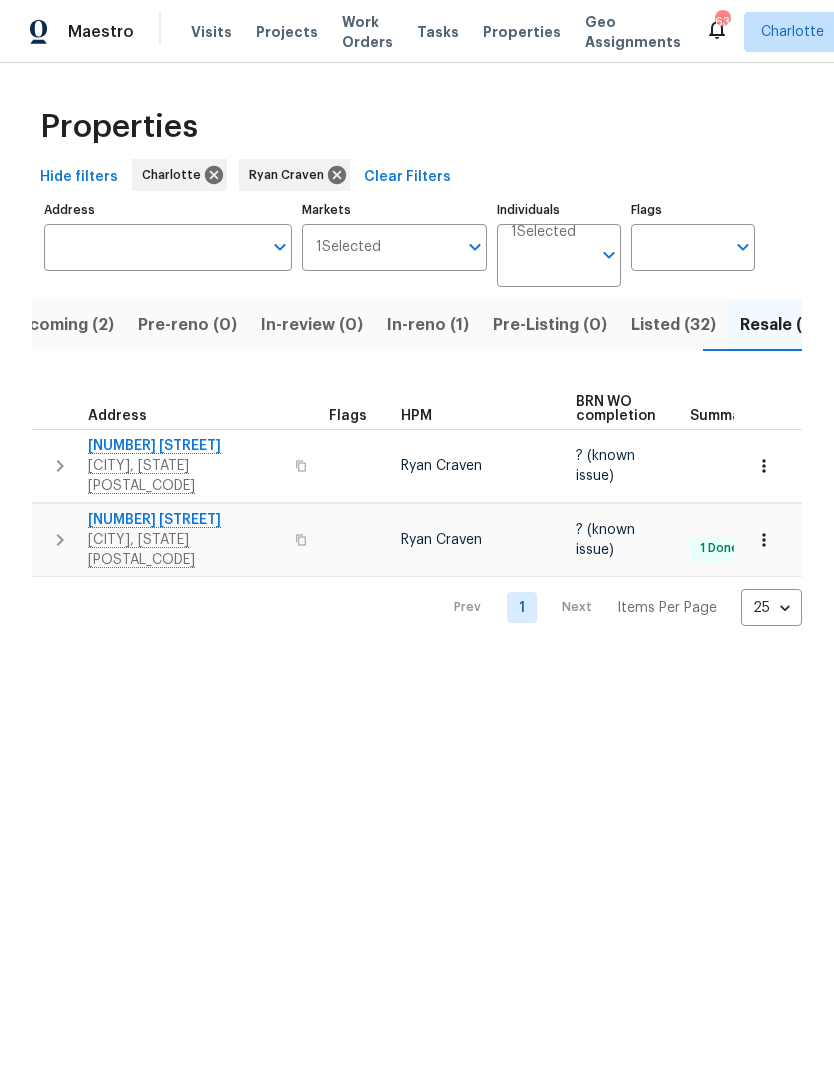 click on "Listed (32)" at bounding box center [673, 325] 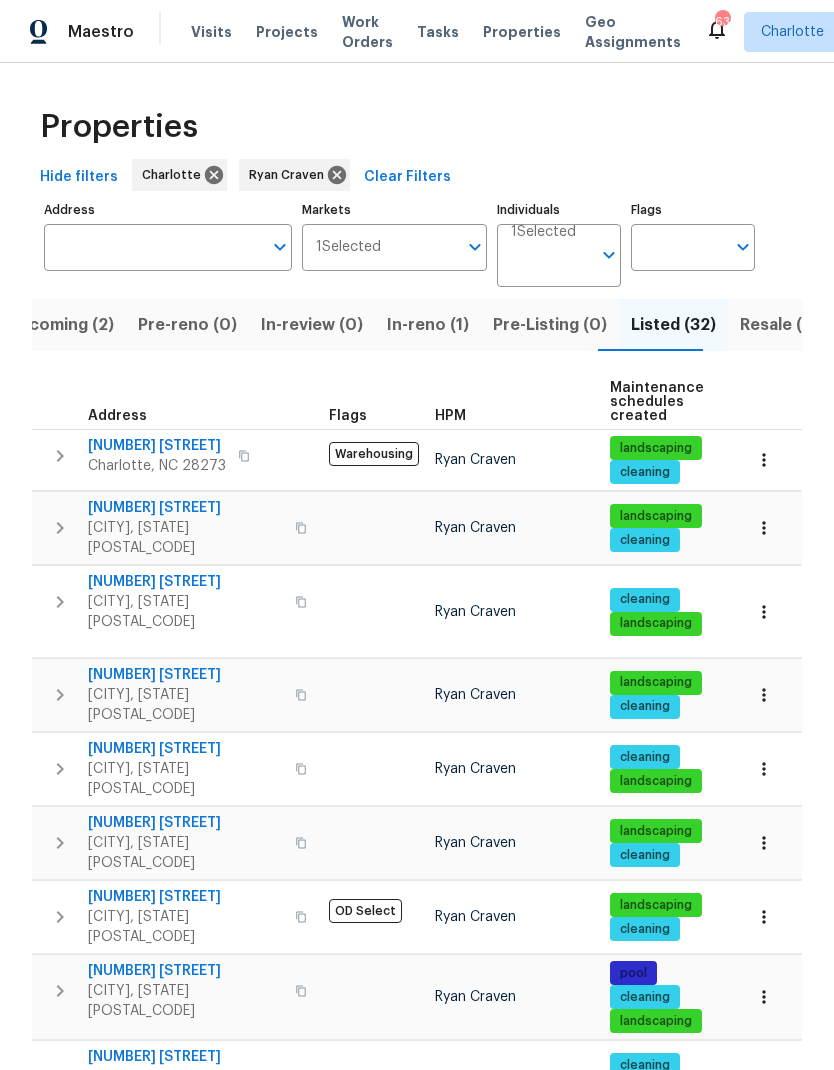 click 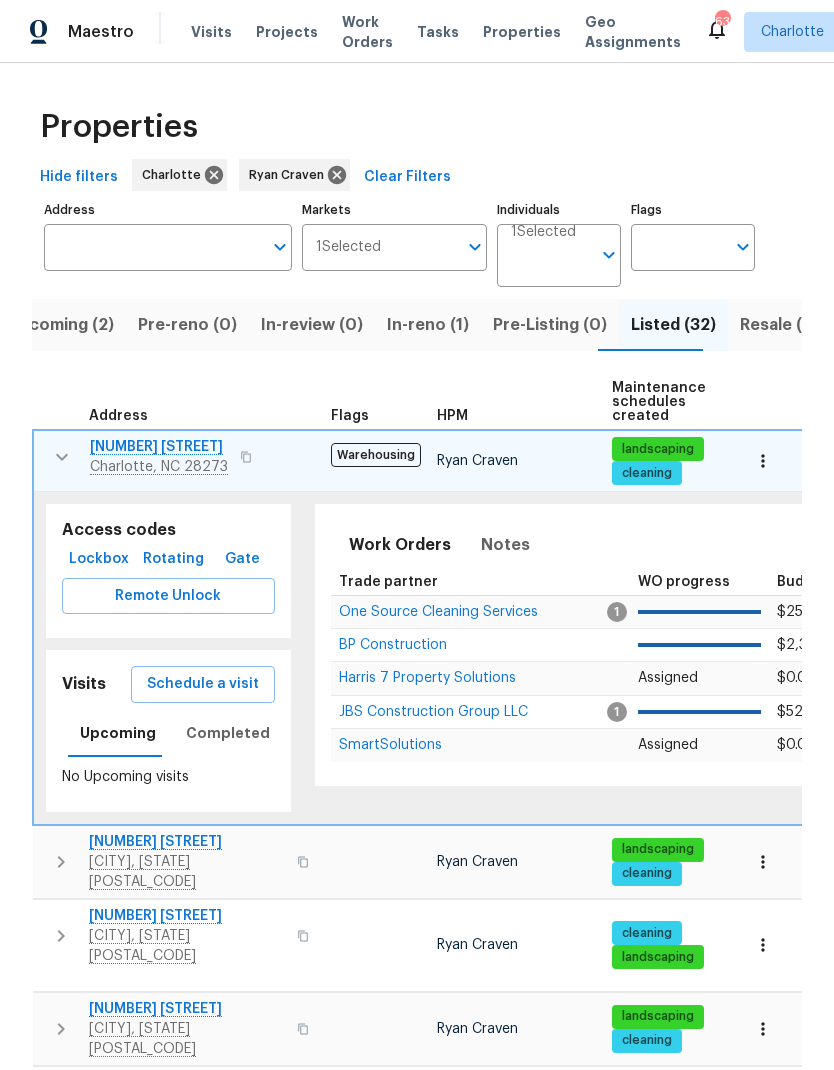 scroll, scrollTop: 0, scrollLeft: 1, axis: horizontal 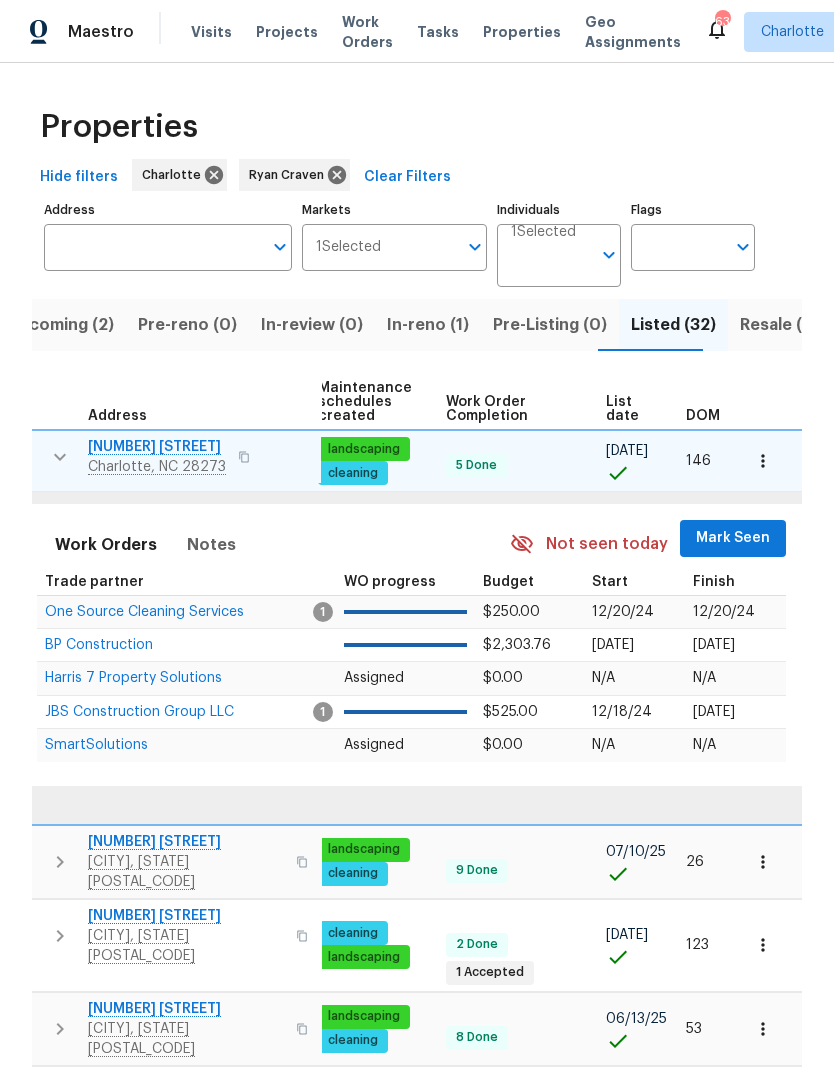 click on "Mark Seen" at bounding box center [733, 538] 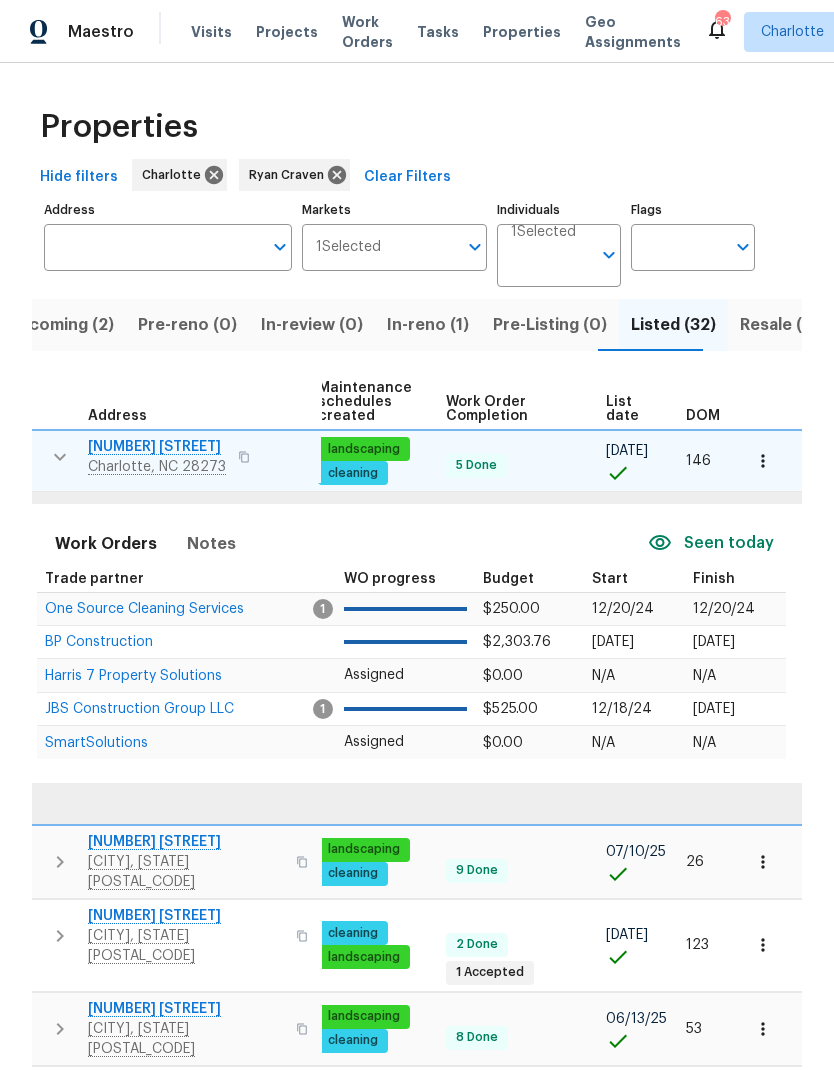 scroll, scrollTop: 0, scrollLeft: 0, axis: both 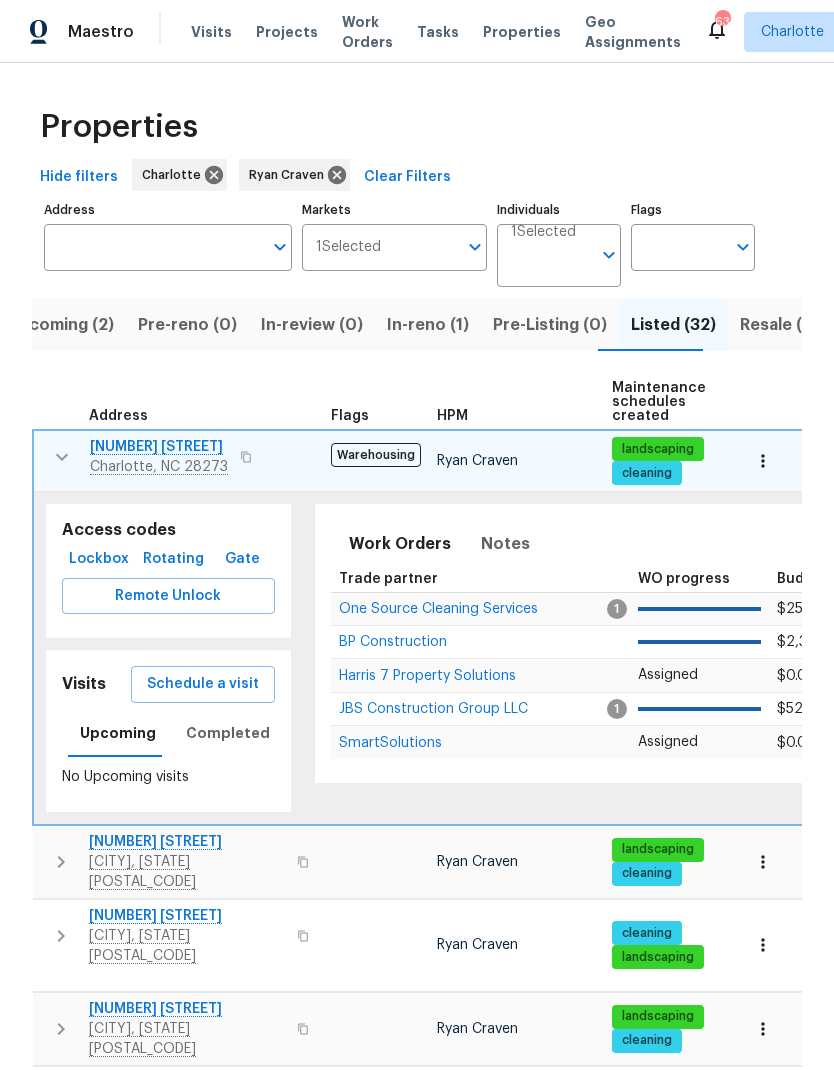 click at bounding box center (62, 457) 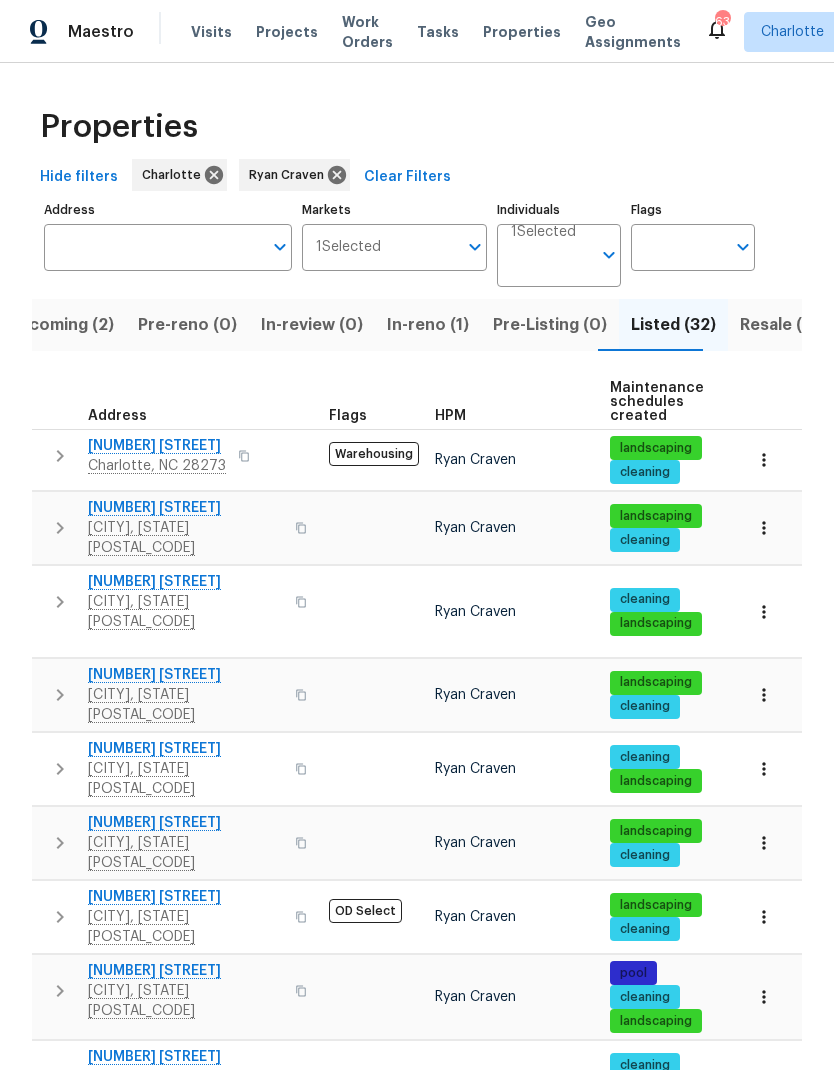 click 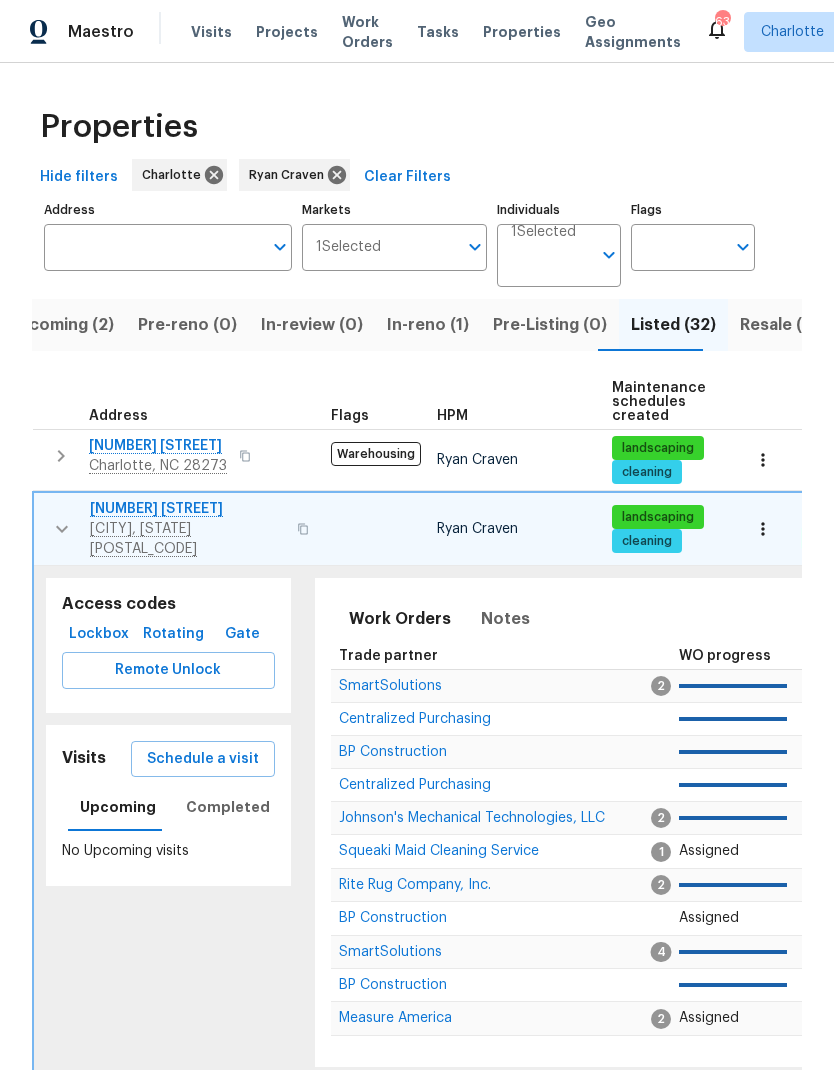 scroll, scrollTop: 0, scrollLeft: 1, axis: horizontal 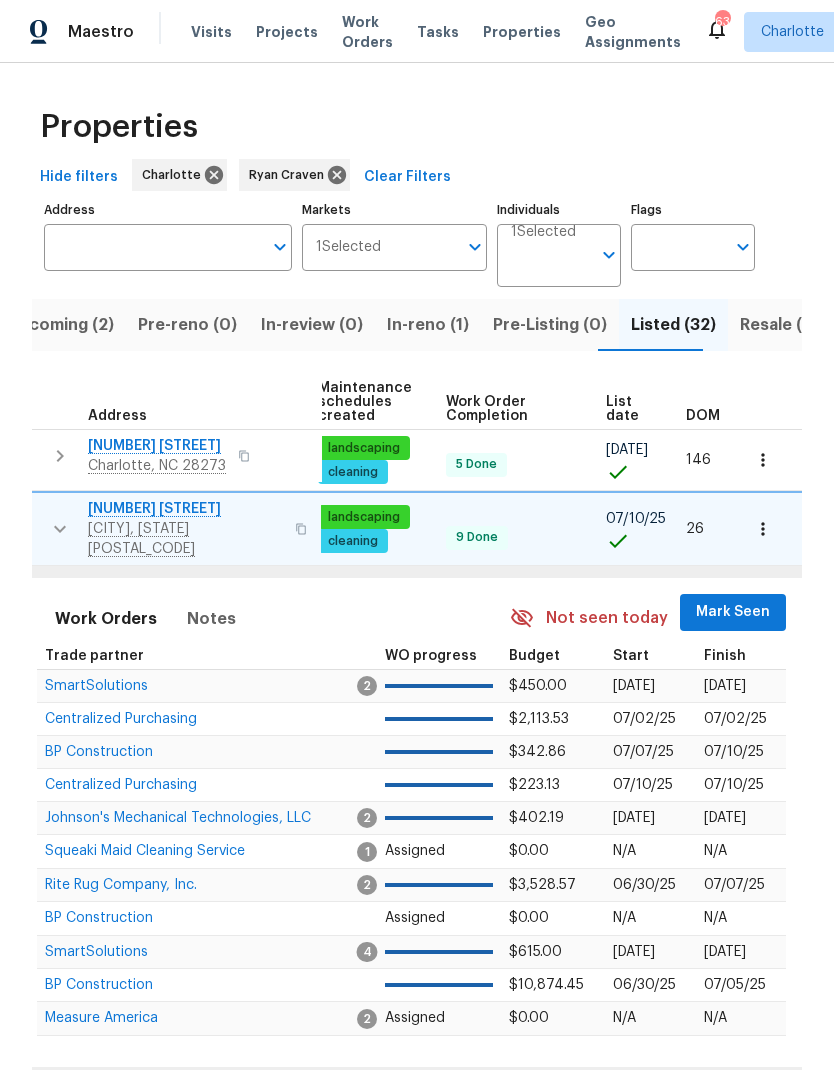 click on "Mark Seen" at bounding box center [733, 612] 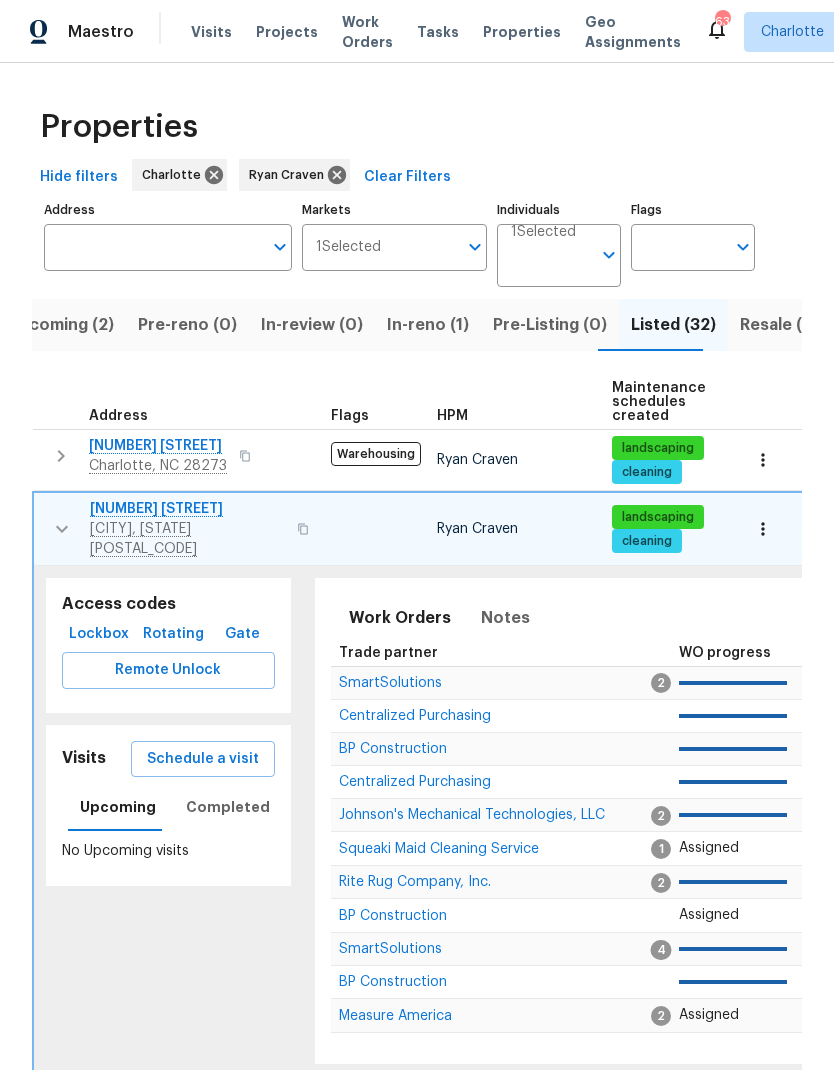 scroll, scrollTop: 0, scrollLeft: -1, axis: horizontal 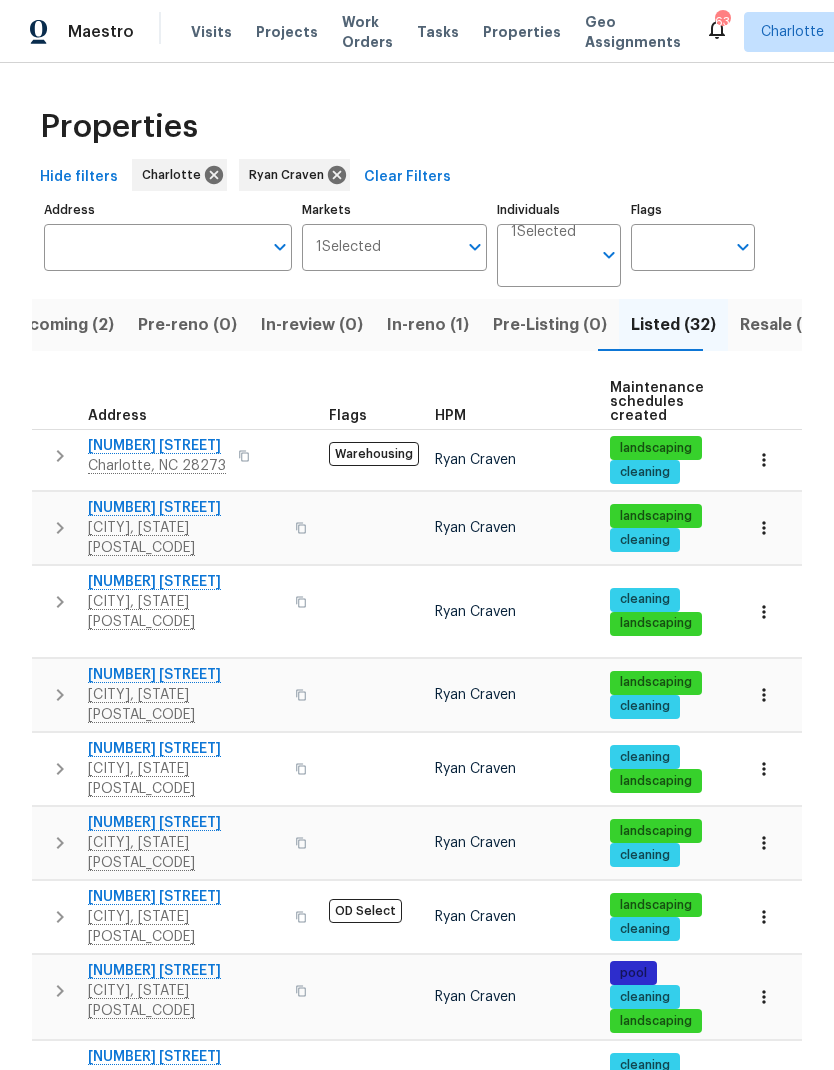 click at bounding box center (60, 602) 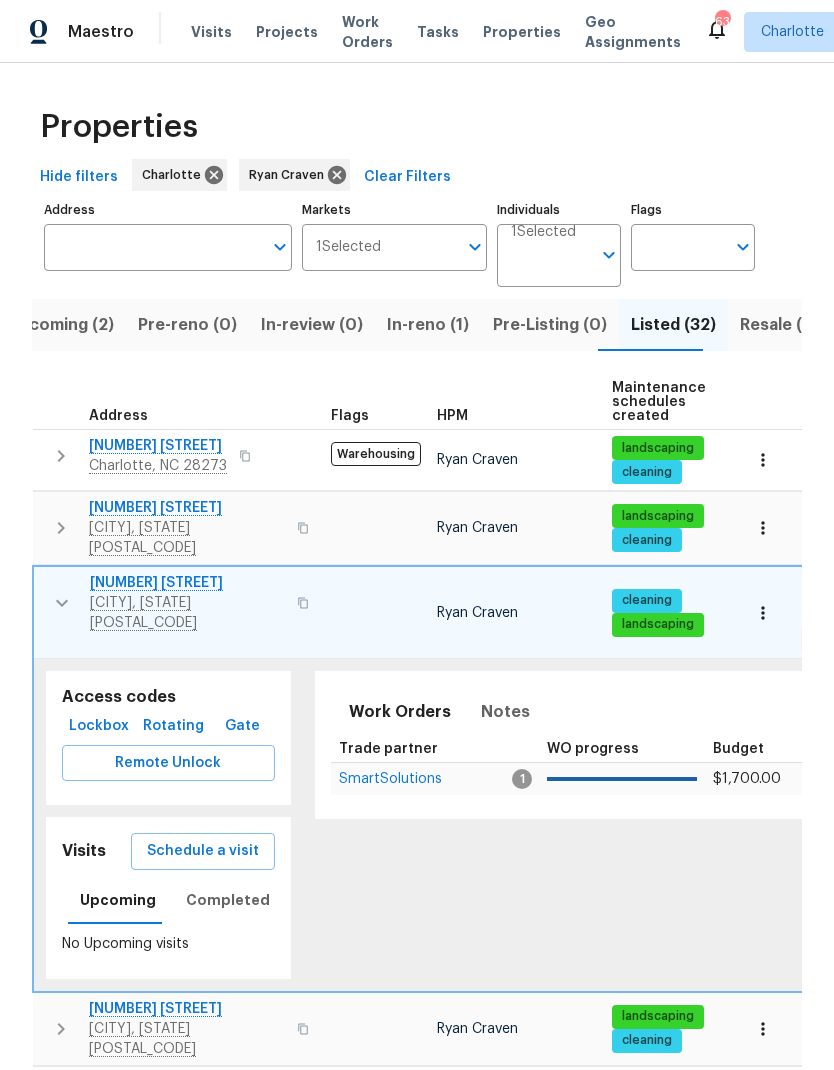 scroll, scrollTop: 0, scrollLeft: 2, axis: horizontal 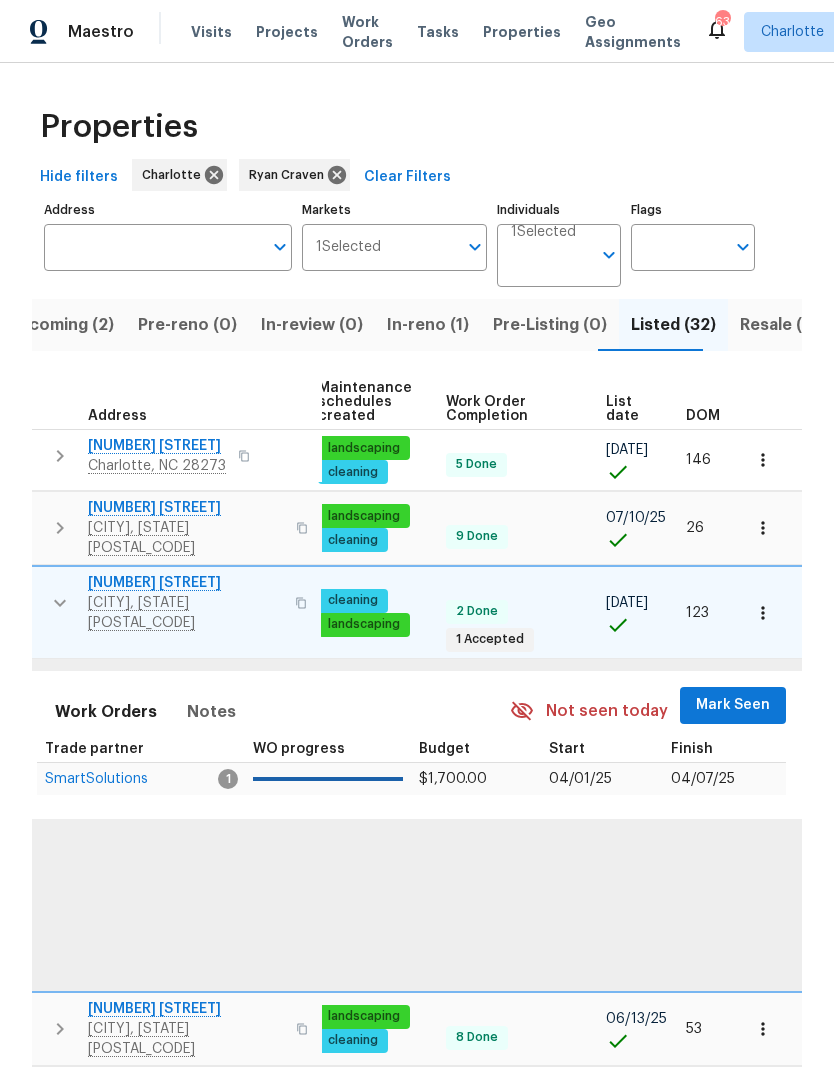 click on "Mark Seen" at bounding box center [733, 705] 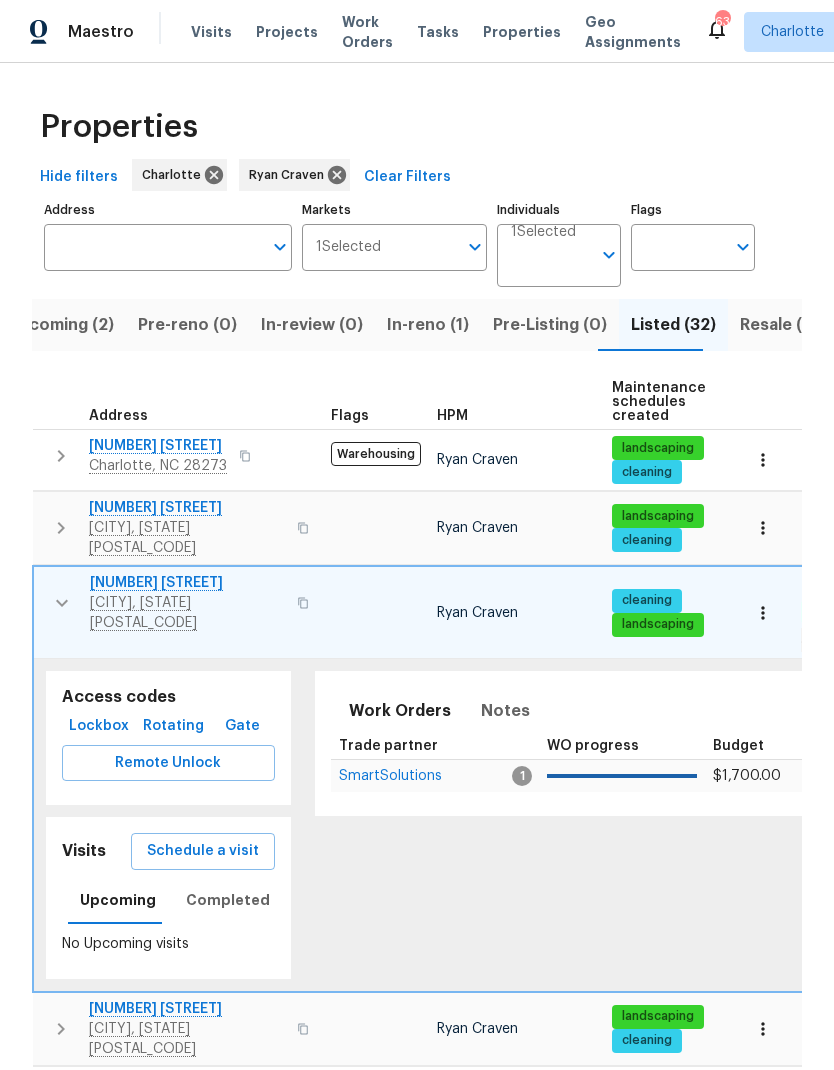 scroll 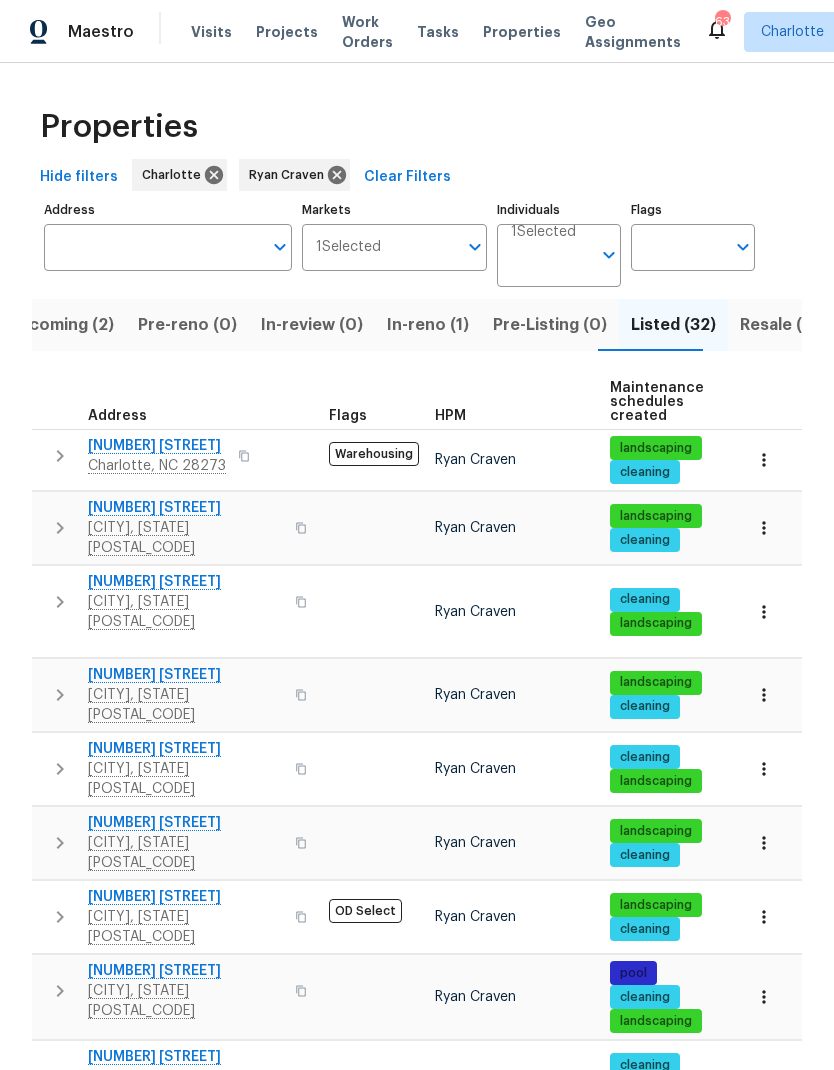 click 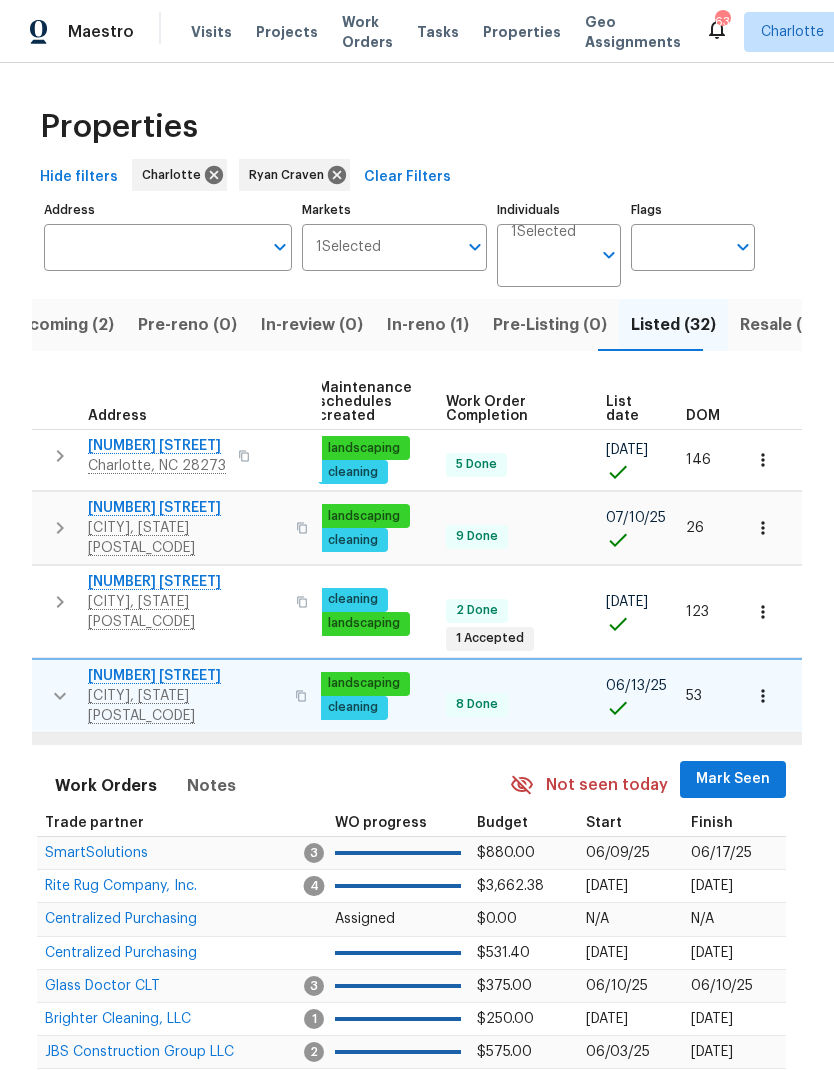 click on "Mark Seen" at bounding box center [733, 779] 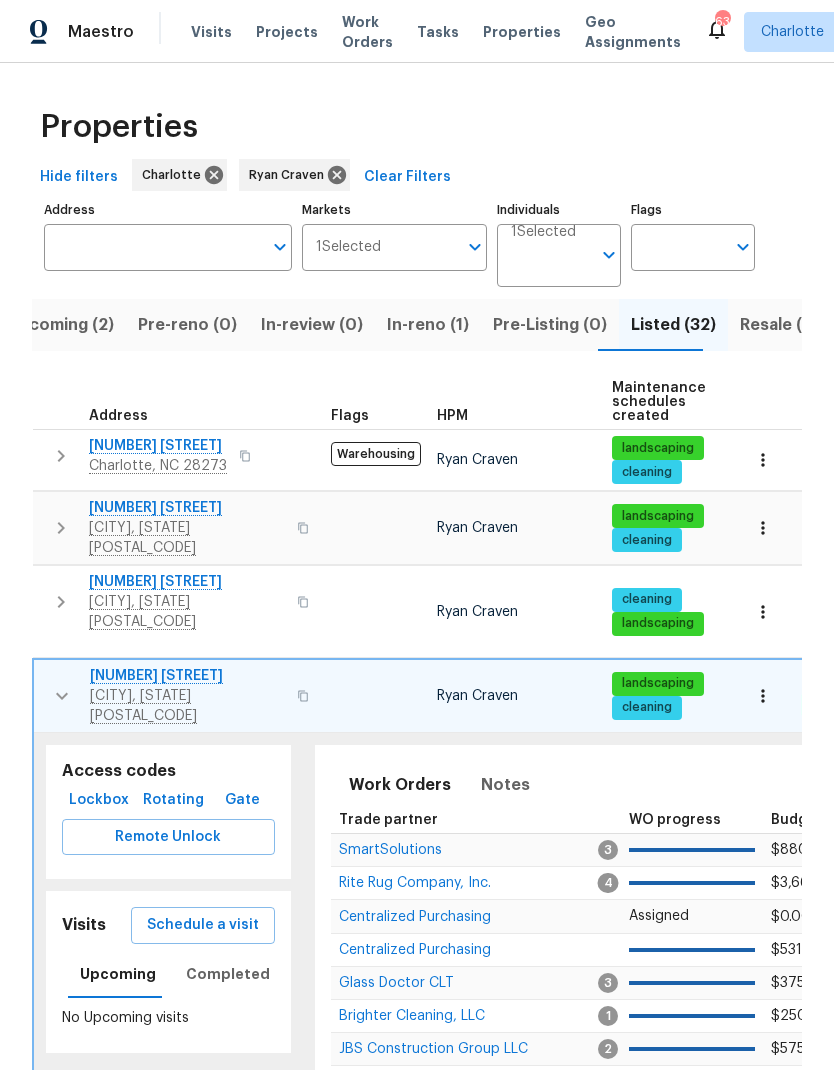 click 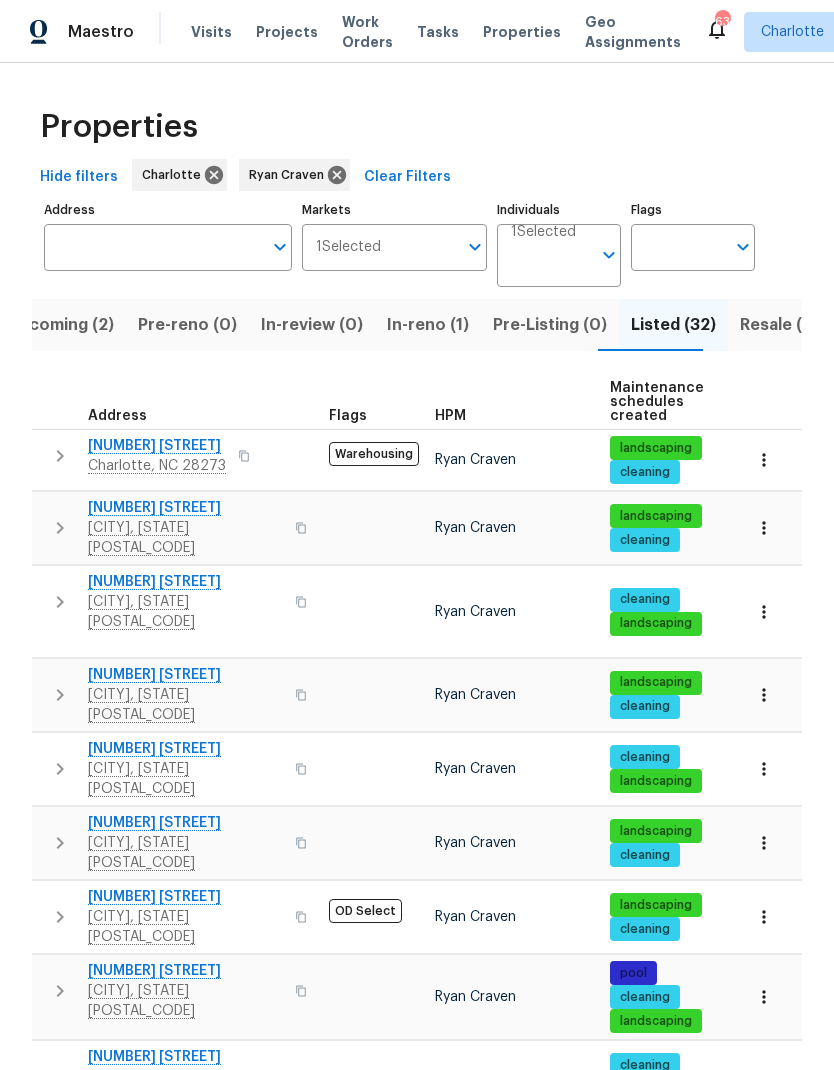 click 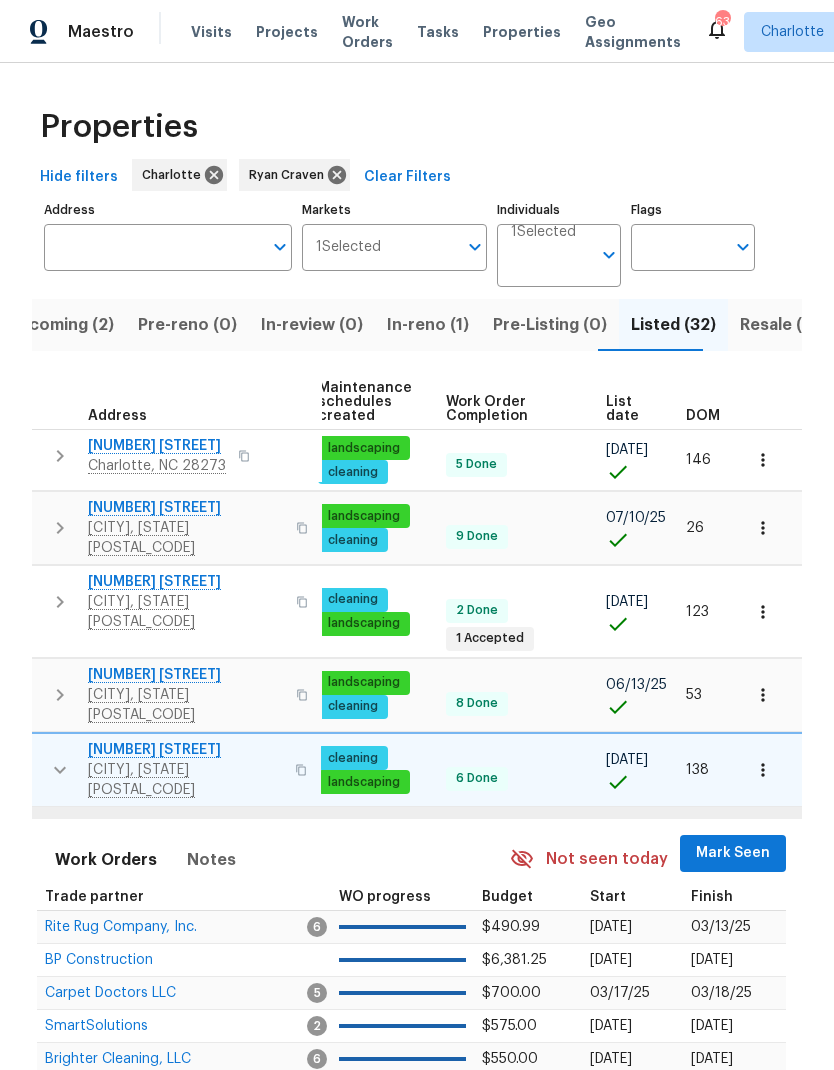click on "Mark Seen" at bounding box center [733, 853] 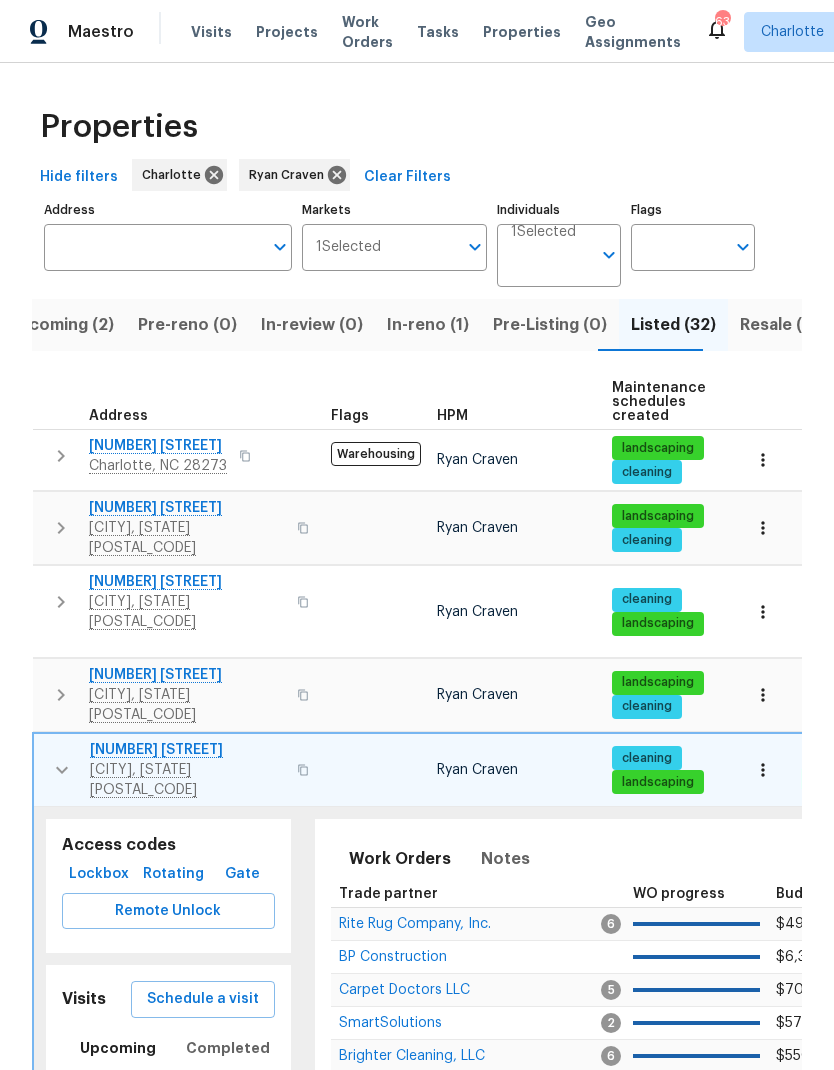 click 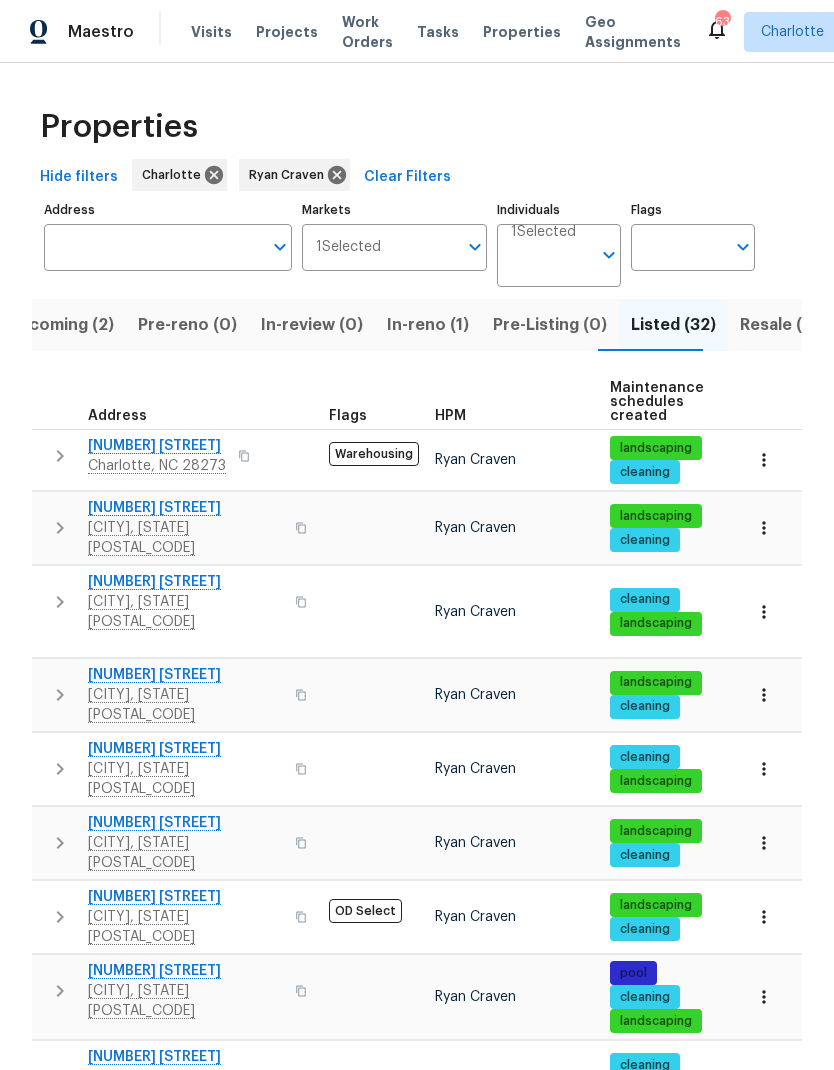 click 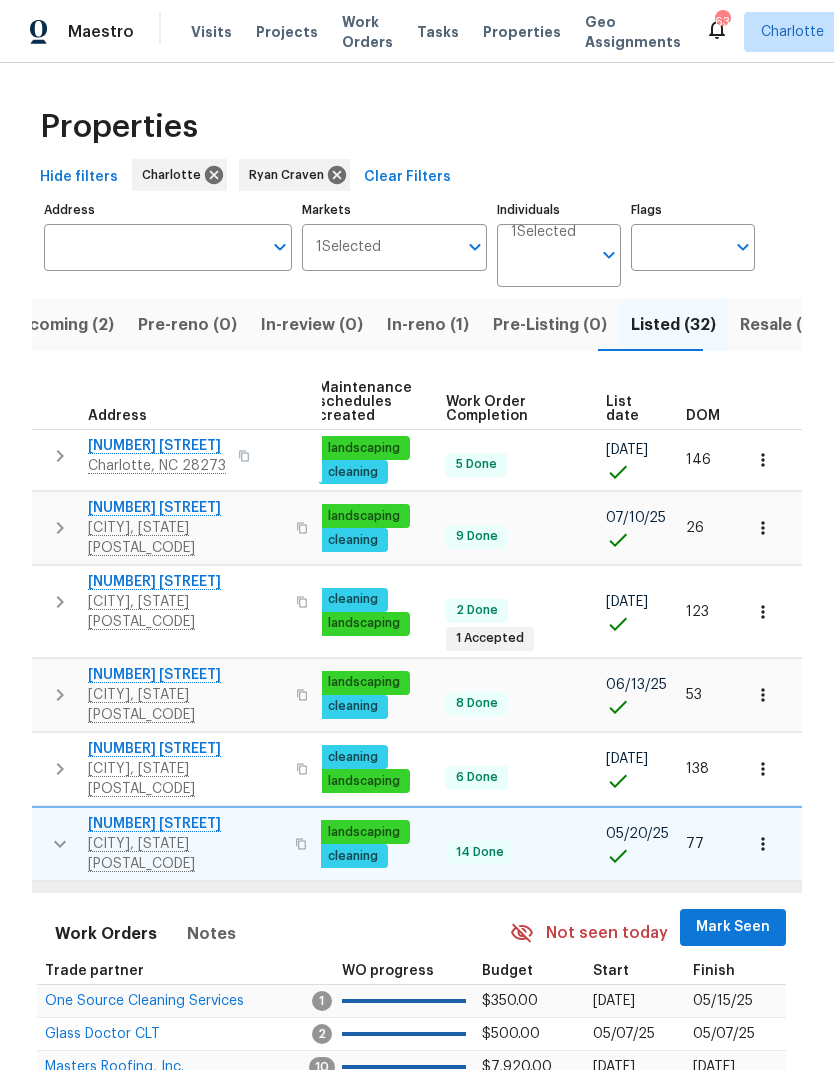 click on "Mark Seen" at bounding box center (733, 927) 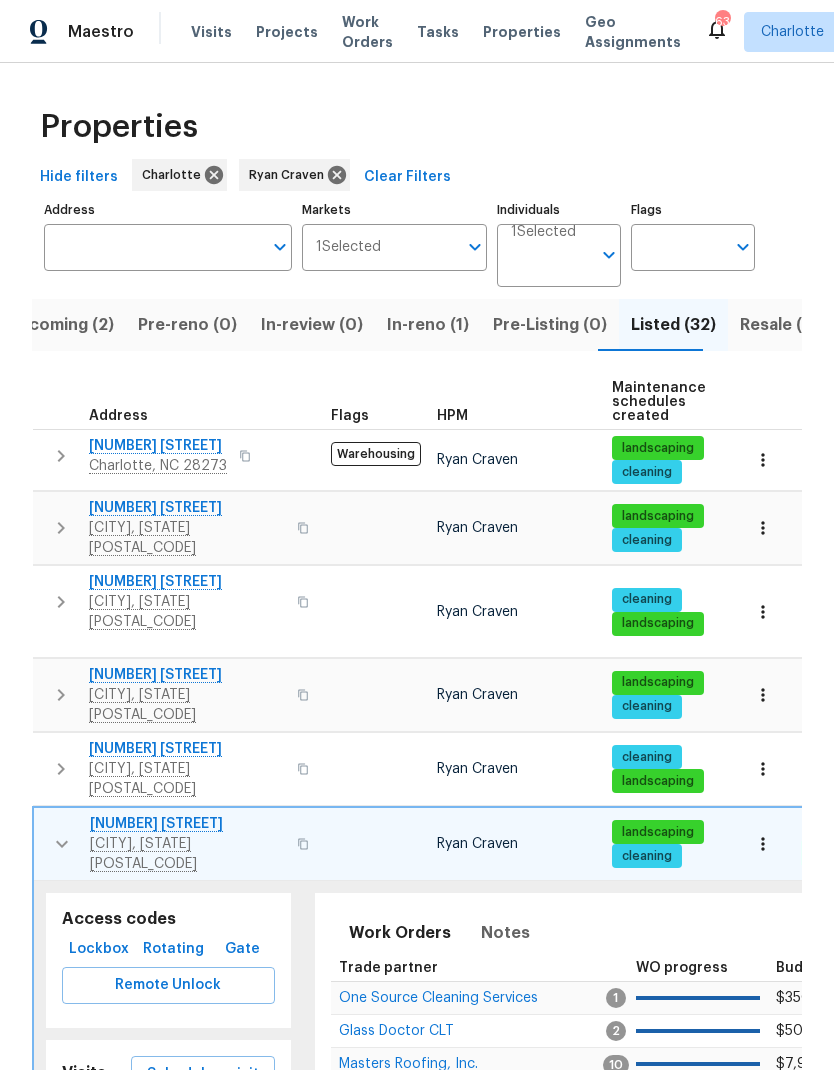 click 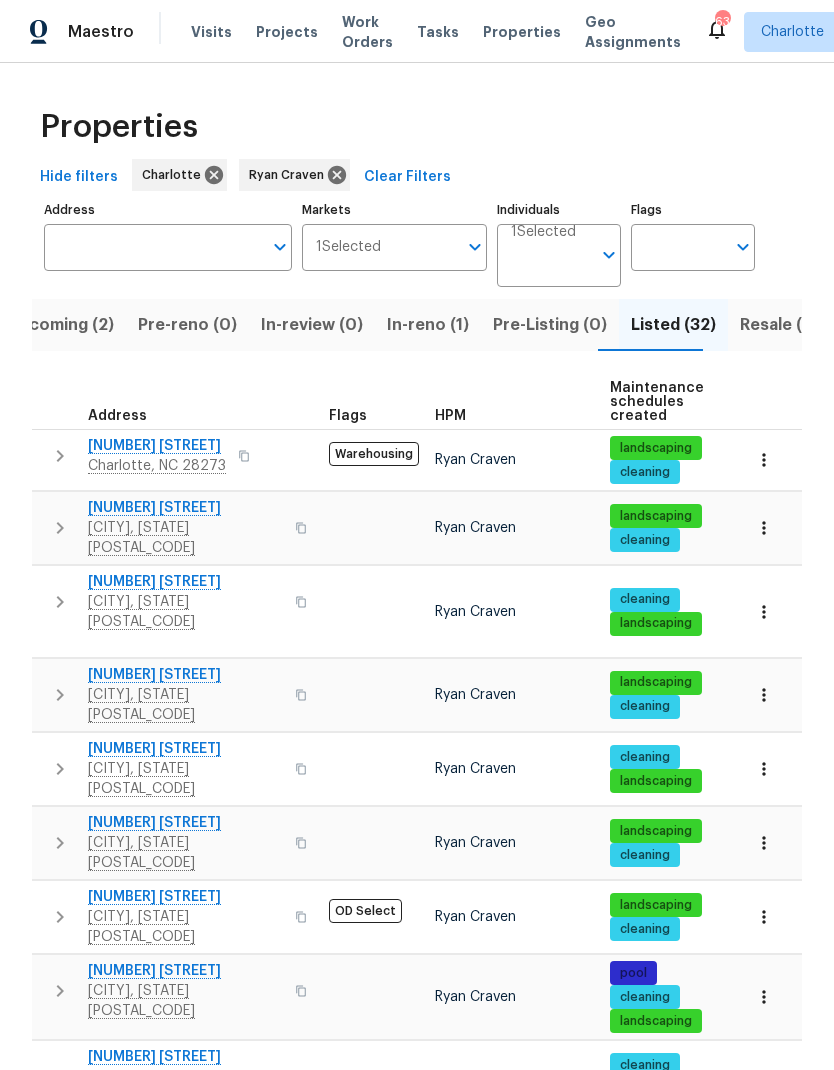 click 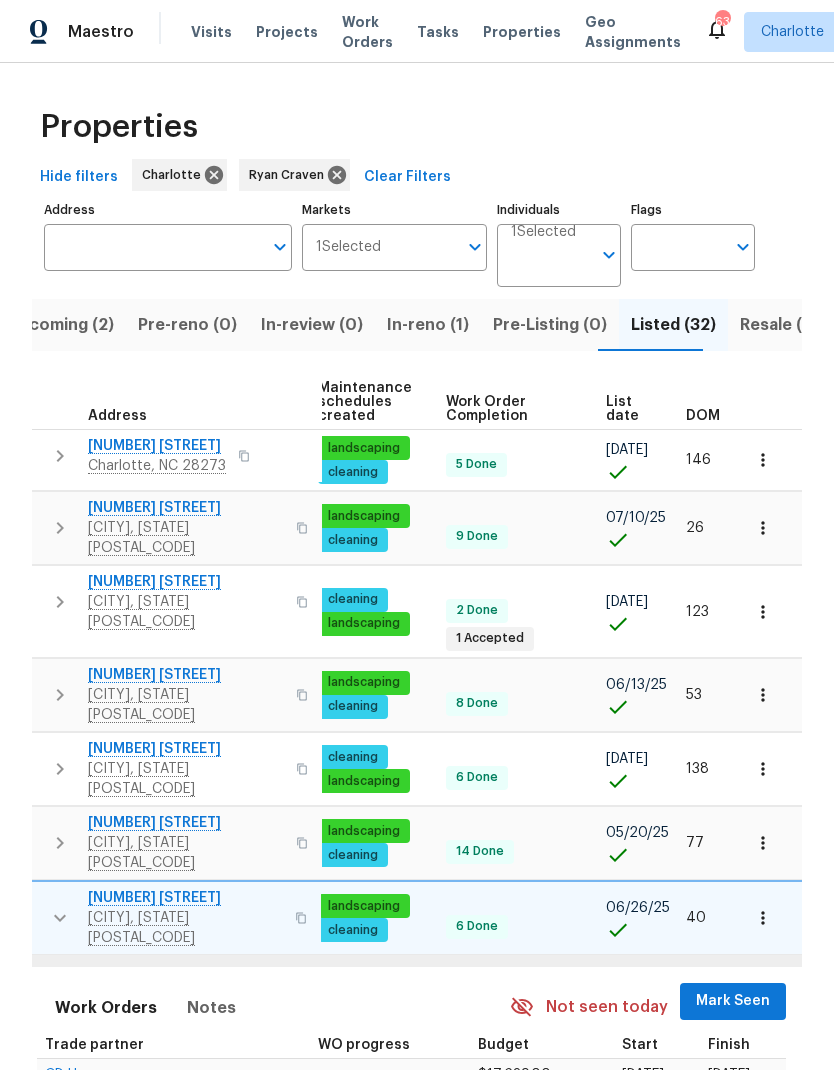 click on "Mark Seen" at bounding box center (733, 1001) 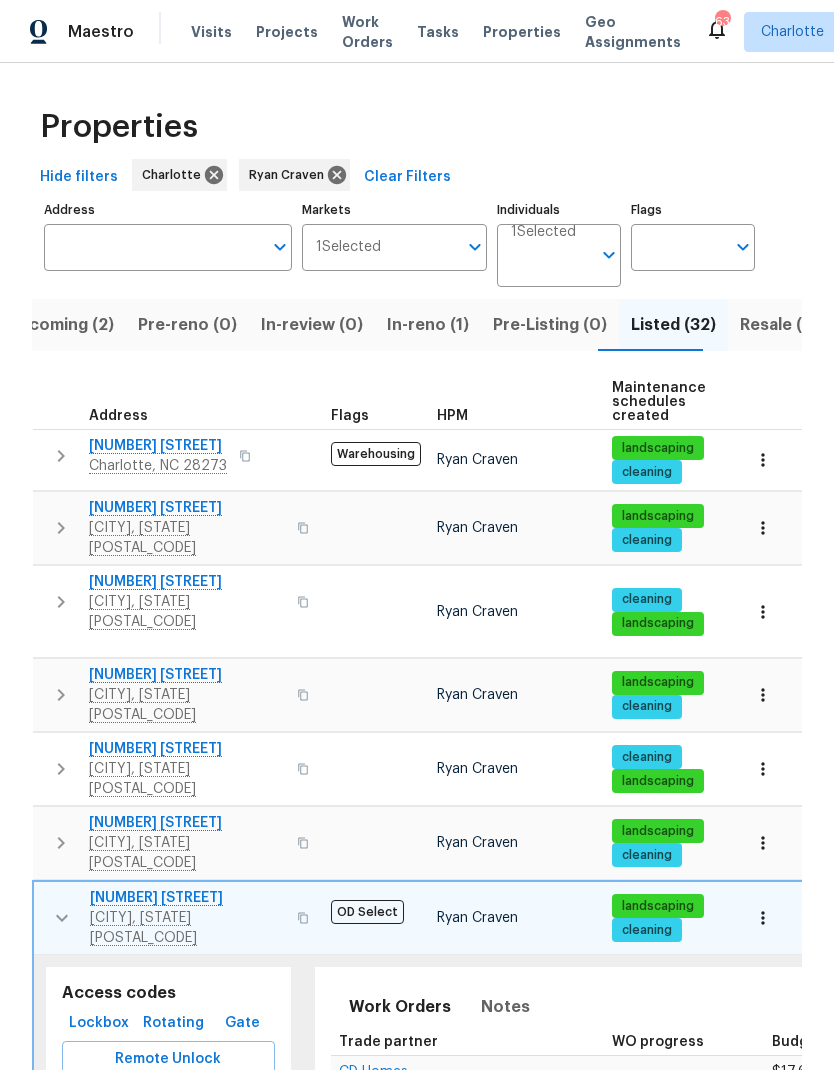 click 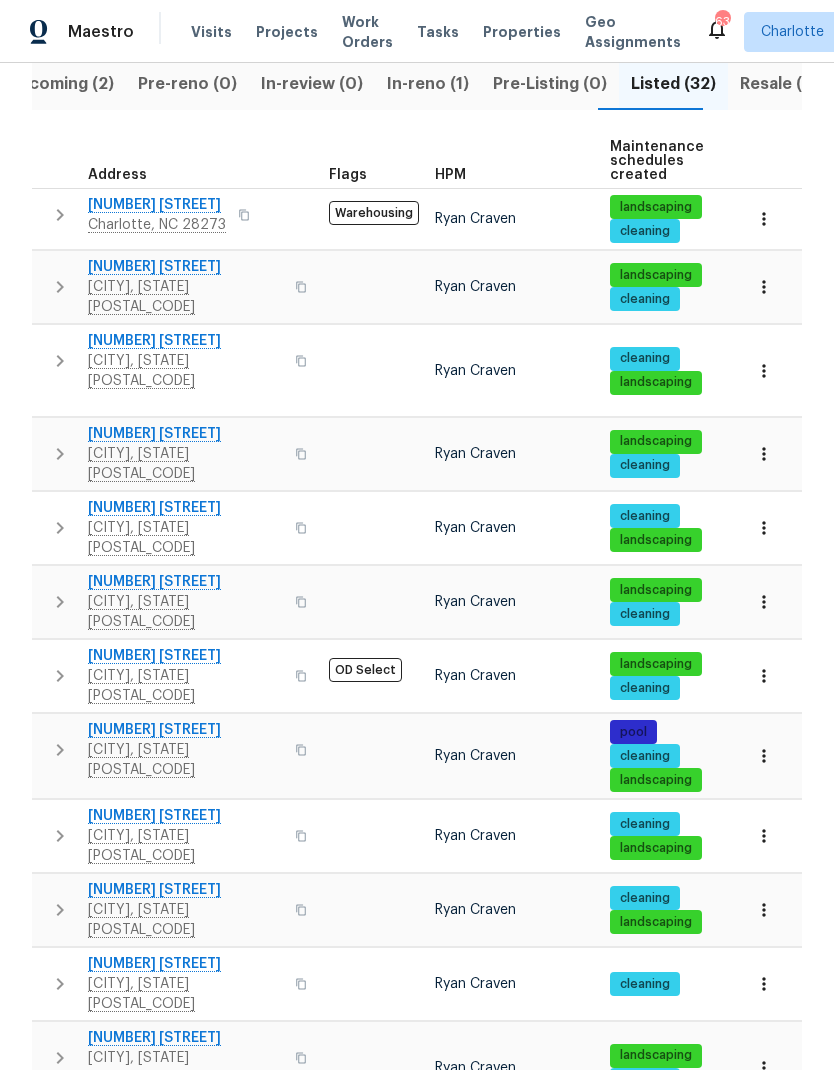 click 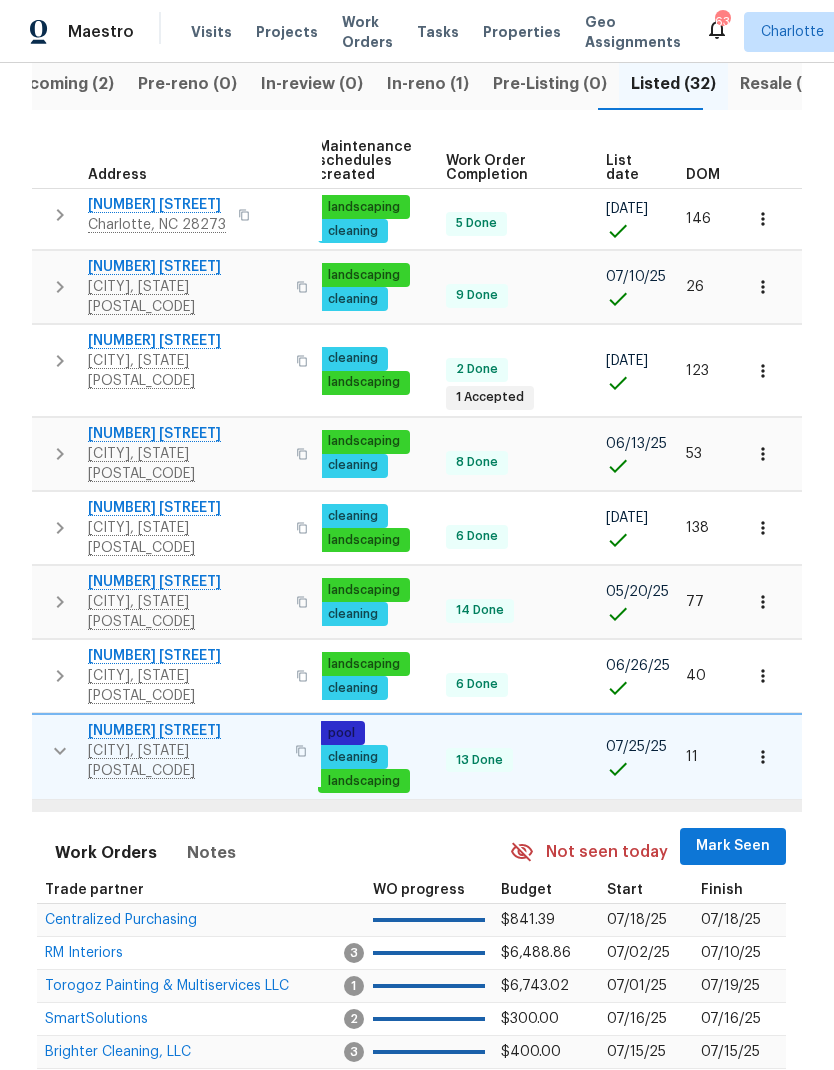 click on "Mark Seen" at bounding box center (733, 846) 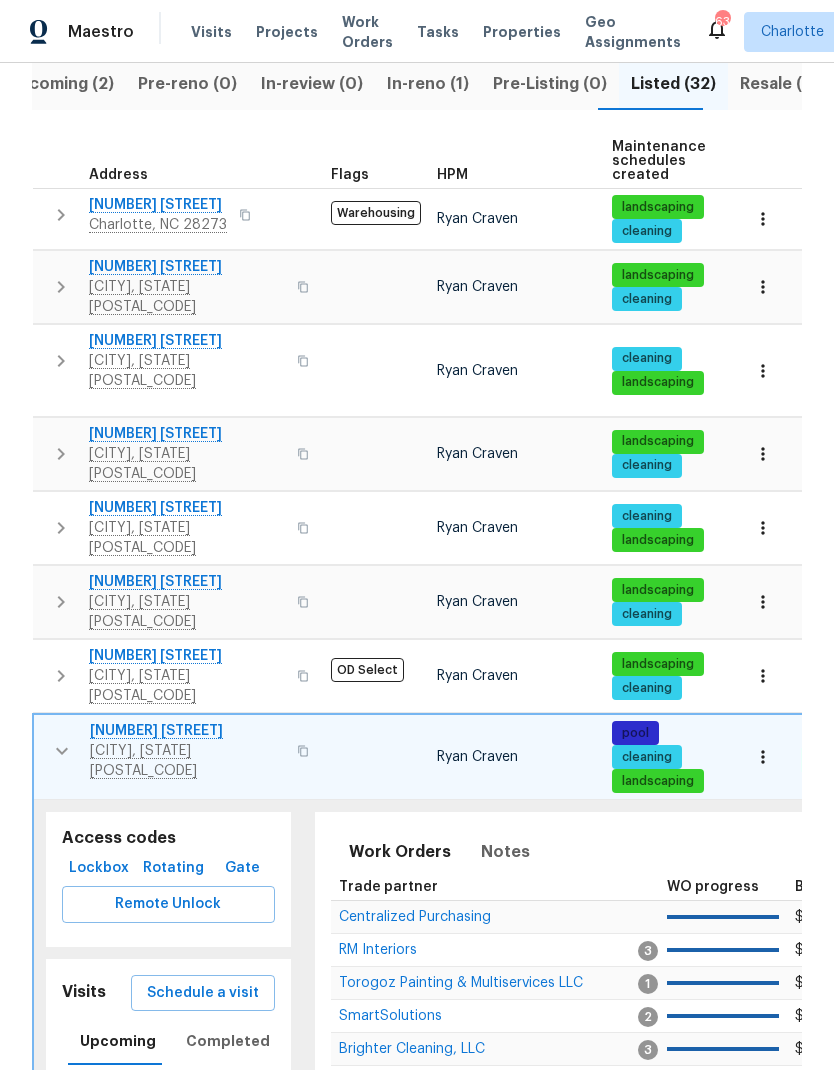 click 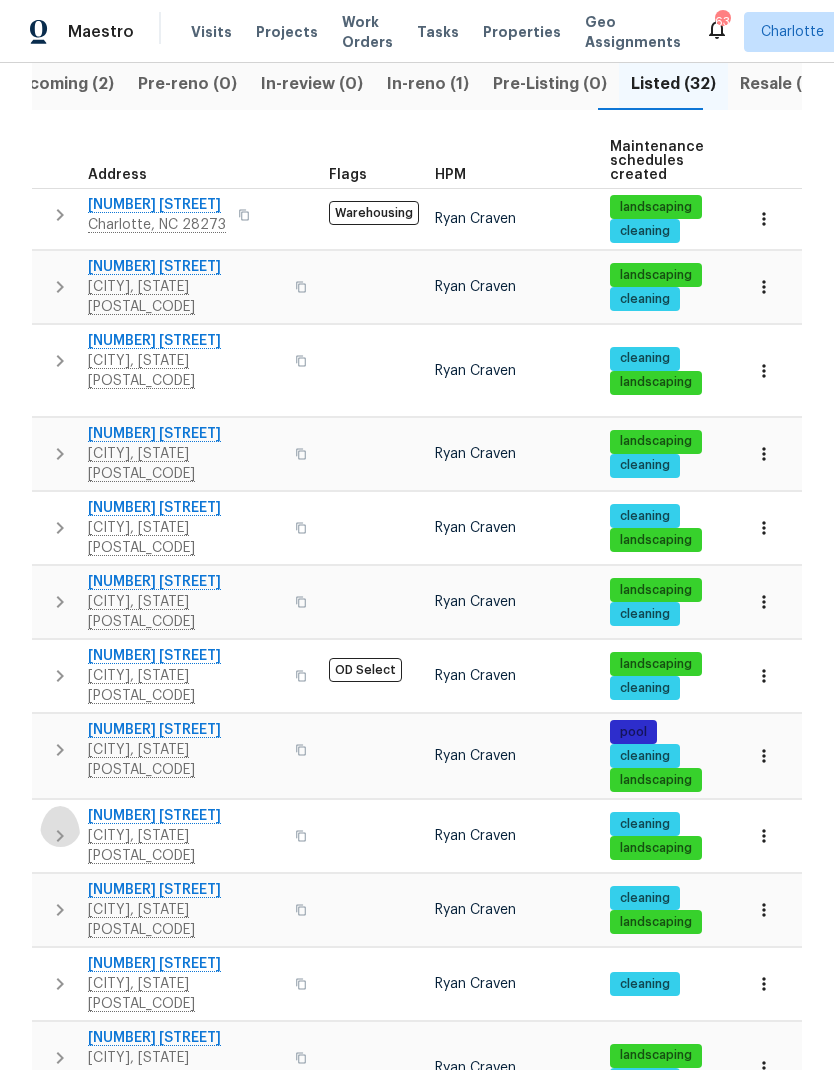 click 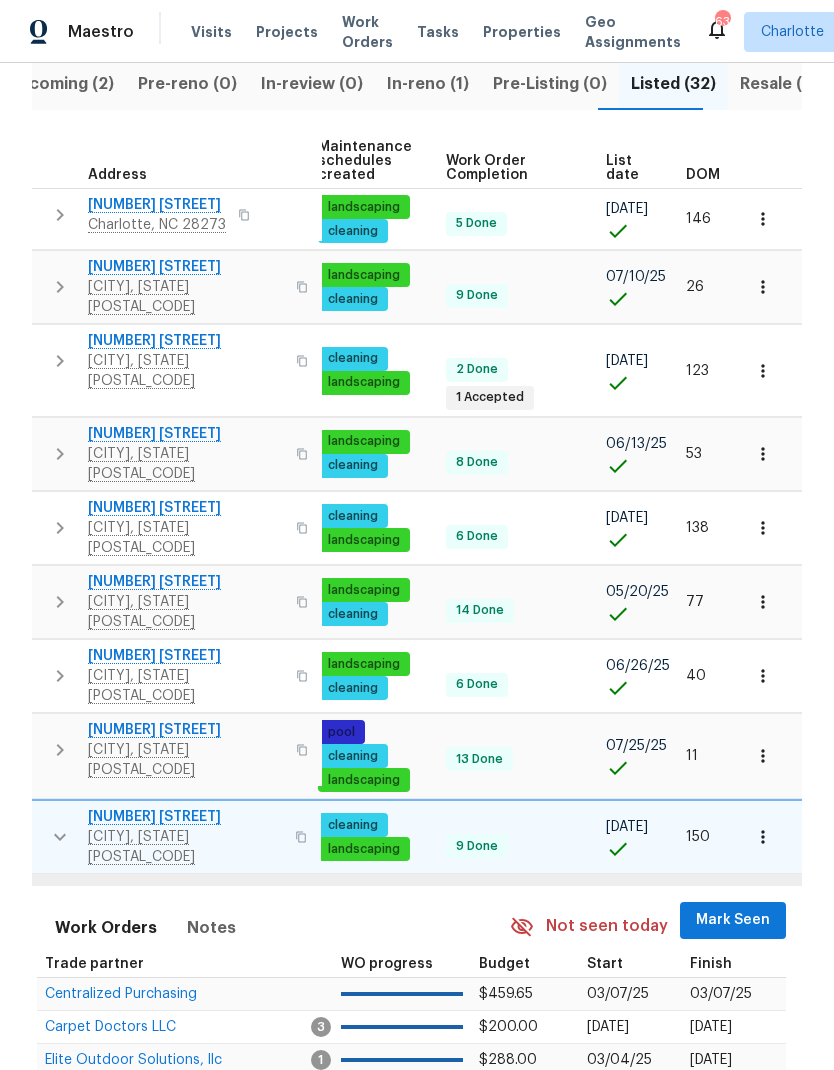 click on "Mark Seen" at bounding box center [733, 920] 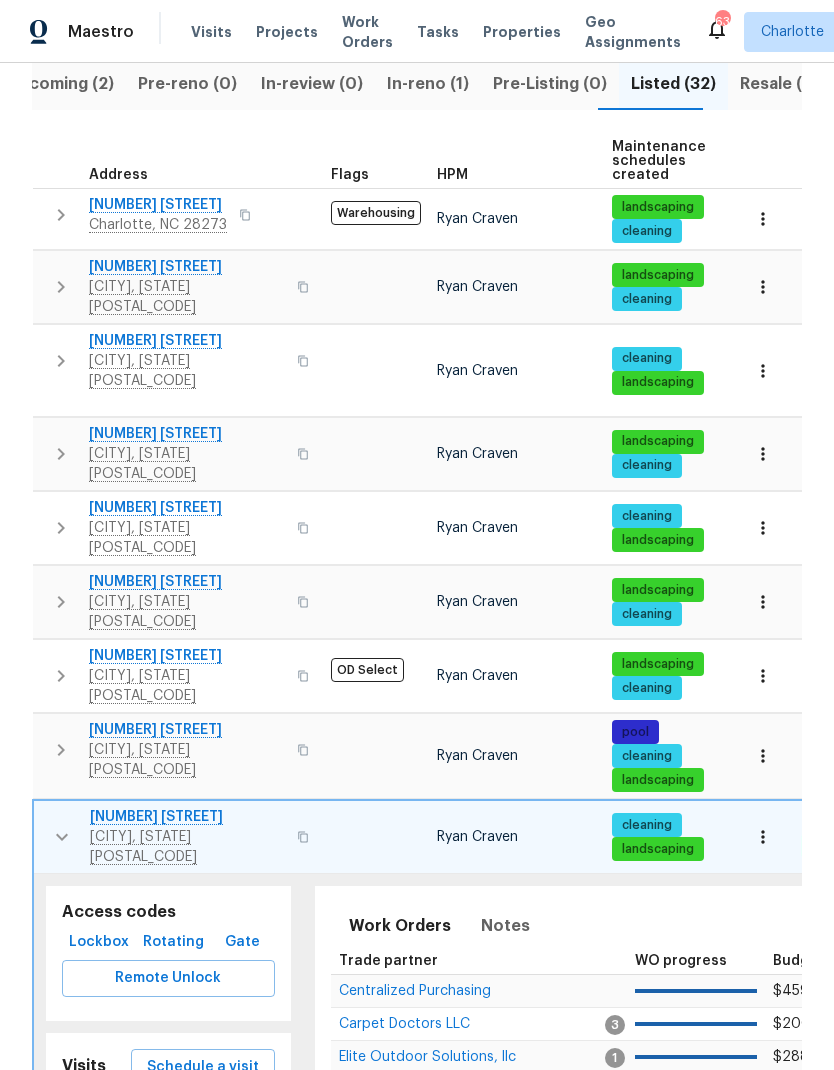 click 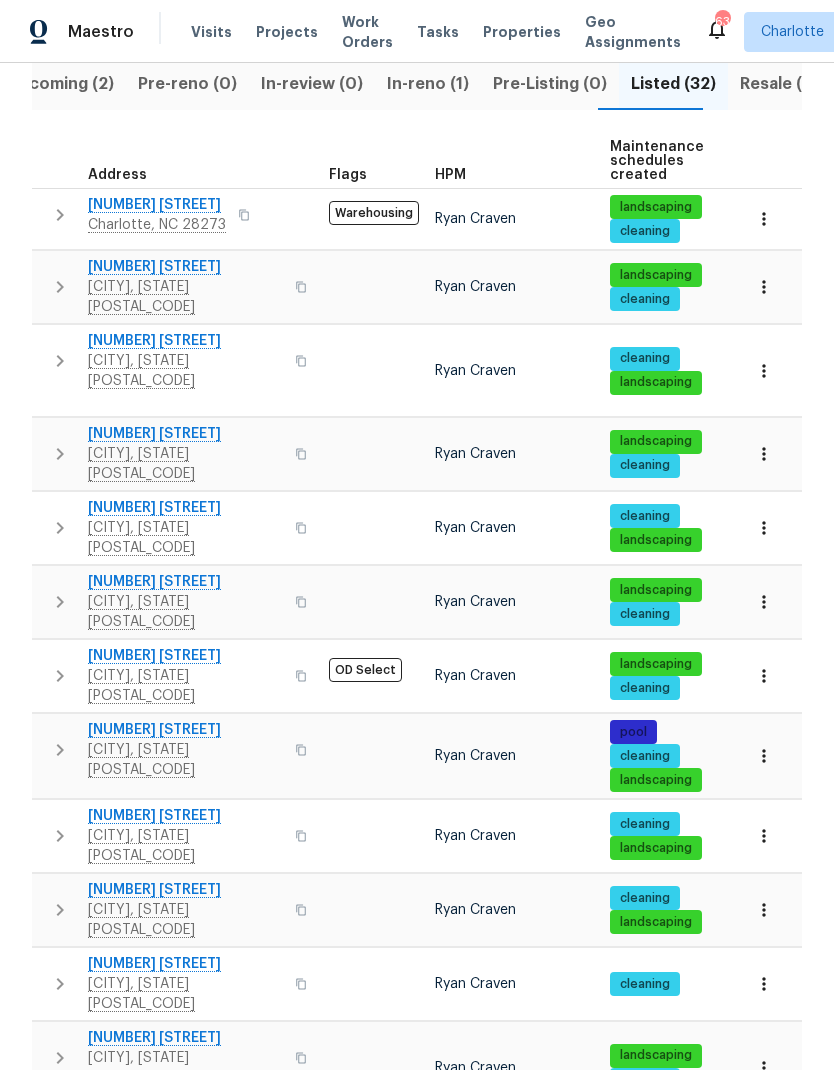 click 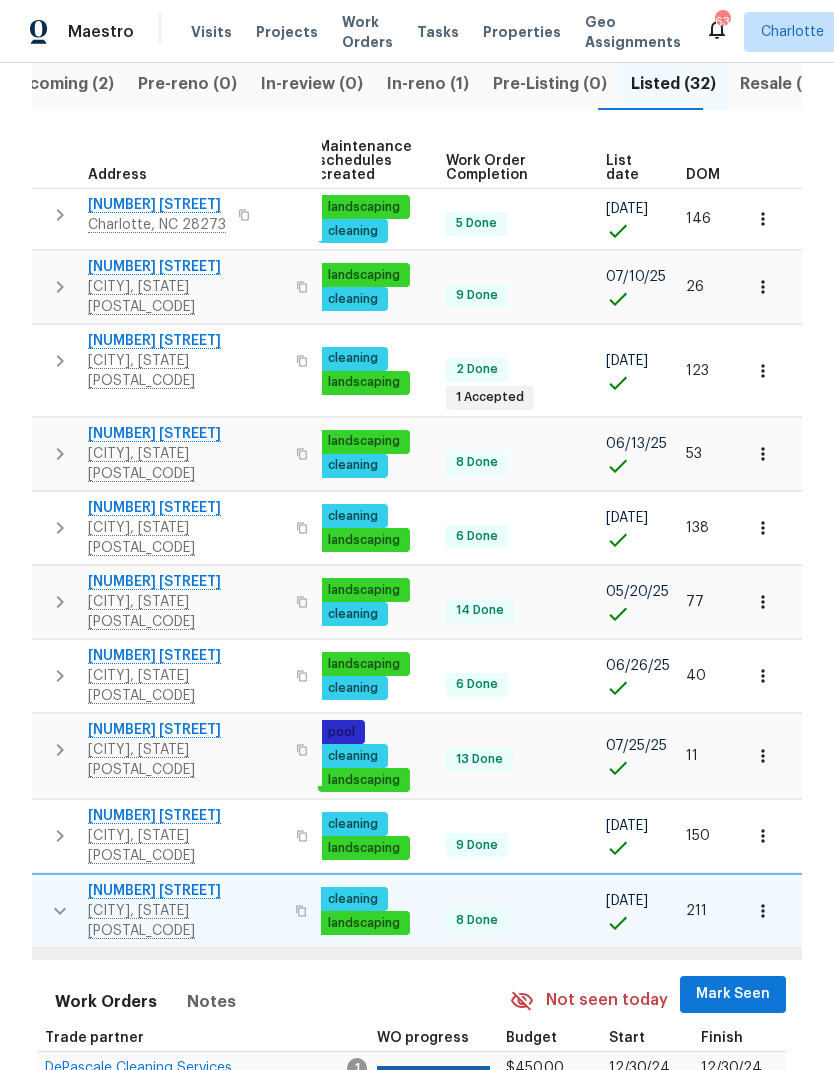 click on "Mark Seen" at bounding box center (733, 994) 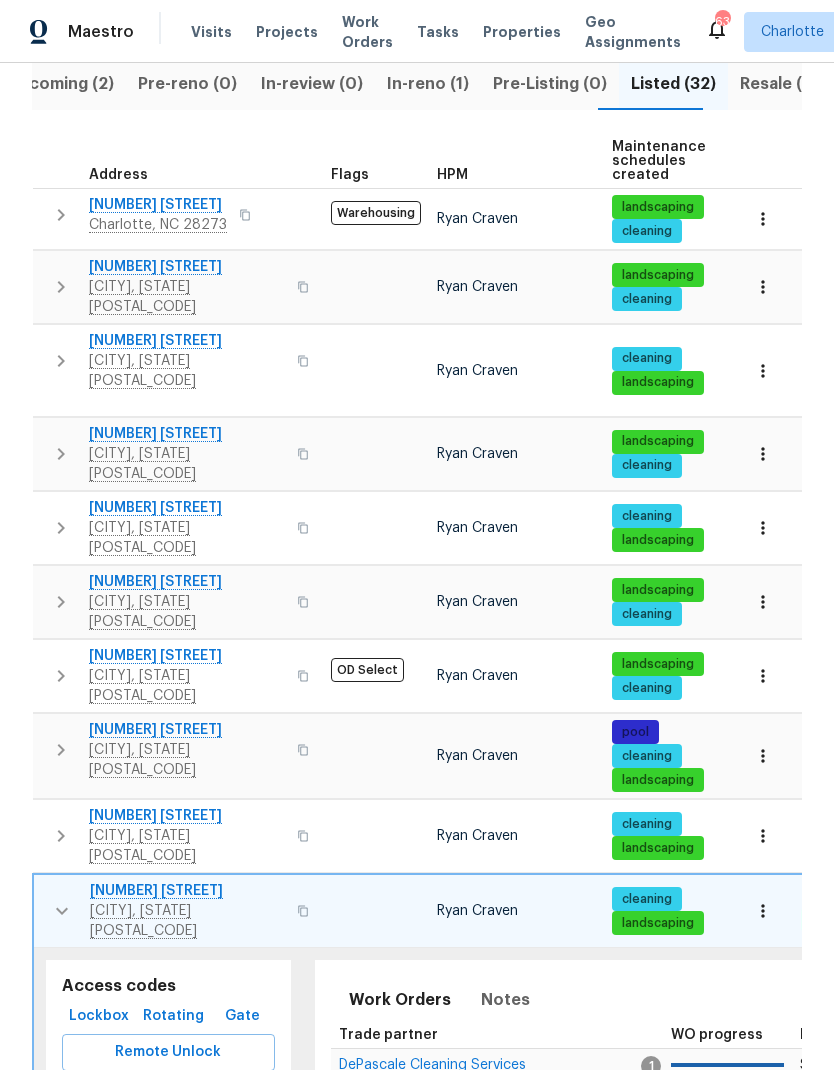 click 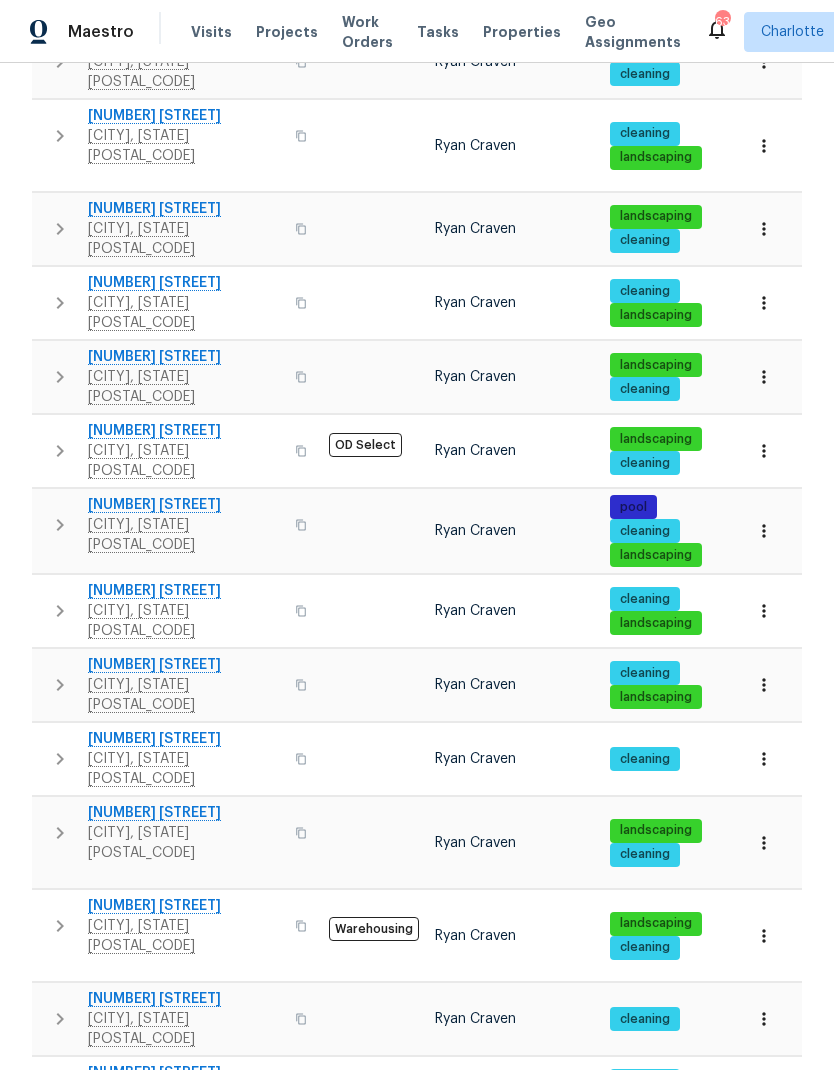 click 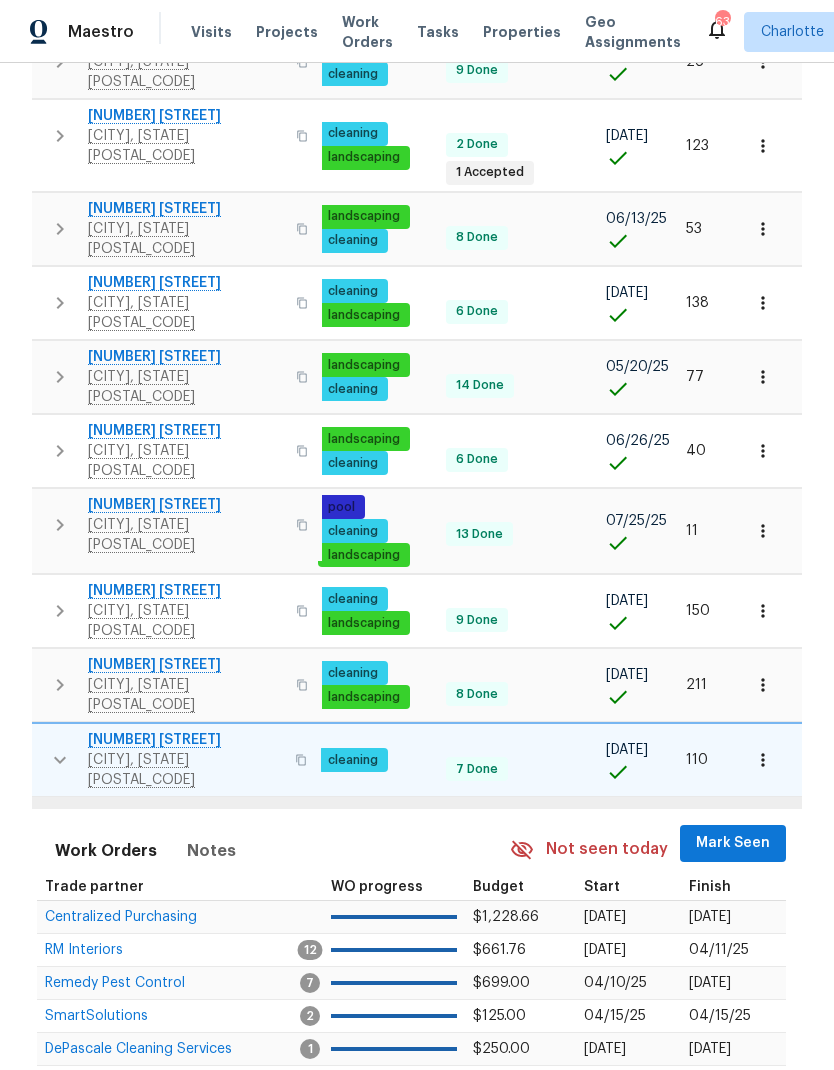 click on "Mark Seen" at bounding box center [733, 843] 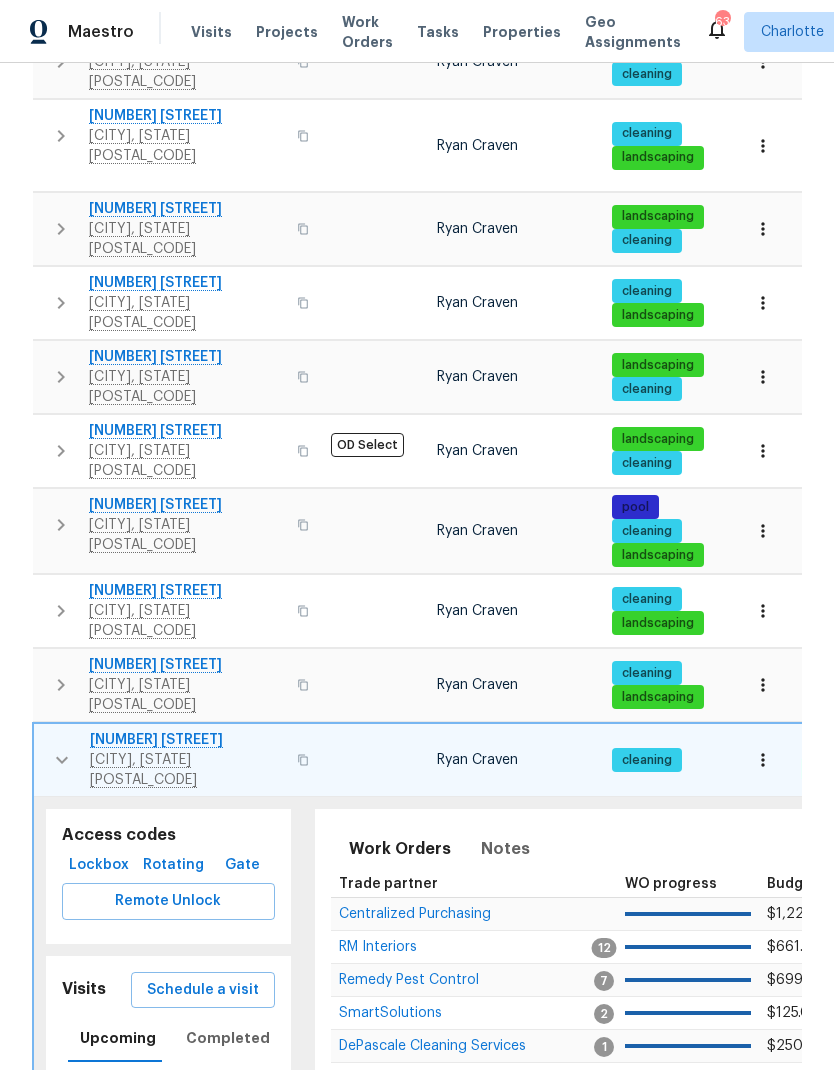 click at bounding box center [62, 760] 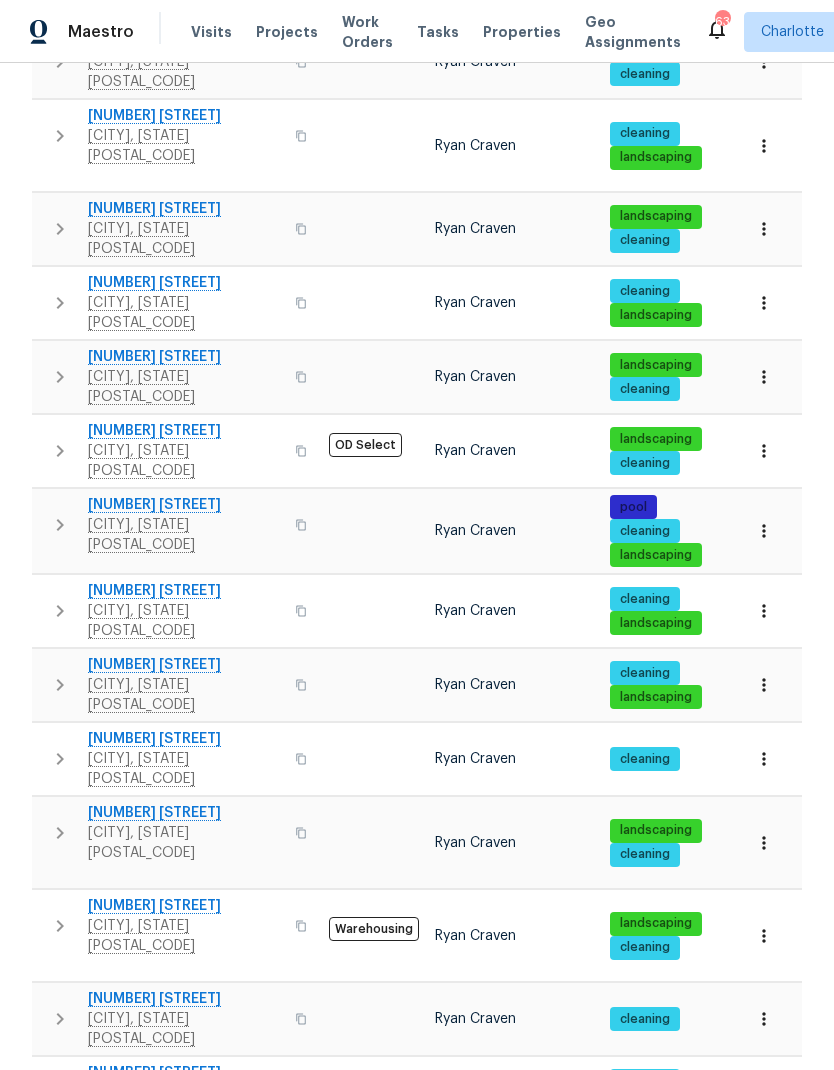 click 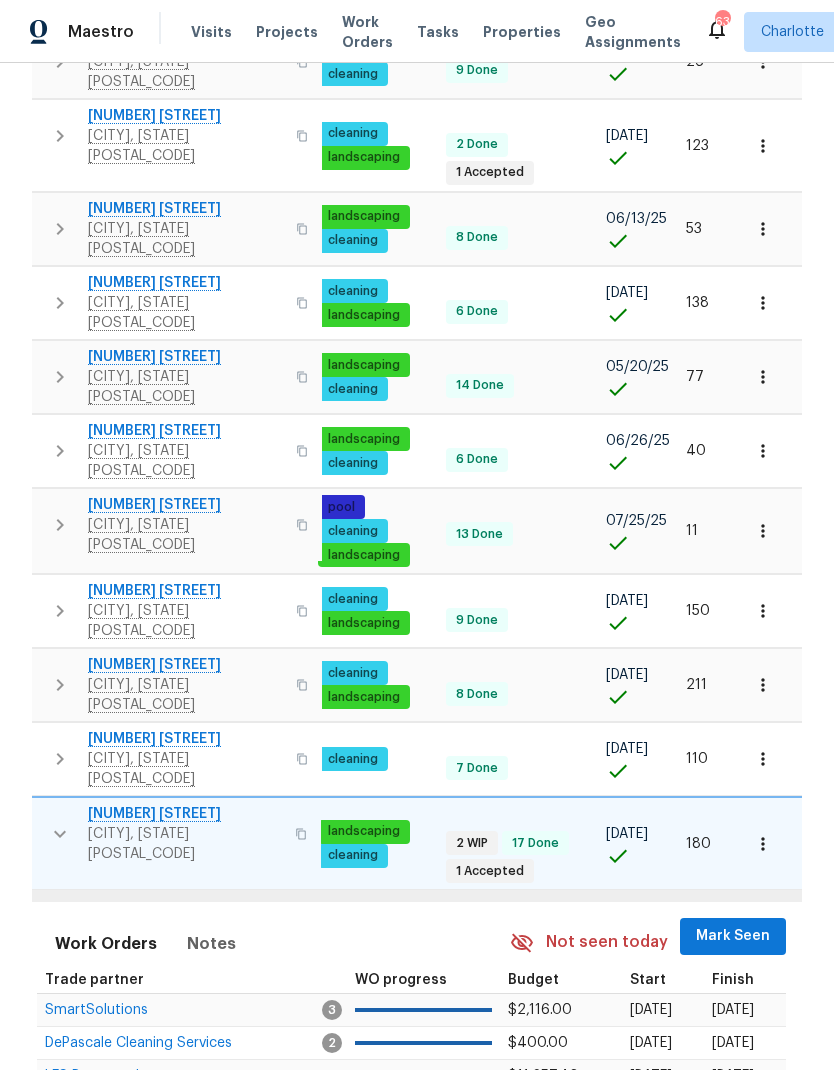 click on "Mark Seen" at bounding box center (733, 936) 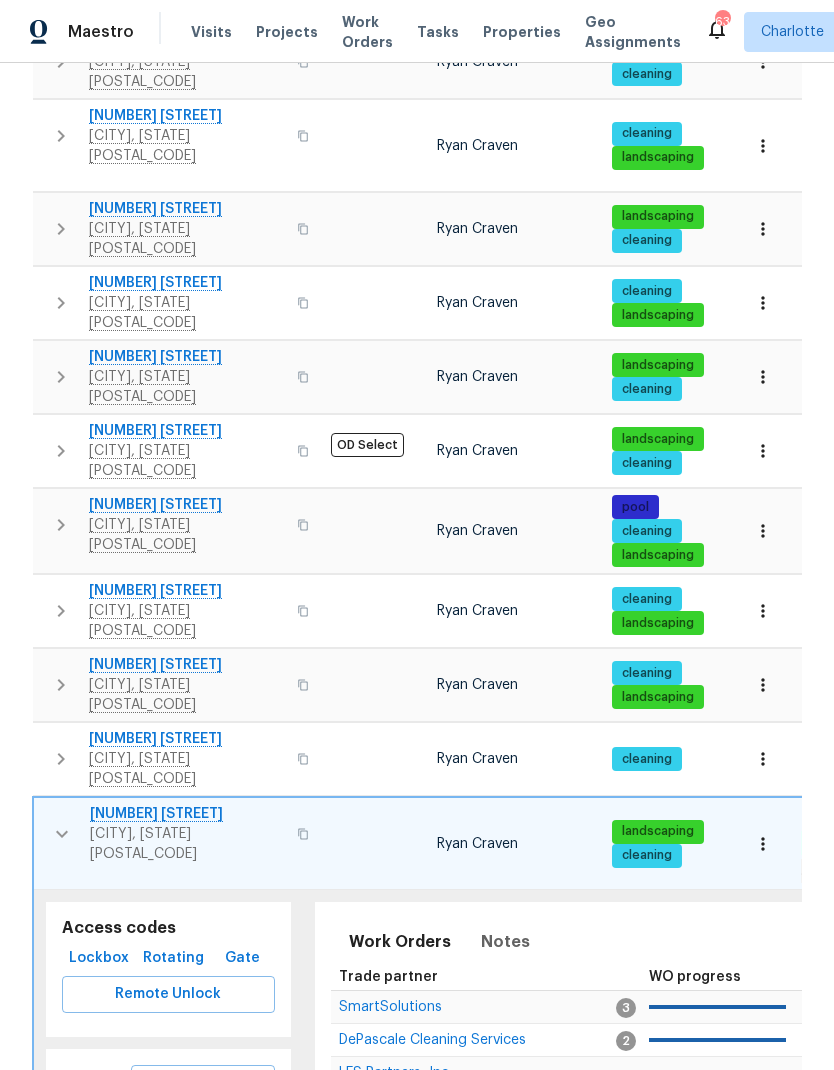 click 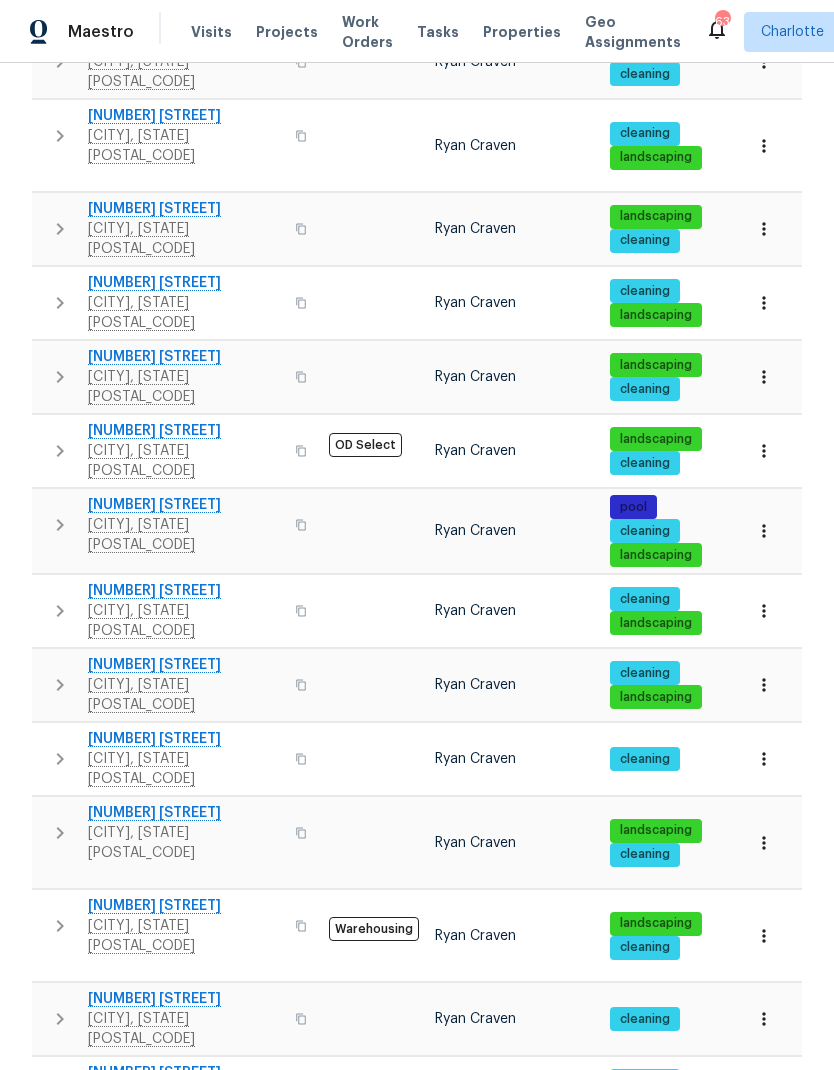 click at bounding box center [60, 926] 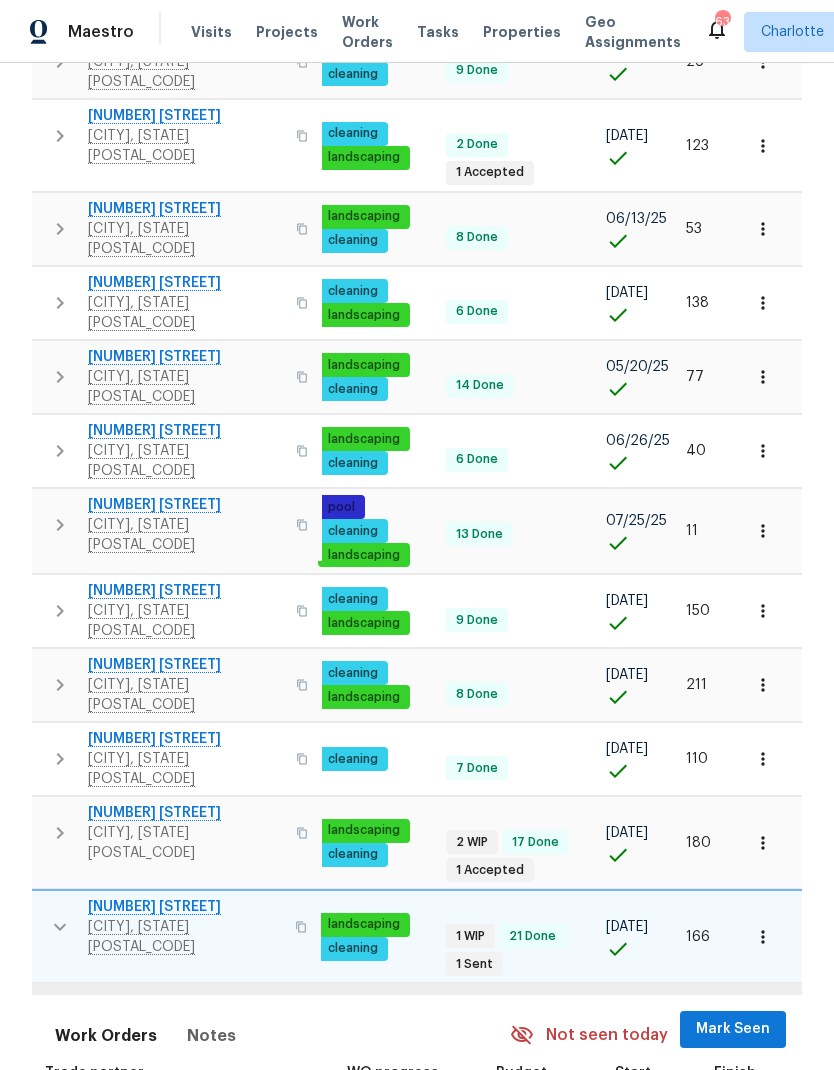 click on "Mark Seen" at bounding box center [733, 1029] 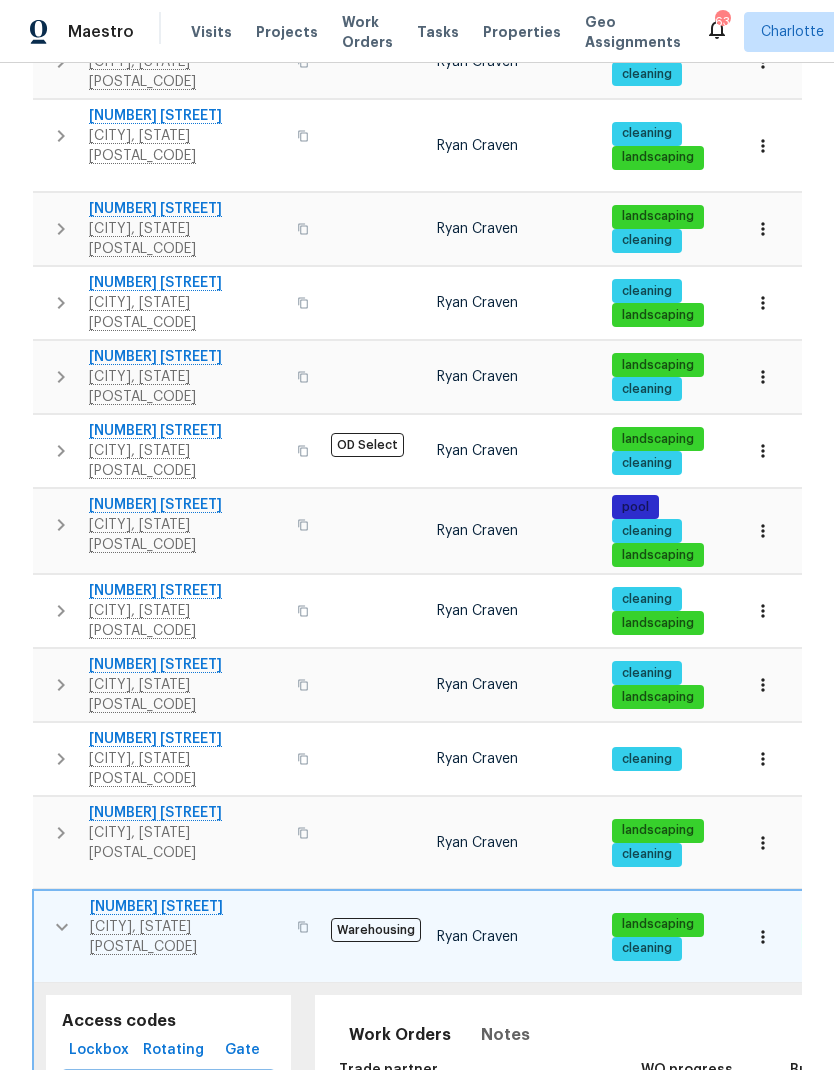 click 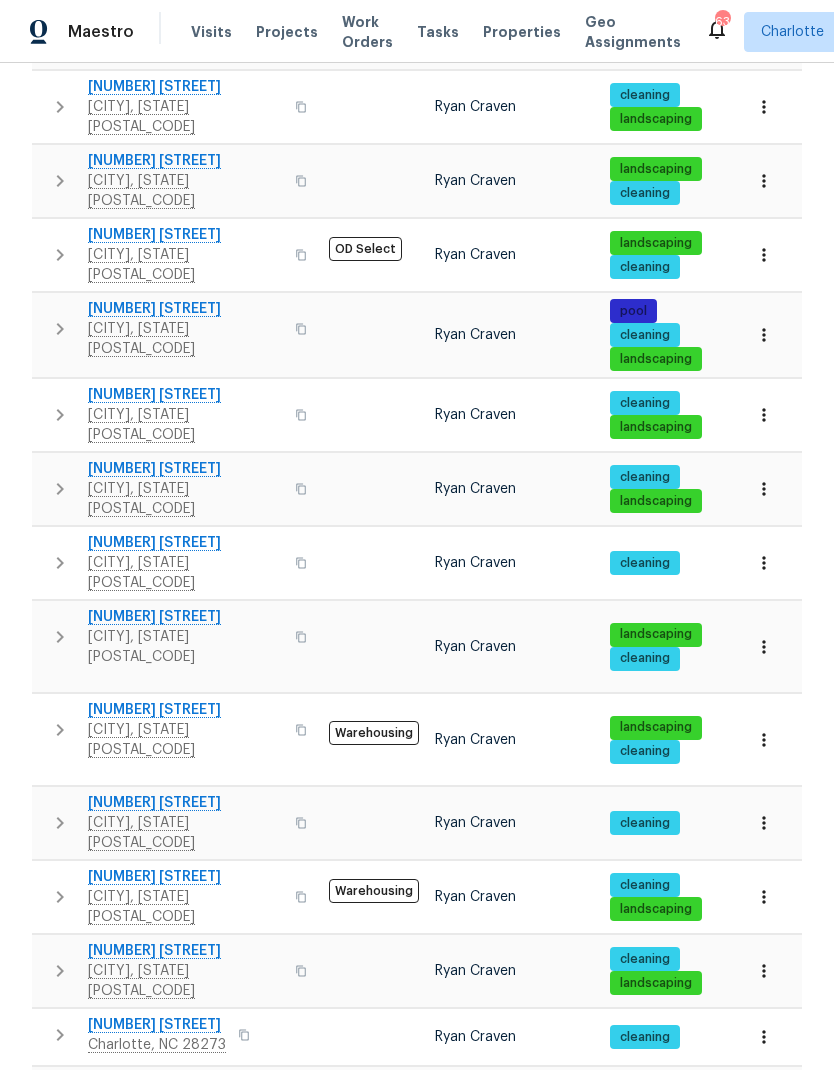click 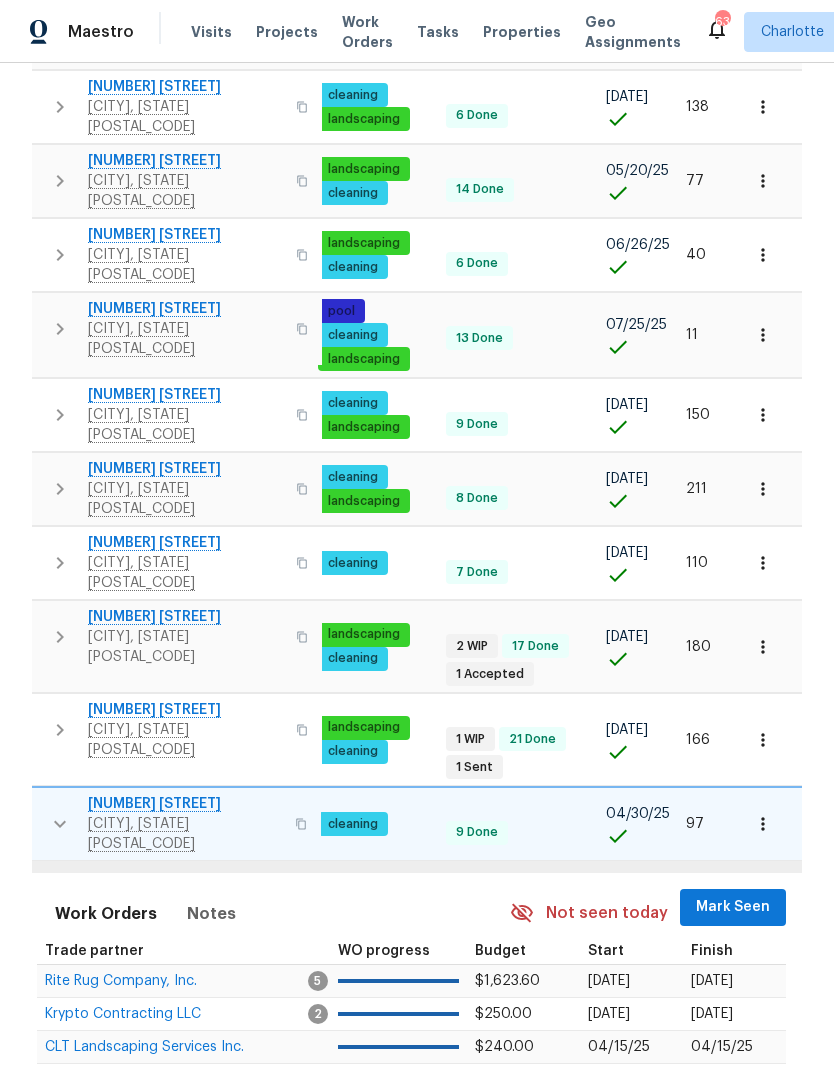click on "Mark Seen" at bounding box center [733, 907] 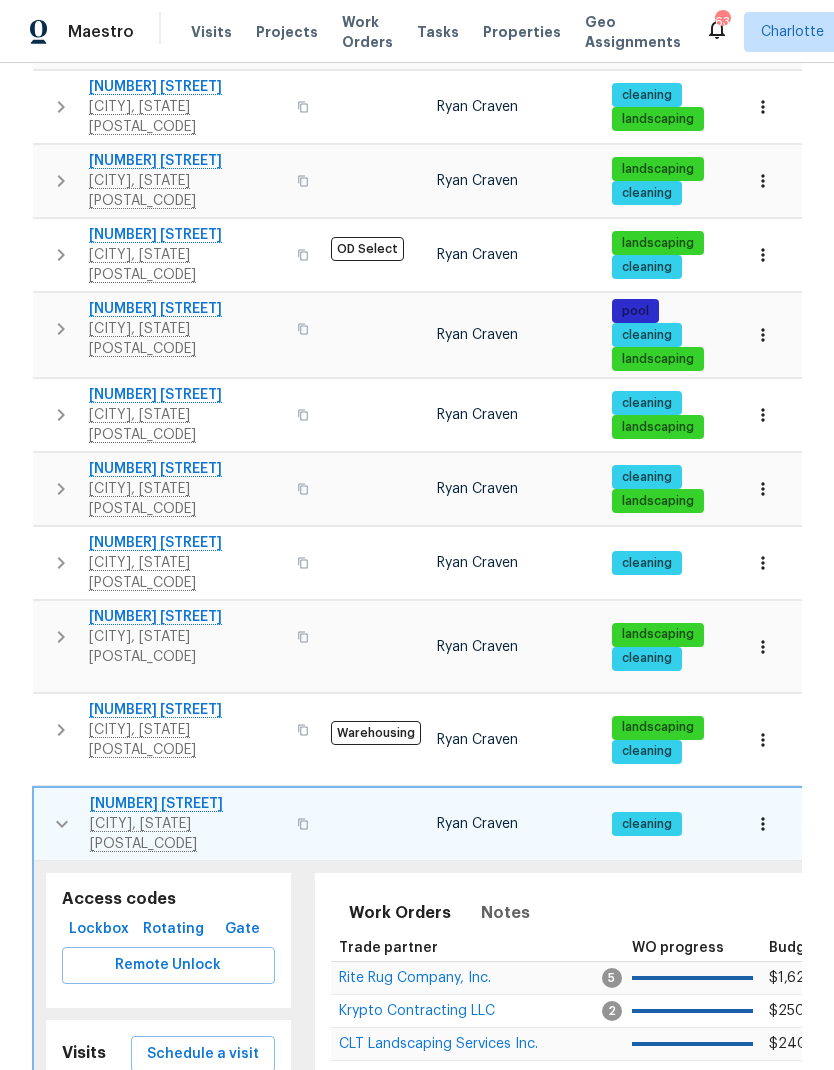 click 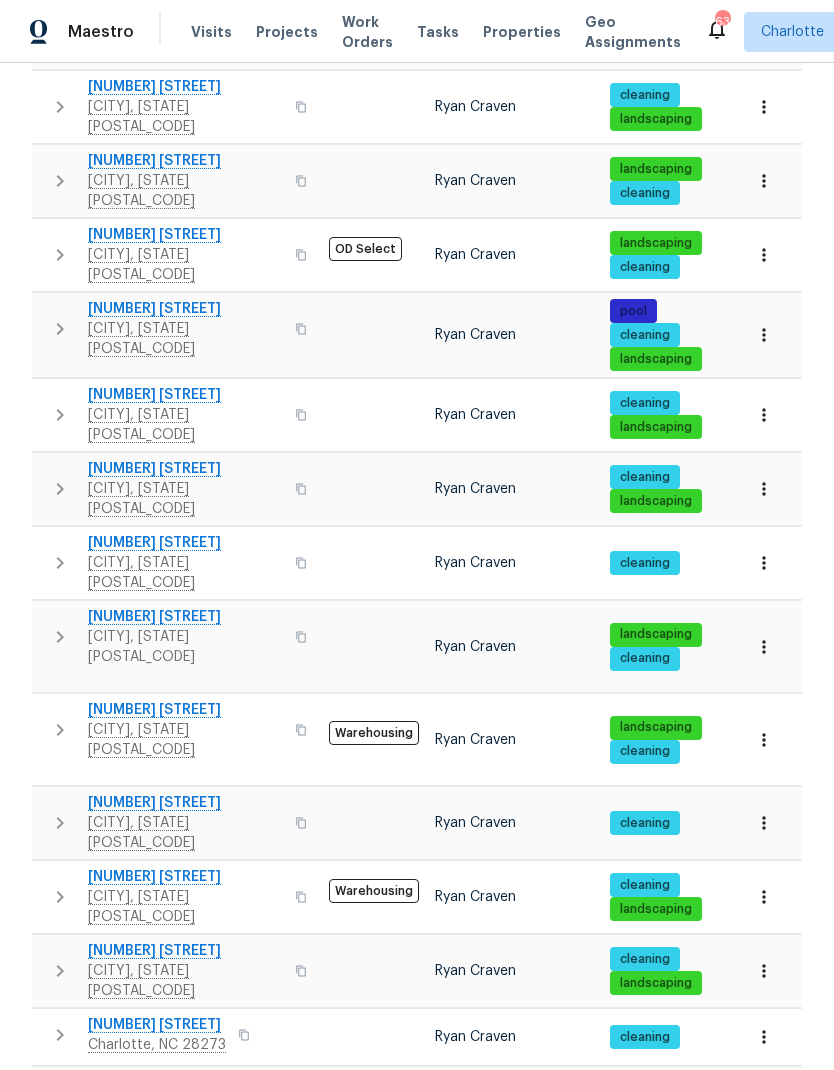 click 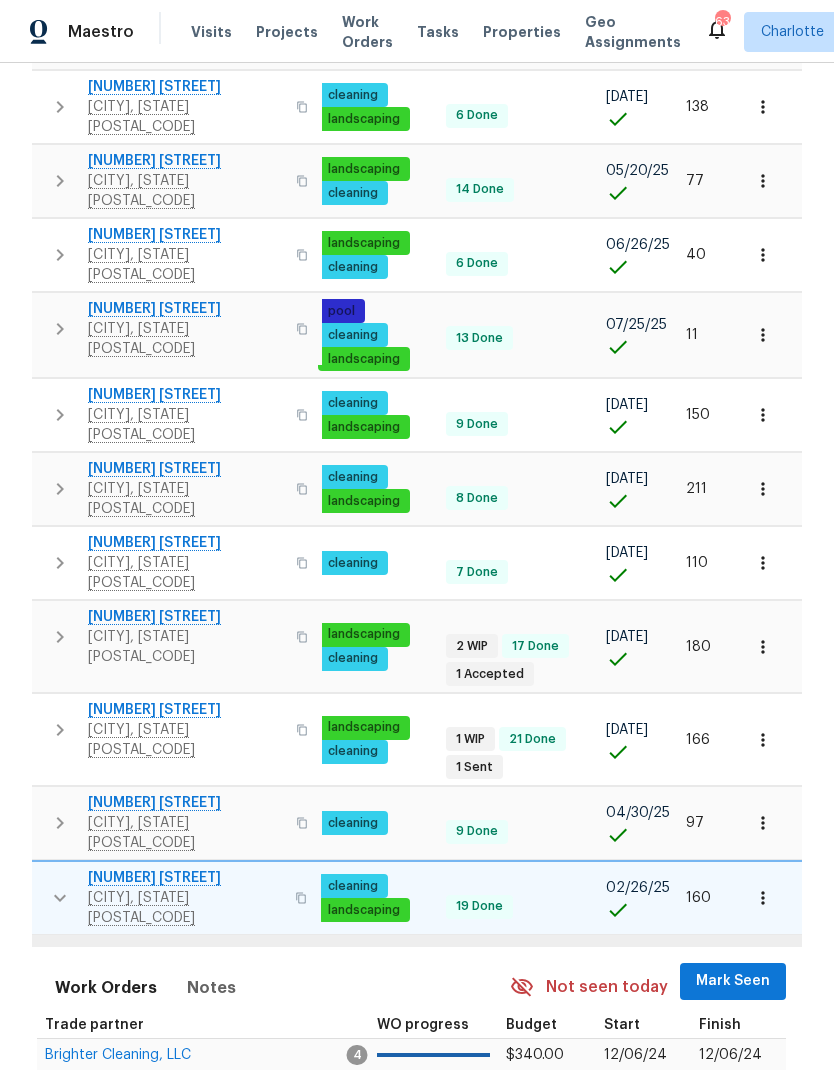 click on "Mark Seen" at bounding box center [733, 981] 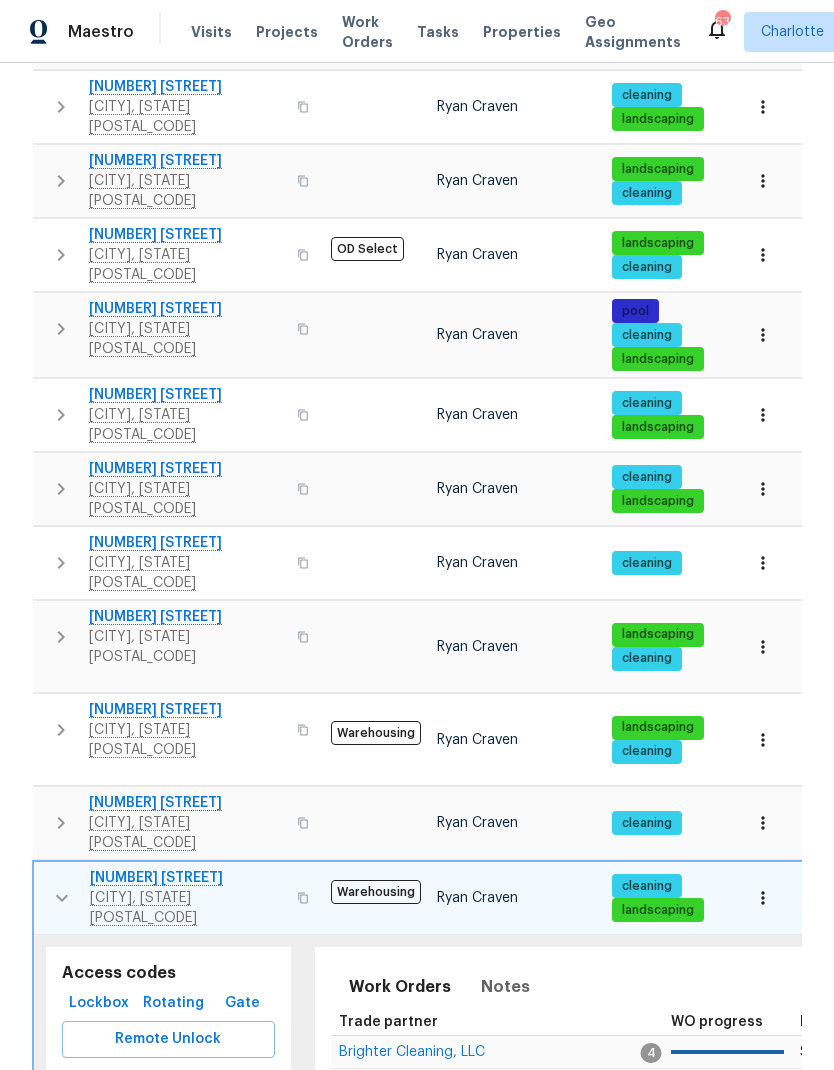 click at bounding box center [62, 898] 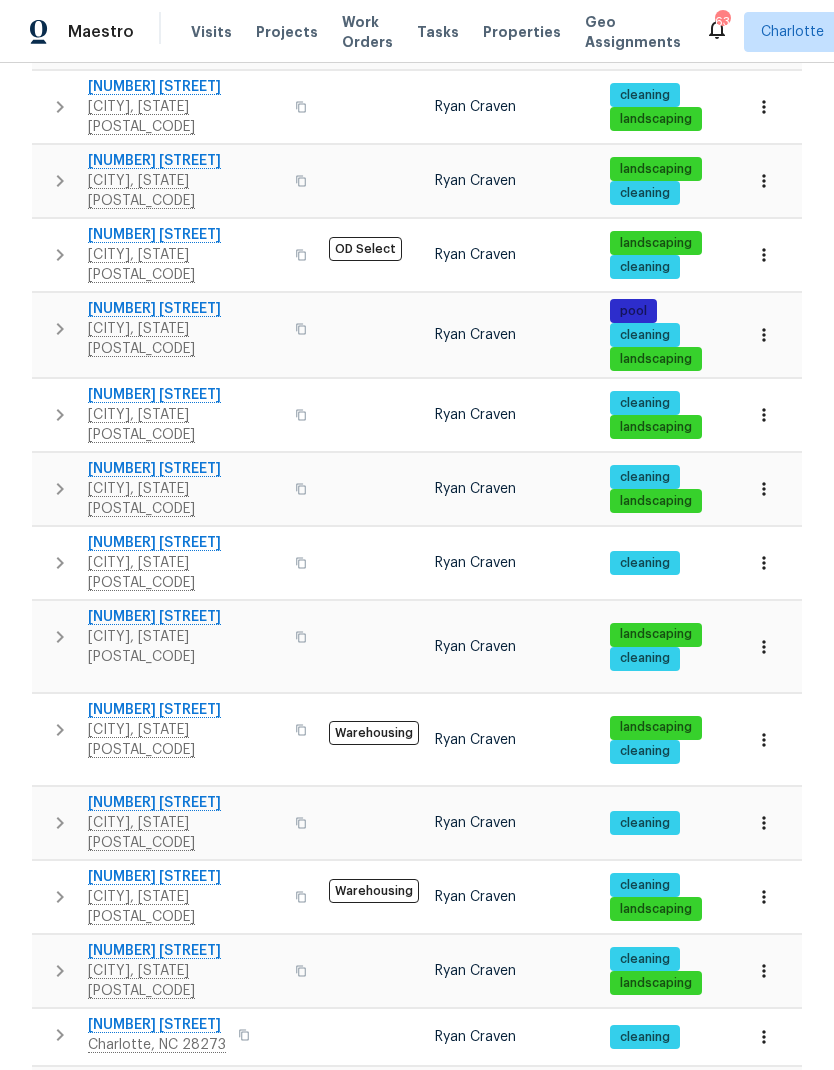 click 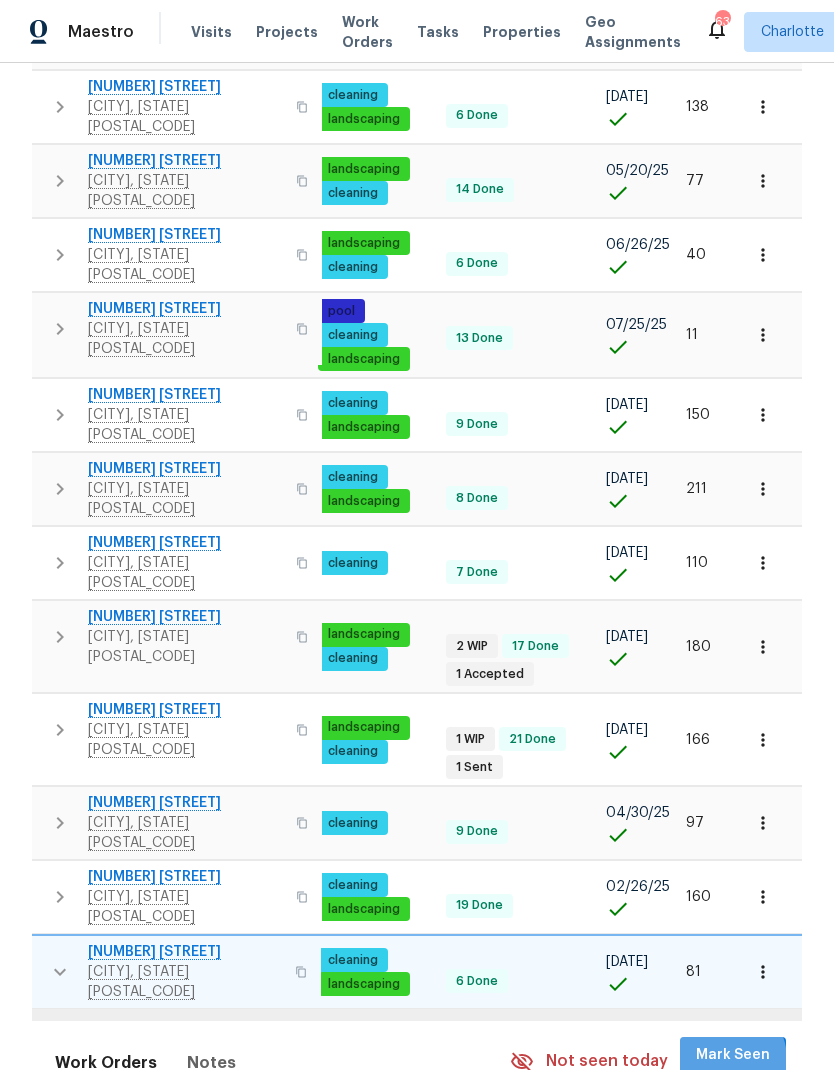 click on "Mark Seen" at bounding box center [733, 1055] 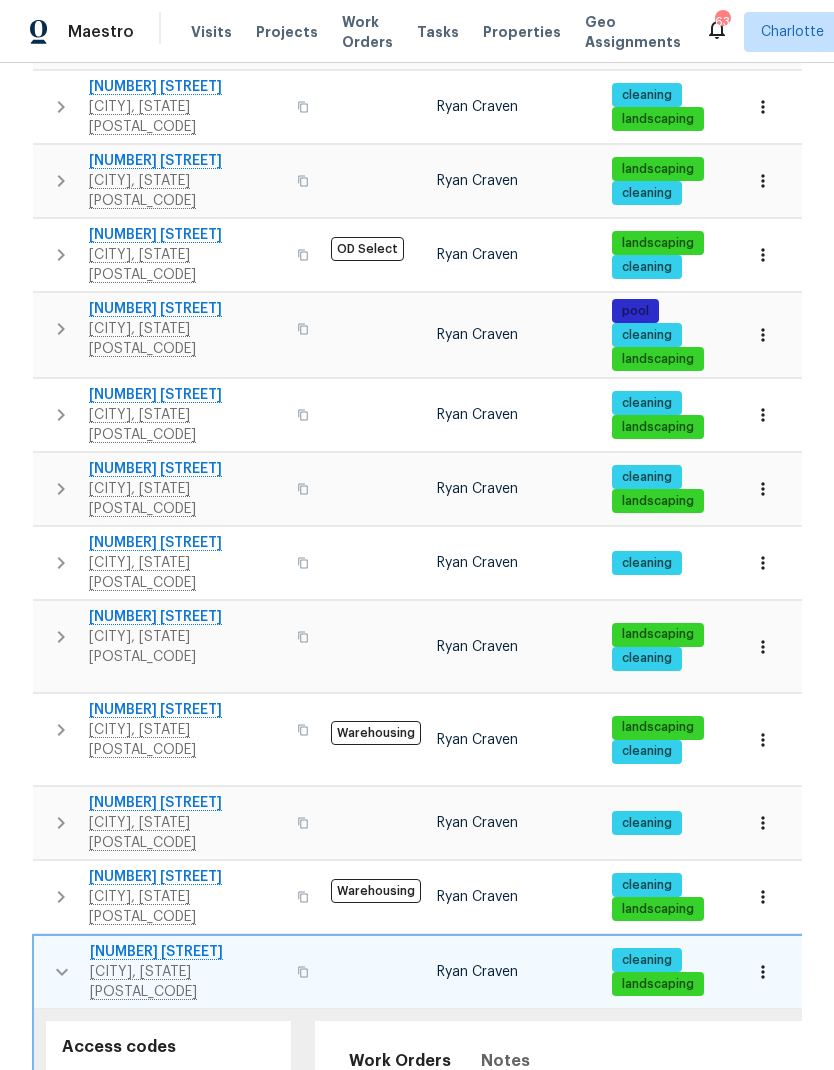 click at bounding box center (62, 972) 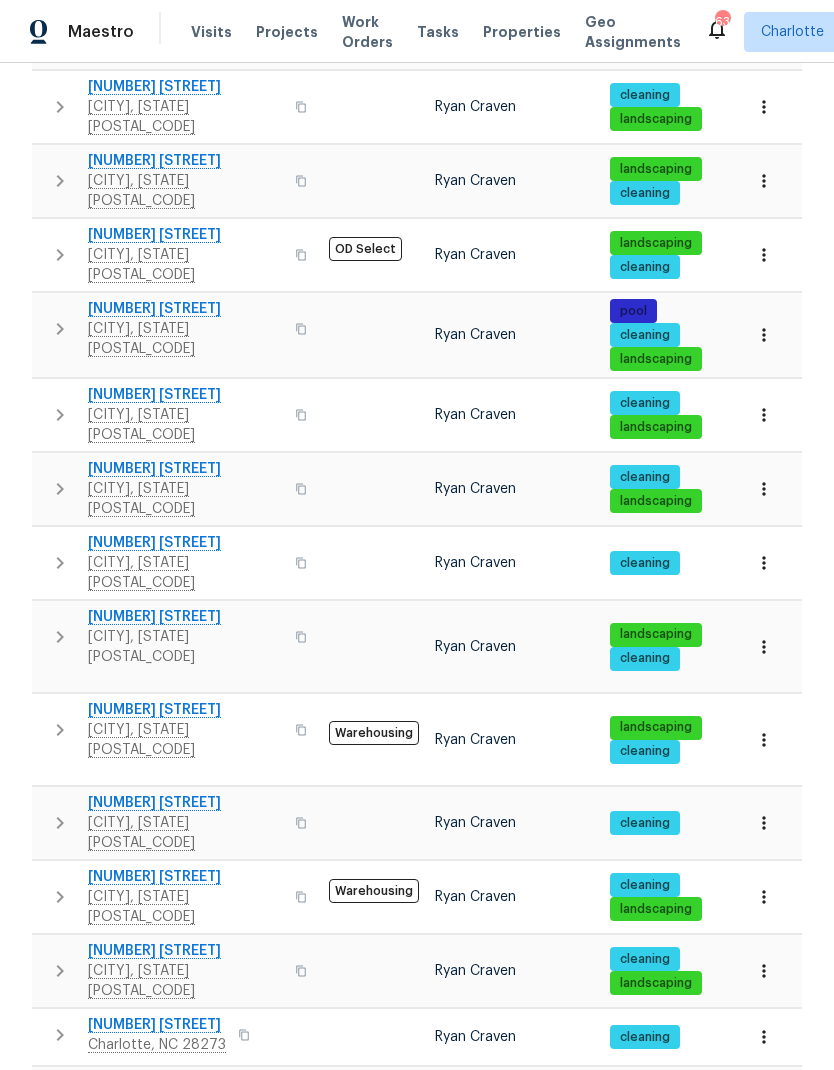 click 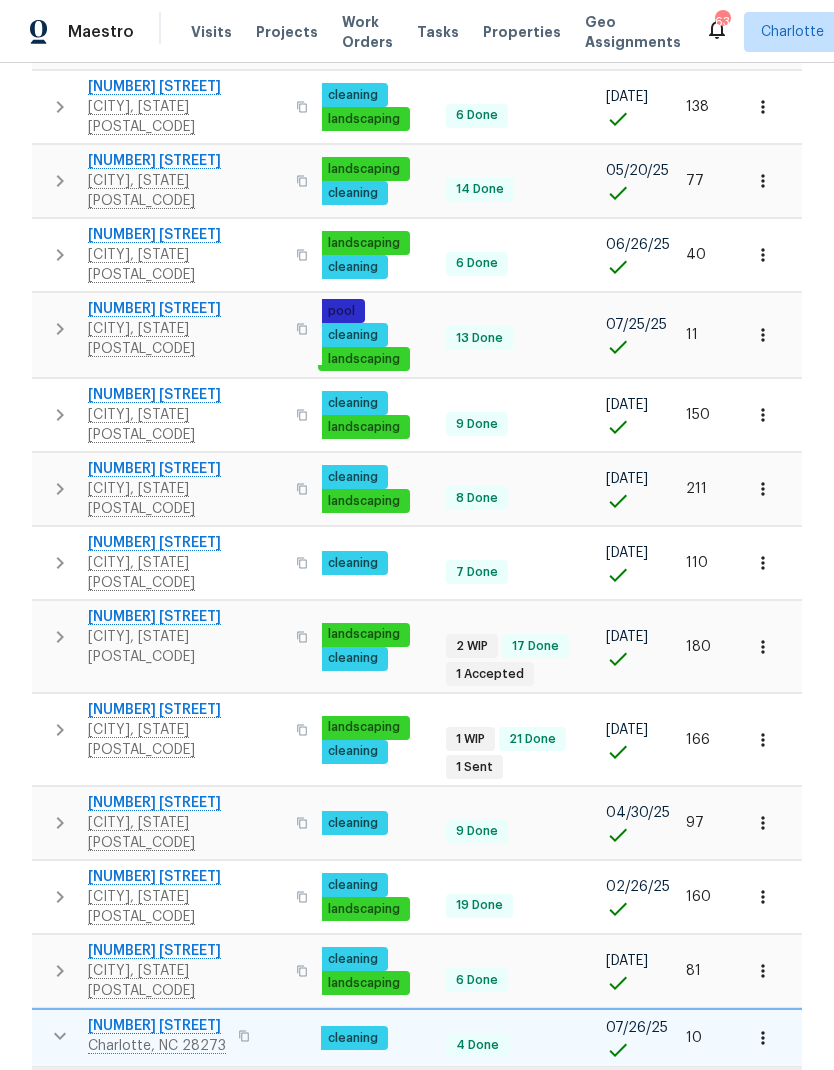 click on "Mark Seen" at bounding box center [733, 1113] 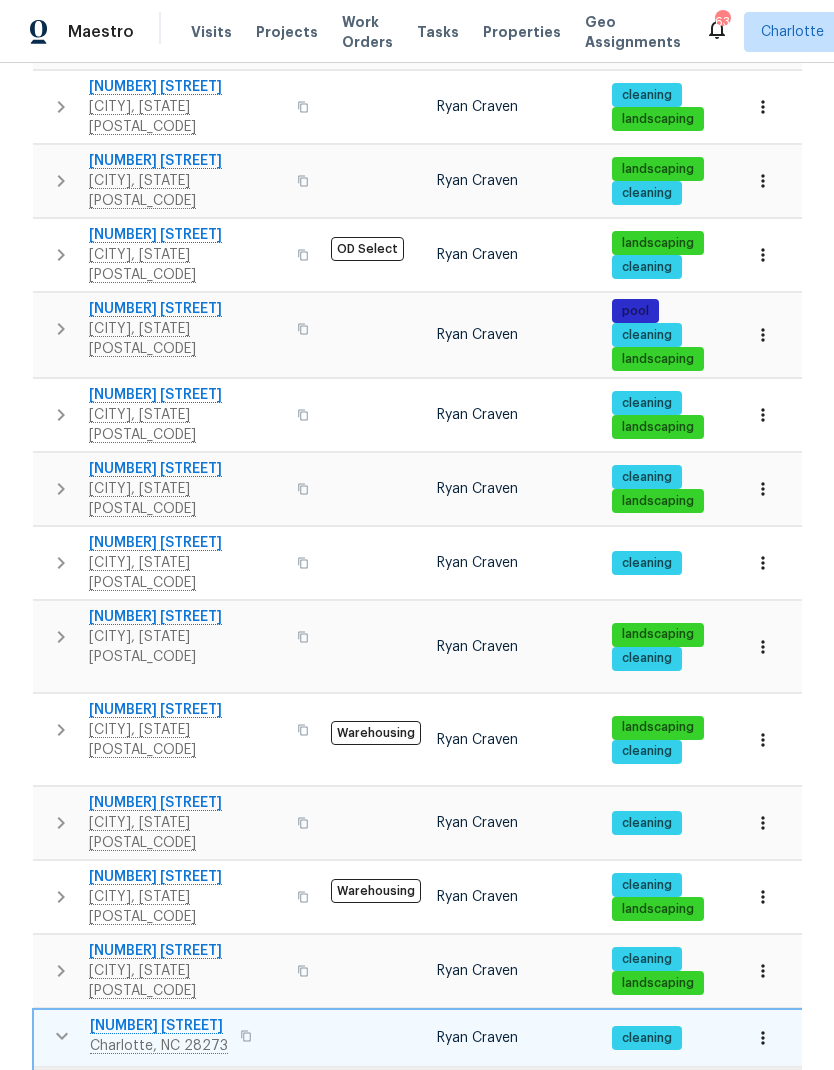 click 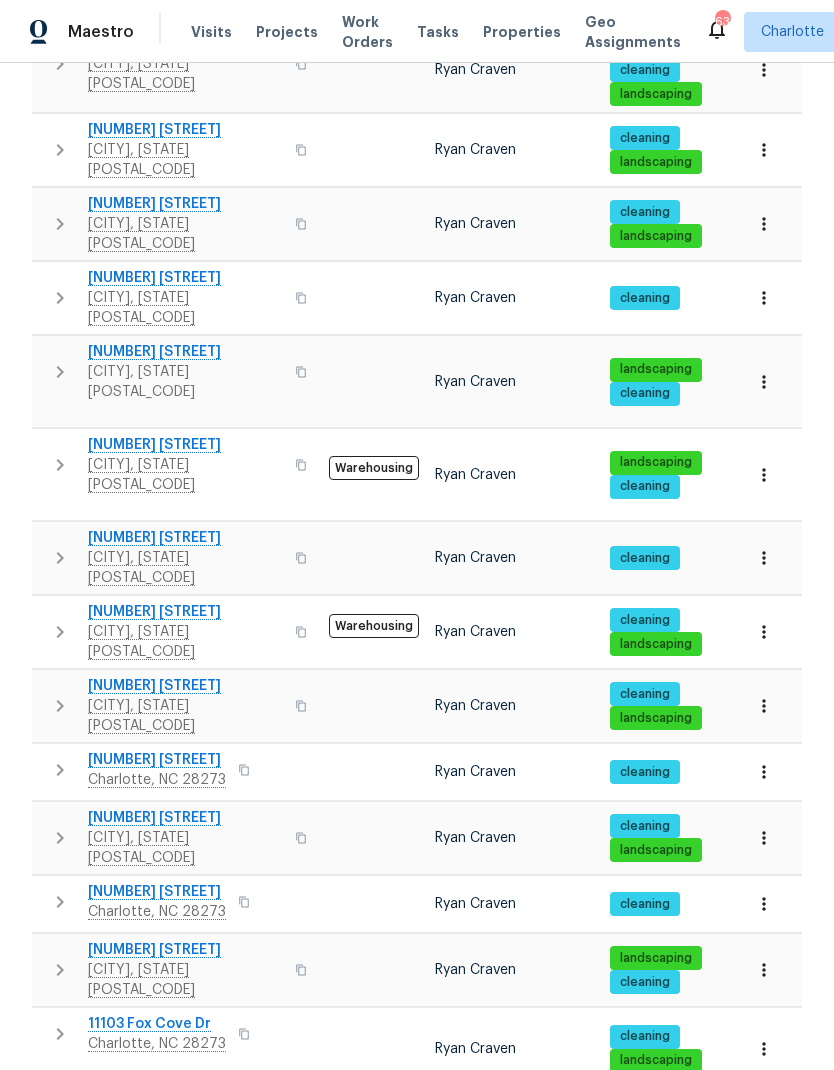 click at bounding box center [60, 838] 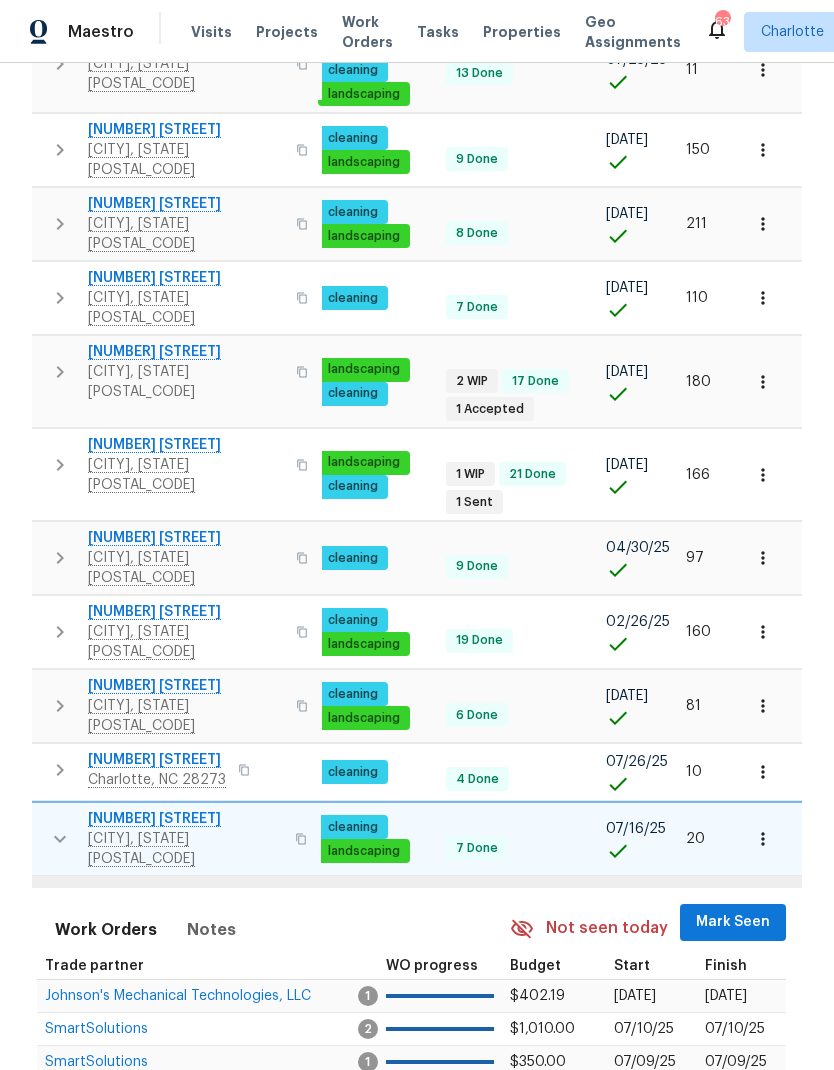 click on "Mark Seen" at bounding box center (733, 922) 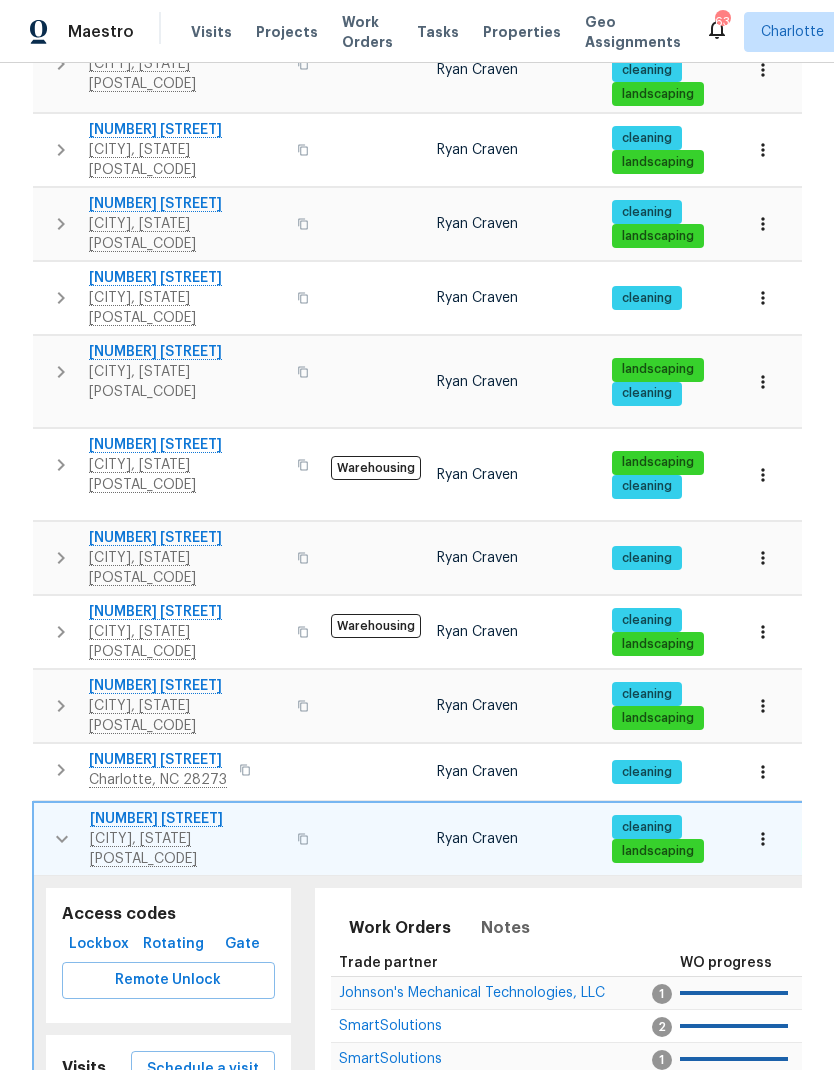 click 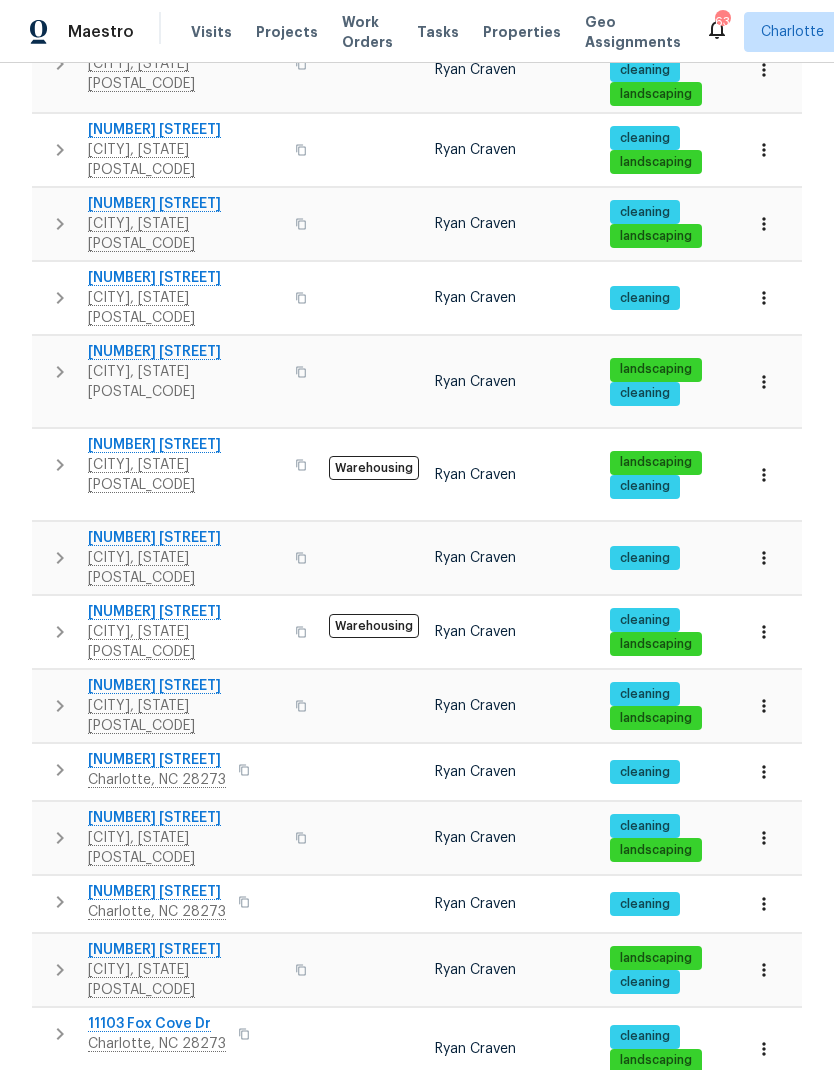 click at bounding box center (60, 902) 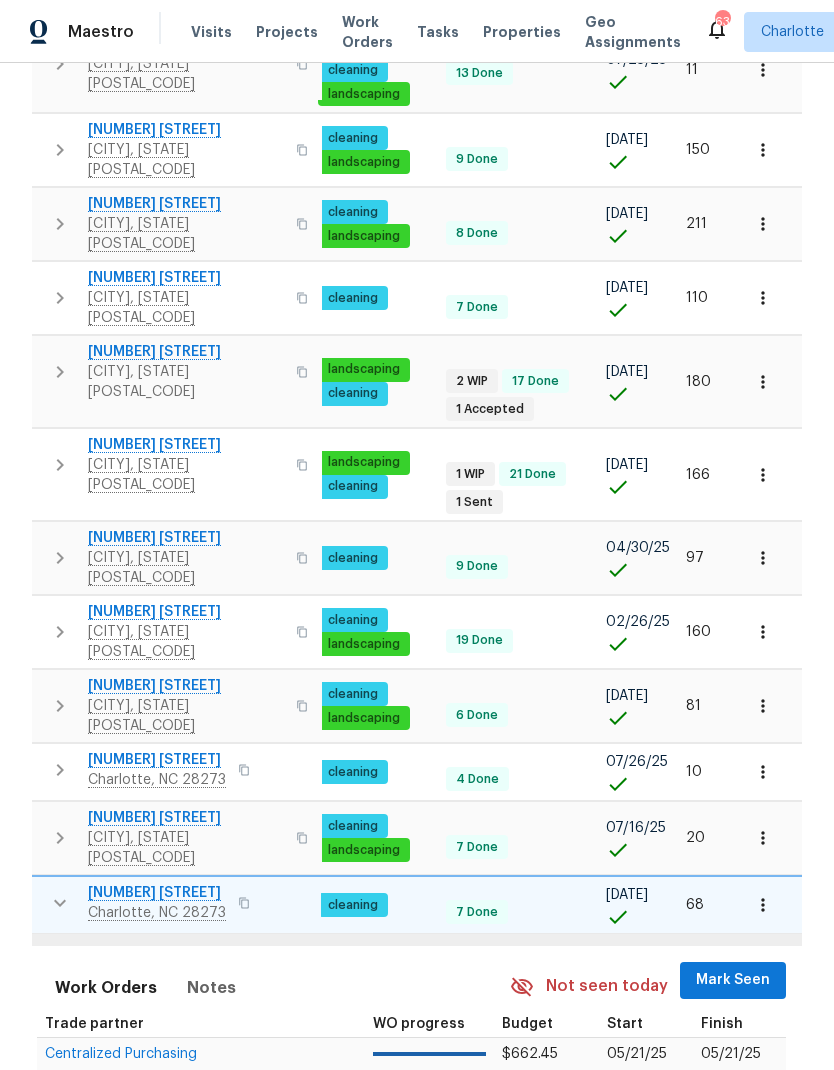 click on "Mark Seen" at bounding box center [733, 980] 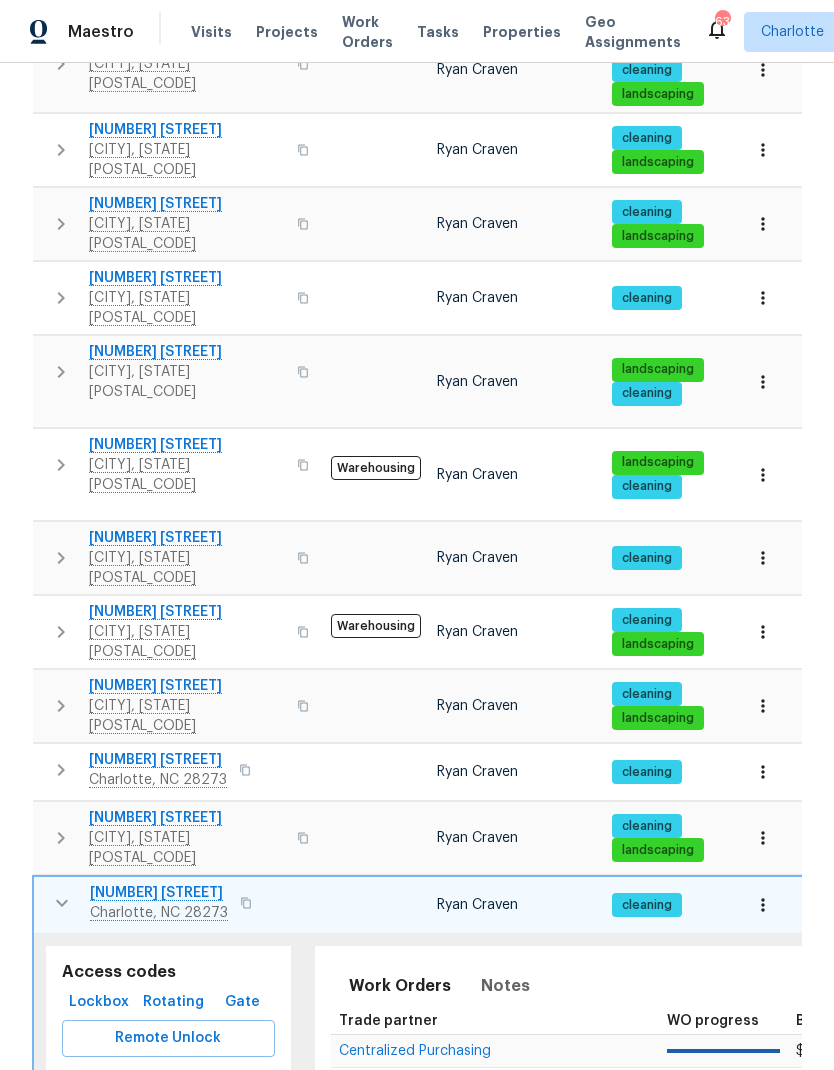 click 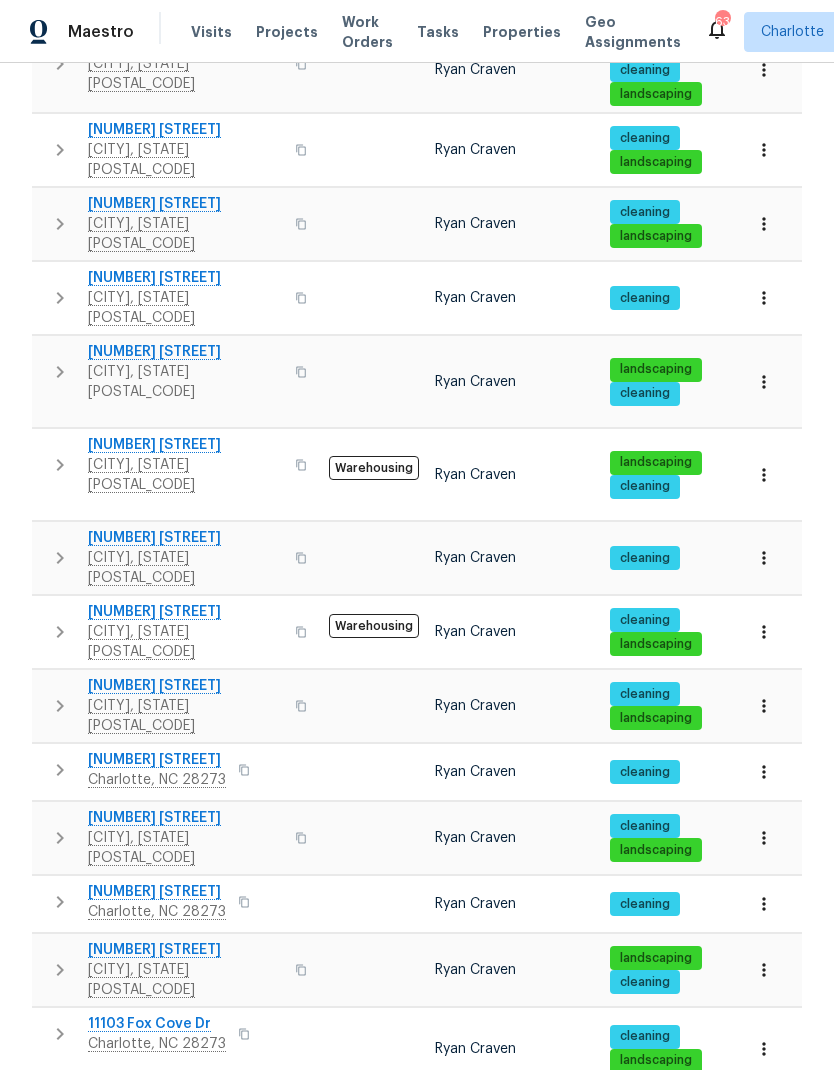 click 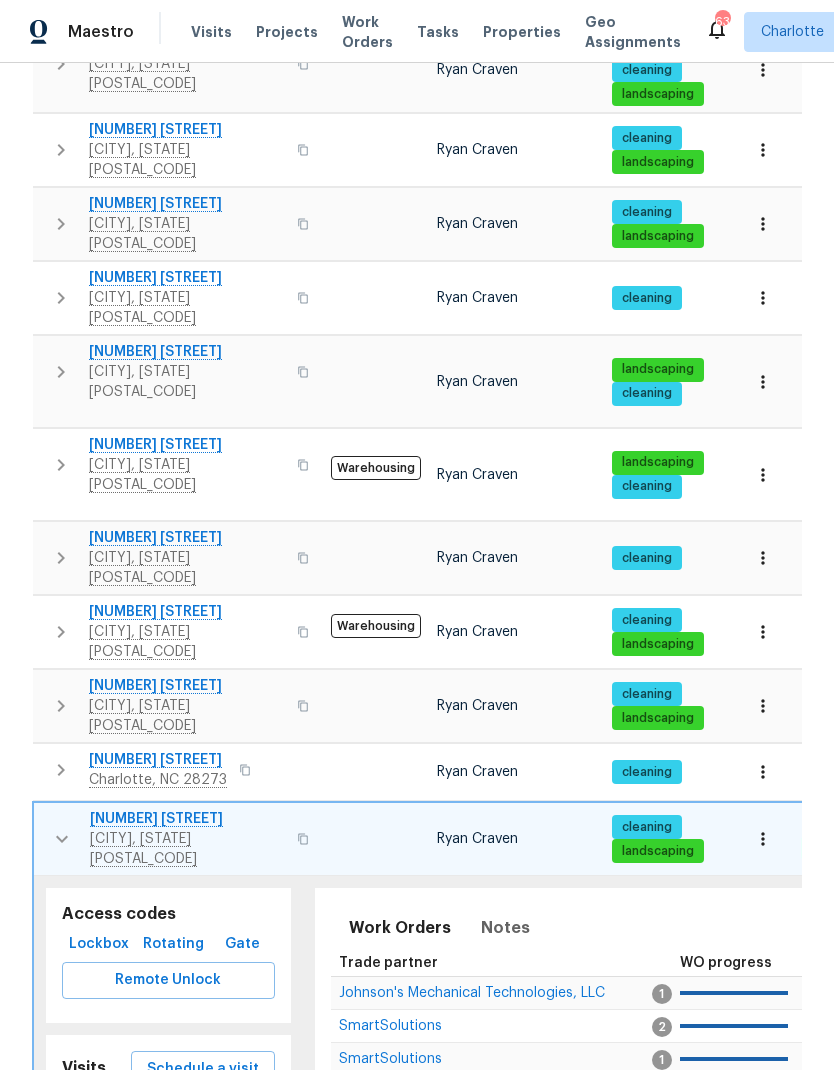 click 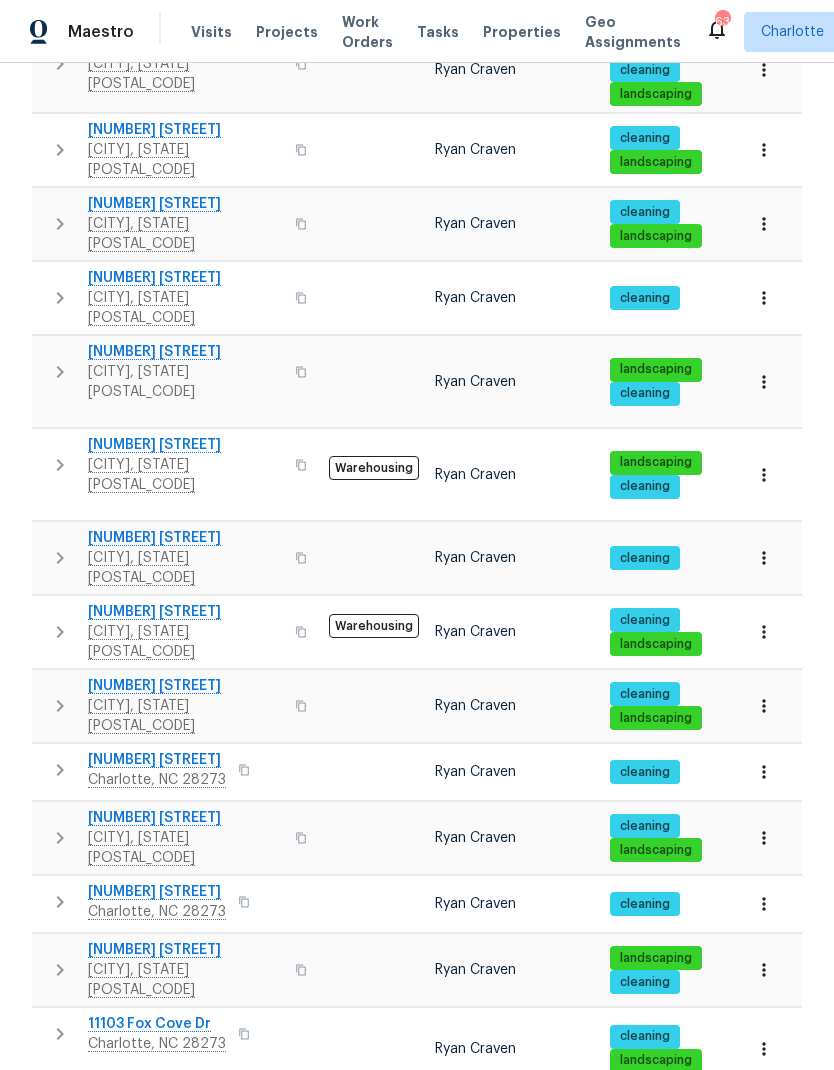 click at bounding box center [60, 970] 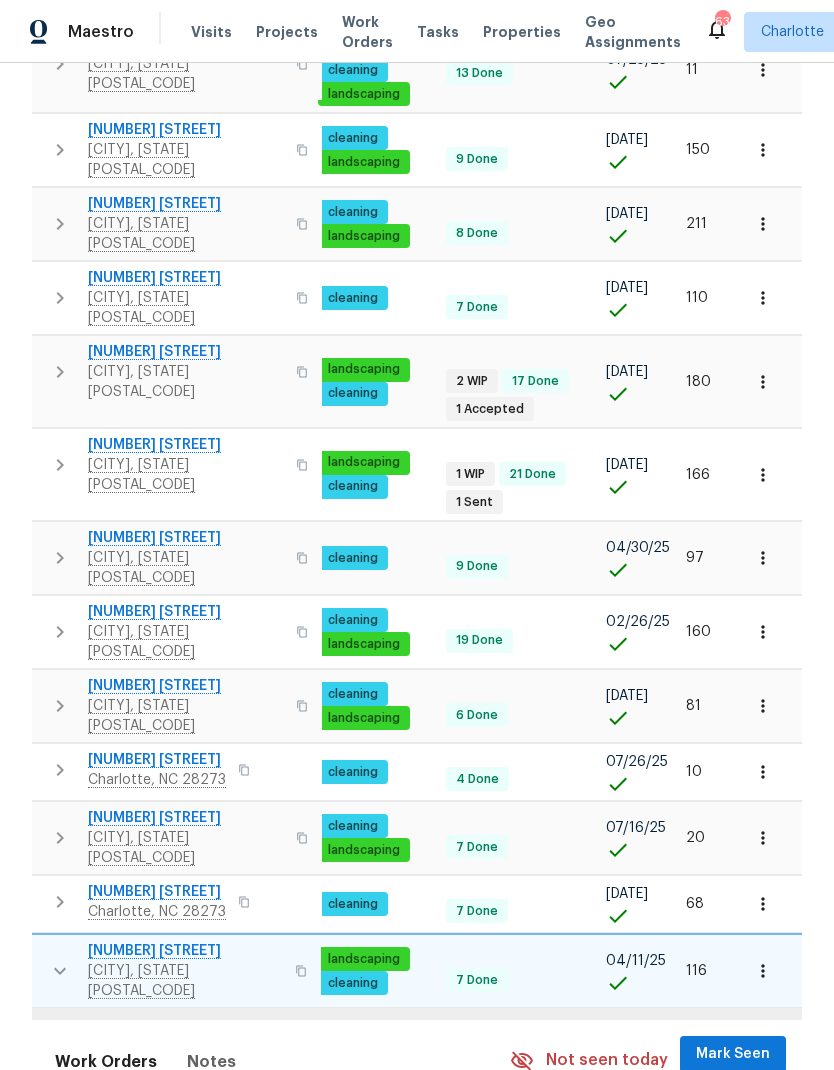 click on "Mark Seen" at bounding box center (733, 1054) 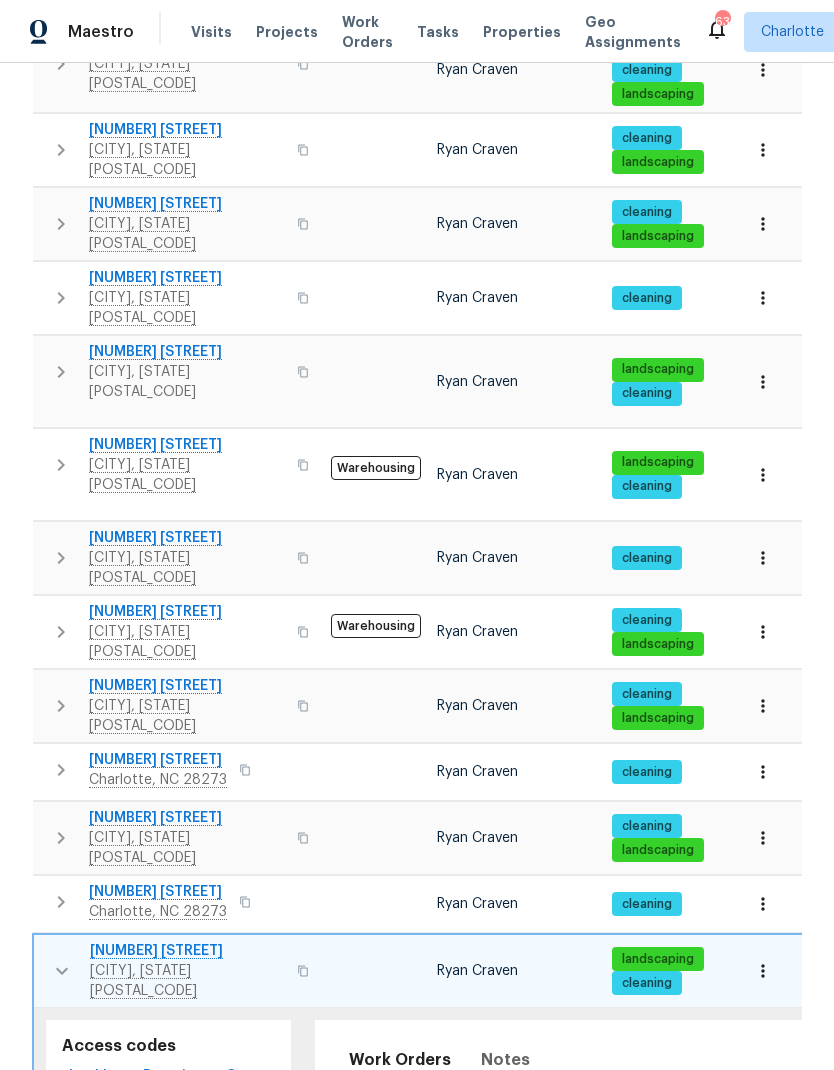 click 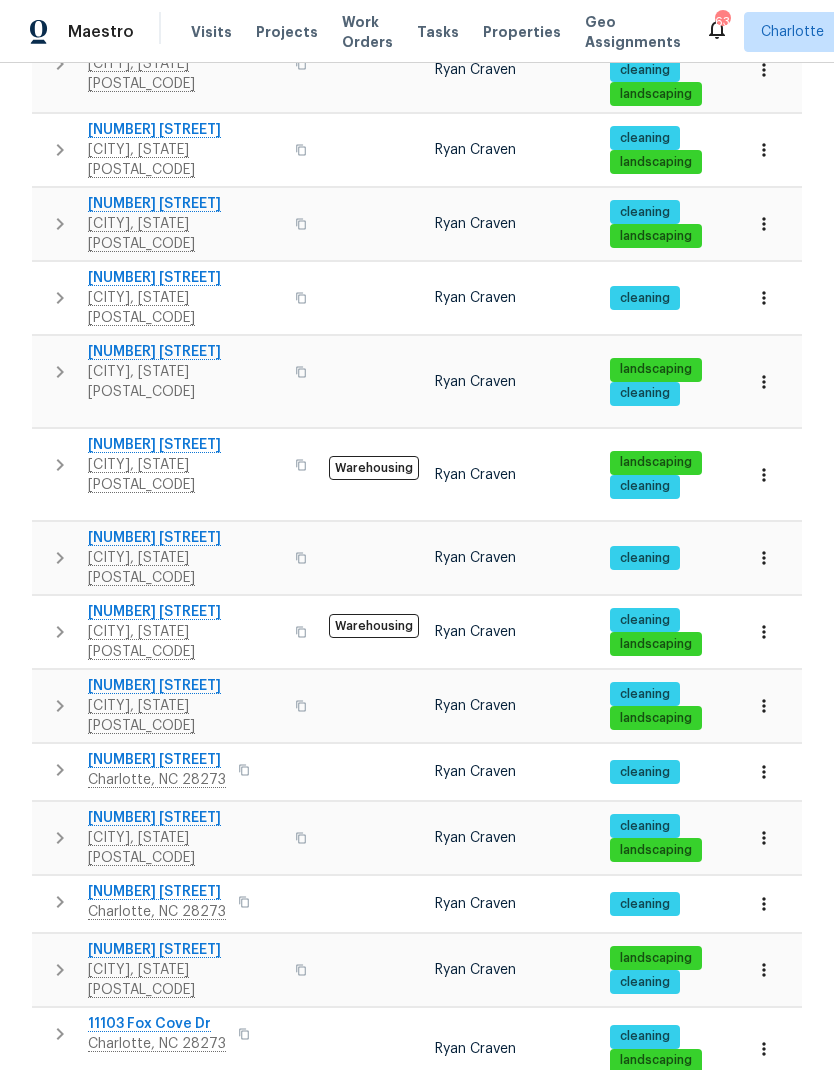 click 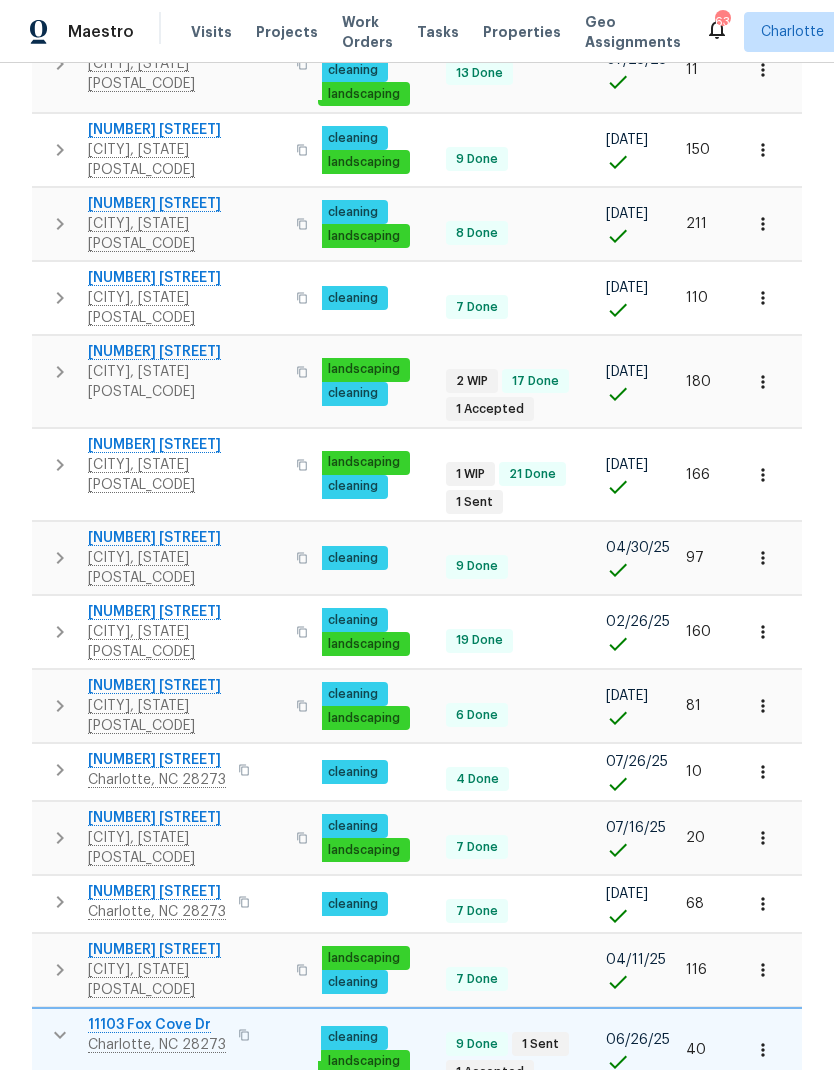 click on "Mark Seen" at bounding box center [733, 1137] 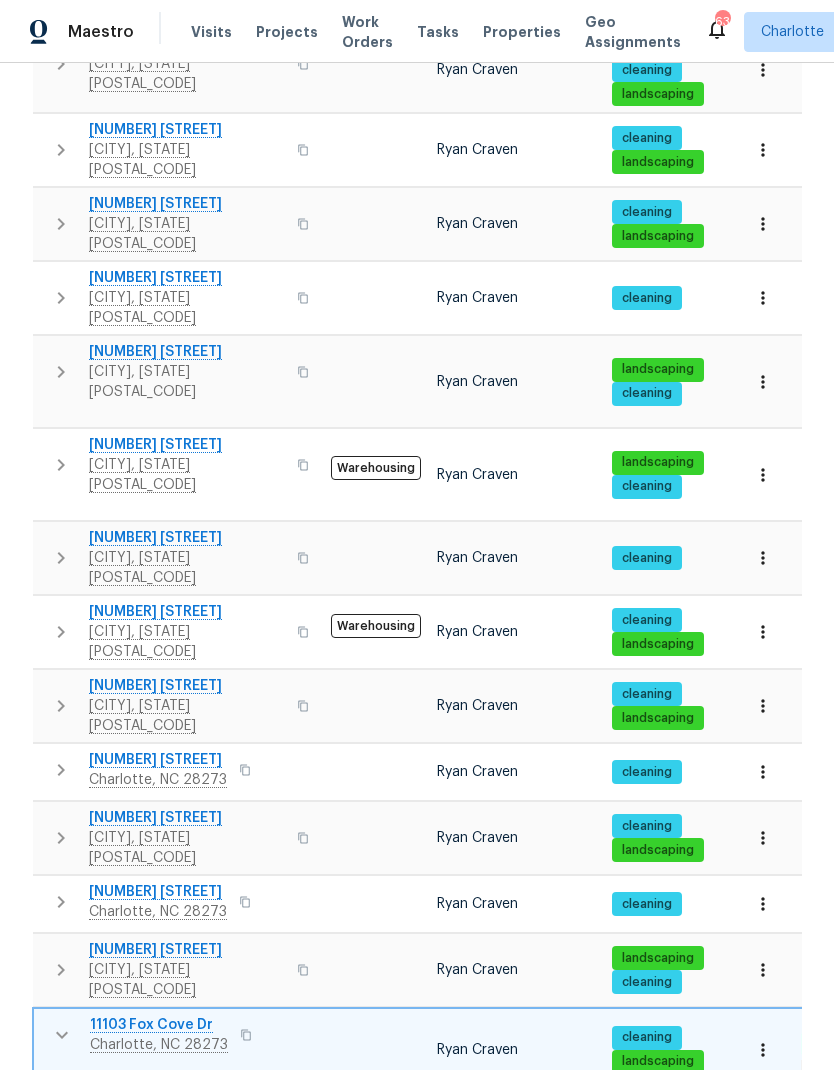 click 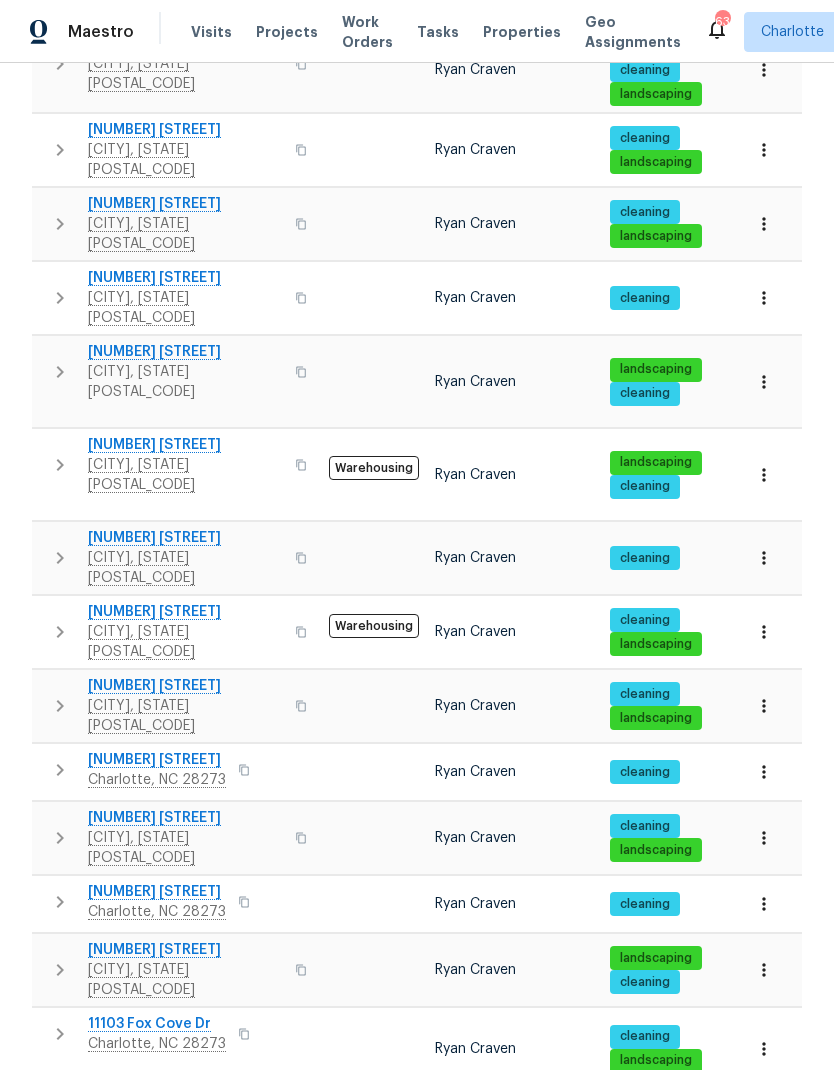 click at bounding box center (60, 1127) 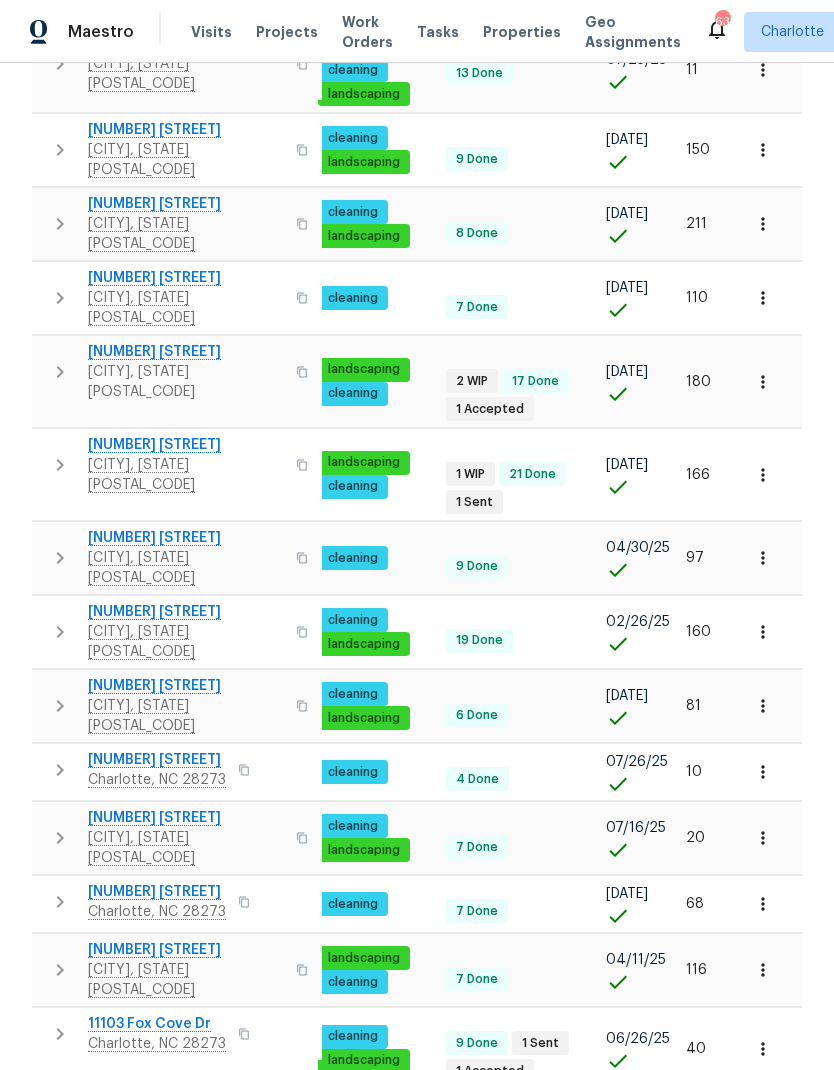 click on "Mark Seen" at bounding box center [733, 1211] 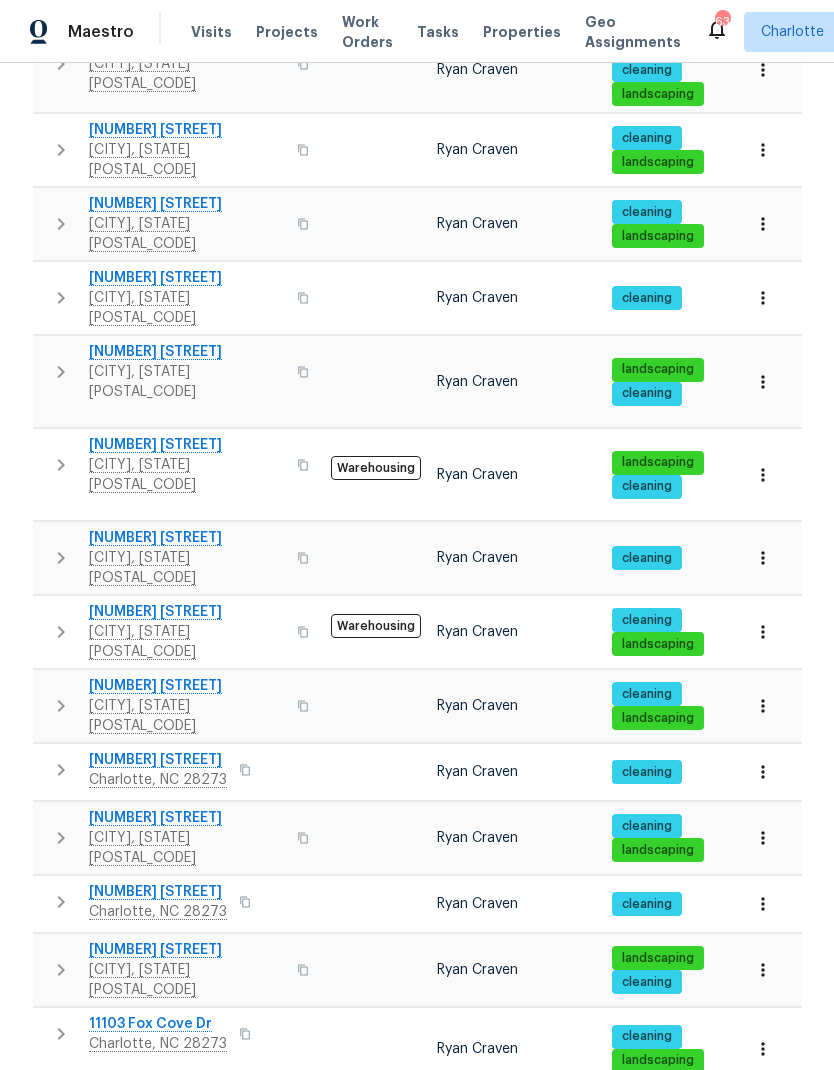 click 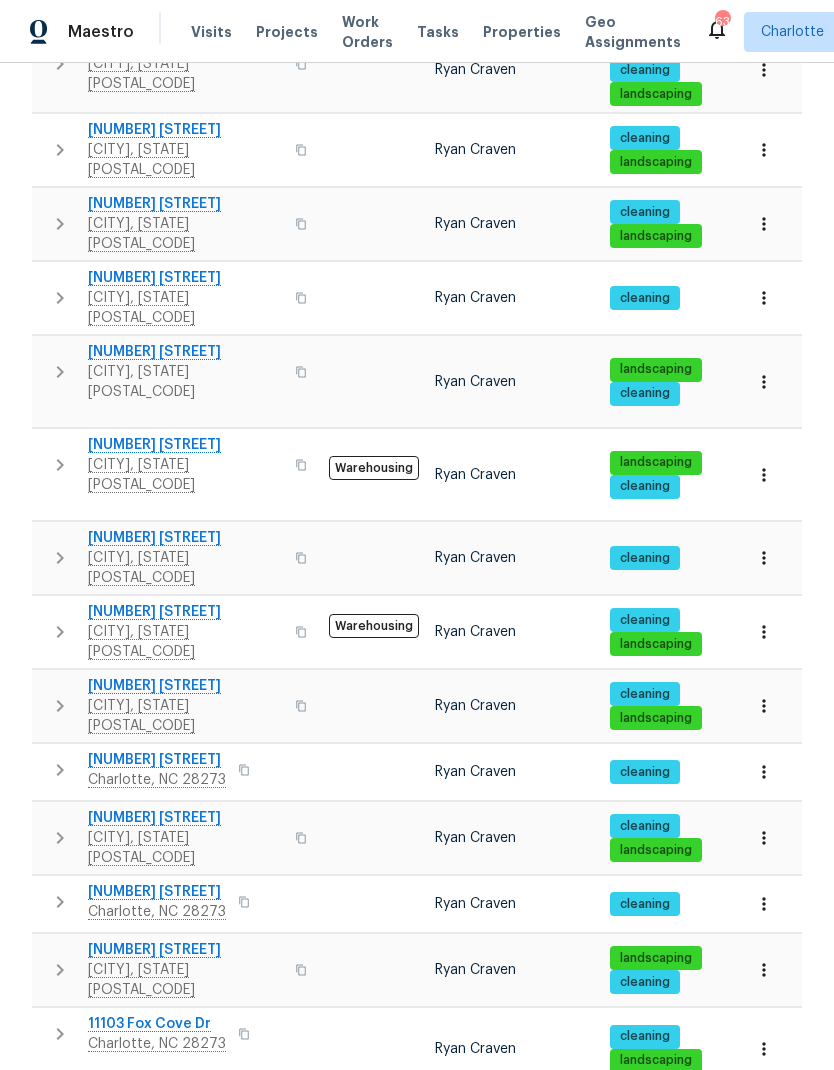 click at bounding box center [60, 1201] 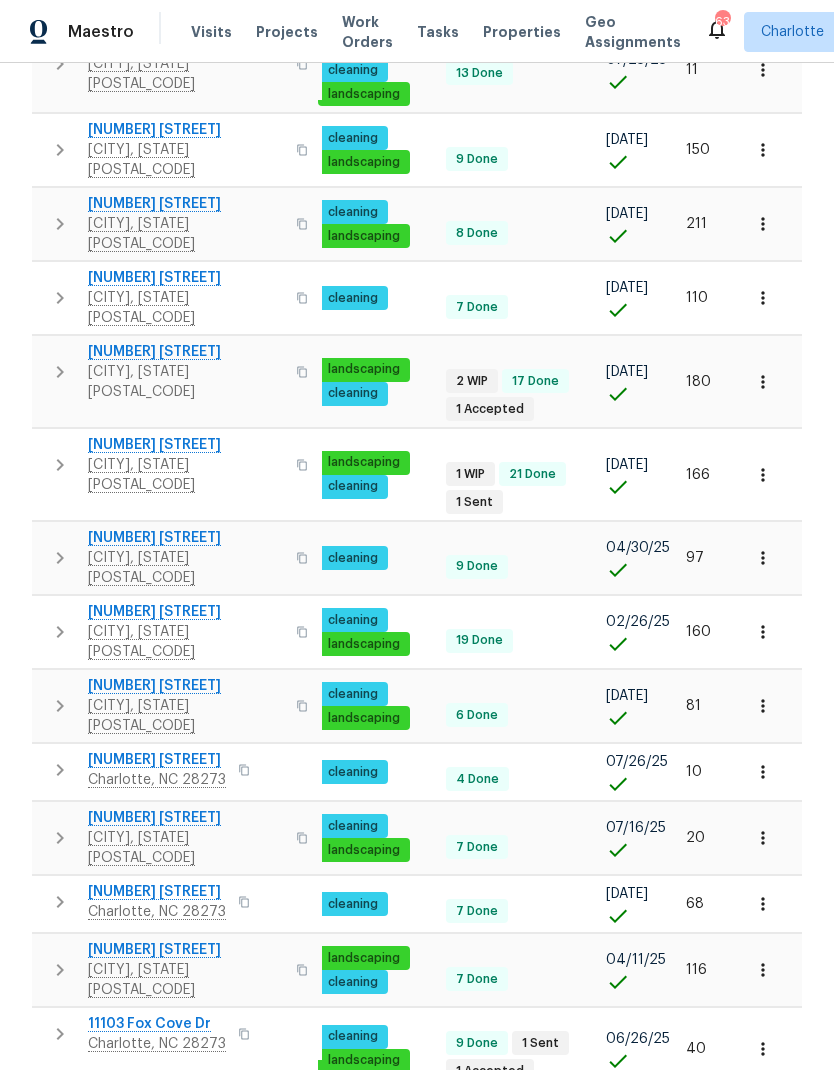 click on "Mark Seen" at bounding box center [733, 1285] 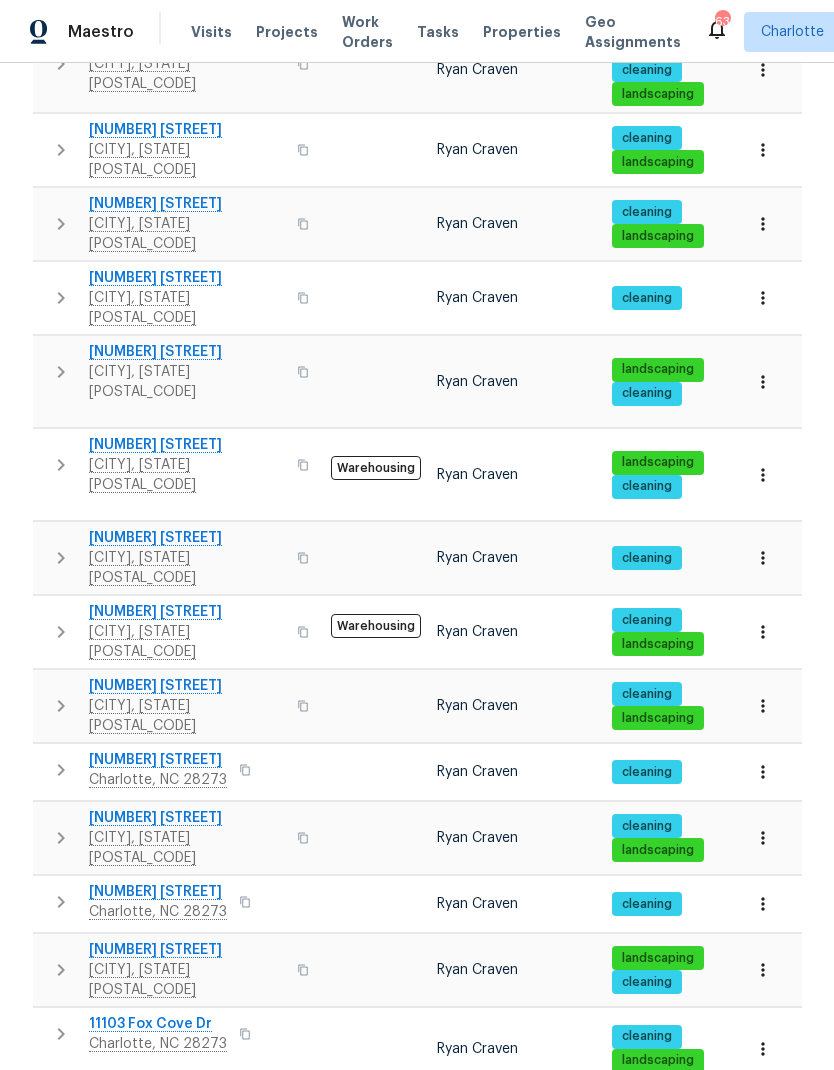 click 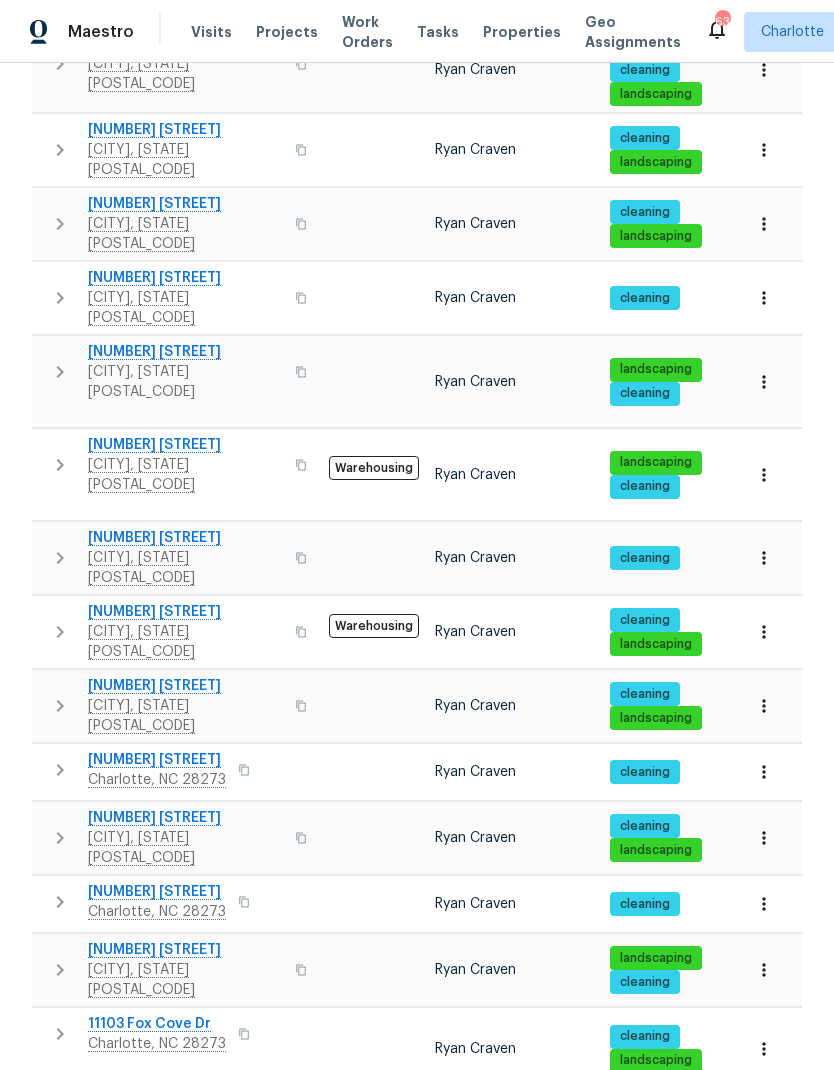 click 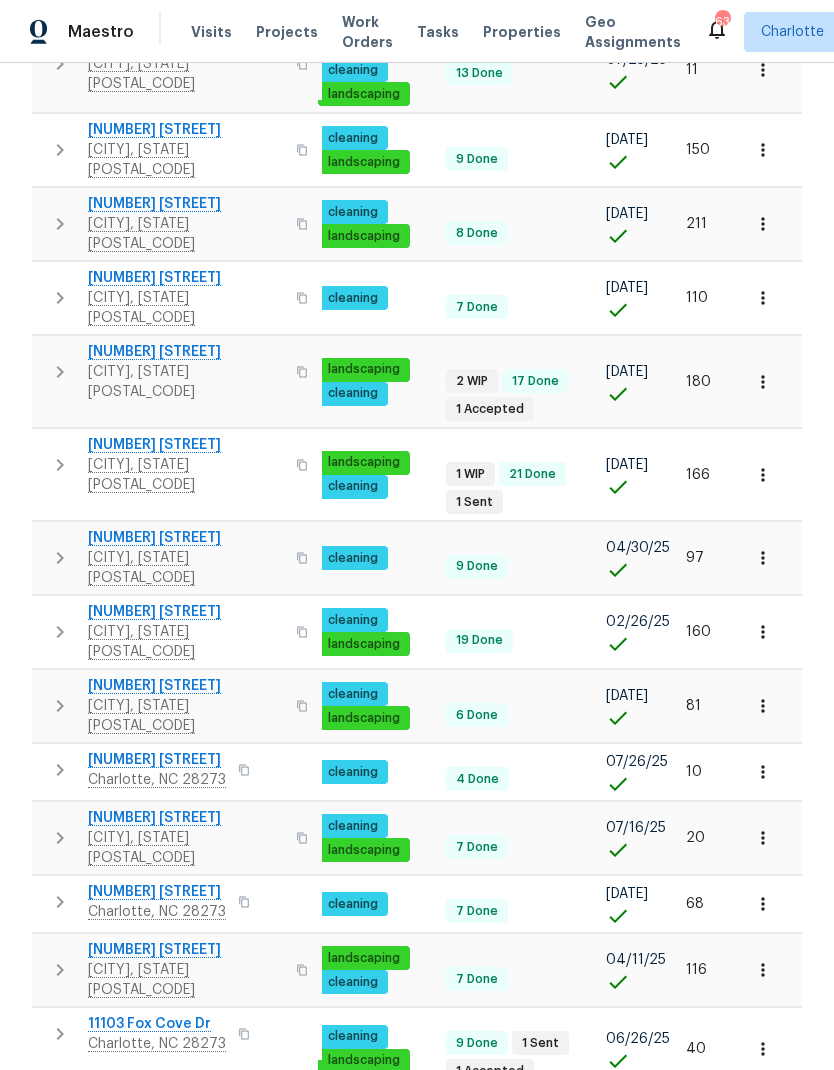 click on "Mark Seen" at bounding box center (733, 1359) 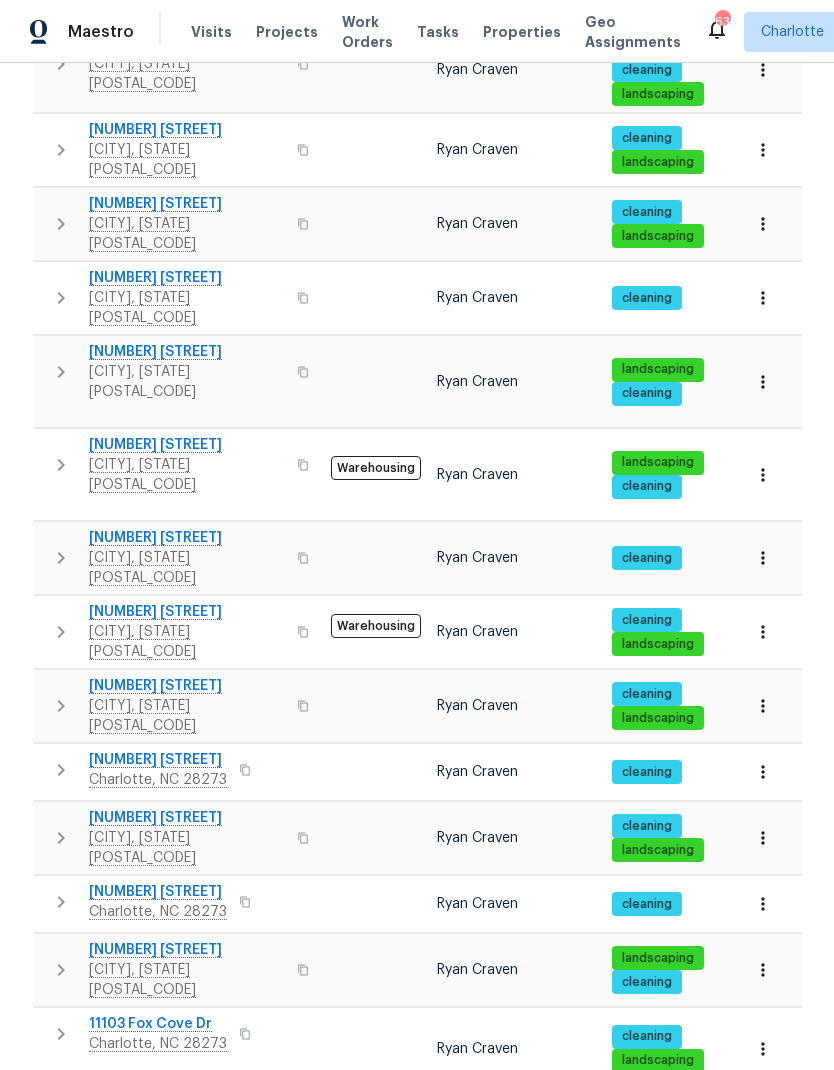 click 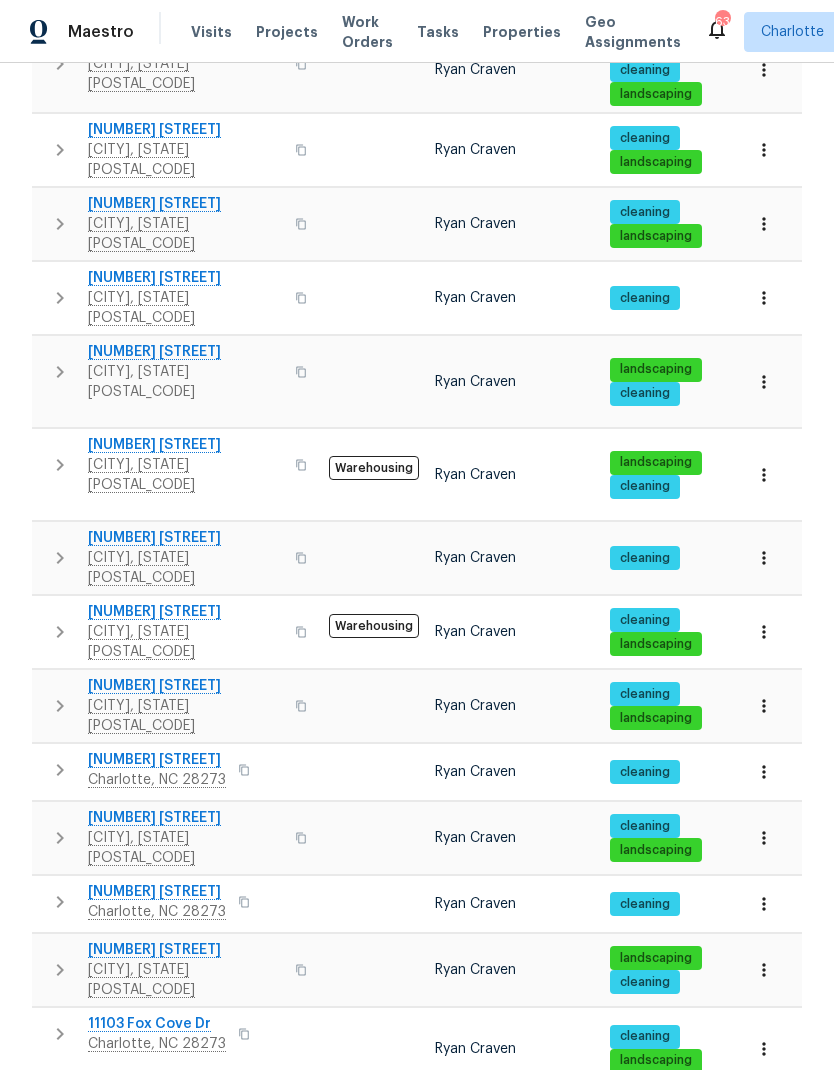 click 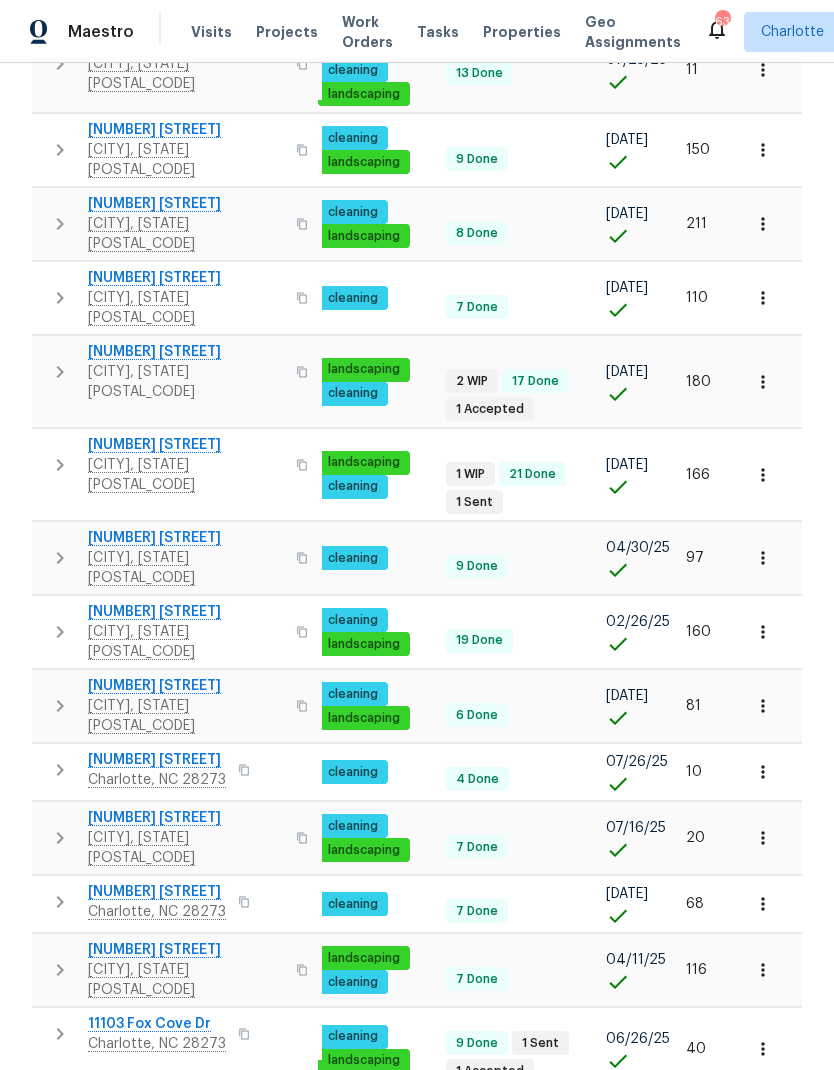 click on "Mark Seen" at bounding box center (733, 1433) 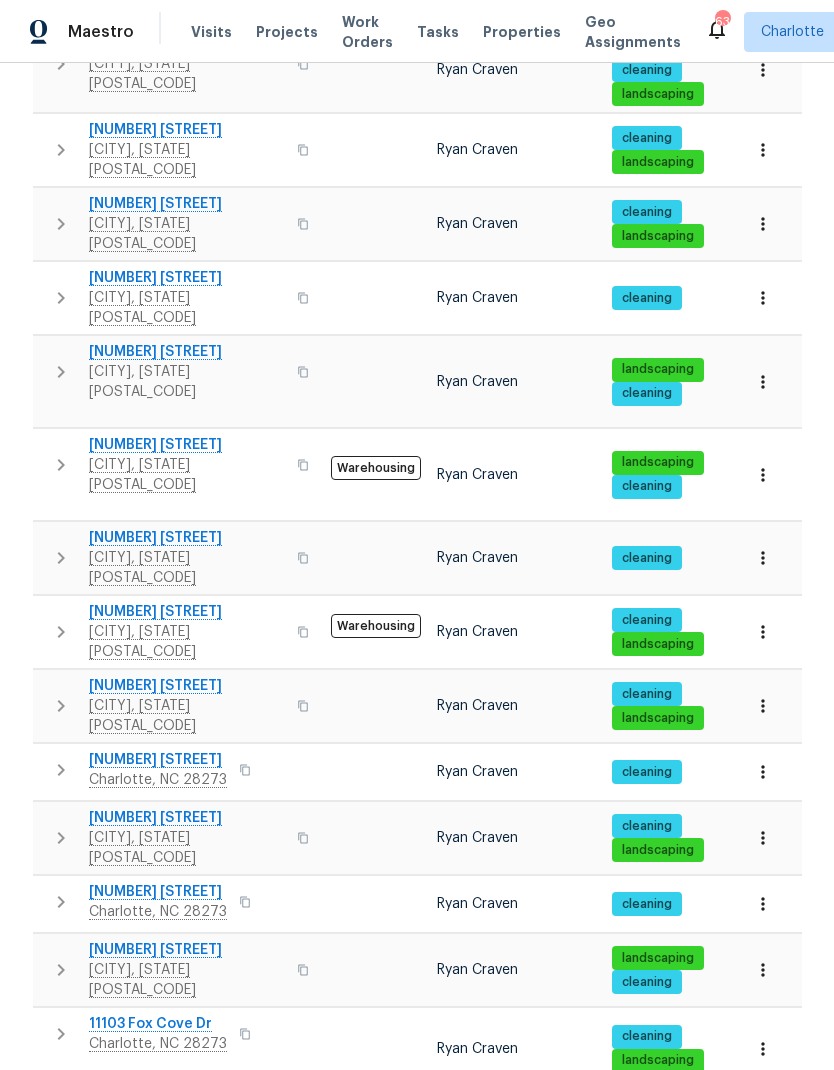 click 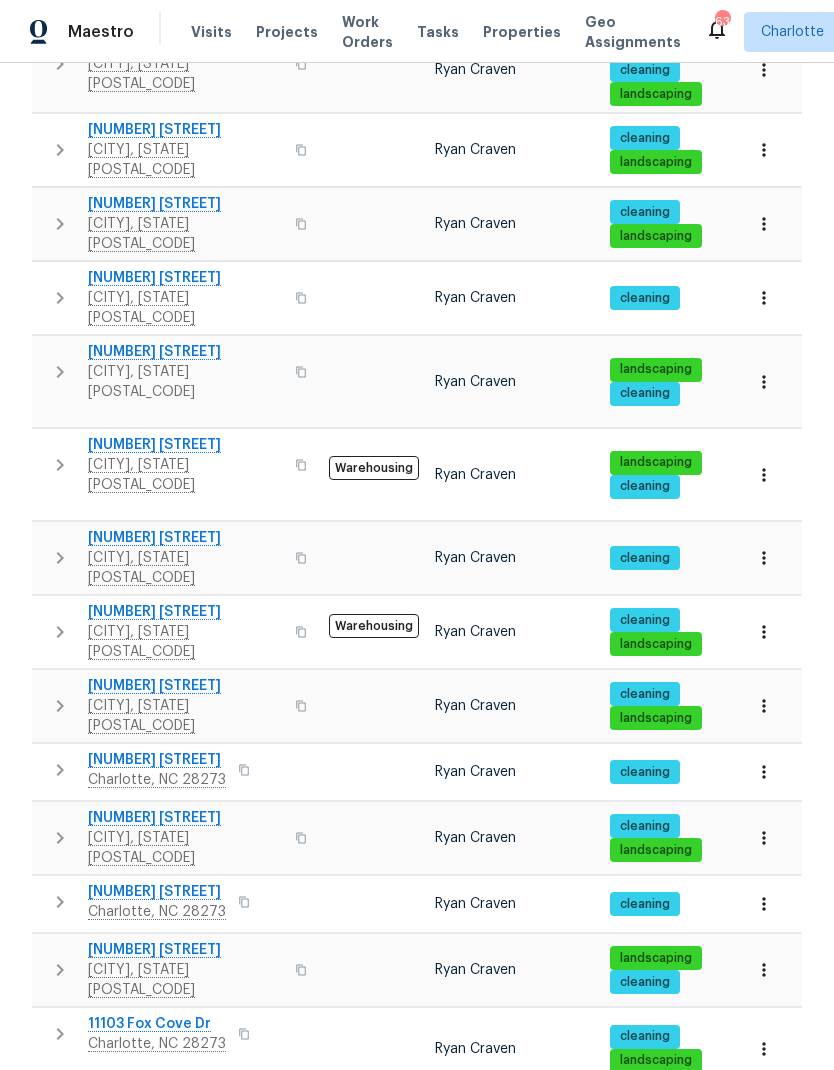 click on "2" at bounding box center (522, 1416) 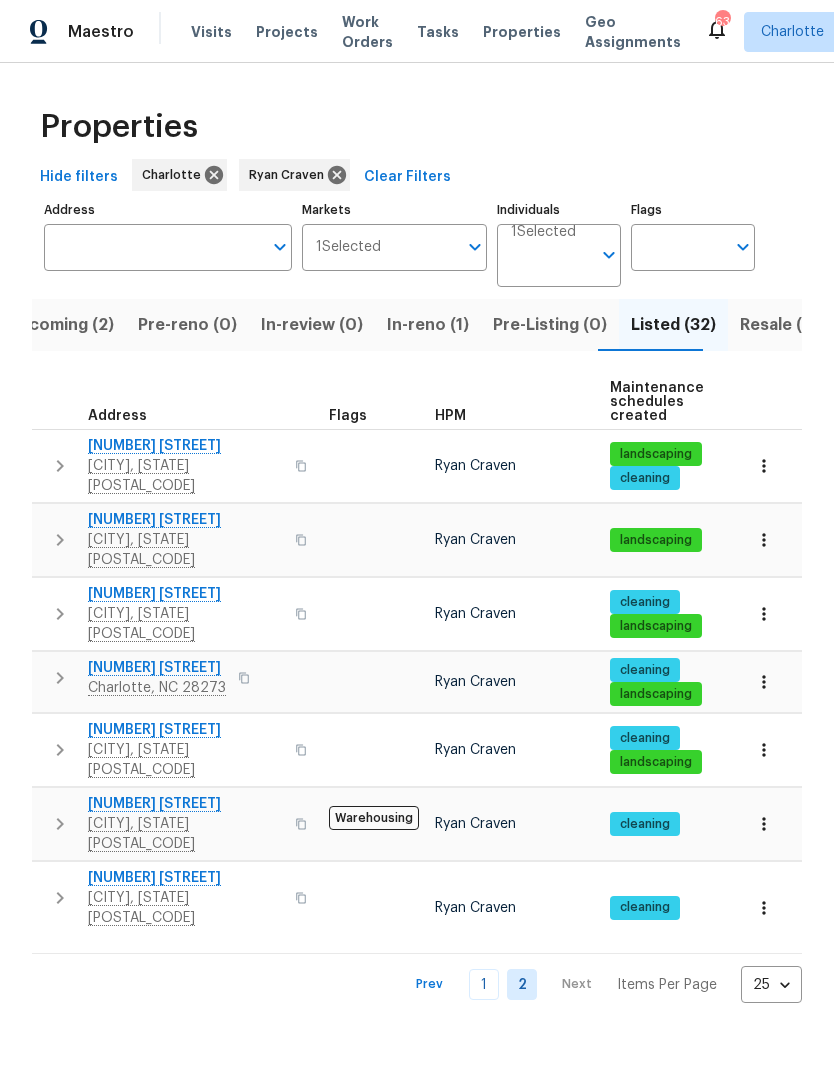 click 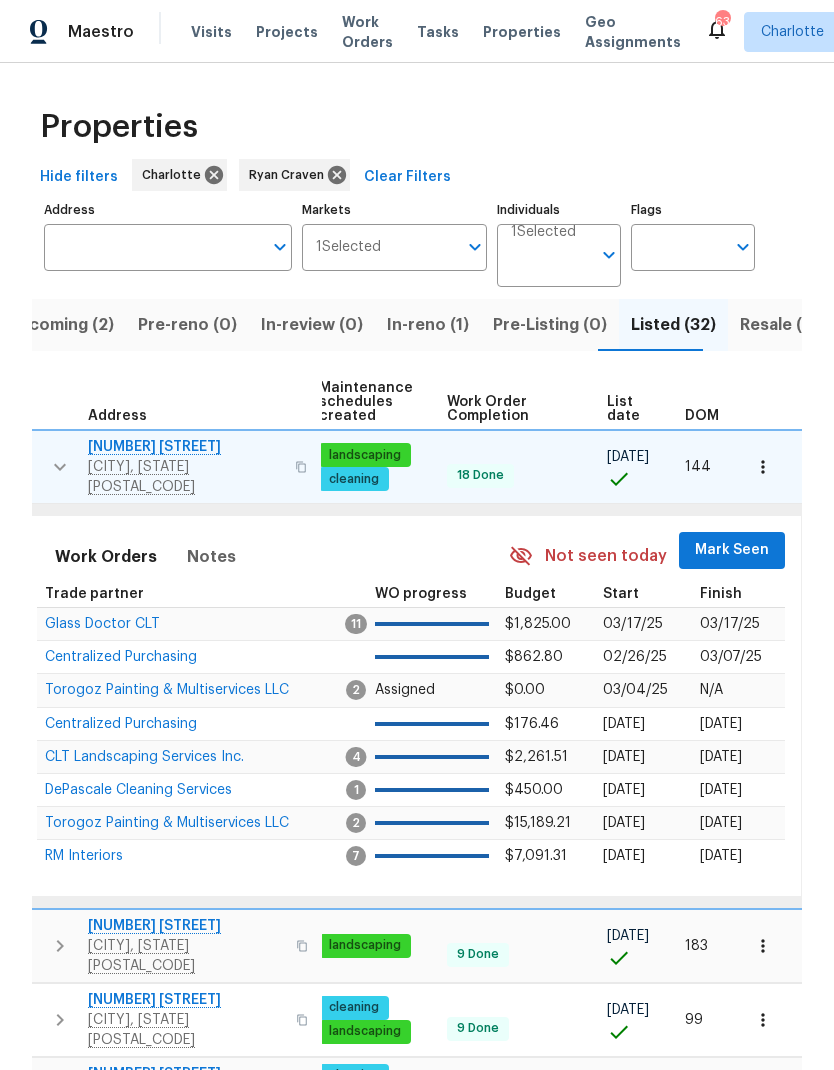 click on "Mark Seen" at bounding box center (732, 550) 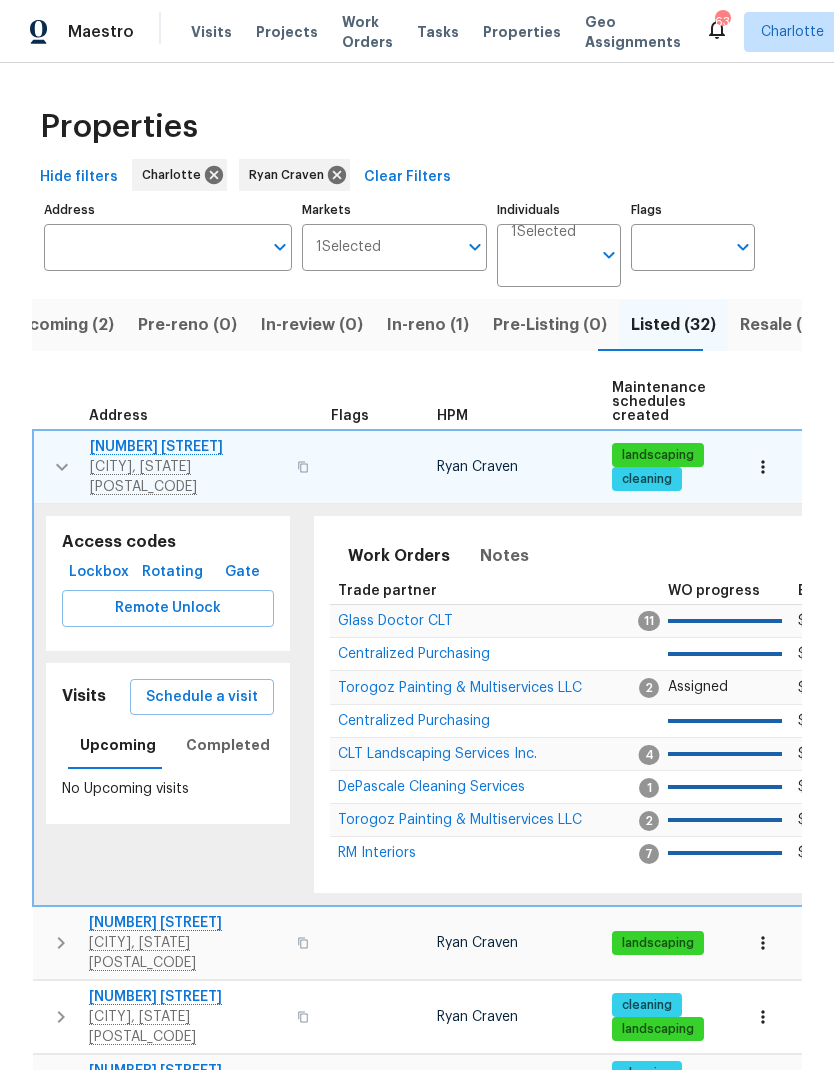 click 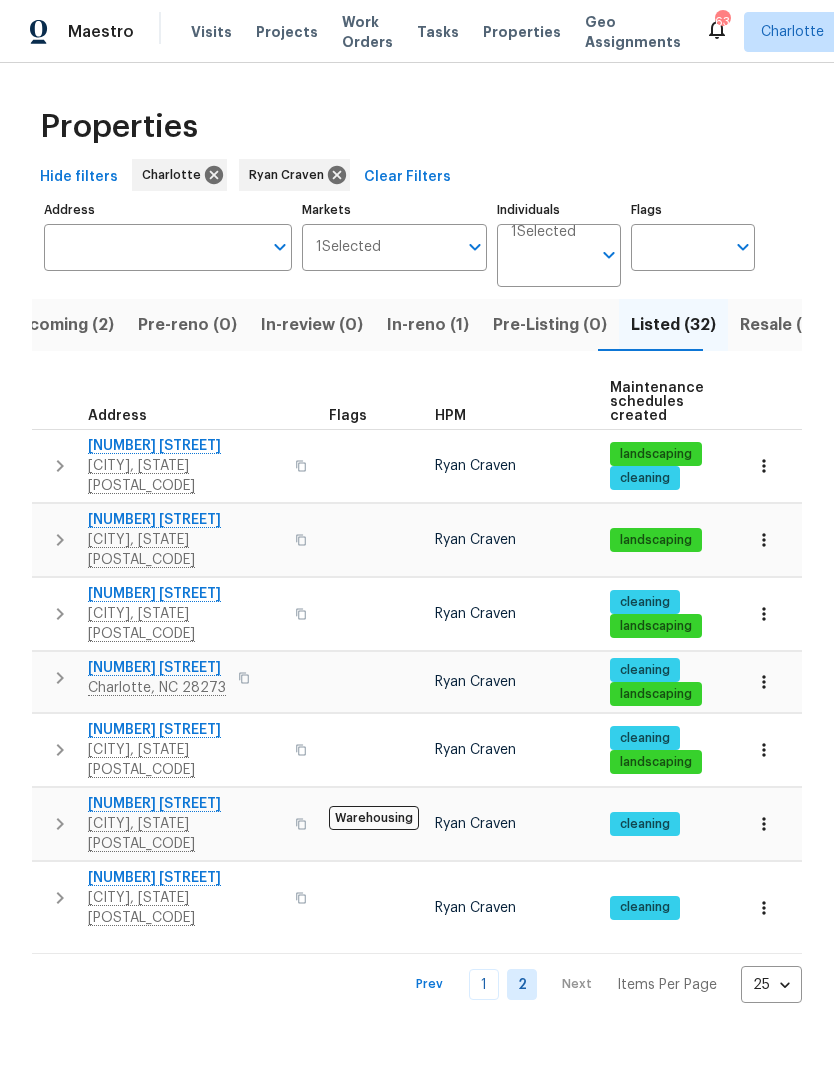 click 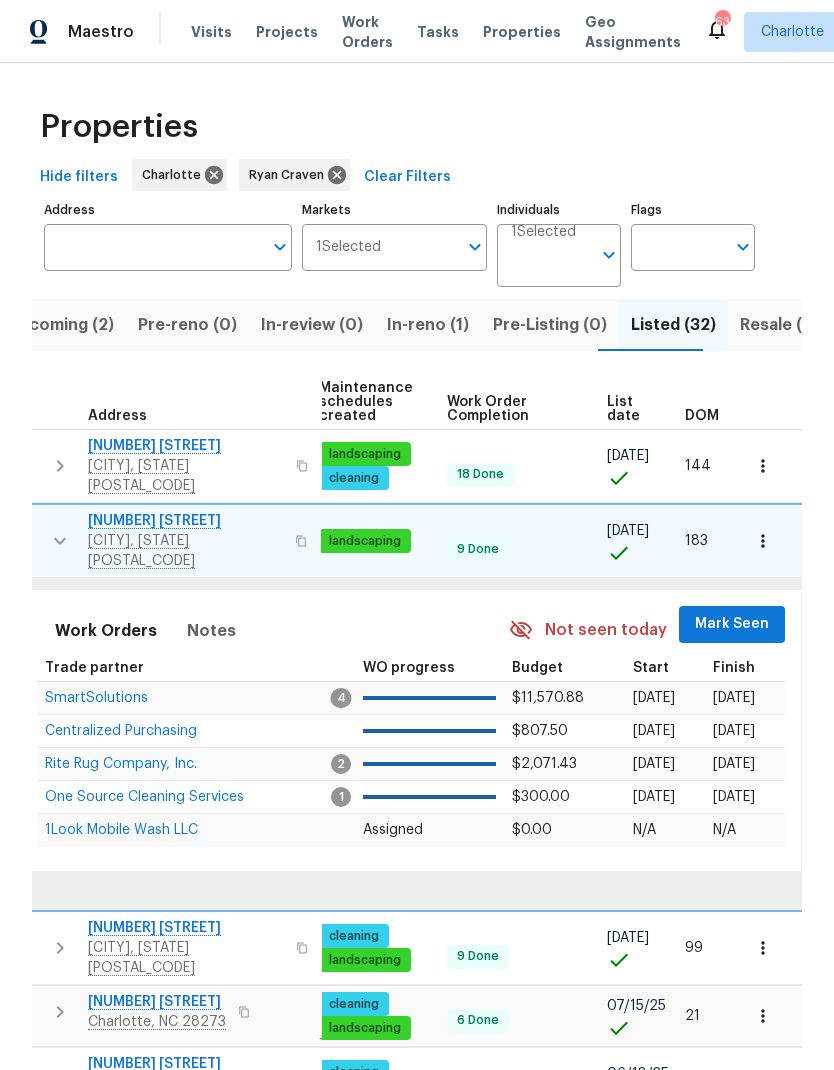 click on "Mark Seen" at bounding box center (732, 624) 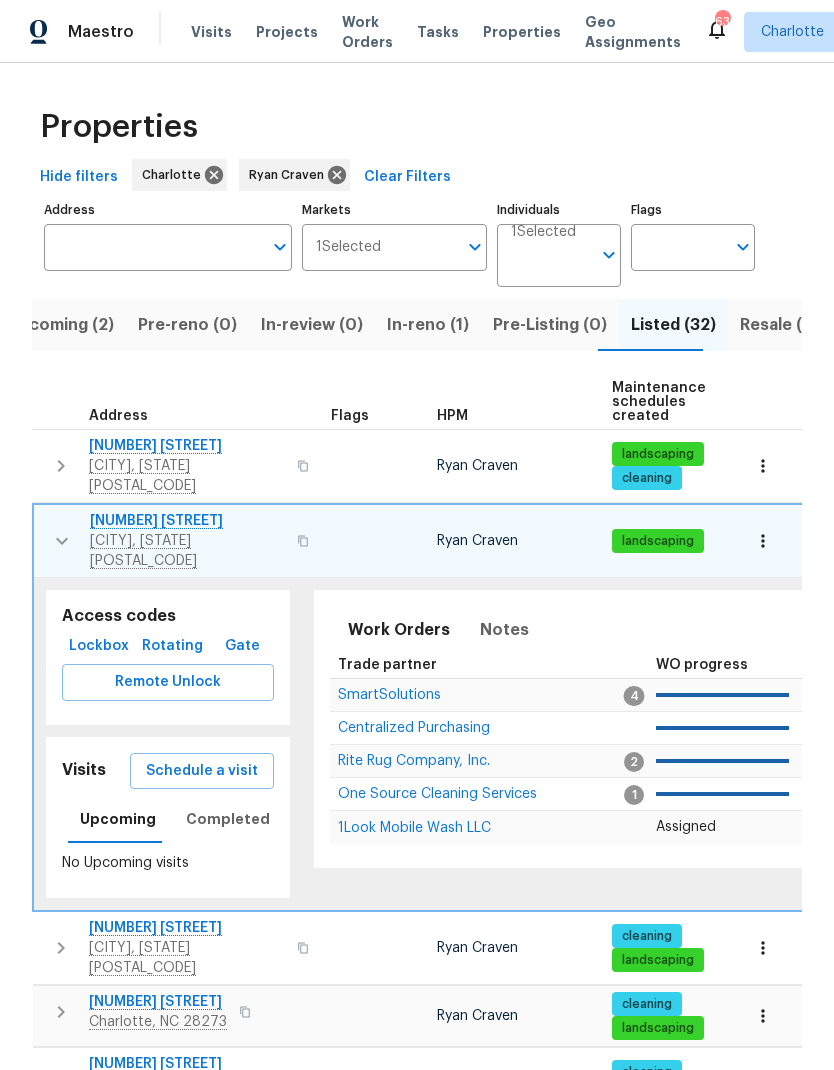 click 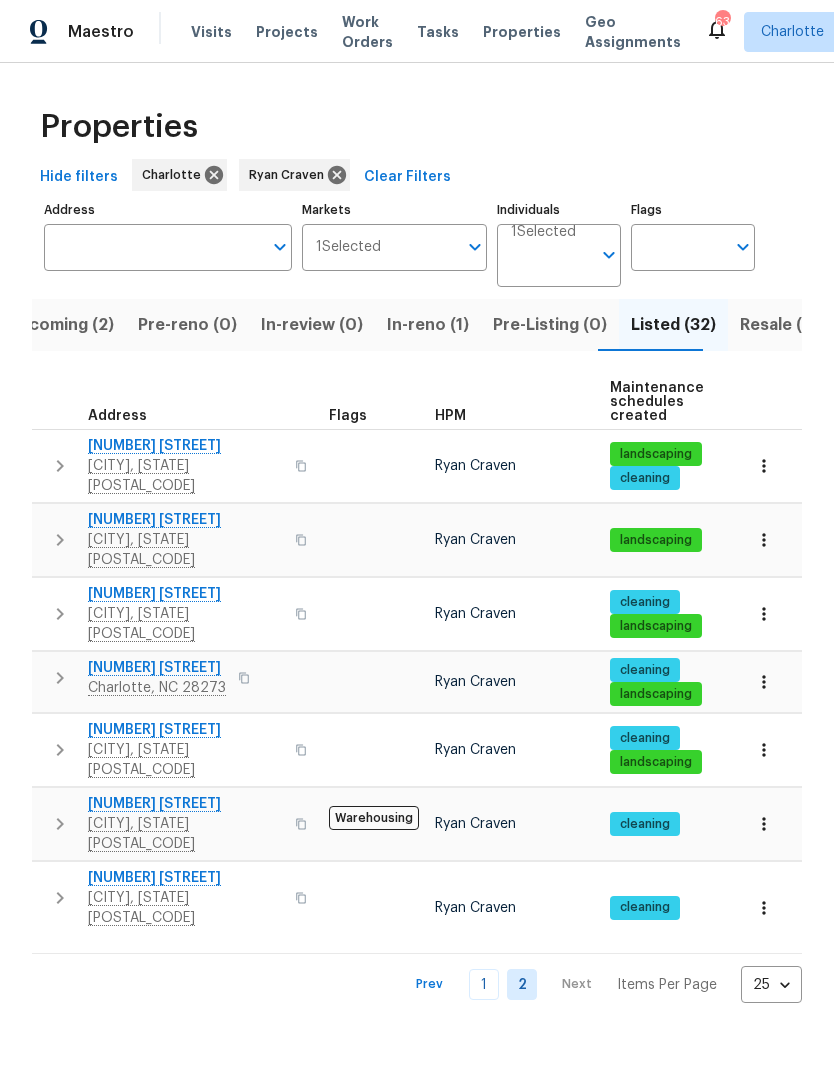 click 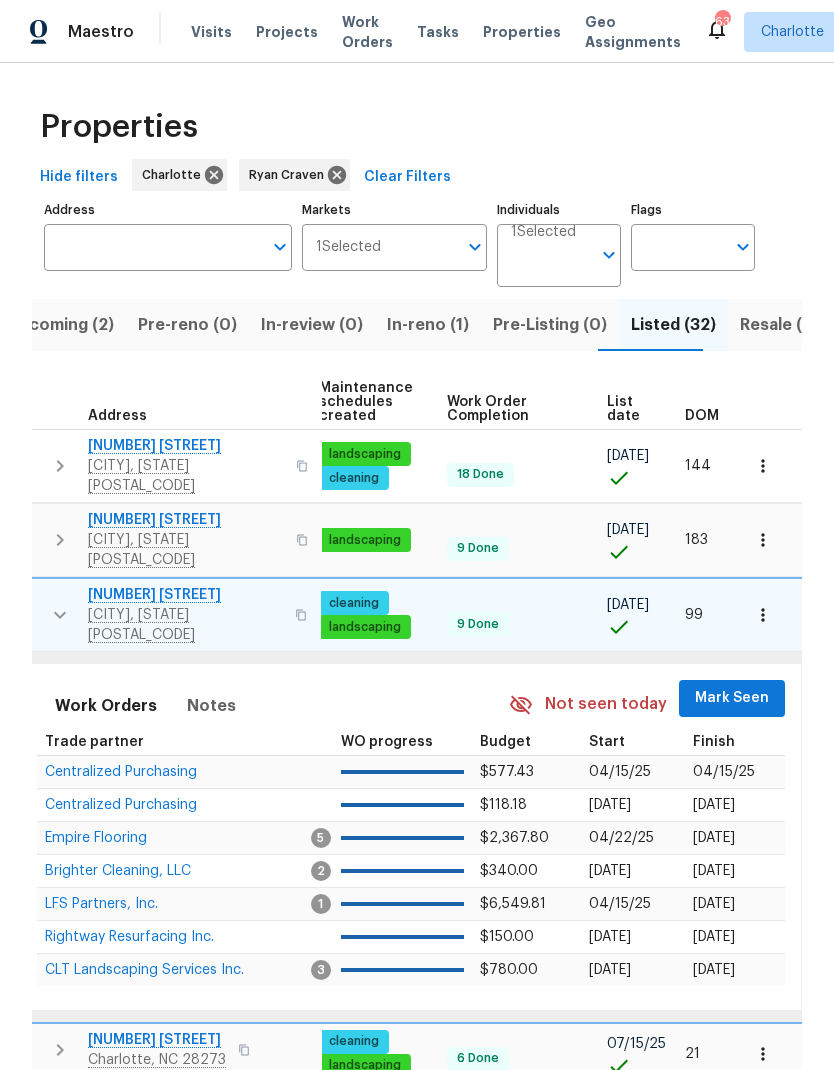 click on "Mark Seen" at bounding box center [732, 698] 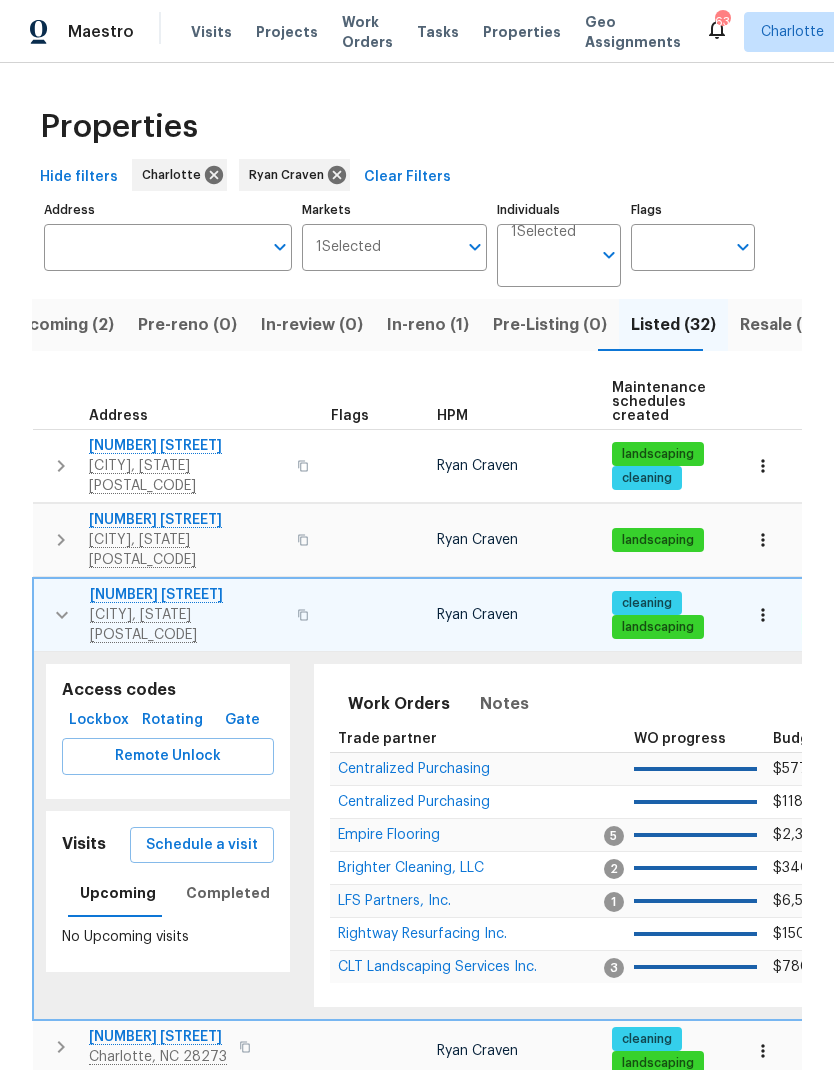 click 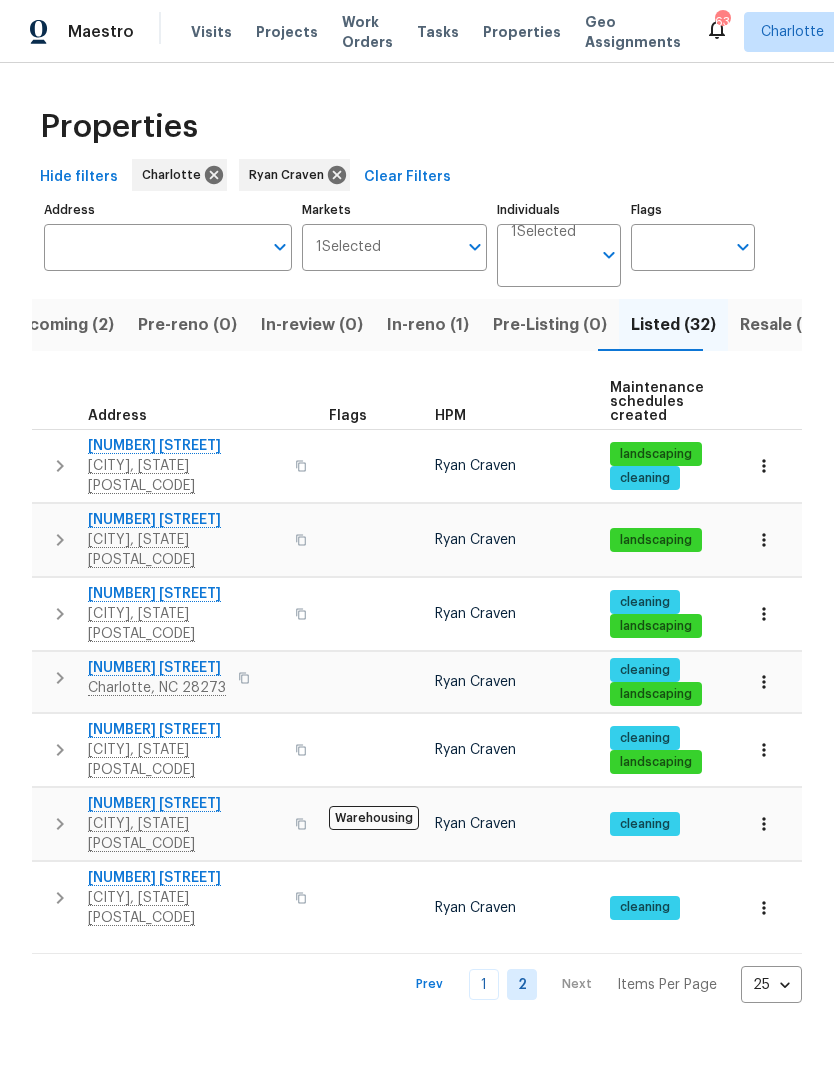 click 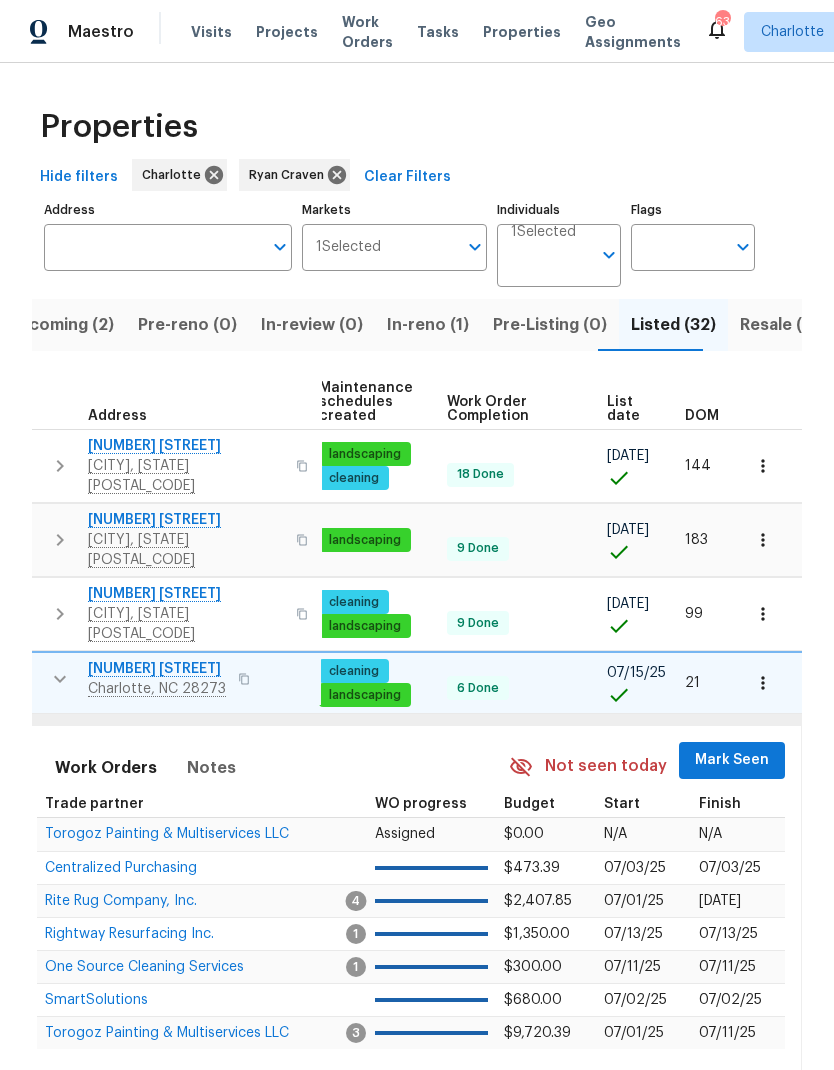 click on "Mark Seen" at bounding box center [732, 760] 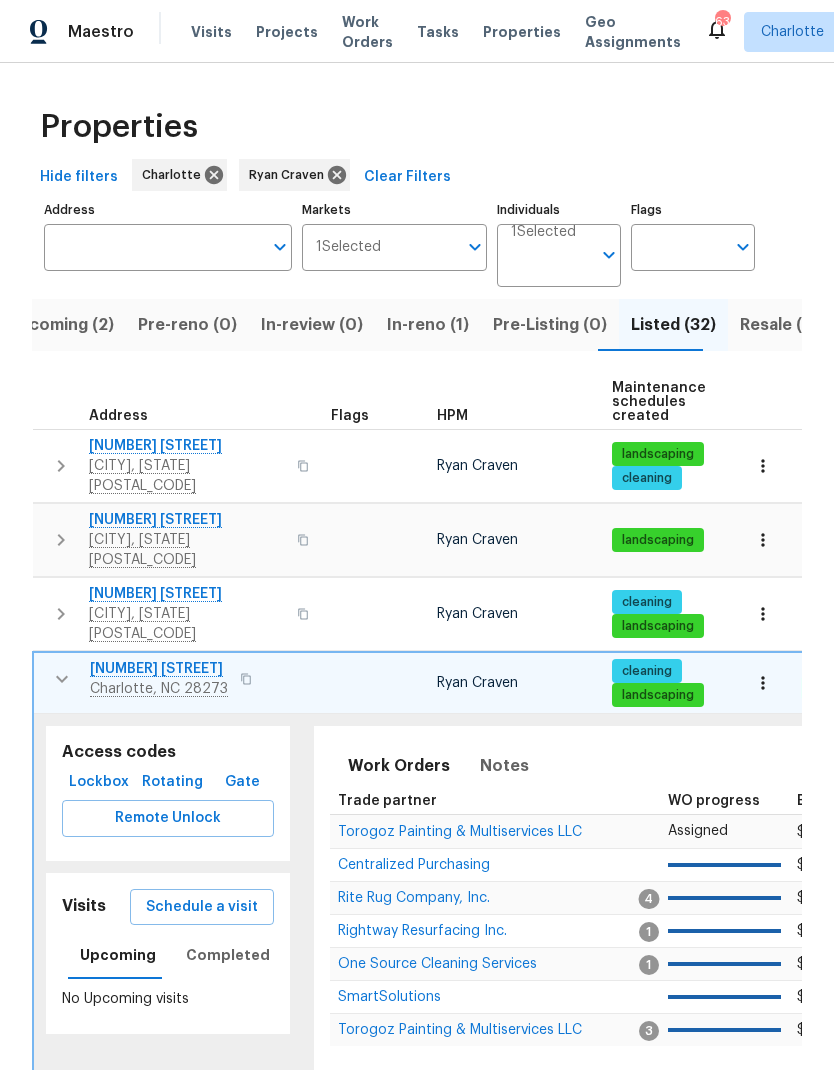 click 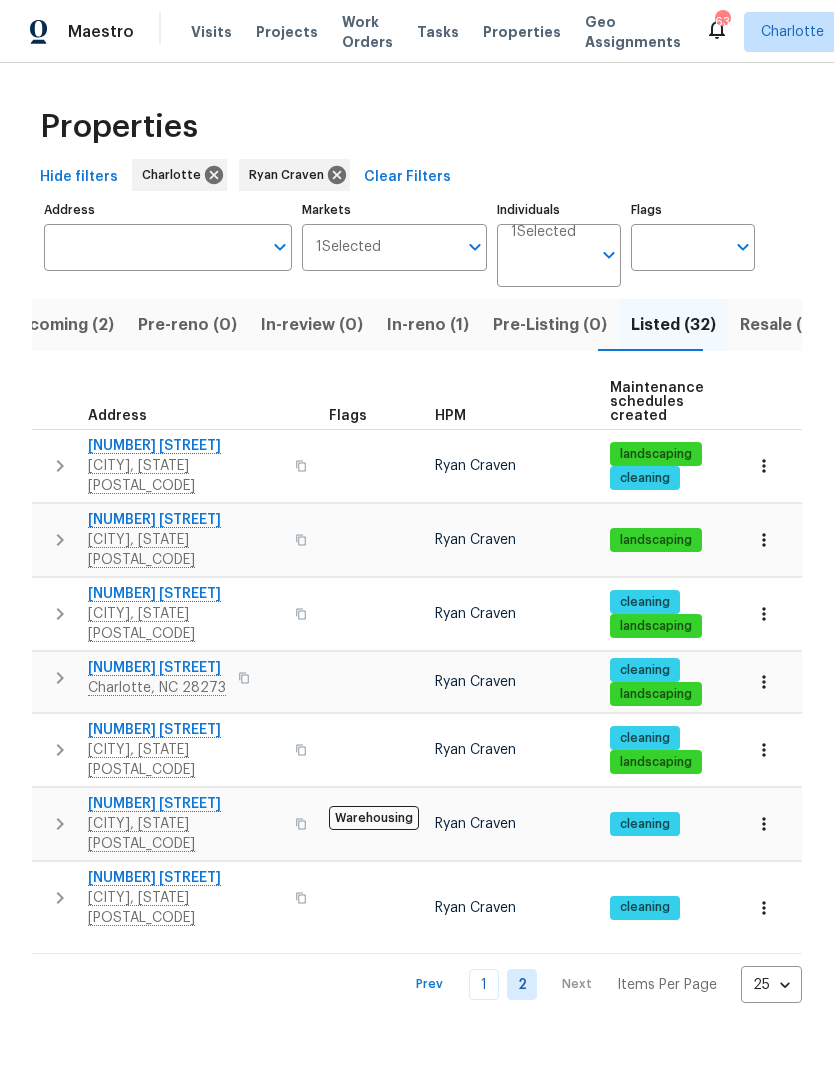 click 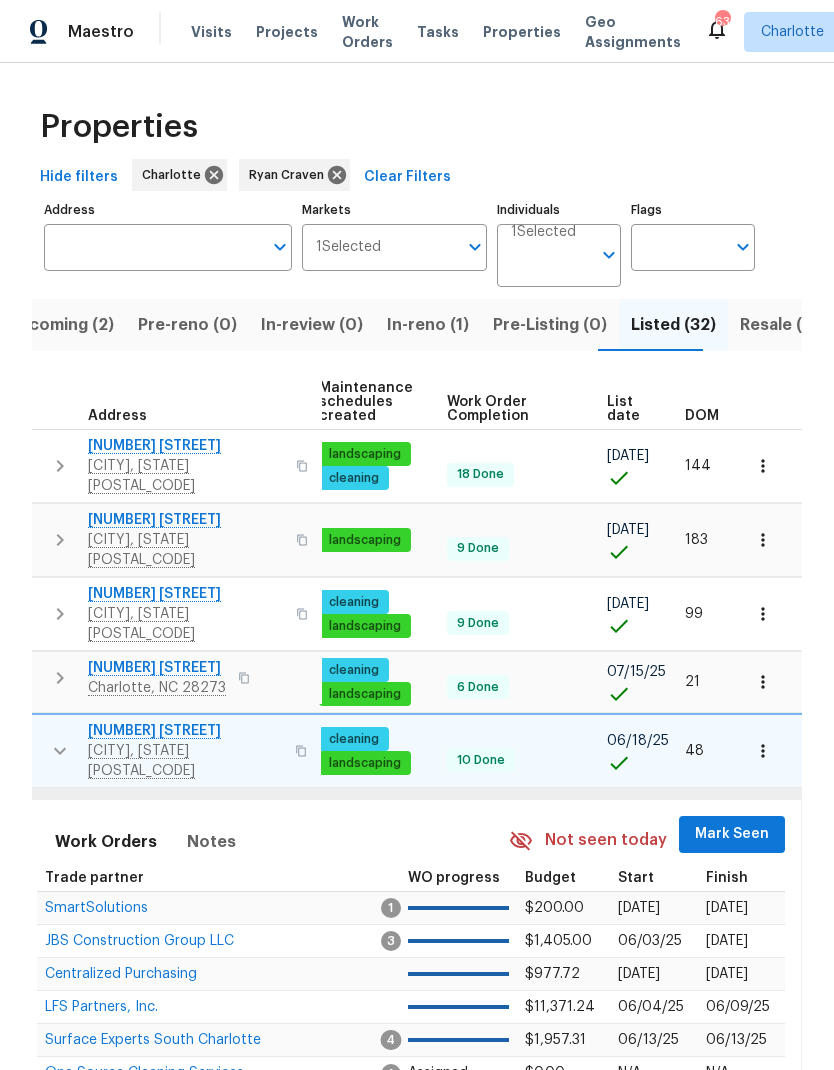 click on "Mark Seen" at bounding box center (732, 834) 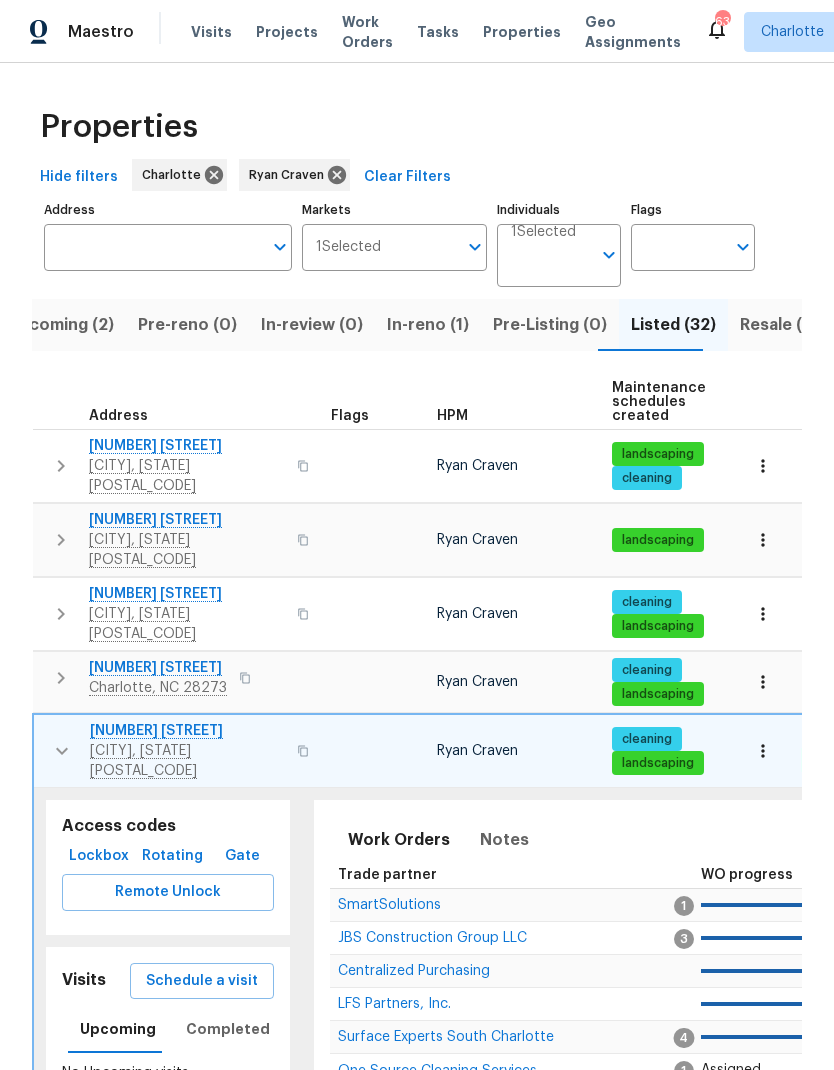 click 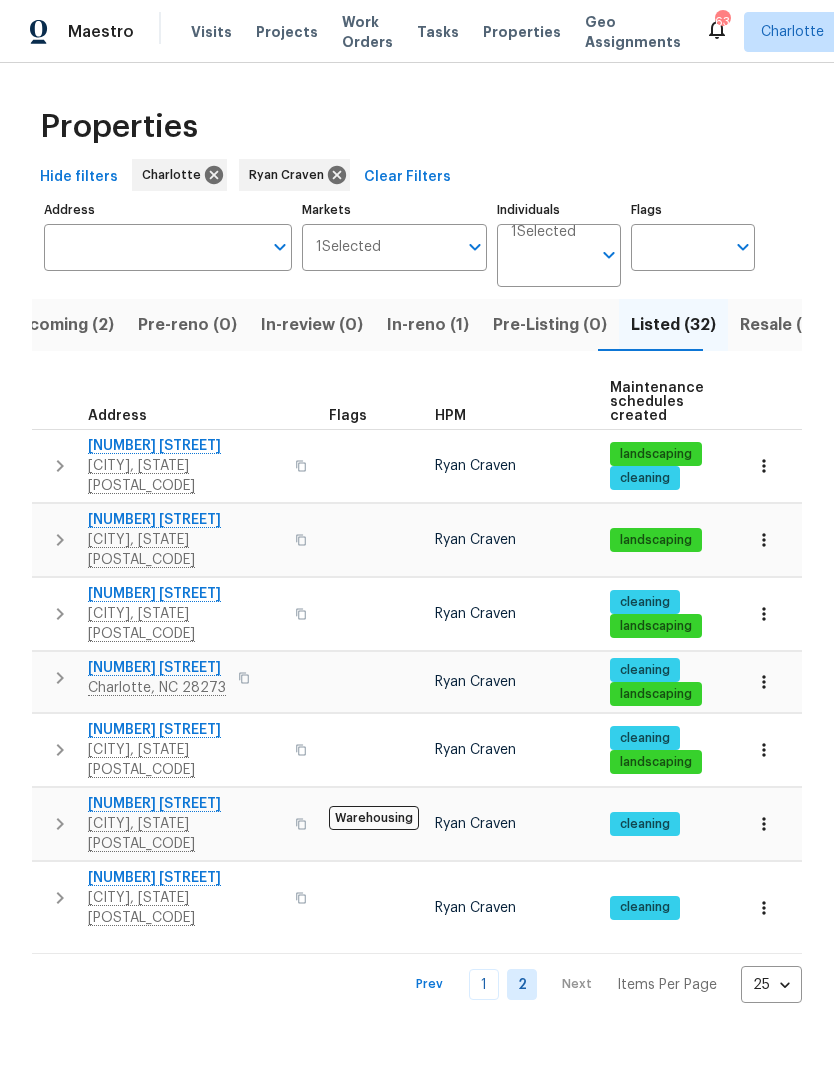 click 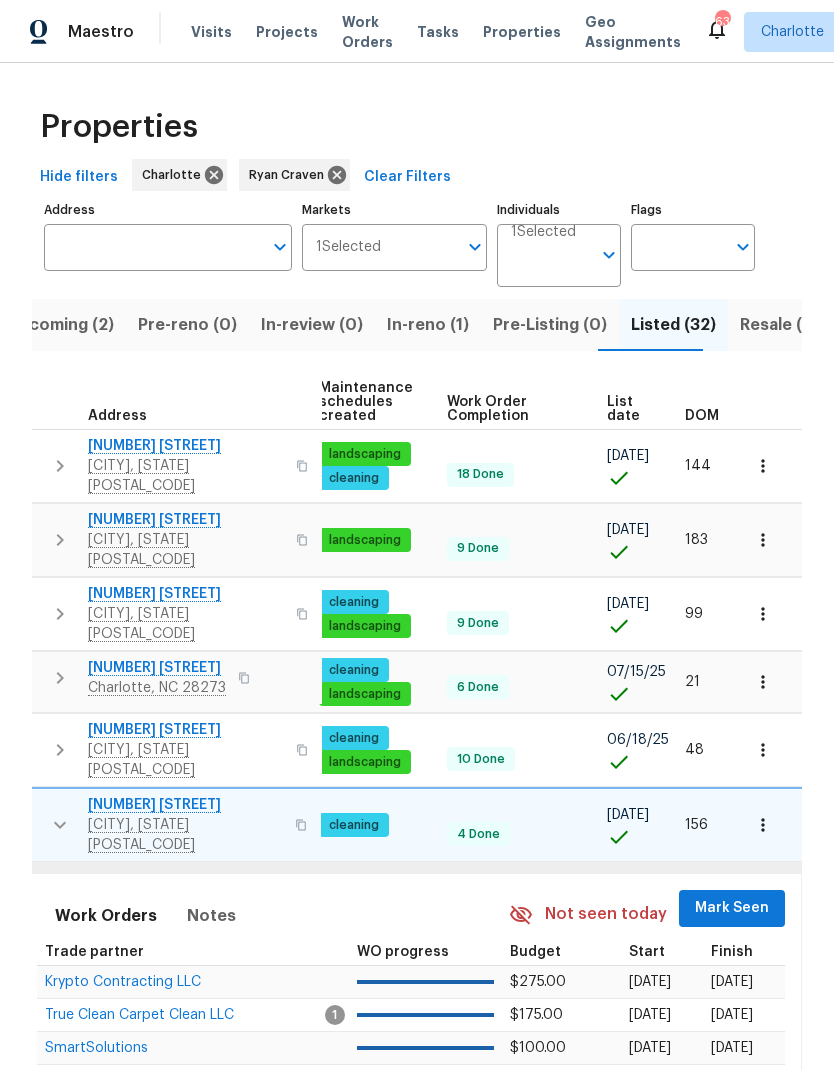click on "Mark Seen" at bounding box center [732, 908] 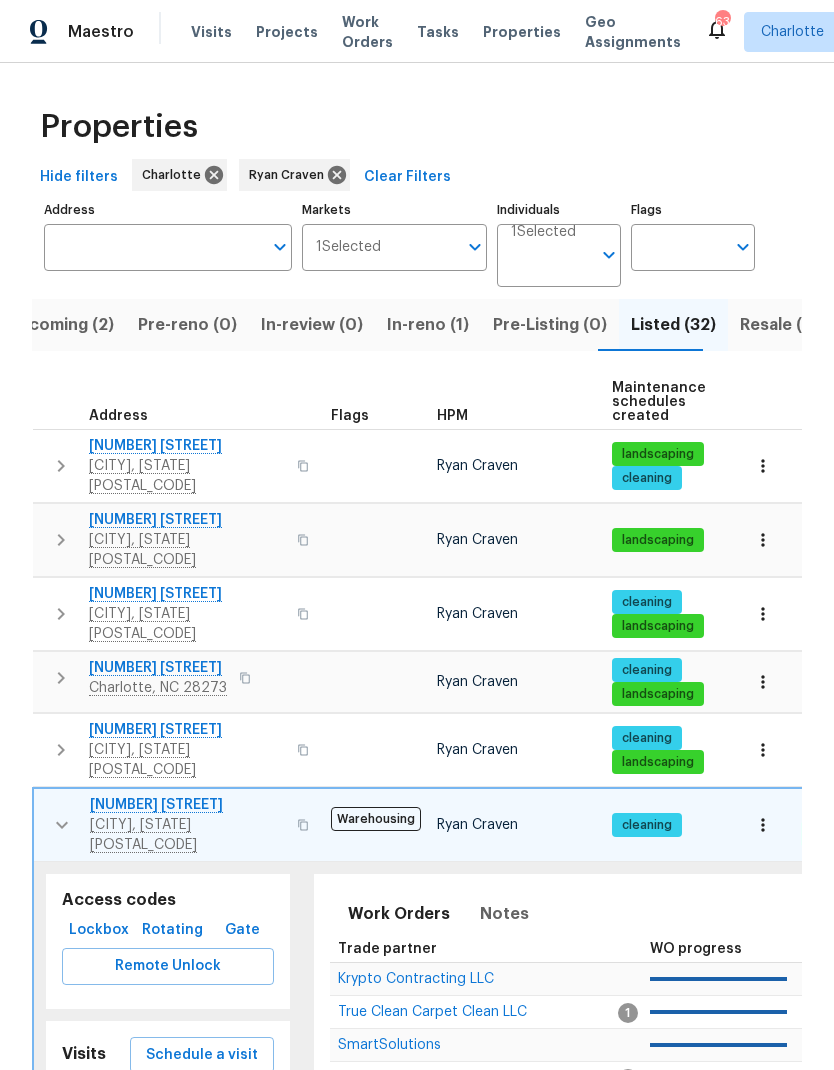 click at bounding box center (62, 825) 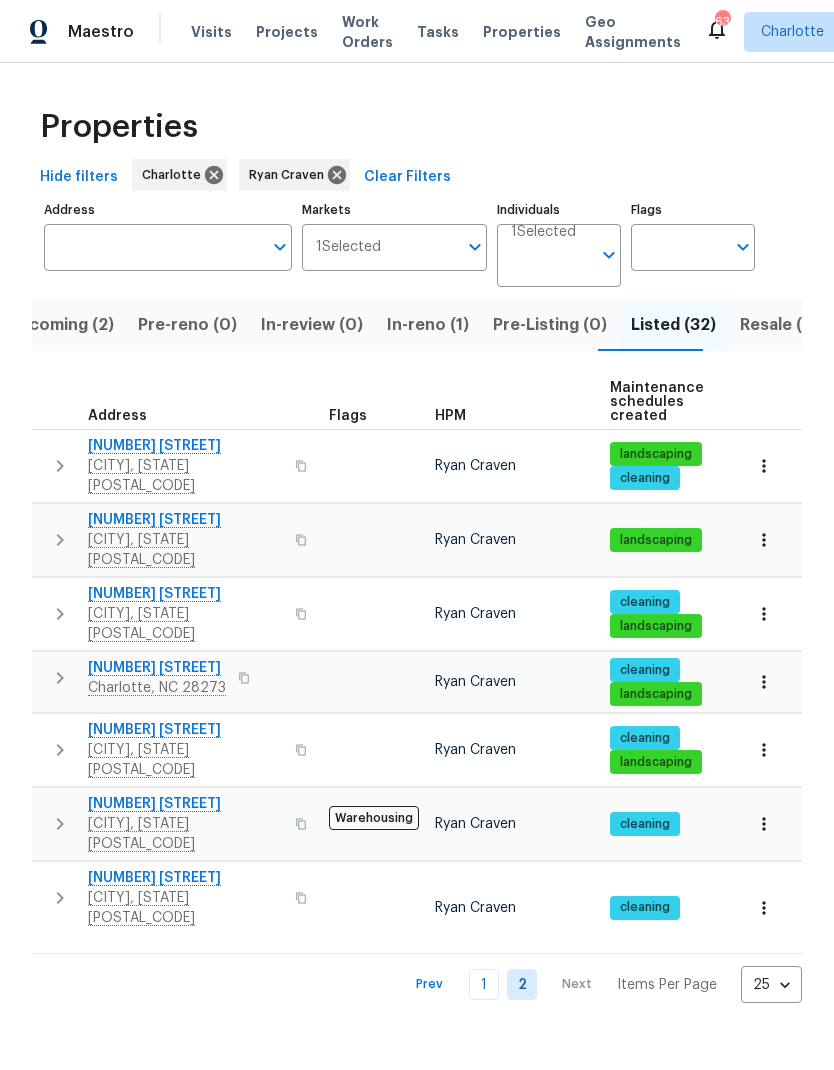 click at bounding box center [60, 898] 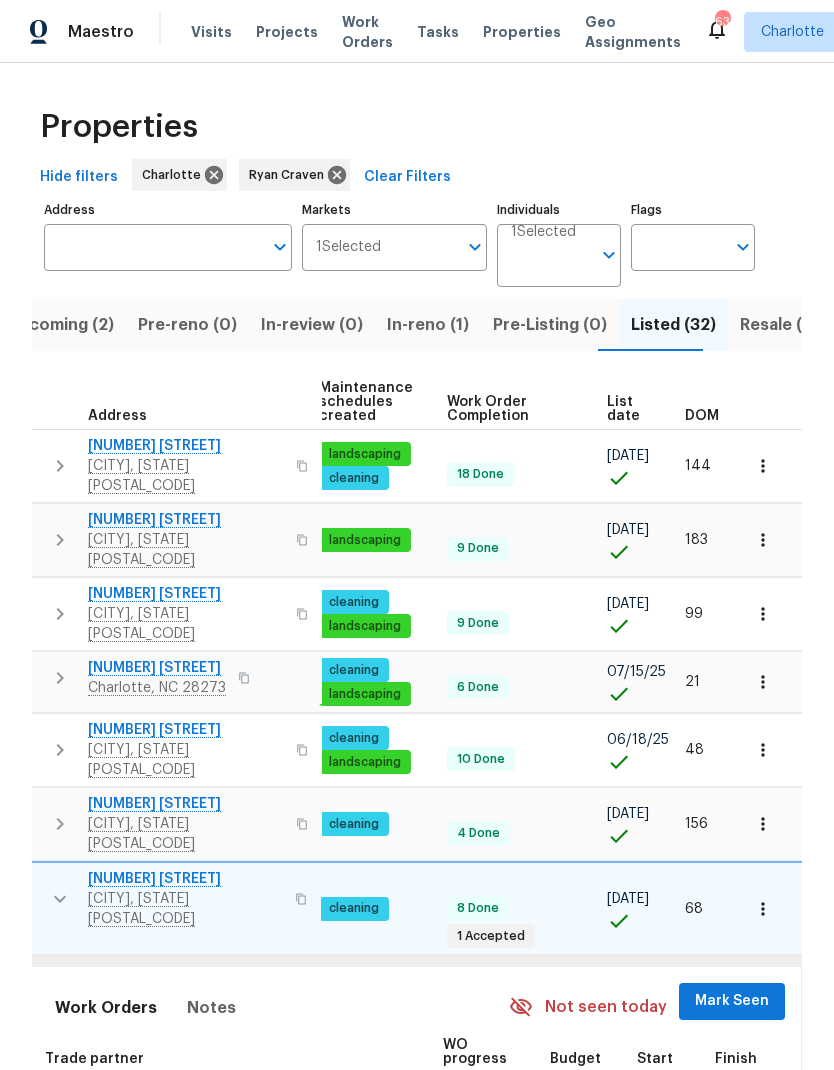 click on "Mark Seen" at bounding box center (732, 1001) 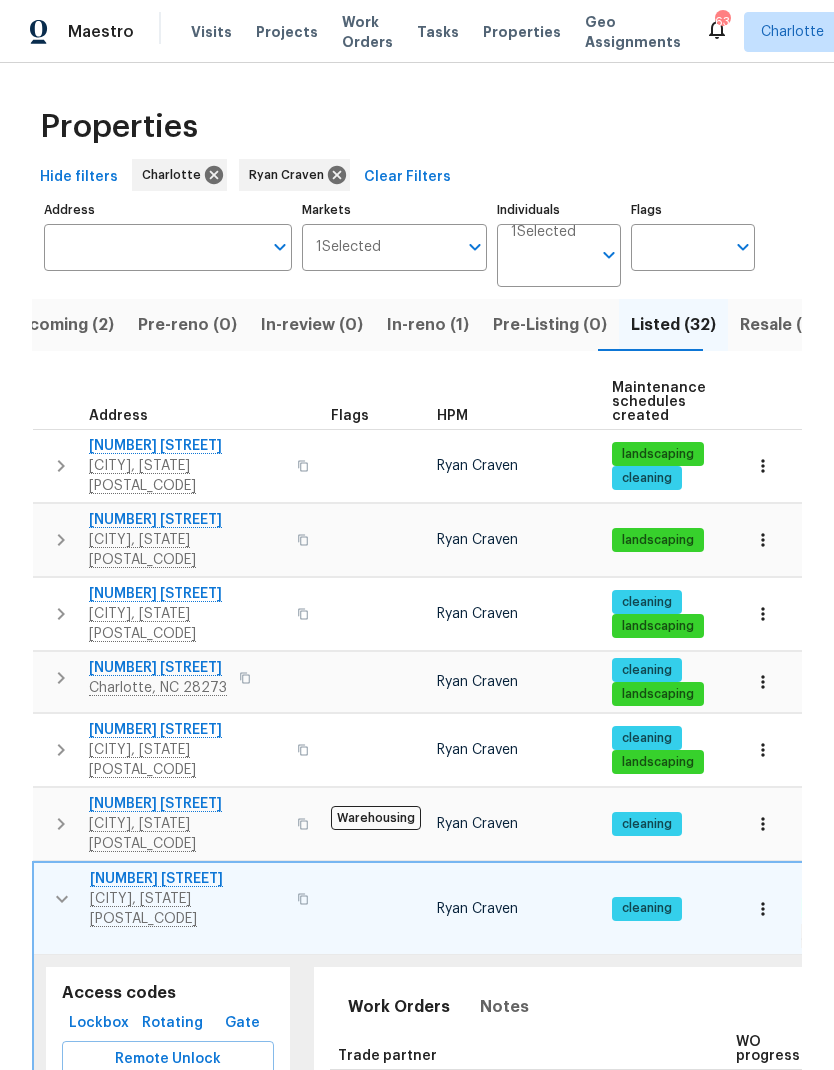click 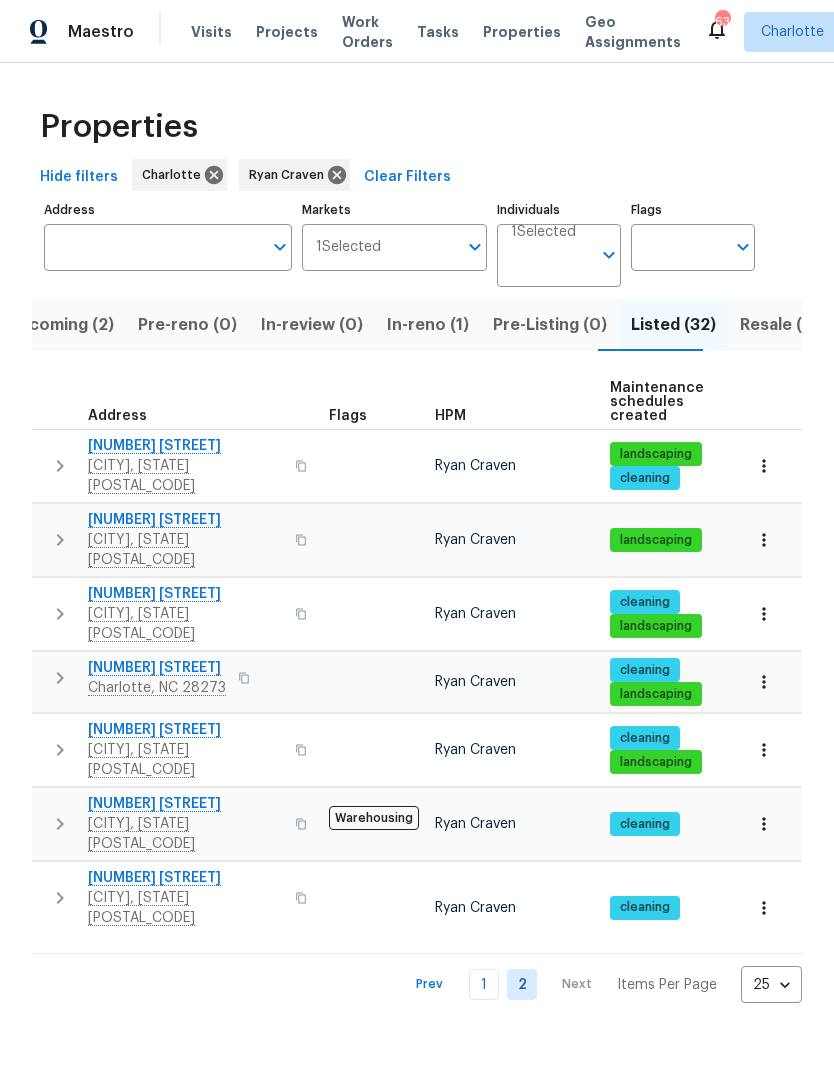click on "In-reno (1)" at bounding box center [428, 325] 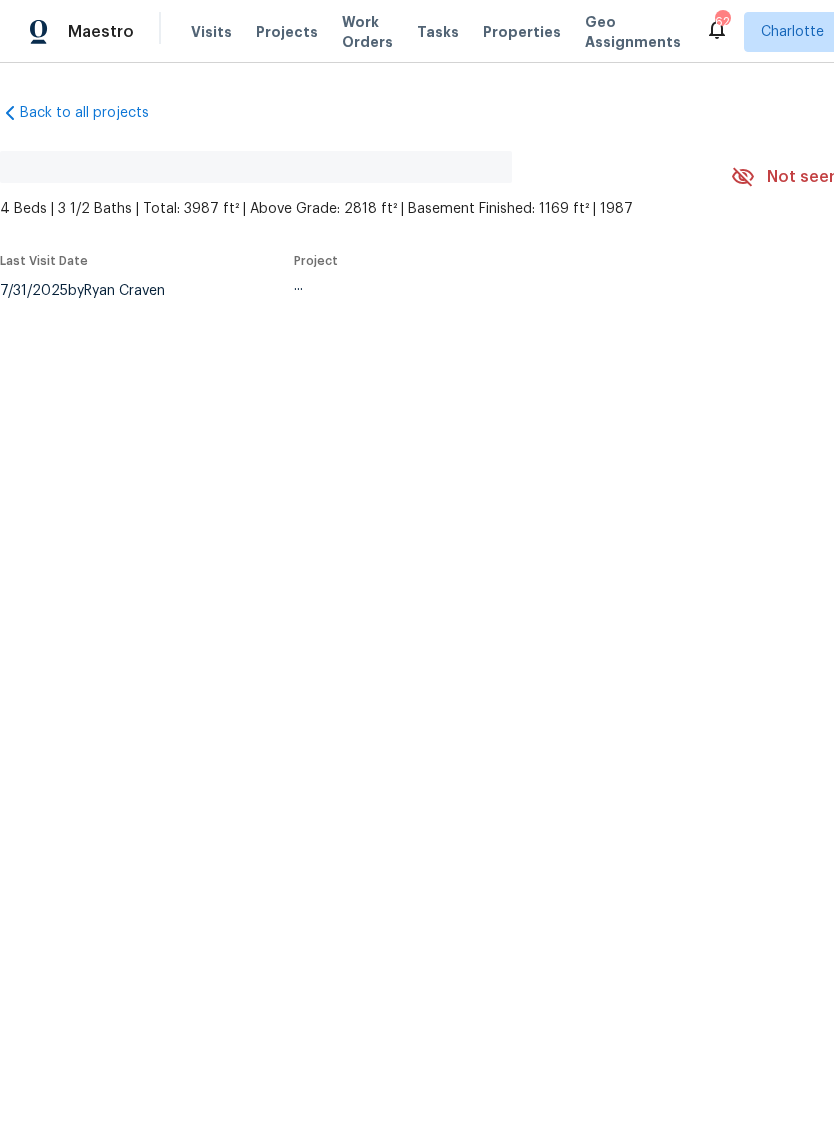 scroll, scrollTop: 0, scrollLeft: 0, axis: both 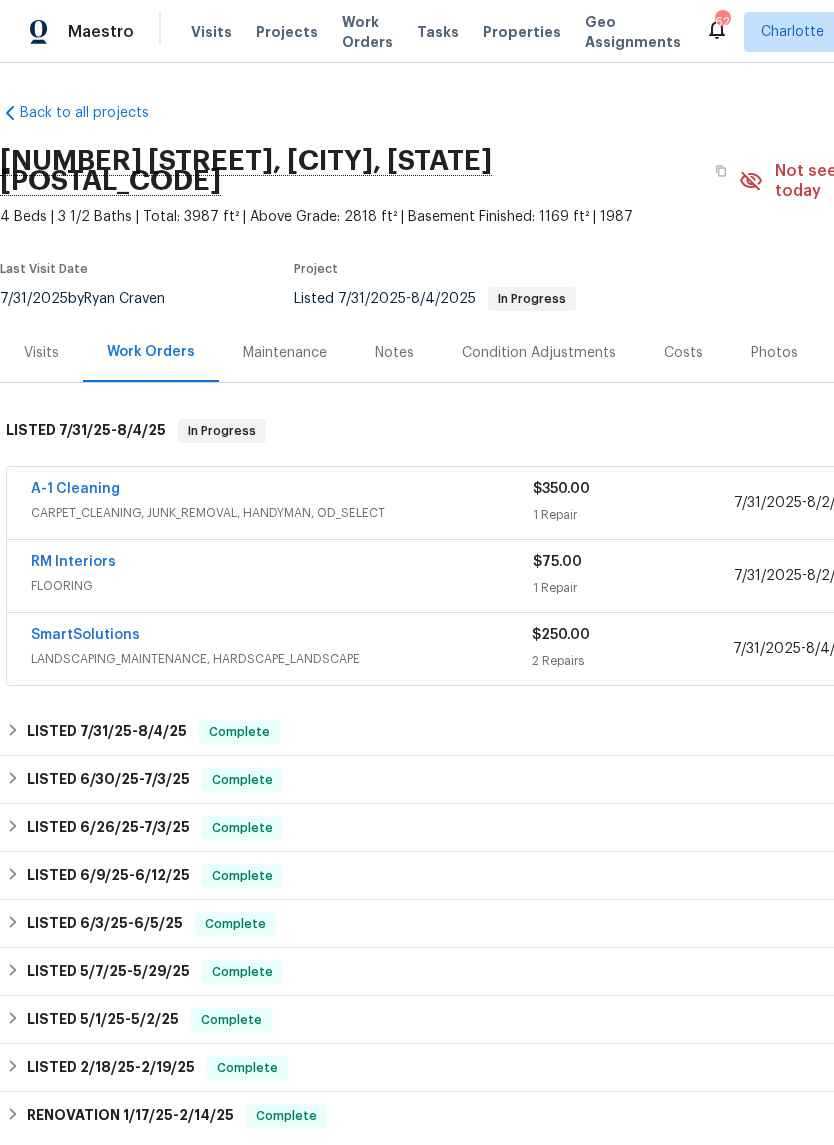 click on "SmartSolutions" at bounding box center (85, 635) 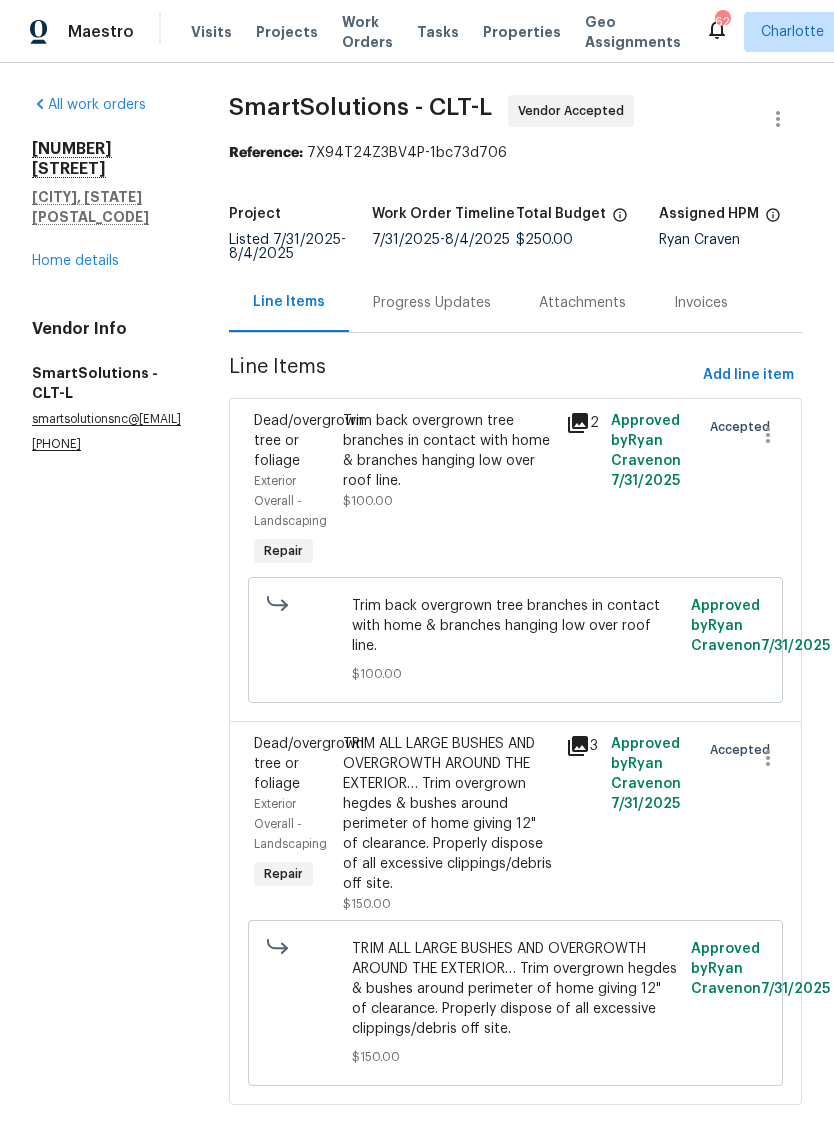 scroll, scrollTop: 20, scrollLeft: 0, axis: vertical 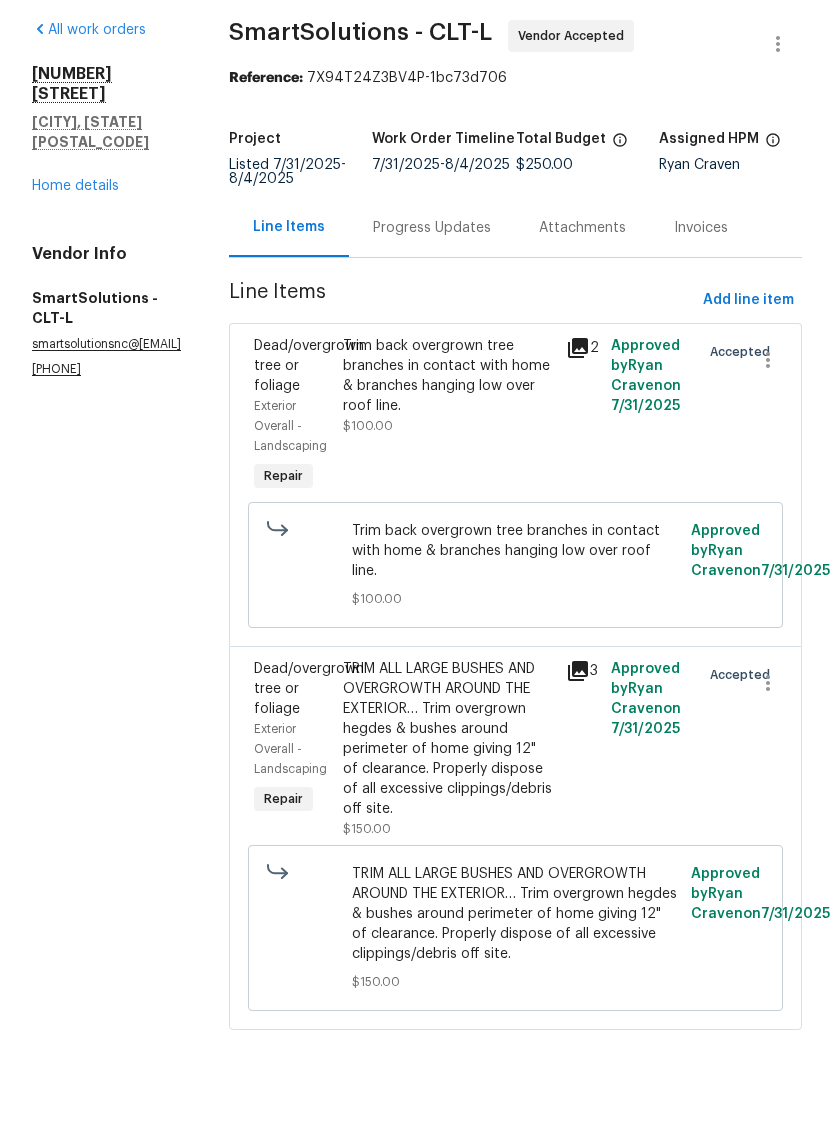 click on "Progress Updates" at bounding box center [432, 303] 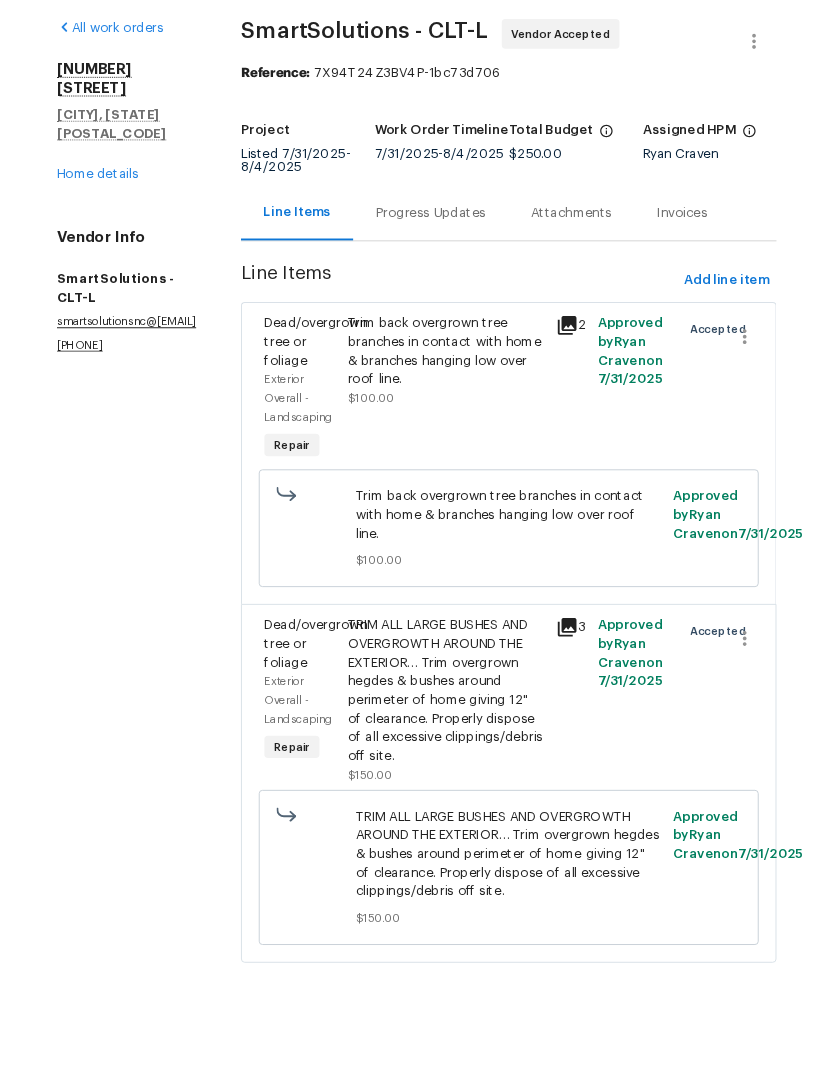 scroll, scrollTop: 0, scrollLeft: 0, axis: both 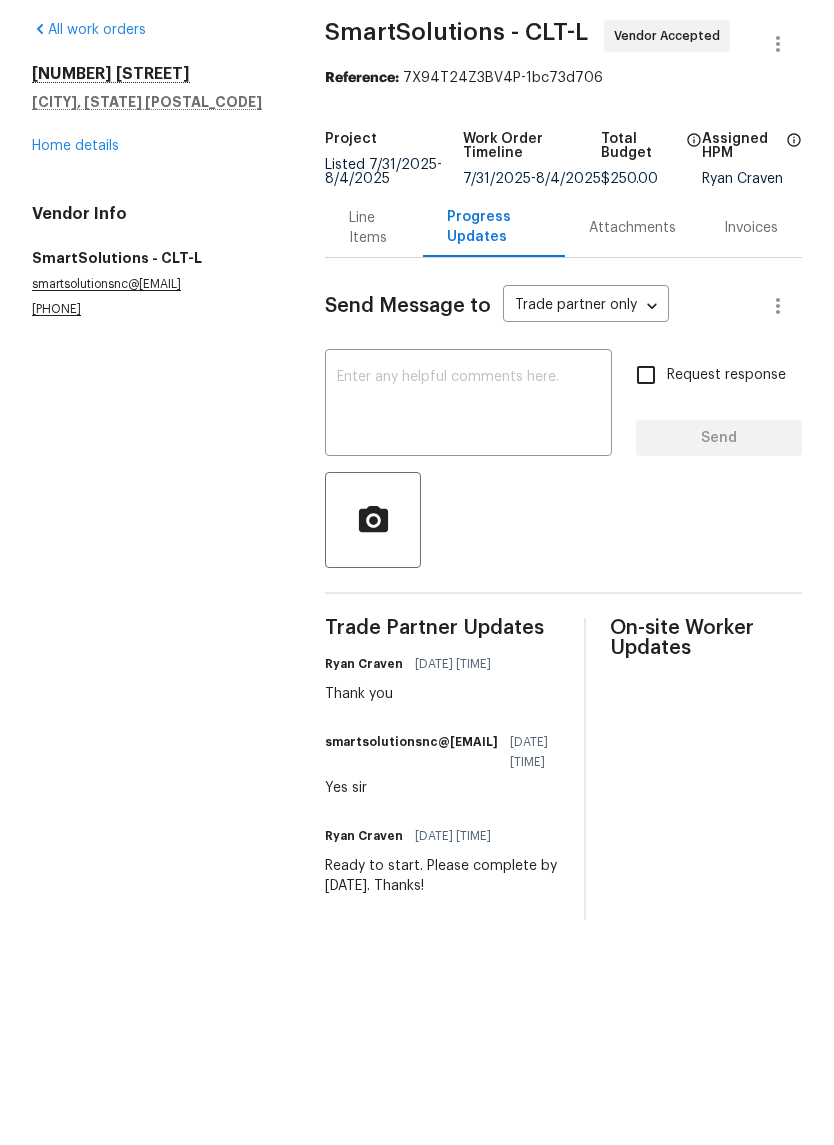 click at bounding box center [468, 480] 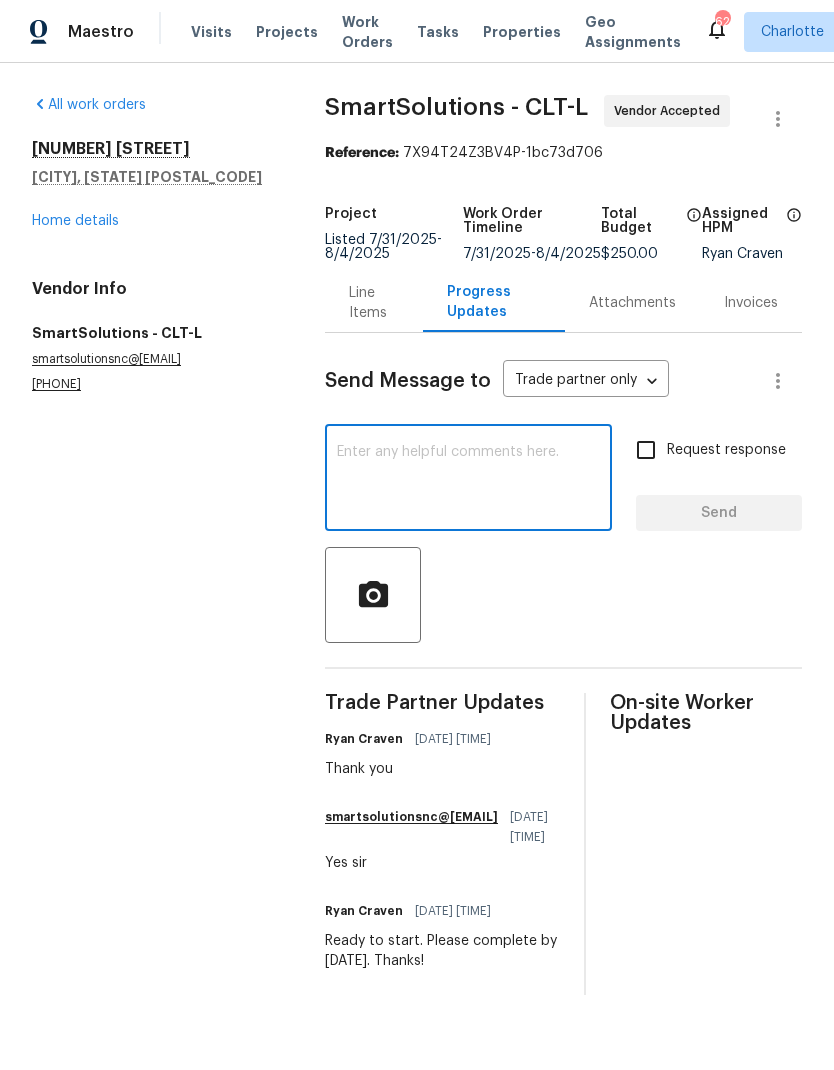 click at bounding box center [468, 480] 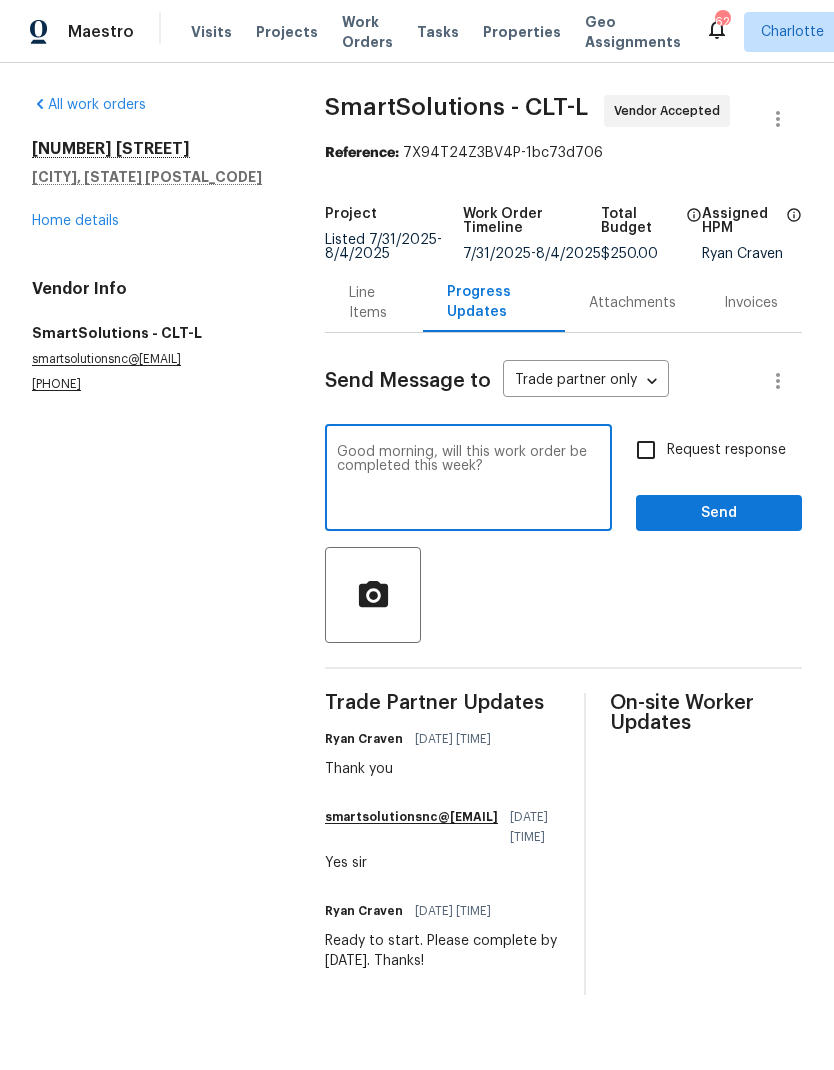 type on "Good morning, will this work order be completed this week?" 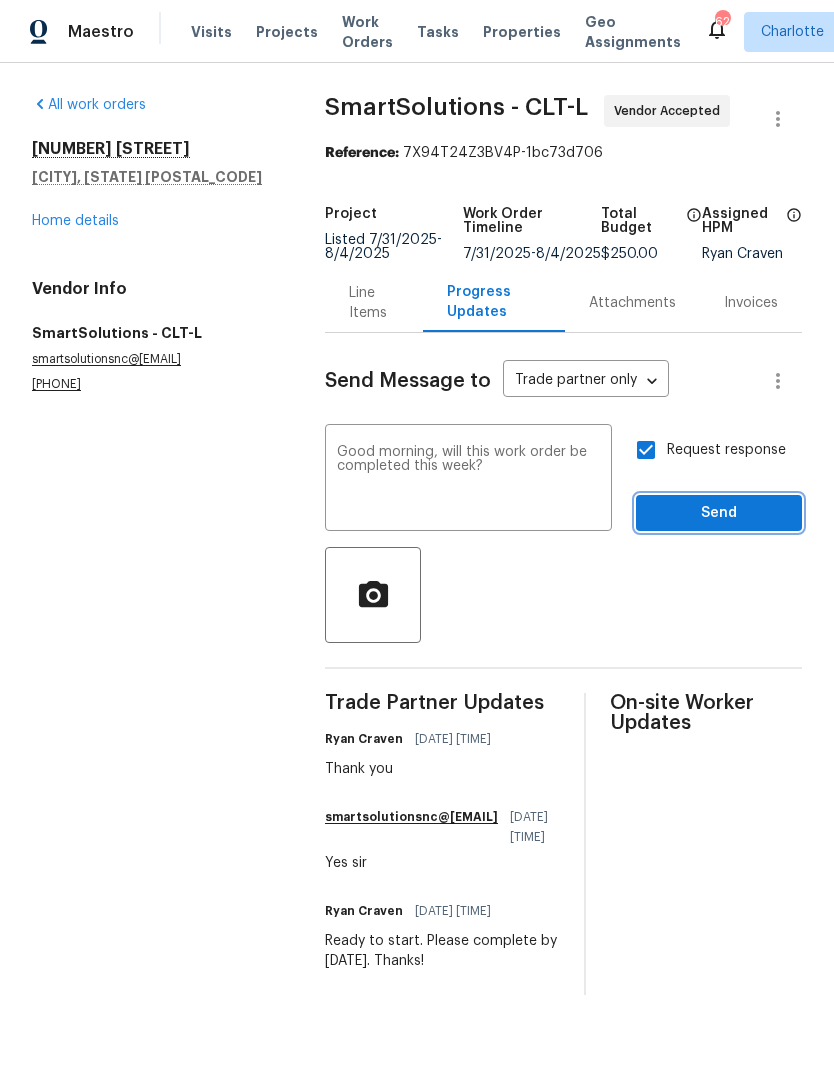 click on "Send" at bounding box center [719, 513] 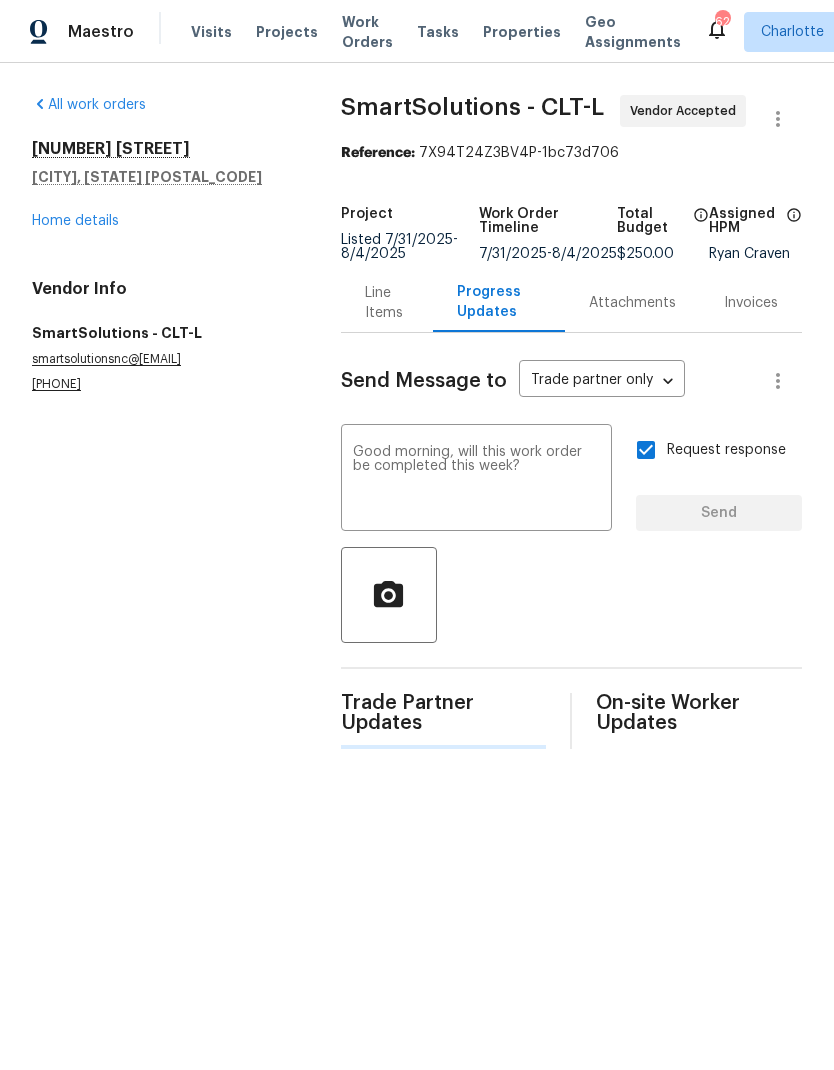 type 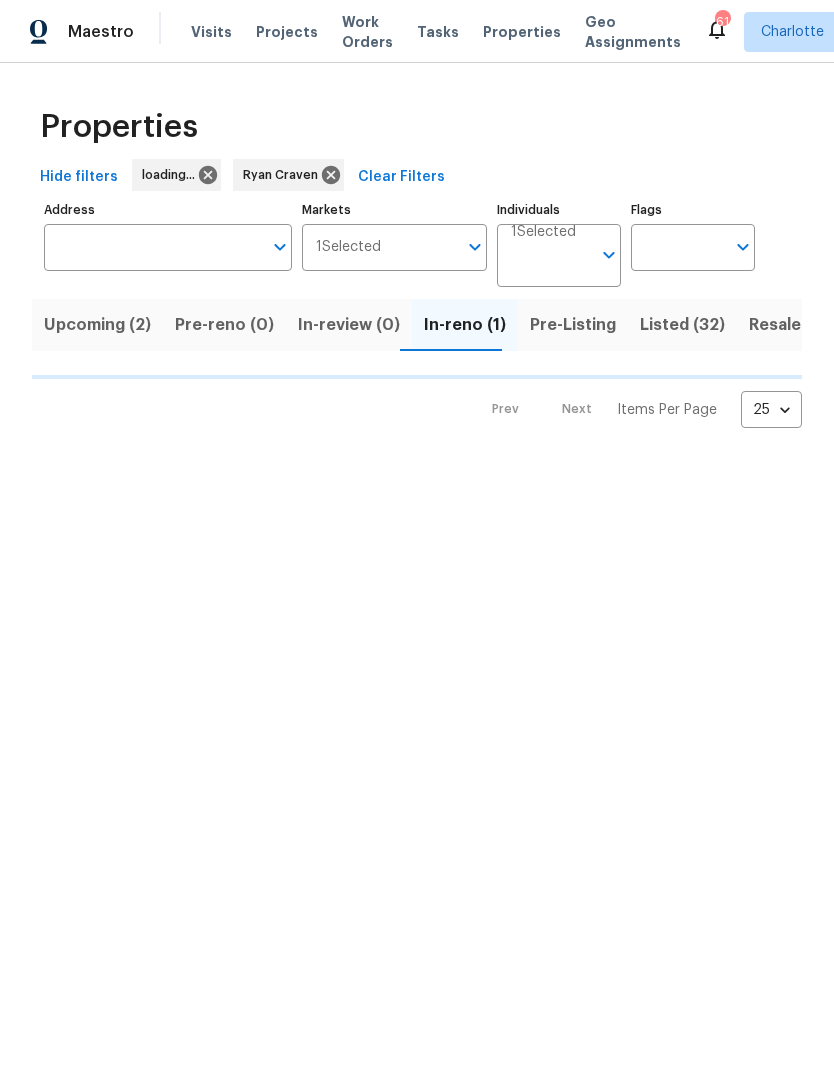 scroll, scrollTop: 0, scrollLeft: 0, axis: both 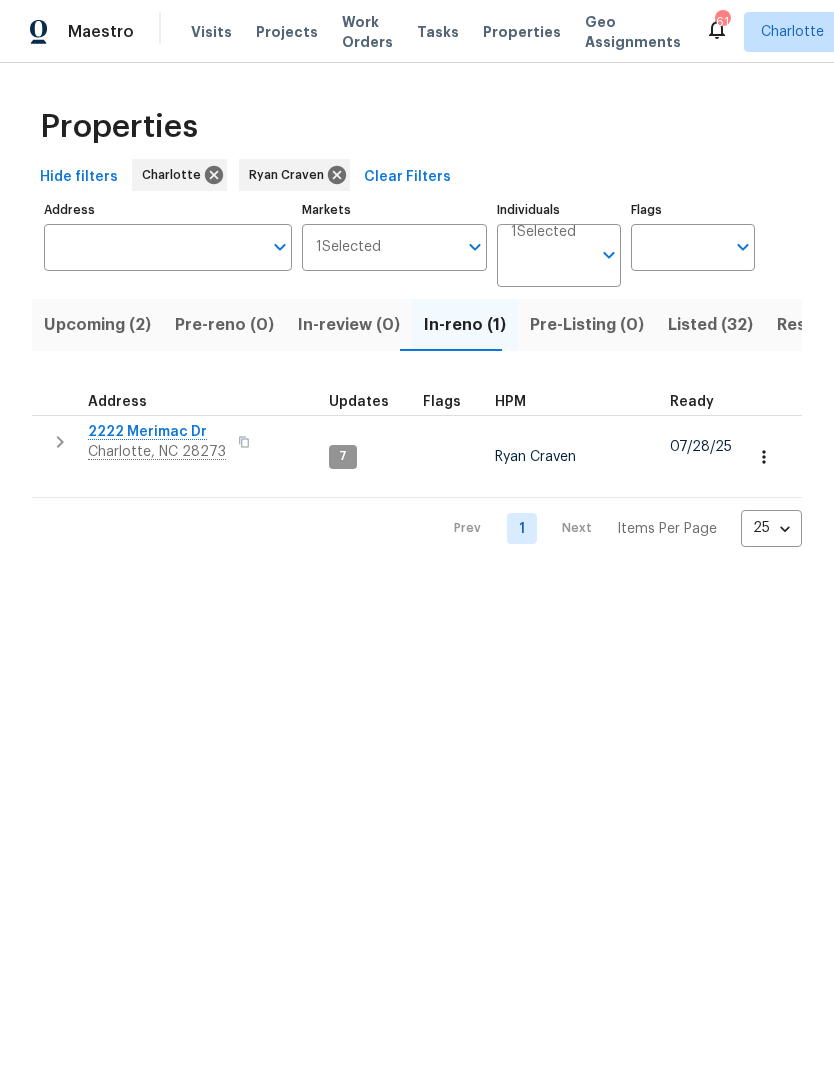 click on "Resale (2)" at bounding box center (816, 325) 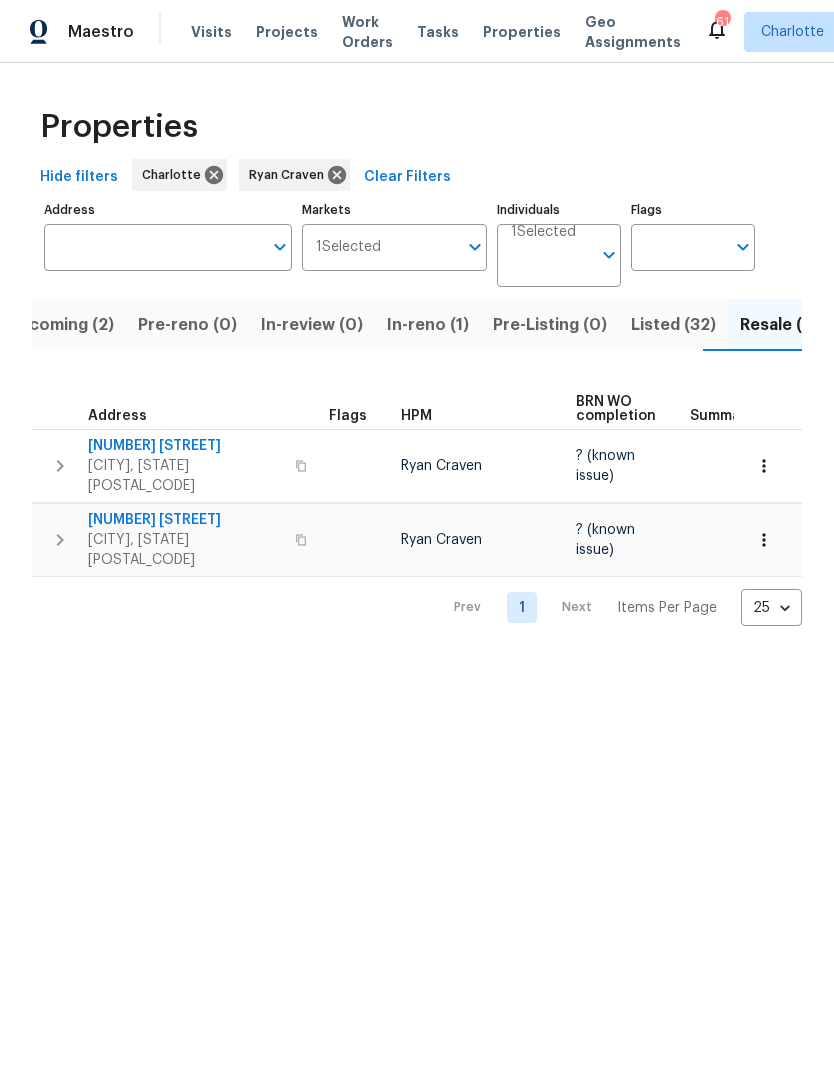 scroll, scrollTop: 0, scrollLeft: 37, axis: horizontal 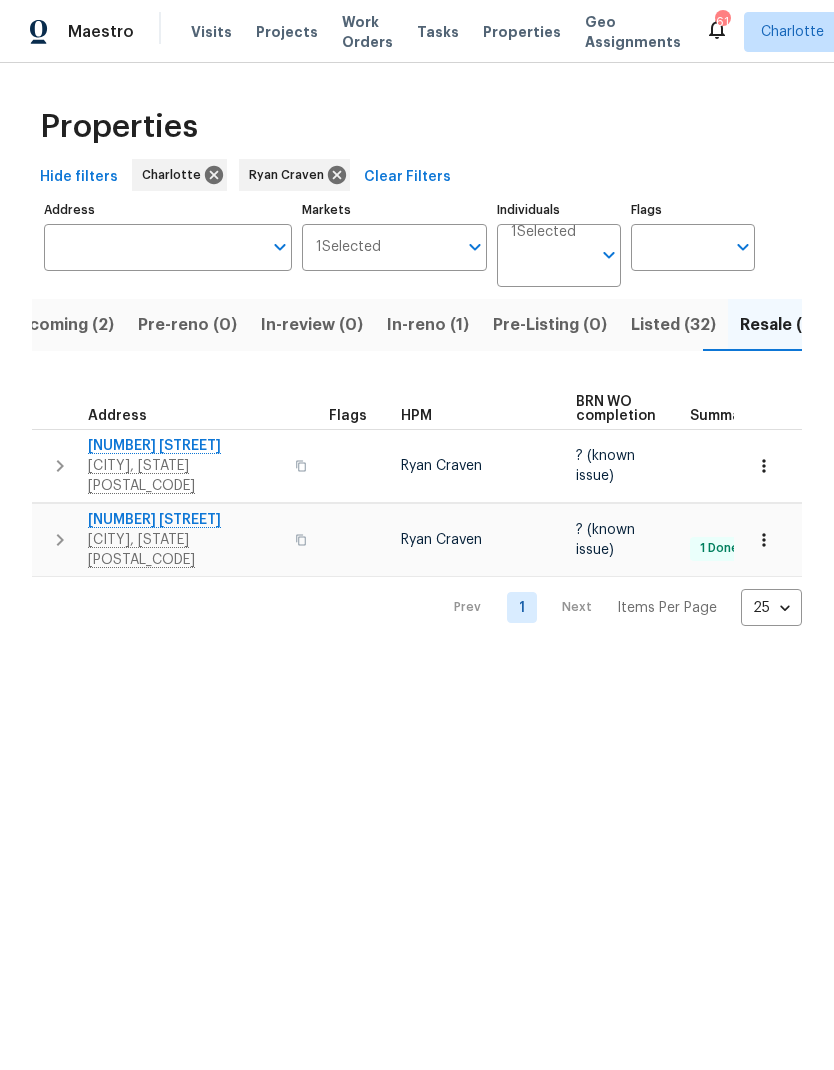 click on "In-reno (1)" at bounding box center [428, 325] 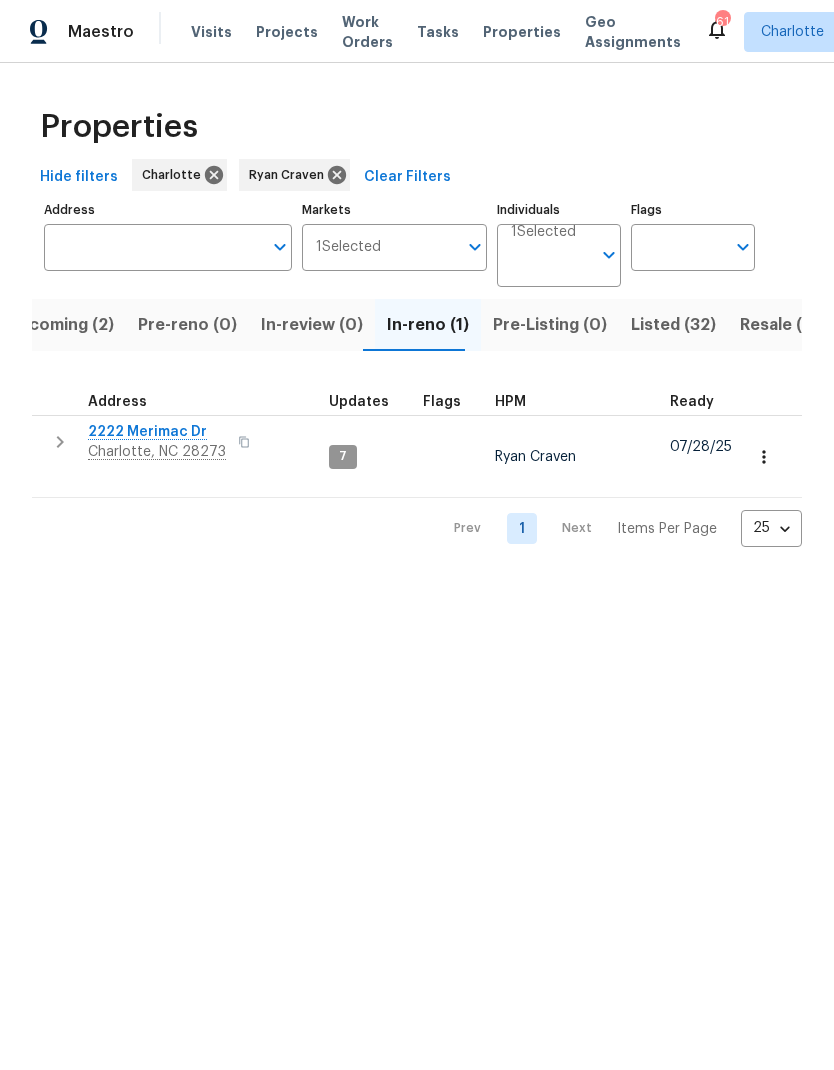 click at bounding box center (60, 442) 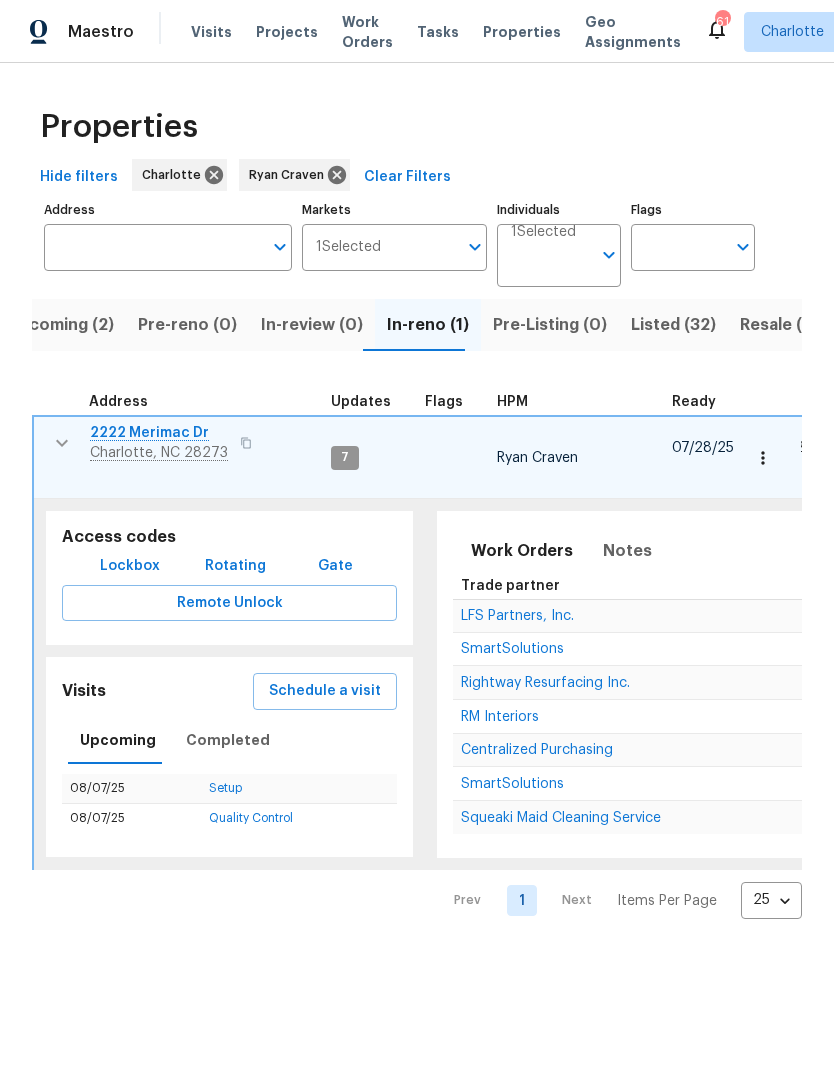 scroll, scrollTop: 0, scrollLeft: 0, axis: both 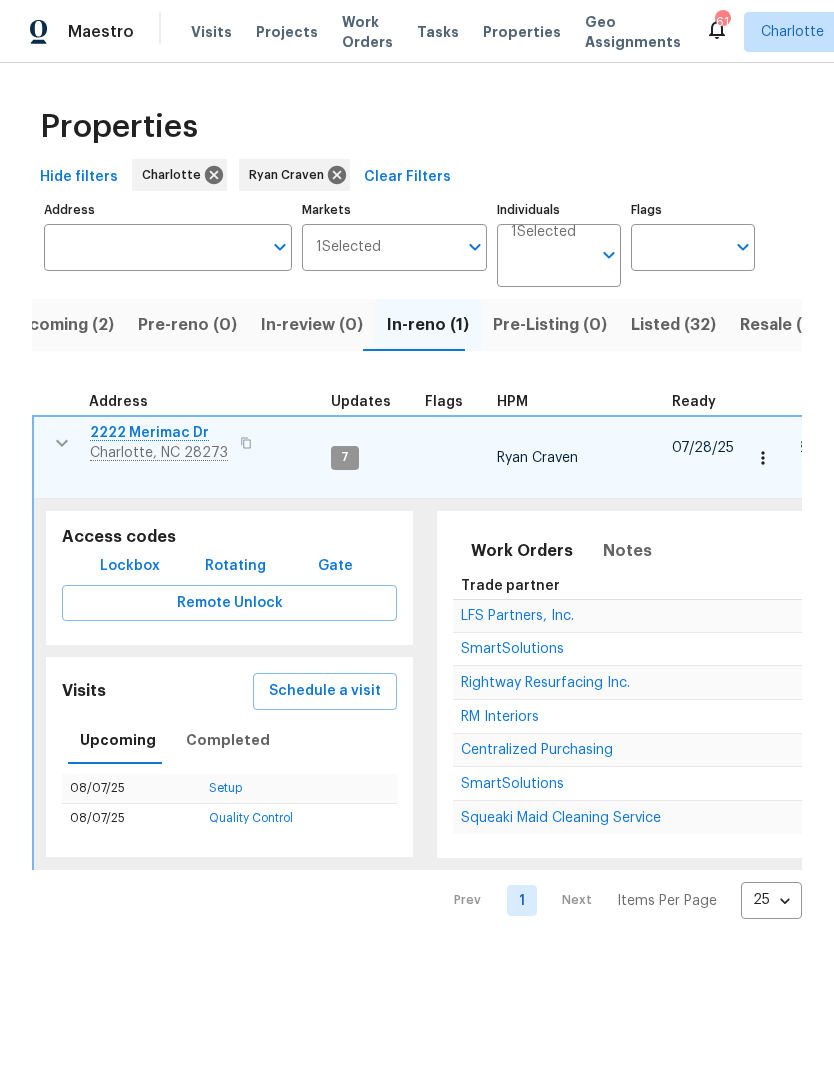 click on "Listed (32)" at bounding box center (673, 325) 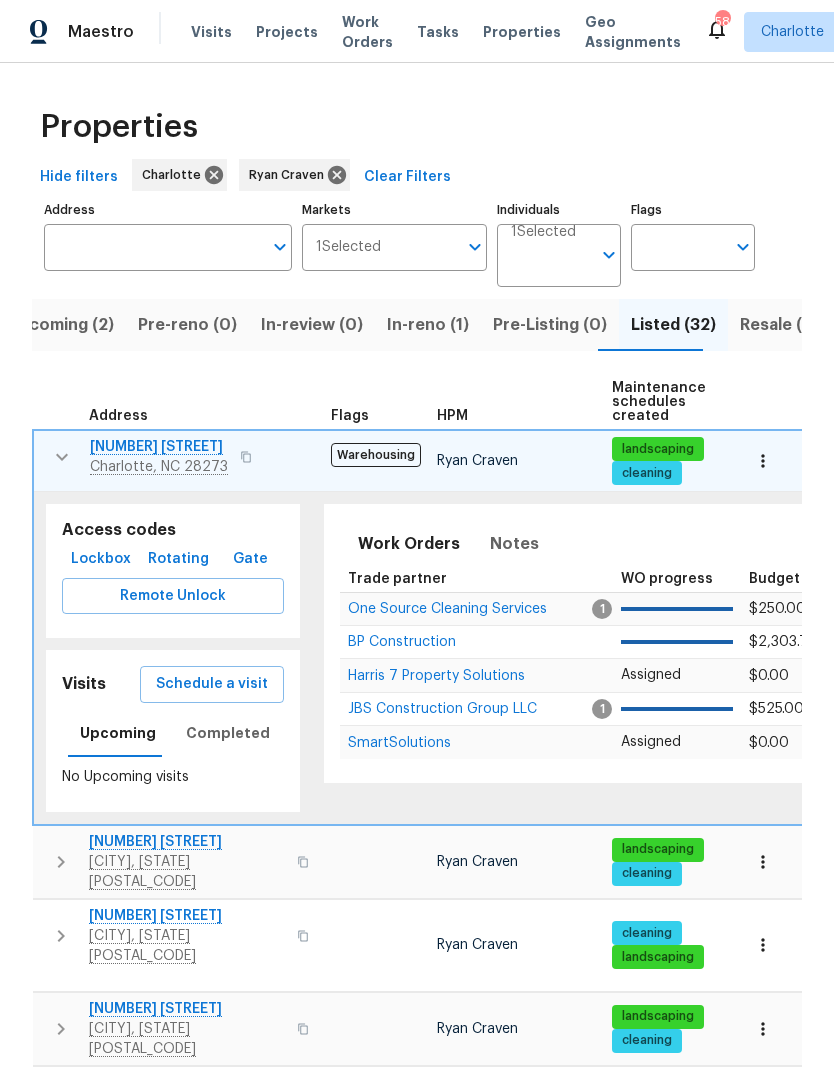 click on "[NUMBER] [STREET] [CITY], [STATE] [POSTAL_CODE]" at bounding box center (178, 457) 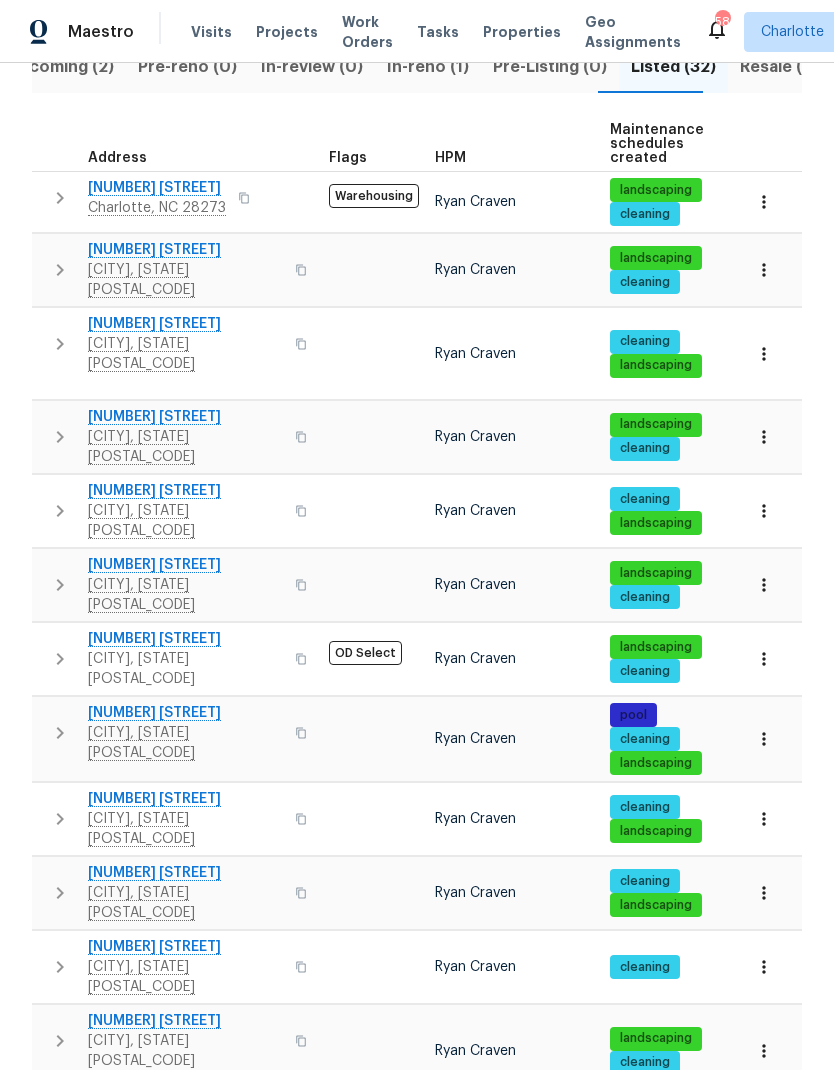 click at bounding box center (768, 893) 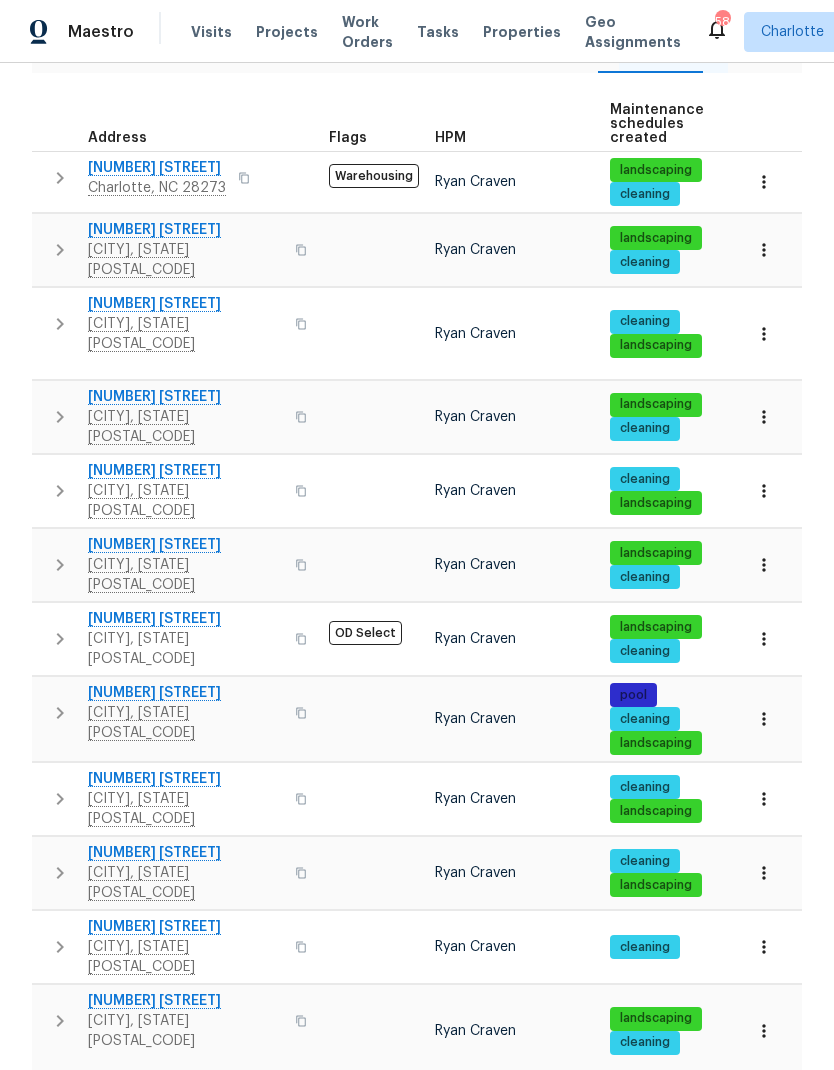 scroll, scrollTop: 262, scrollLeft: 0, axis: vertical 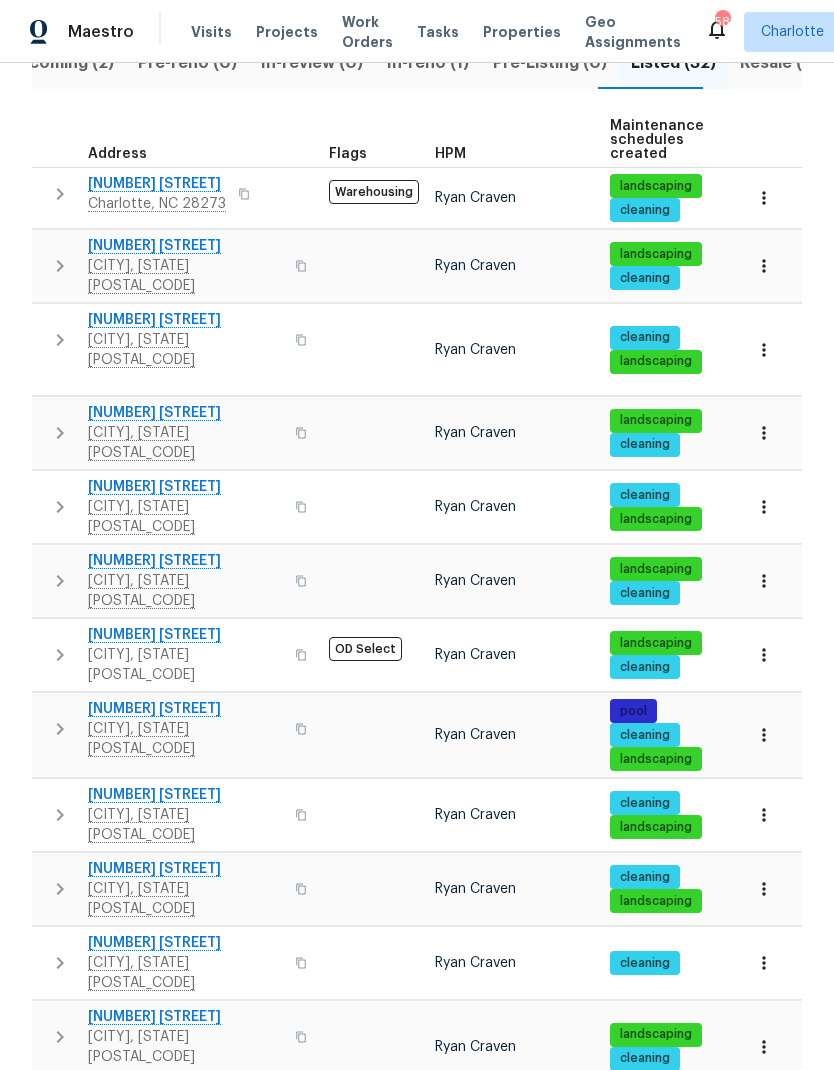 click 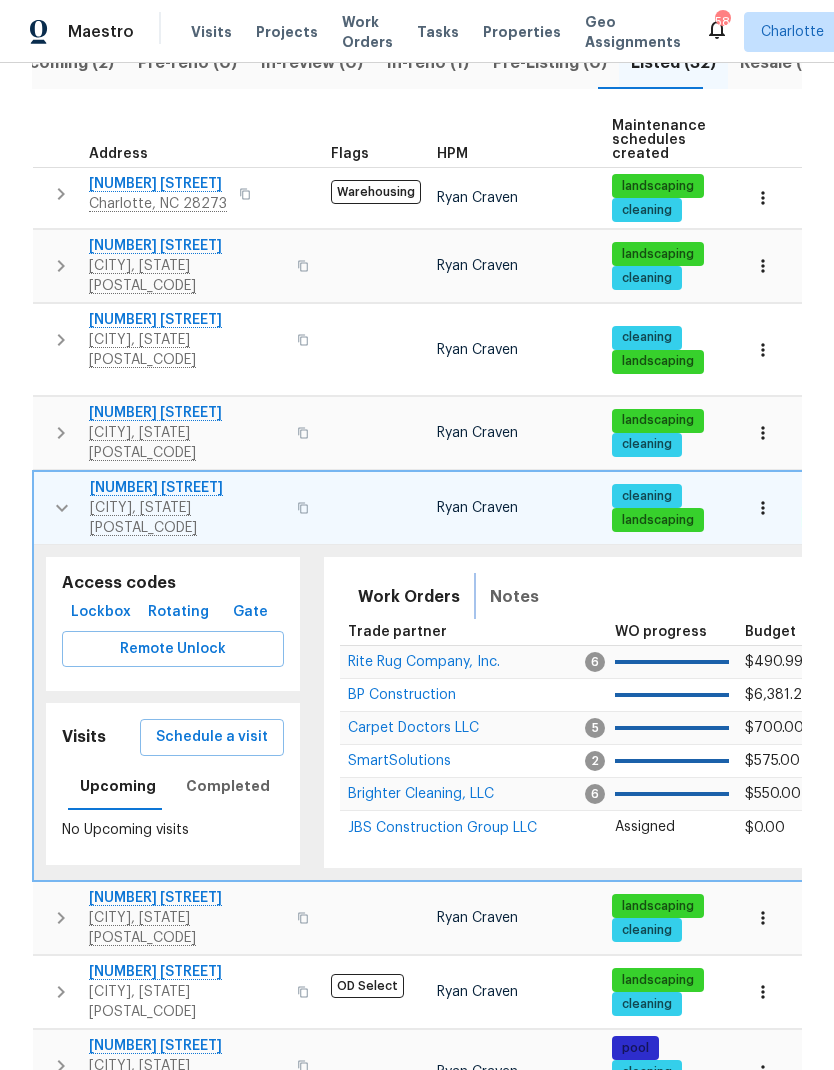 click on "Notes" at bounding box center [514, 597] 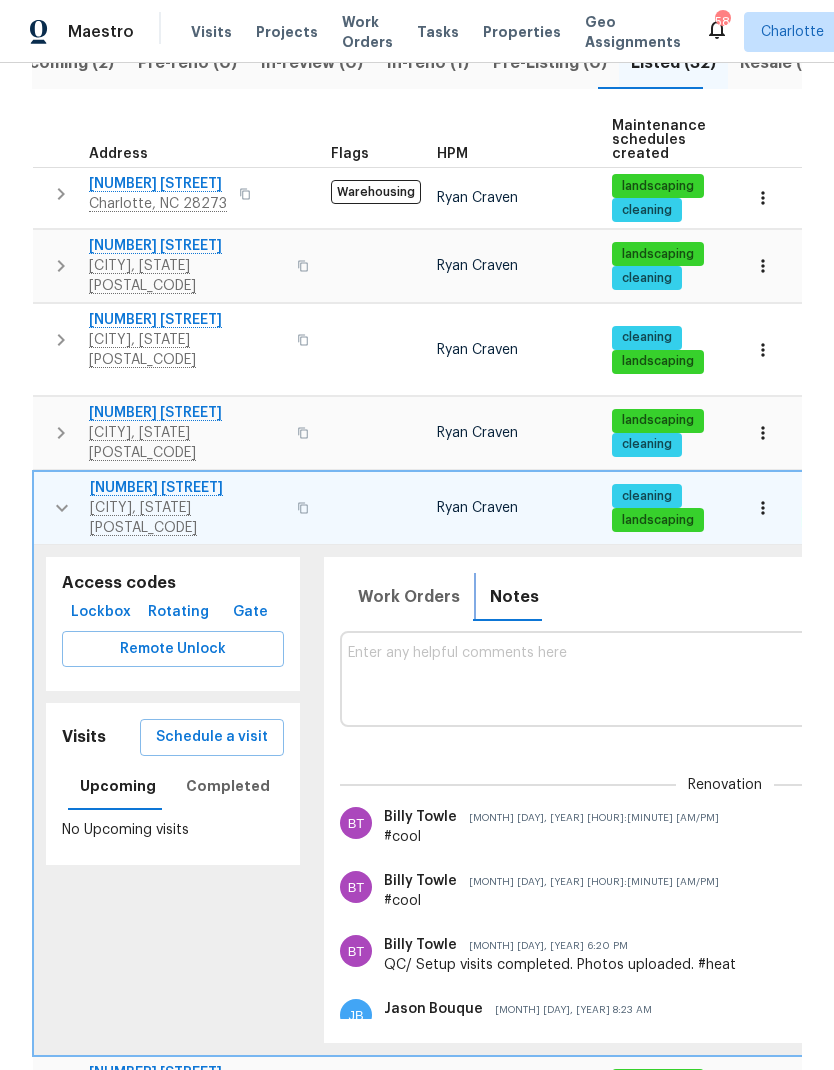 scroll, scrollTop: 0, scrollLeft: 0, axis: both 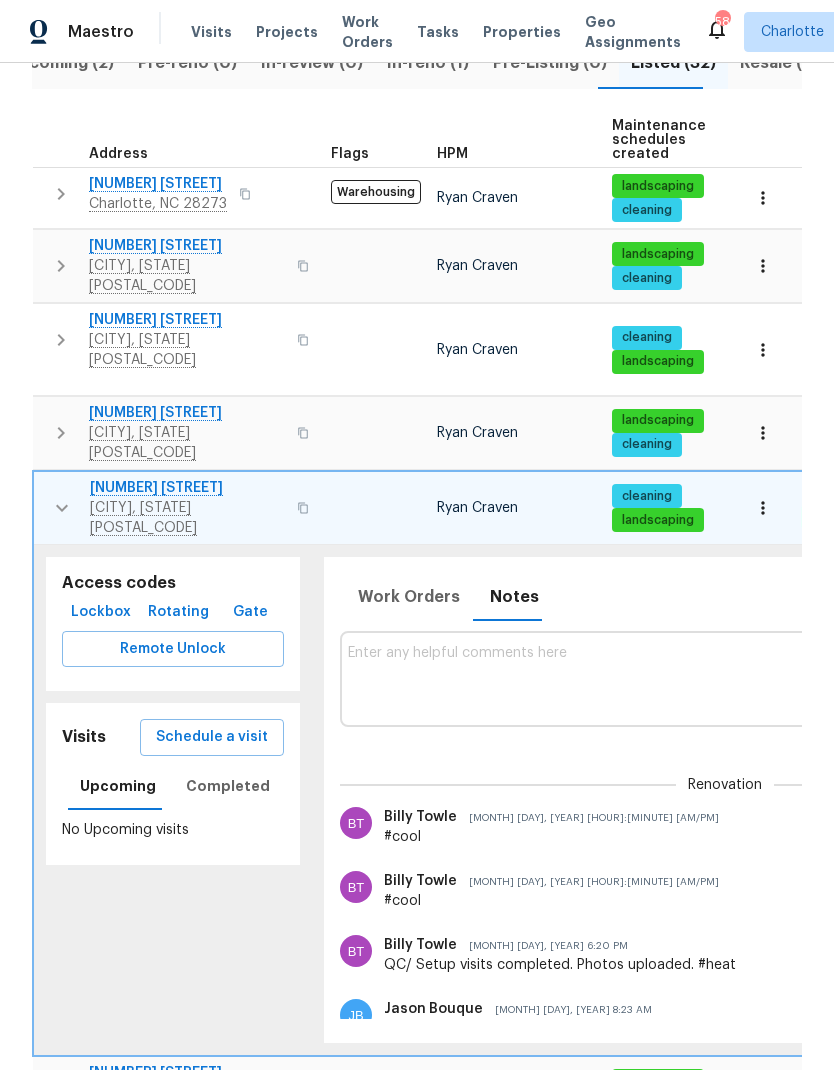 click on "[NUMBER] [STREET]" at bounding box center (187, 488) 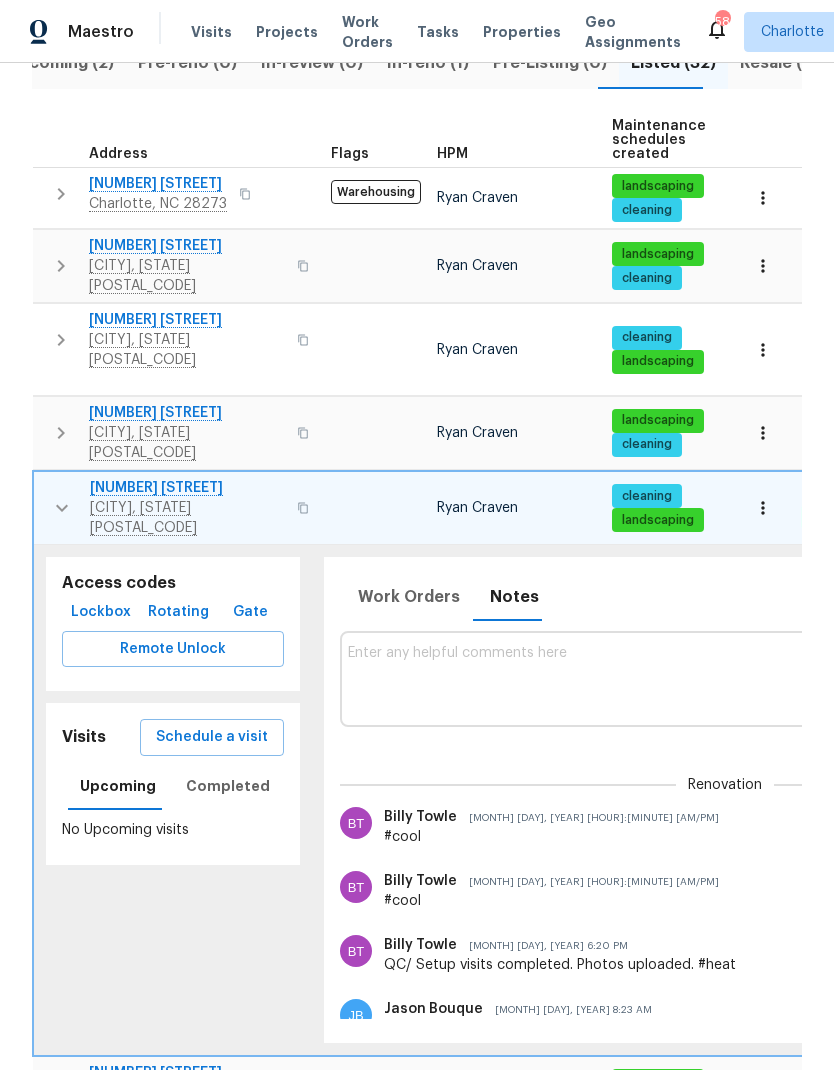 click at bounding box center (62, 508) 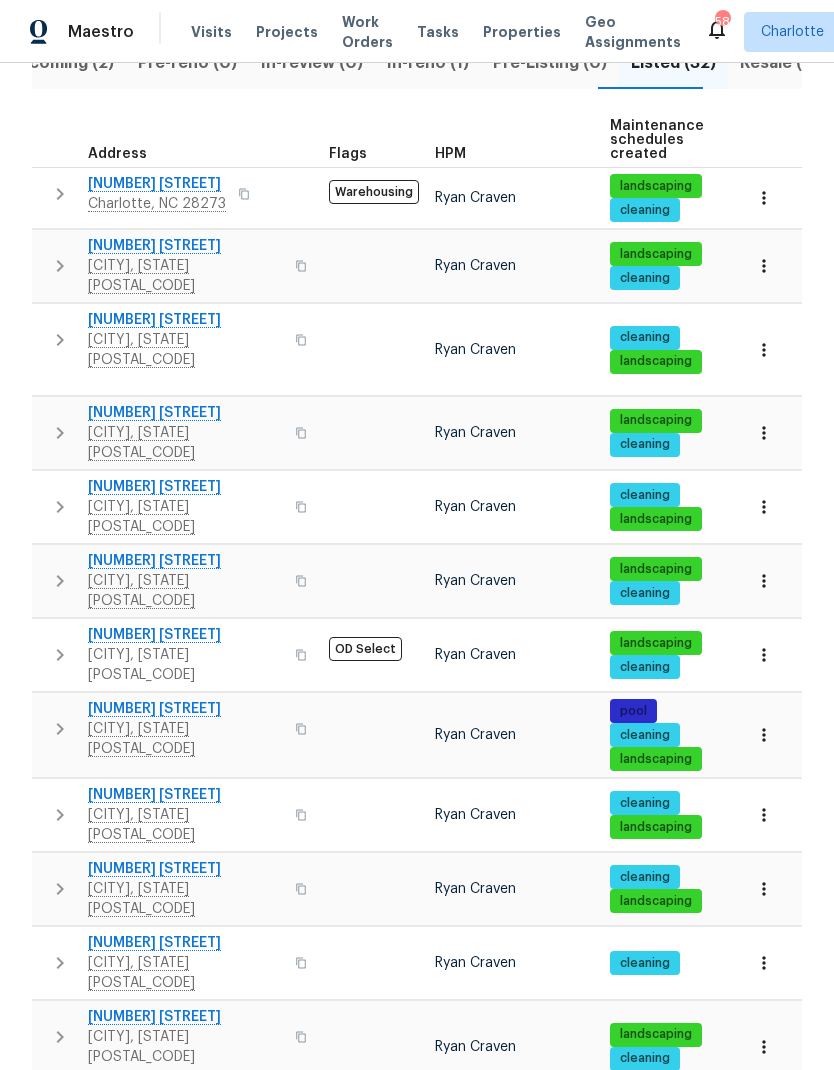 click on "[CITY], [STATE] [POSTAL_CODE]" at bounding box center [185, 276] 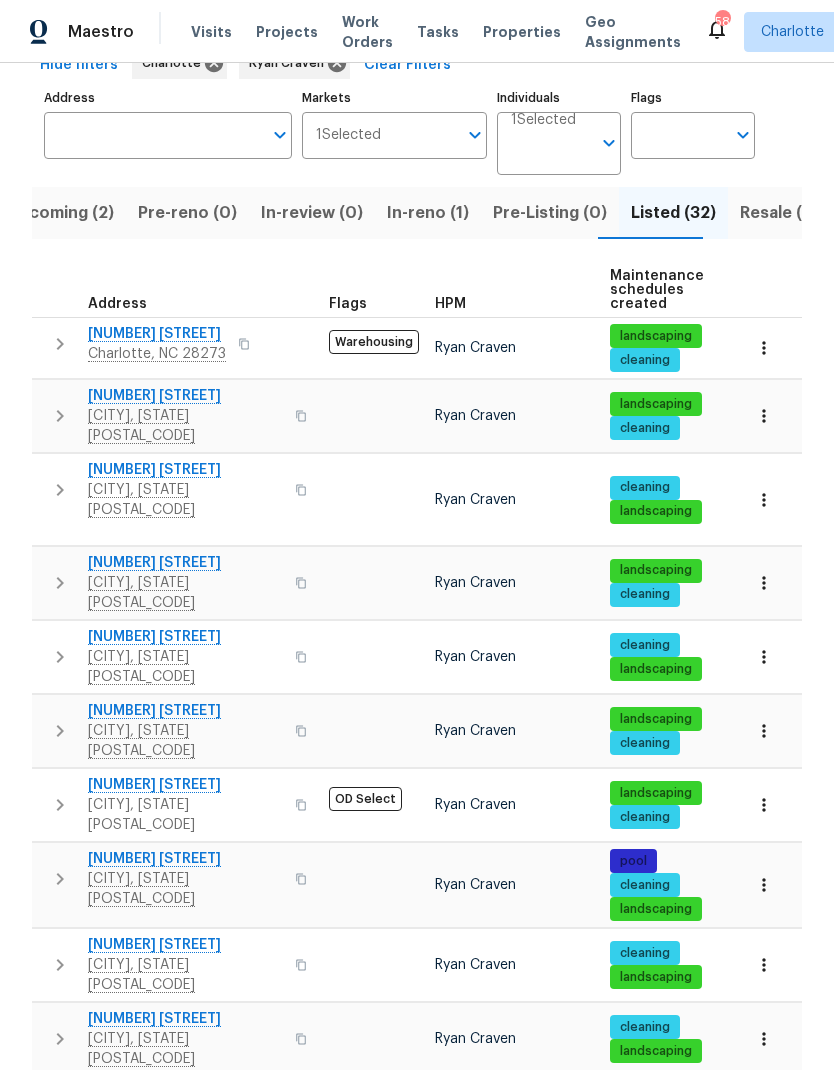 scroll, scrollTop: 111, scrollLeft: 0, axis: vertical 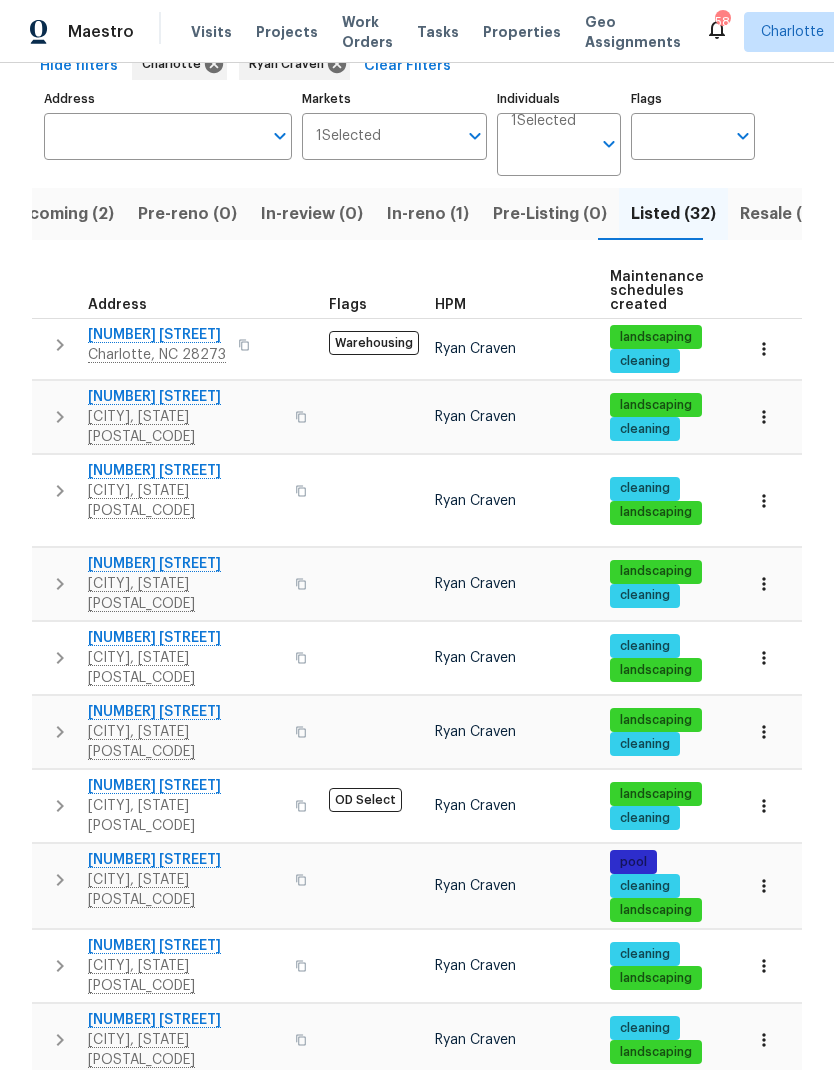 click on "[NUMBER] [STREET]" at bounding box center [157, 335] 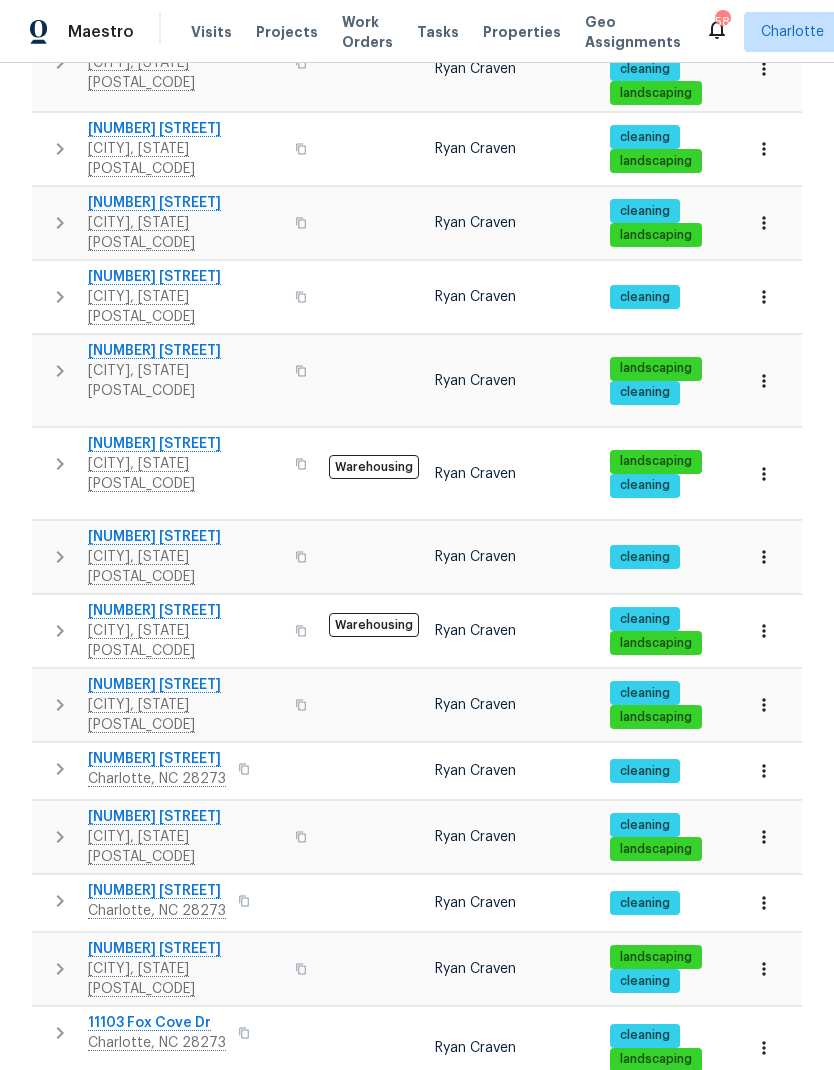 scroll, scrollTop: 927, scrollLeft: 0, axis: vertical 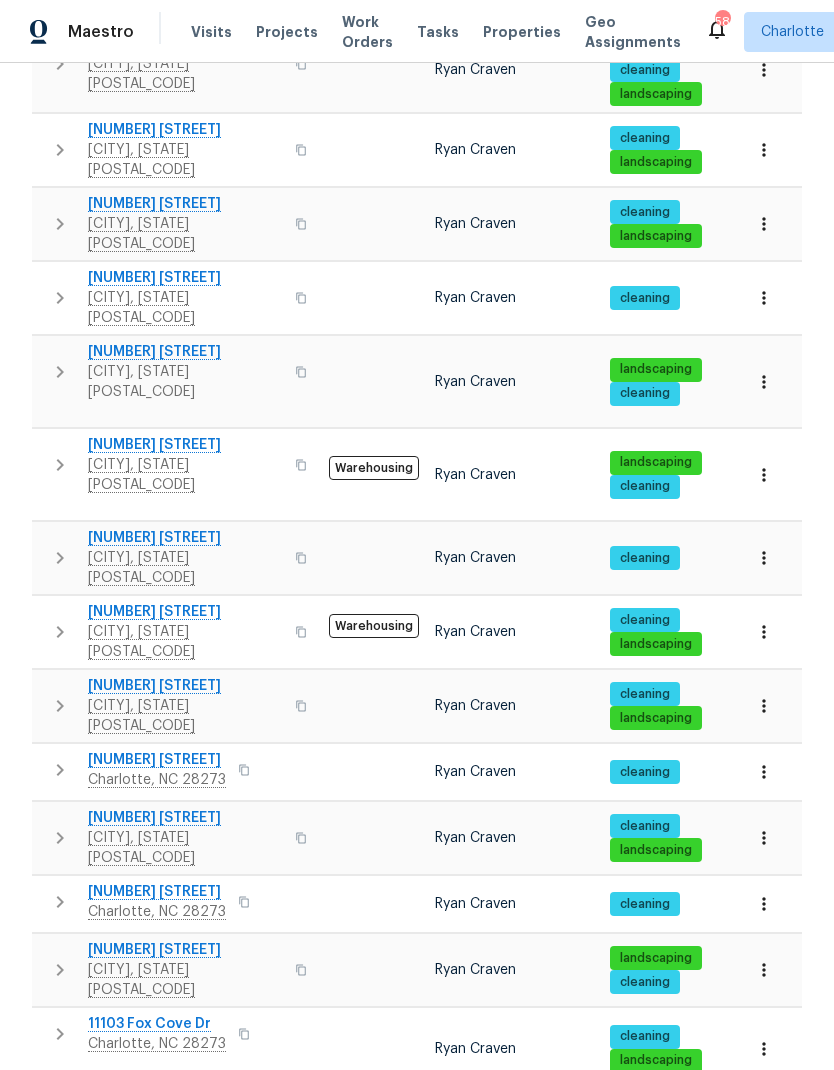 click on "[NUMBER] [STREET]" at bounding box center (185, 818) 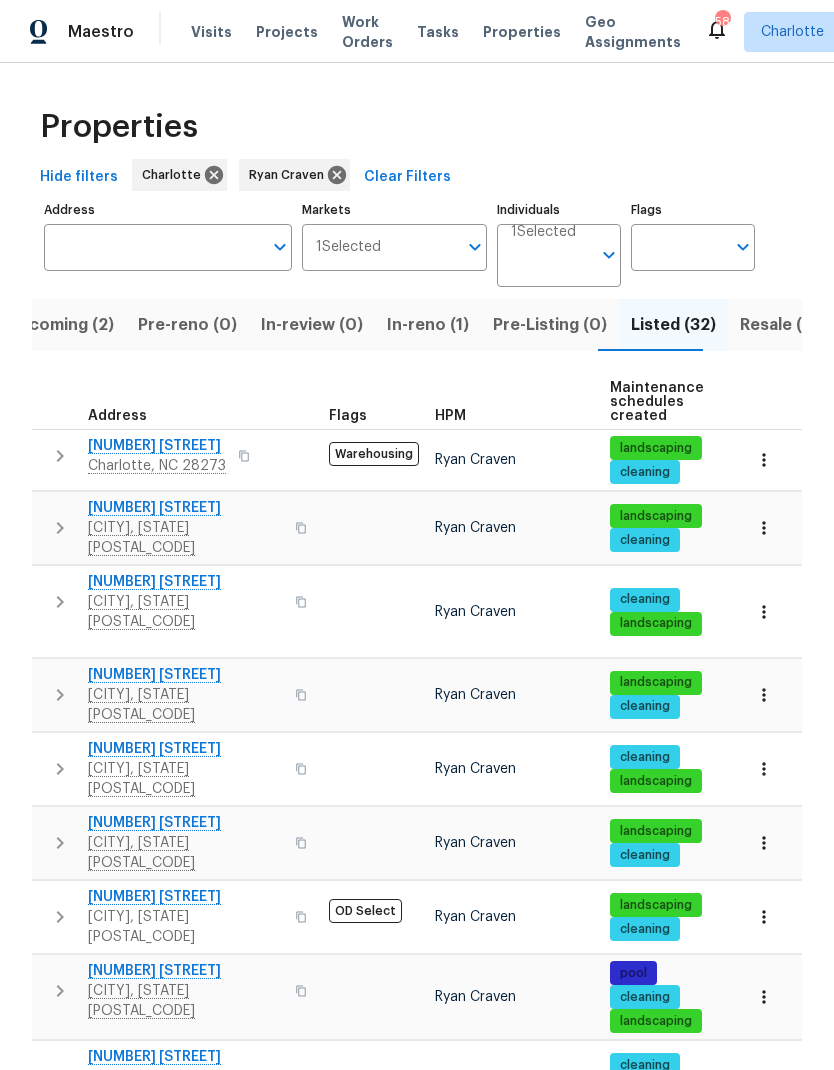 scroll, scrollTop: 0, scrollLeft: 0, axis: both 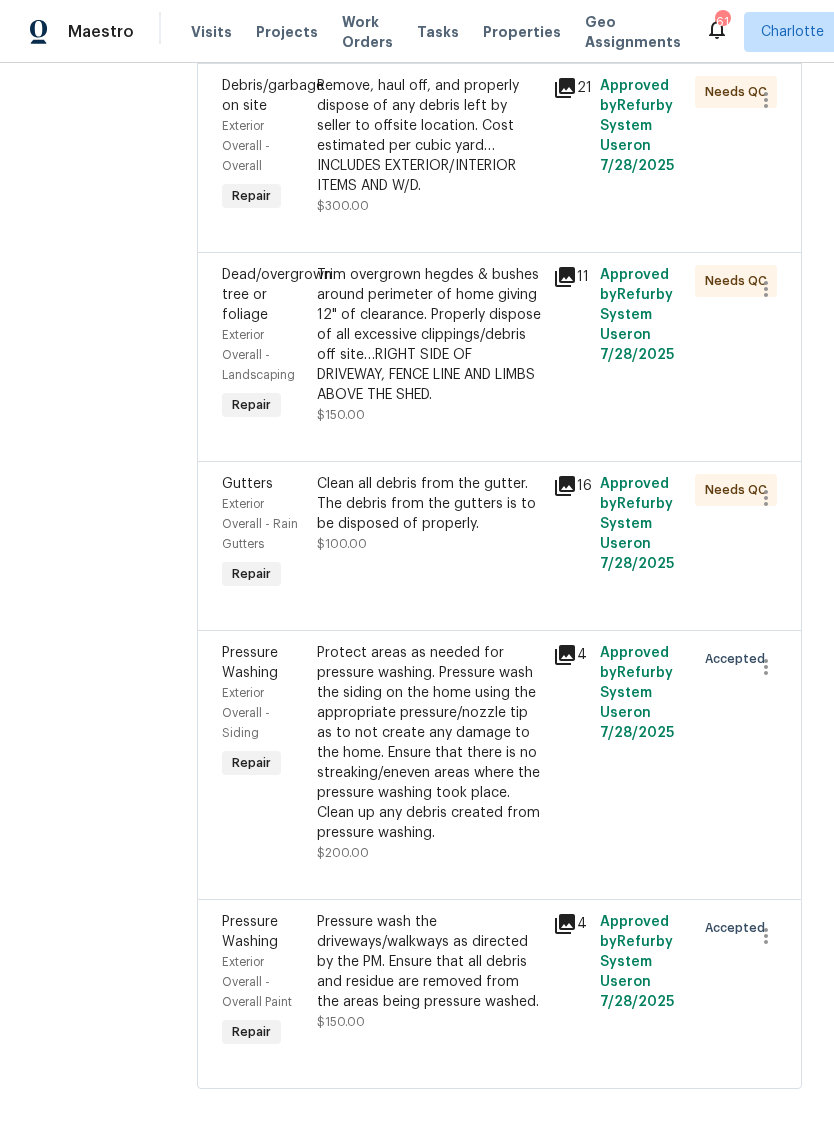 click on "Pressure wash the driveways/walkways as directed by the PM. Ensure that all debris and residue are removed from the areas being pressure washed." at bounding box center [429, 962] 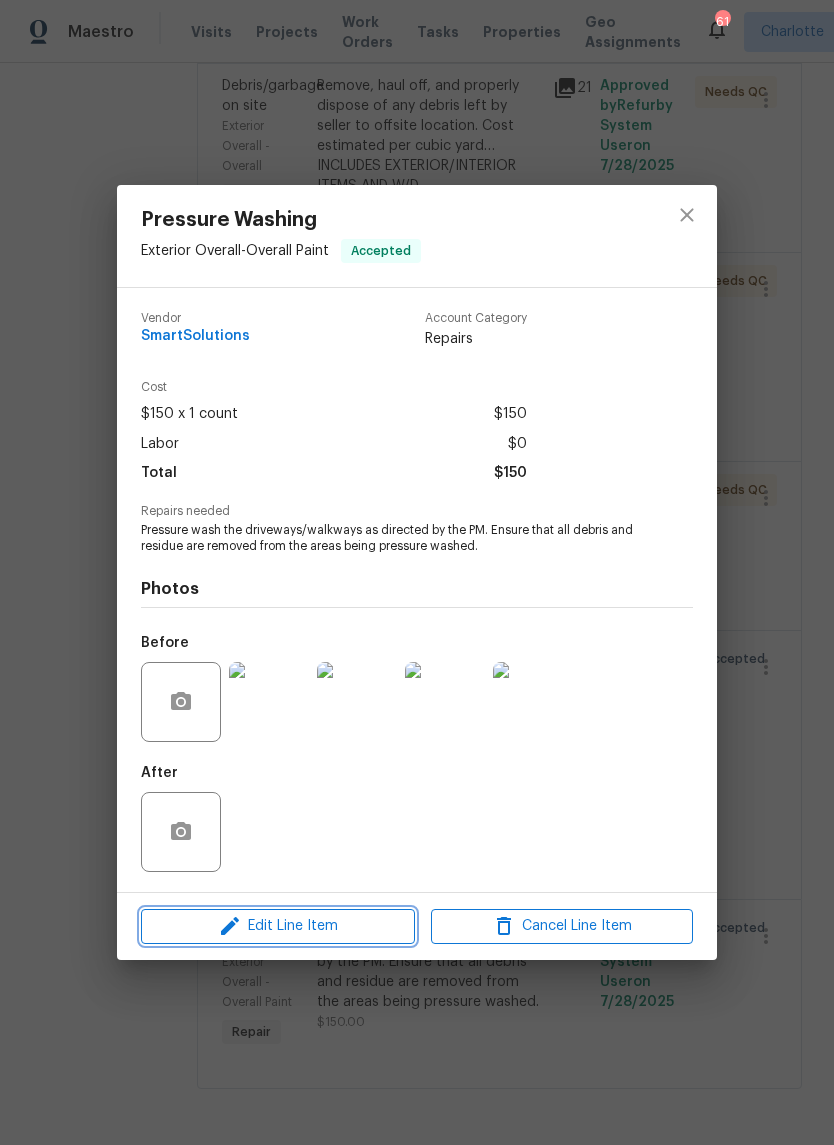 click on "Edit Line Item" at bounding box center [278, 926] 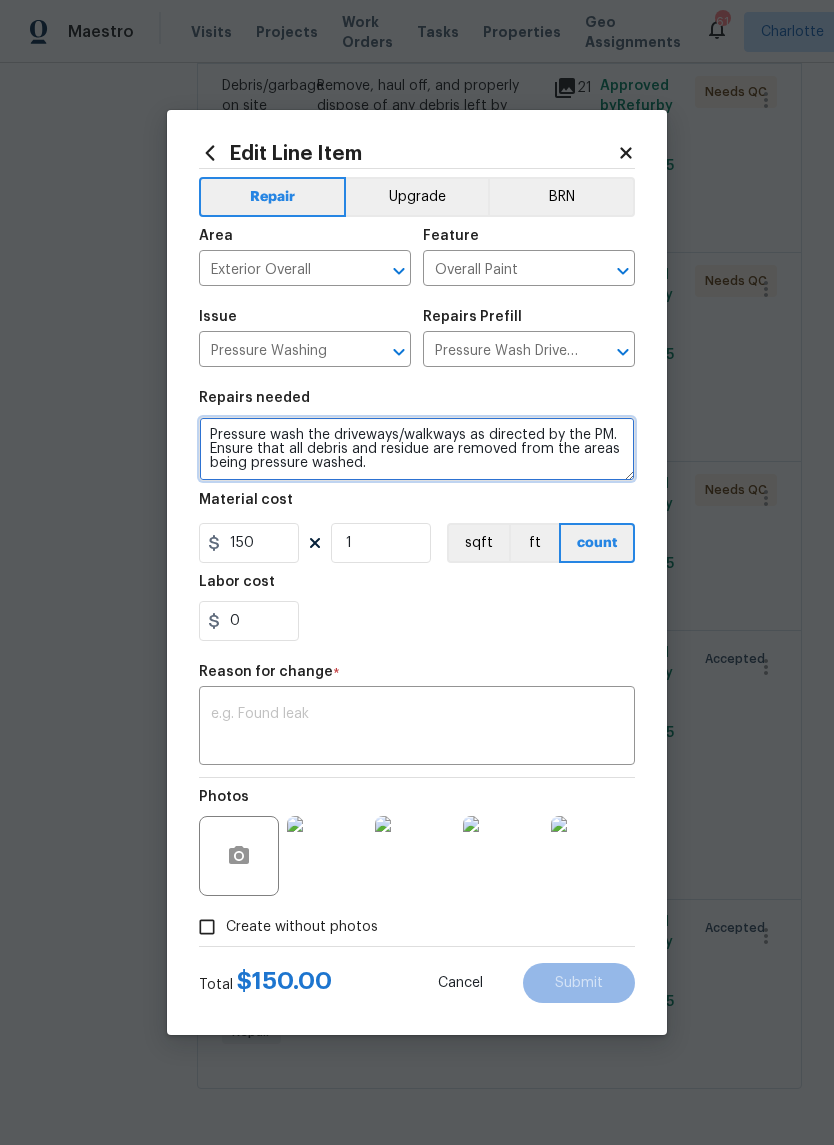 click on "Pressure wash the driveways/walkways as directed by the PM. Ensure that all debris and residue are removed from the areas being pressure washed." at bounding box center (417, 449) 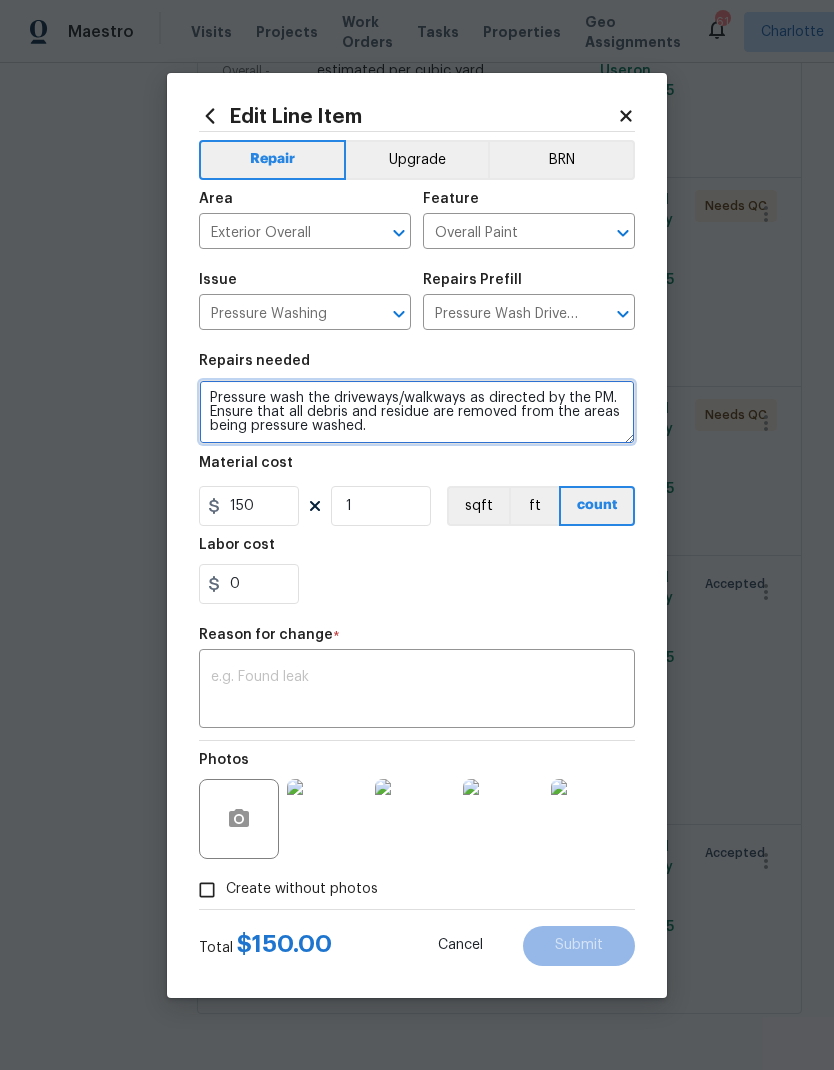 click on "Pressure wash the driveways/walkways as directed by the PM. Ensure that all debris and residue are removed from the areas being pressure washed." at bounding box center [417, 412] 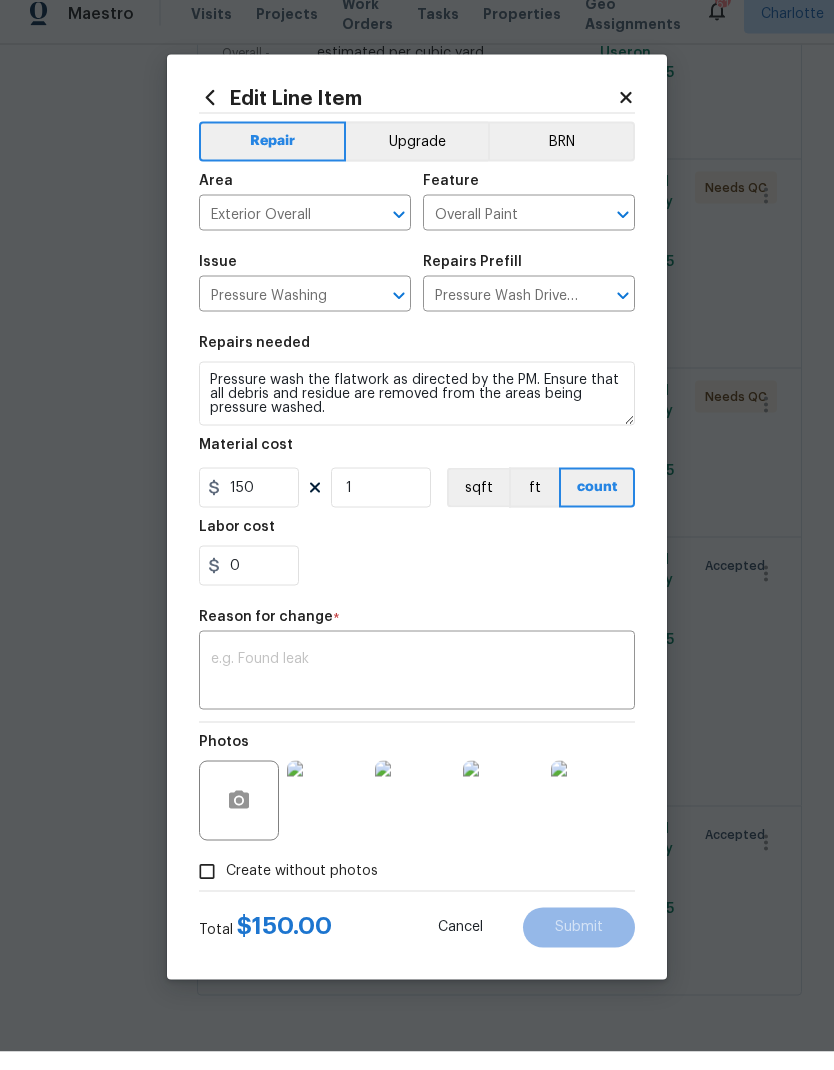 scroll, scrollTop: 19, scrollLeft: 0, axis: vertical 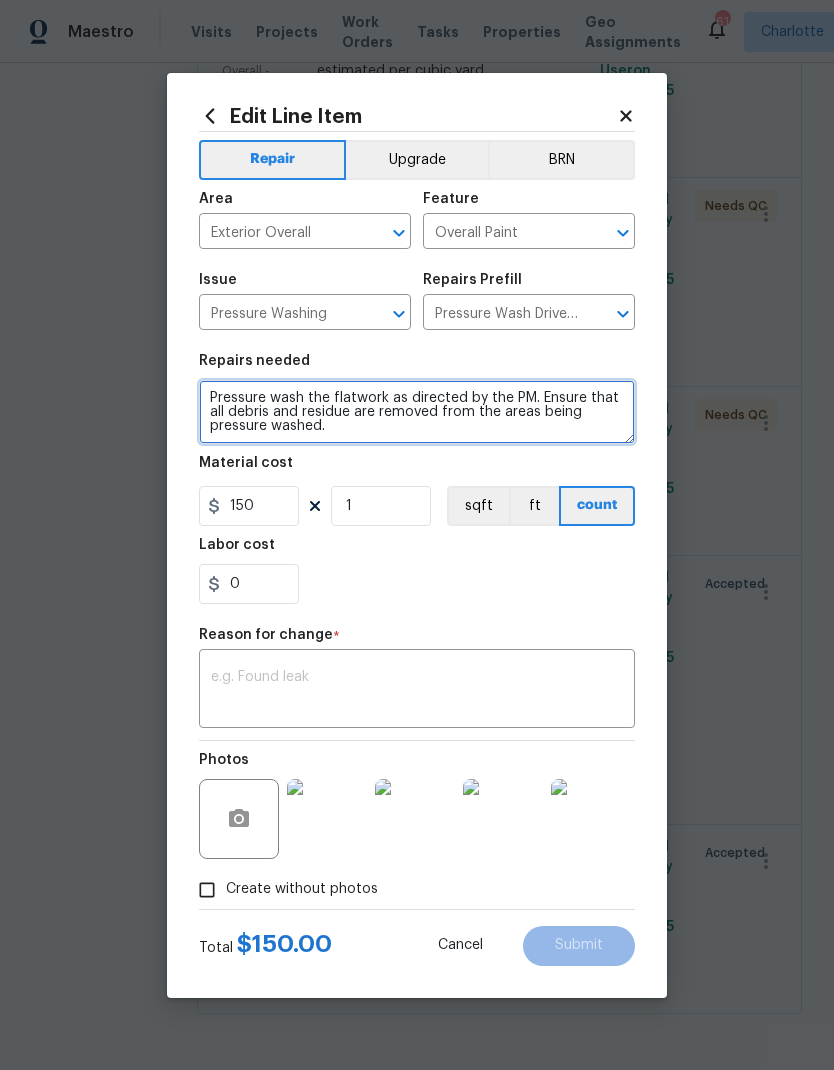 type on "Pressure wash the flatwork as directed by the PM. Ensure that all debris and residue are removed from the areas being pressure washed." 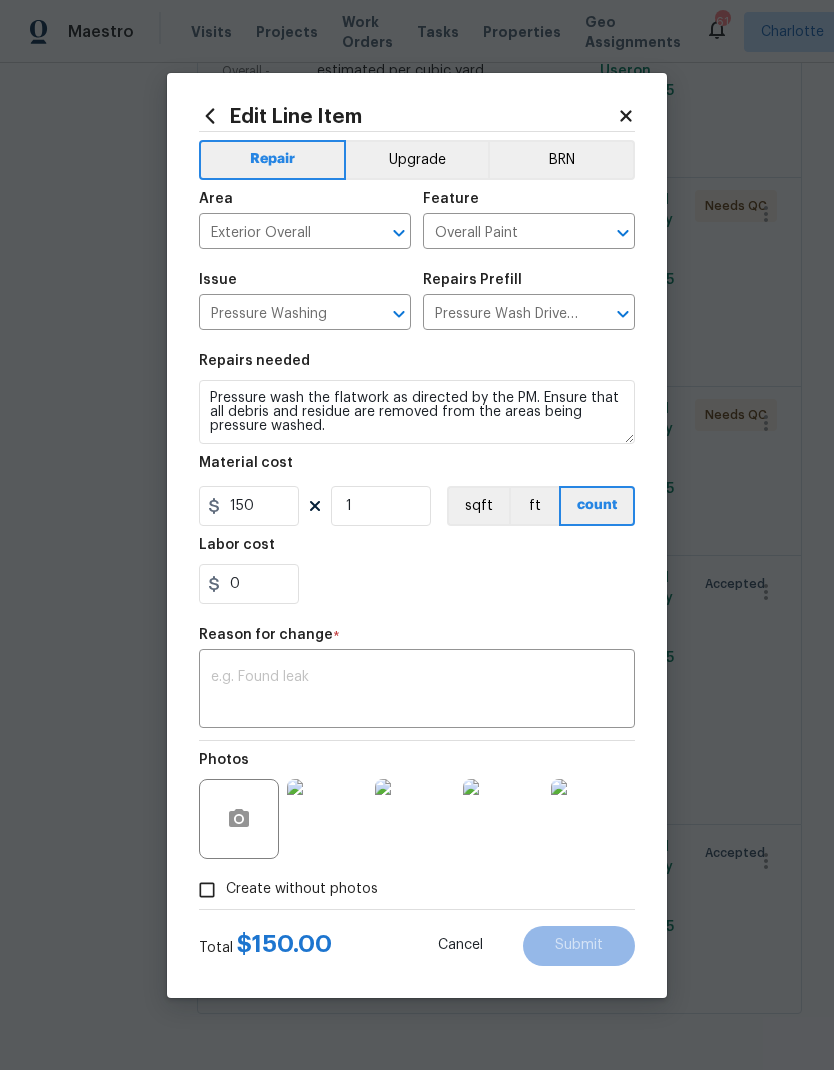 click at bounding box center (417, 691) 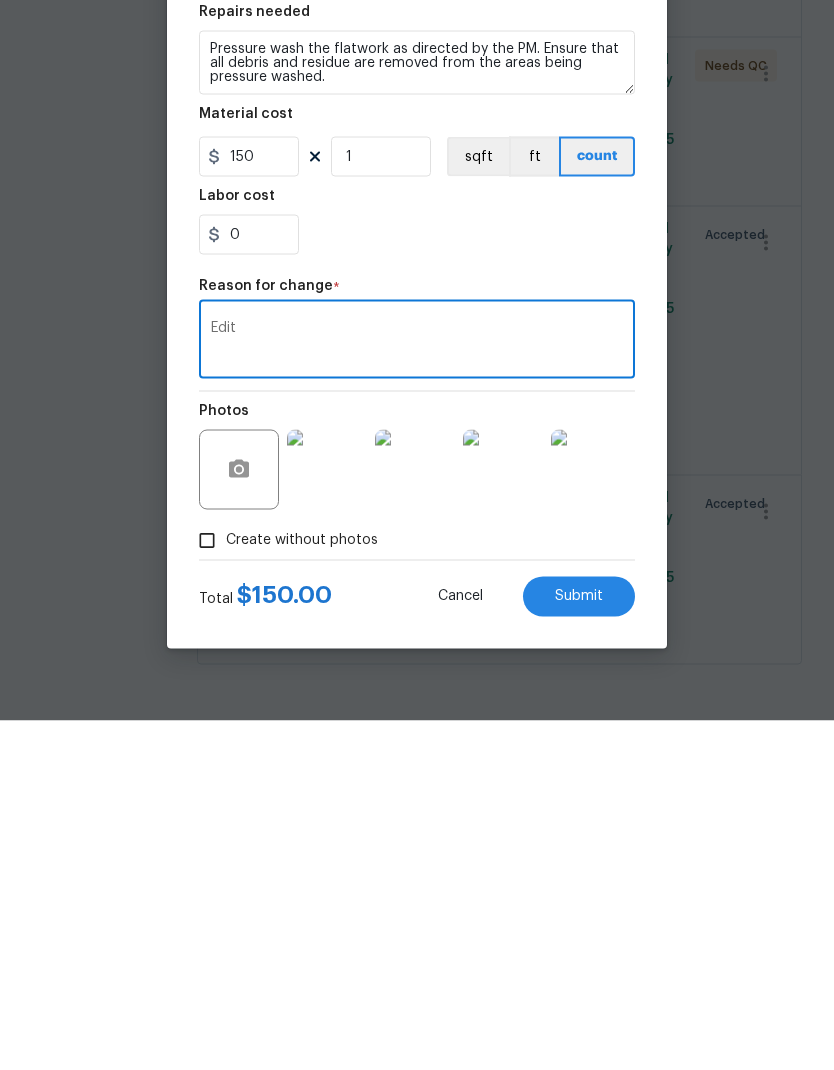 scroll, scrollTop: 80, scrollLeft: 0, axis: vertical 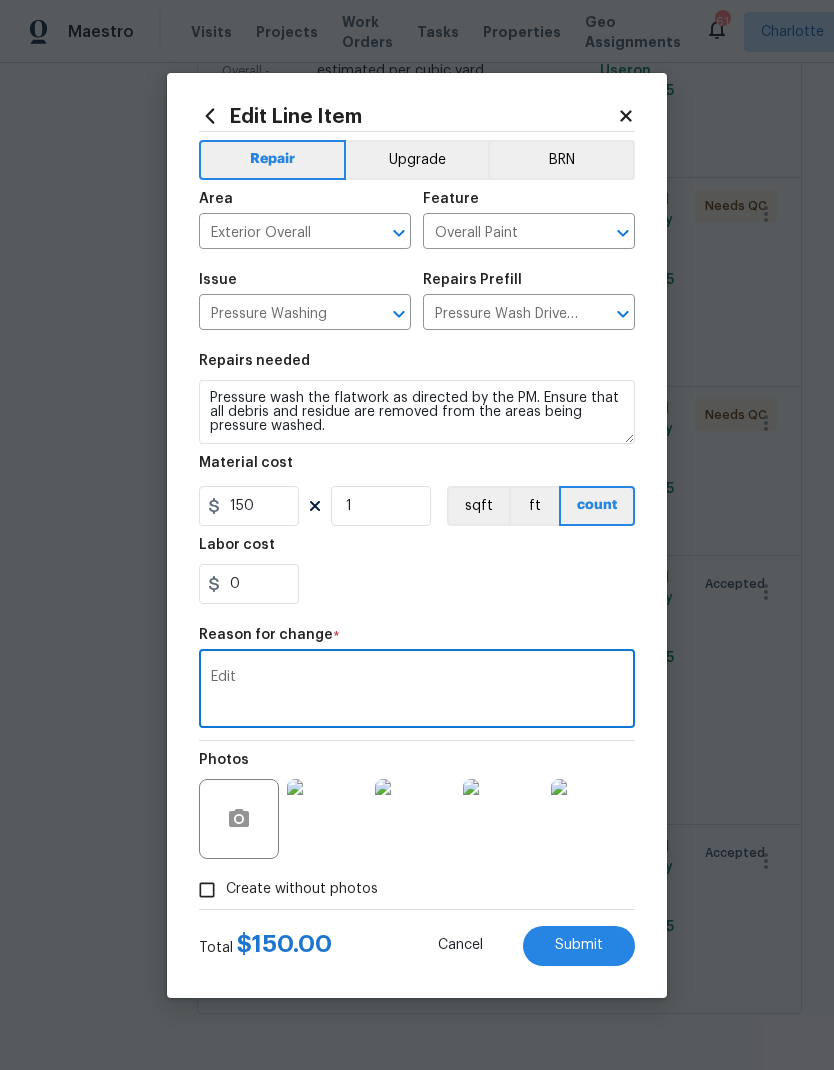 type on "Edit" 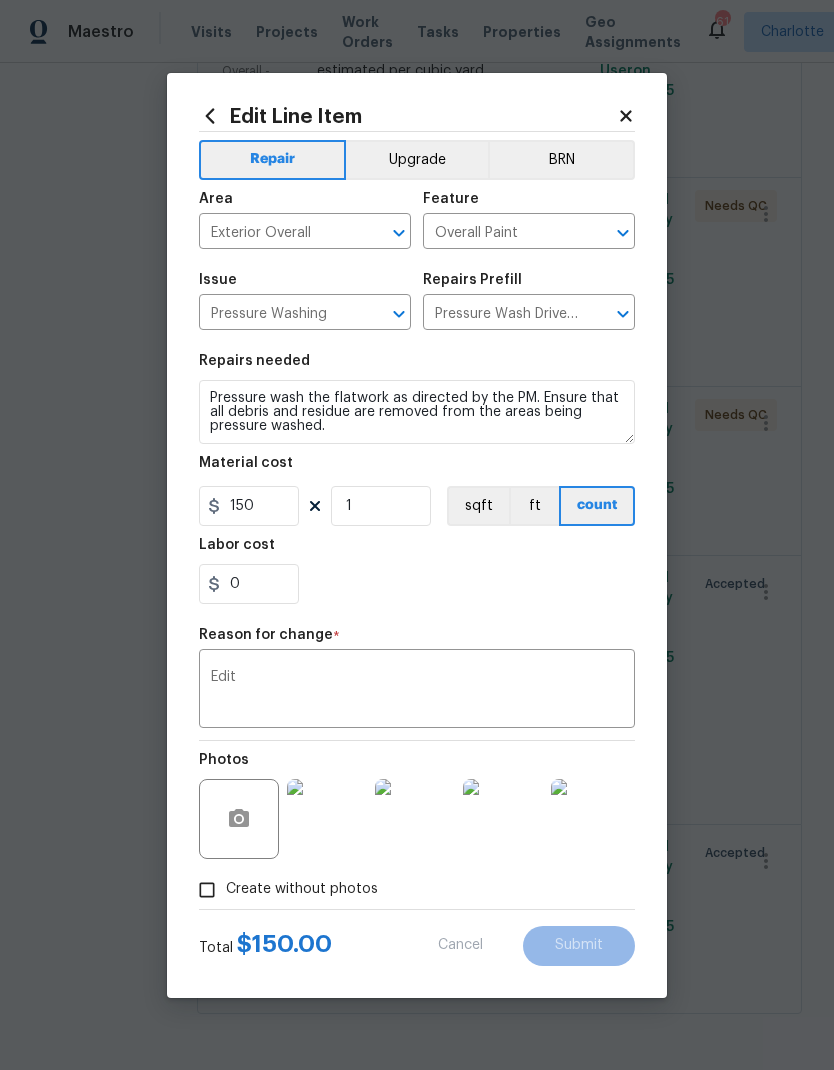 type on "Pressure wash the driveways/walkways as directed by the PM. Ensure that all debris and residue are removed from the areas being pressure washed." 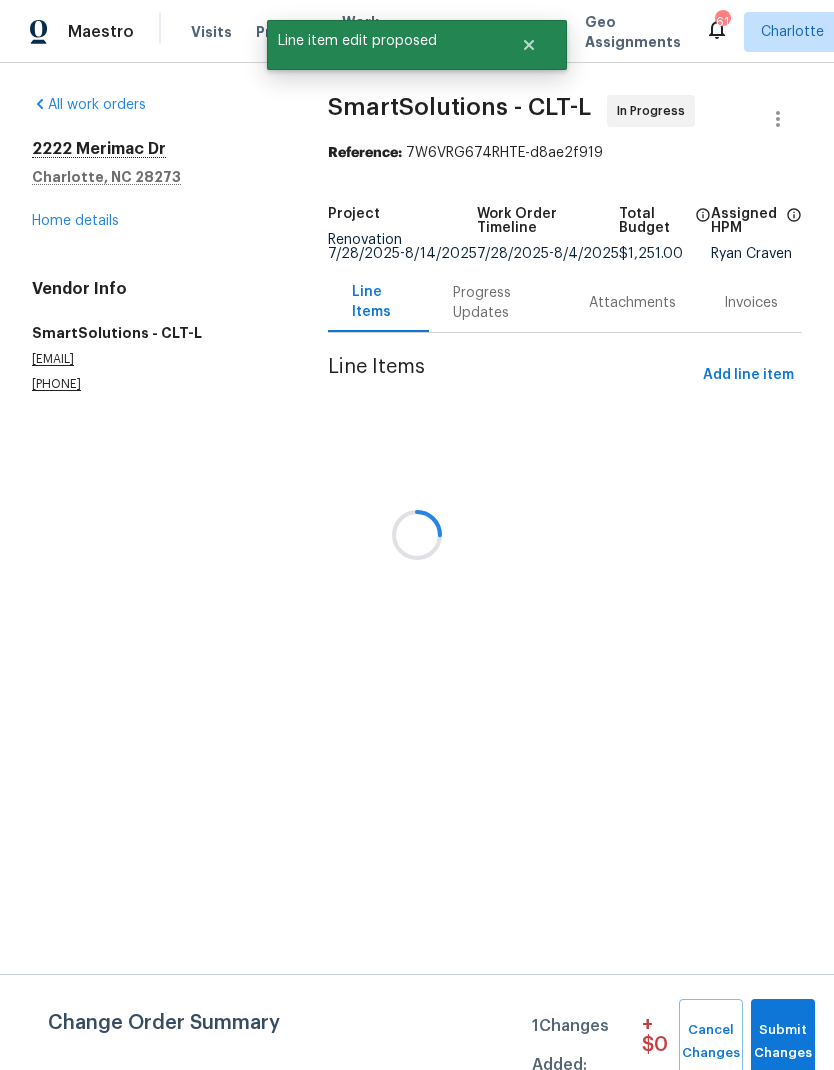 scroll, scrollTop: 0, scrollLeft: 0, axis: both 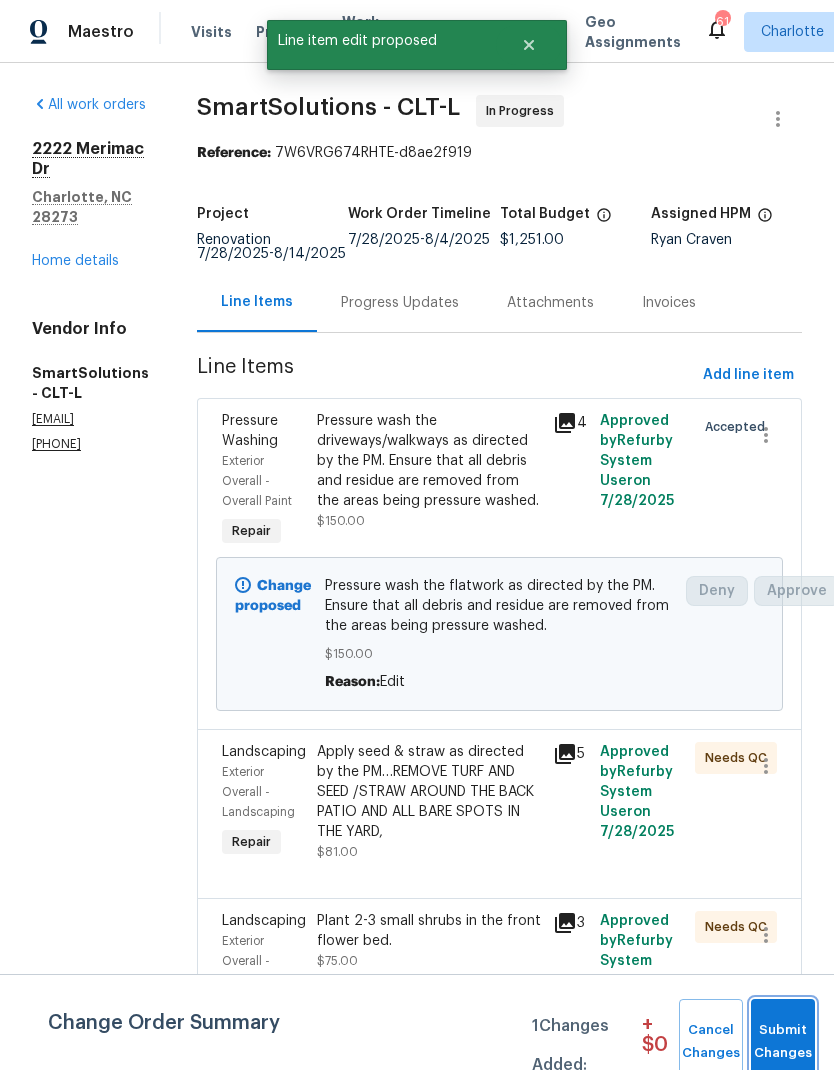 click on "Submit Changes" at bounding box center [783, 1042] 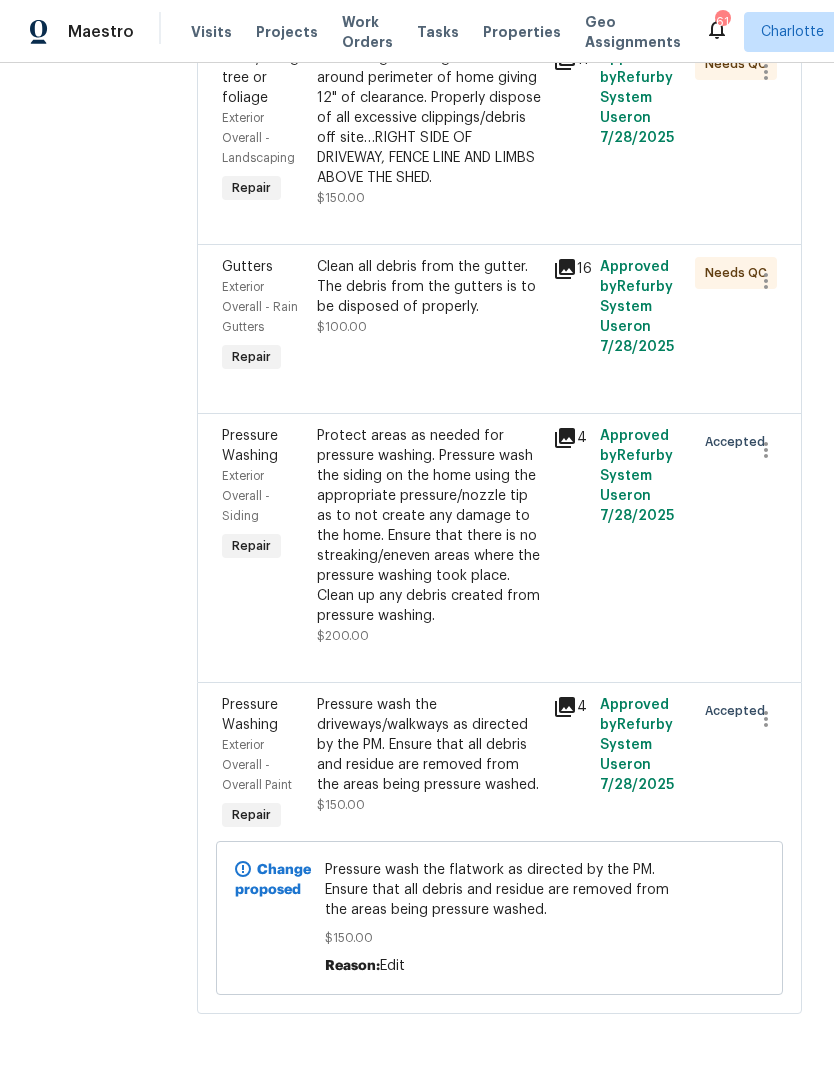 scroll, scrollTop: 1480, scrollLeft: 0, axis: vertical 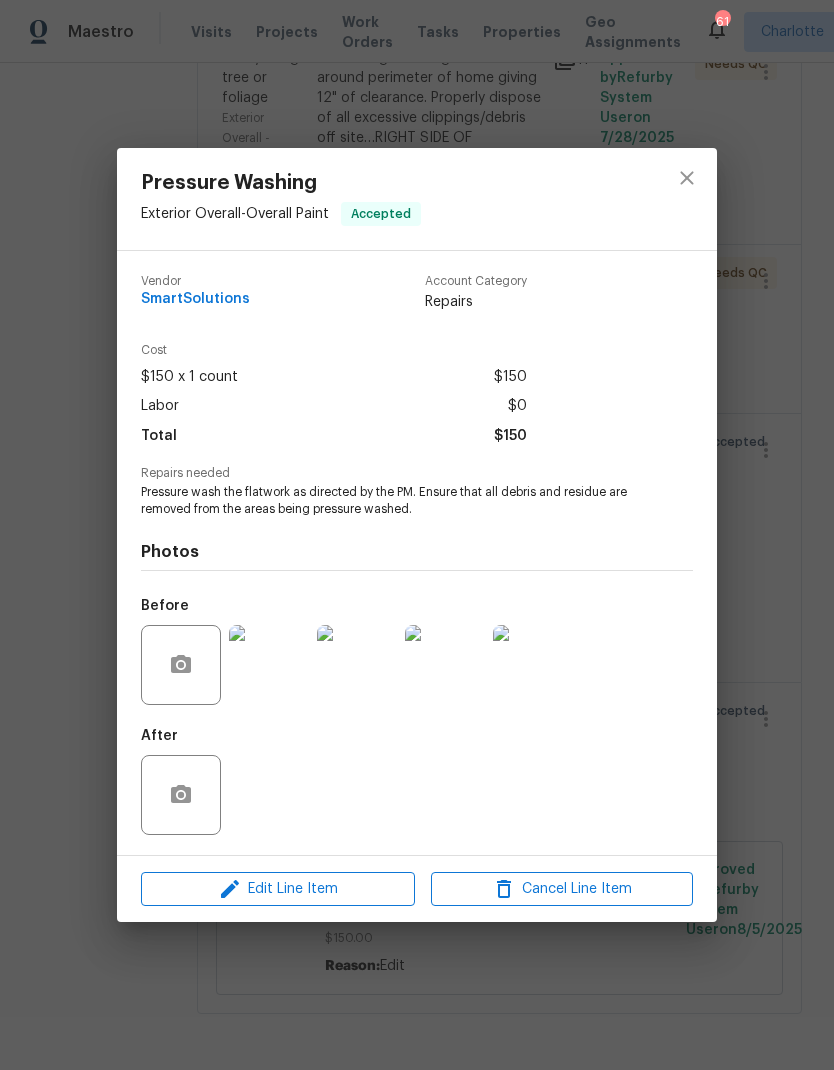 click at bounding box center (269, 665) 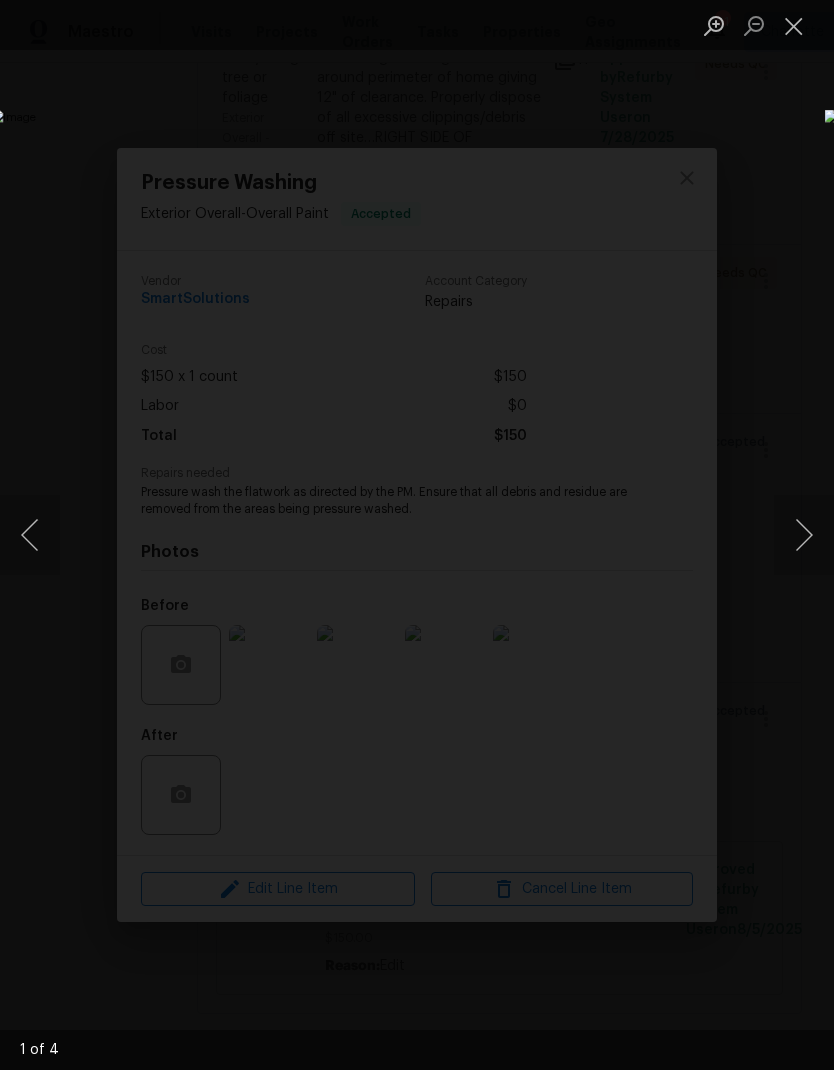 click at bounding box center (804, 535) 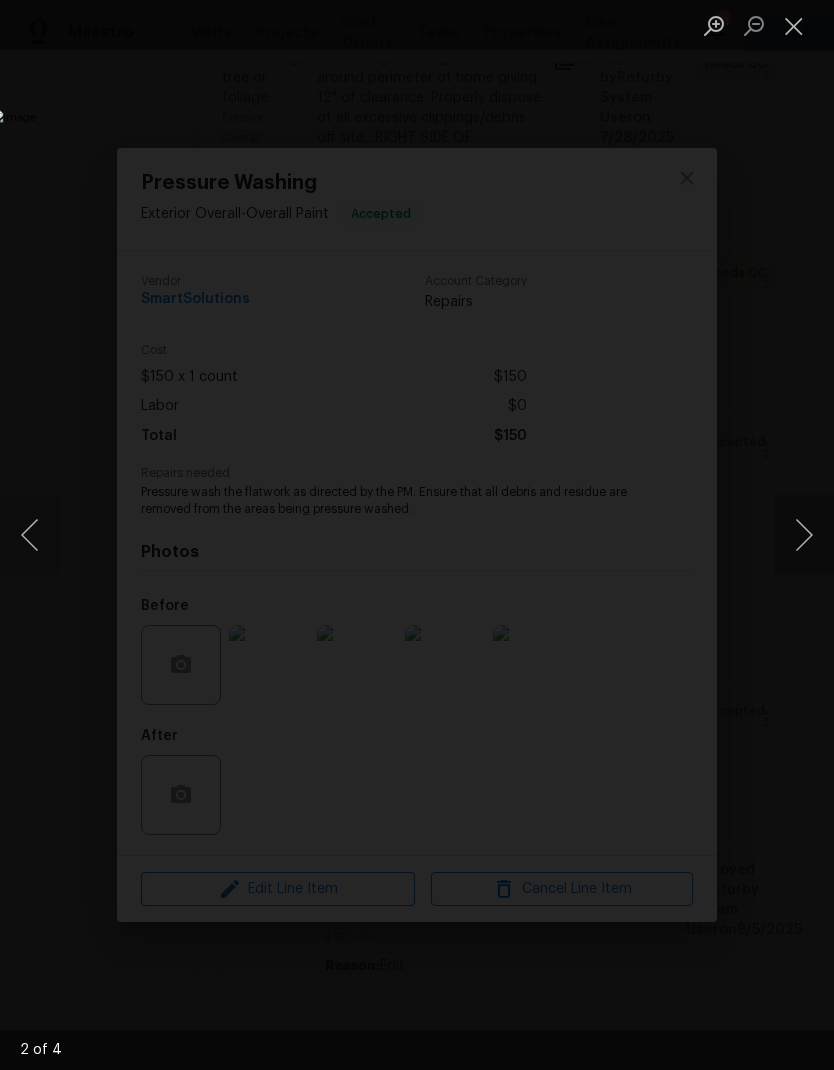 click at bounding box center [804, 535] 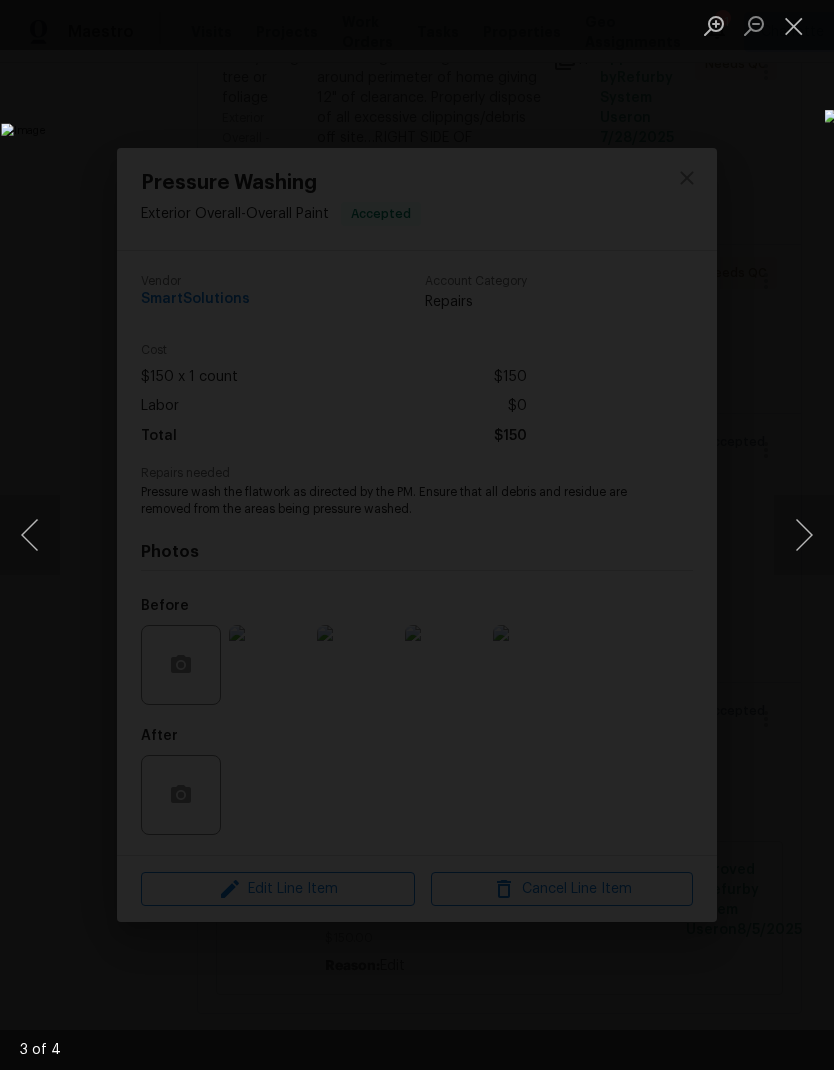 click at bounding box center (804, 535) 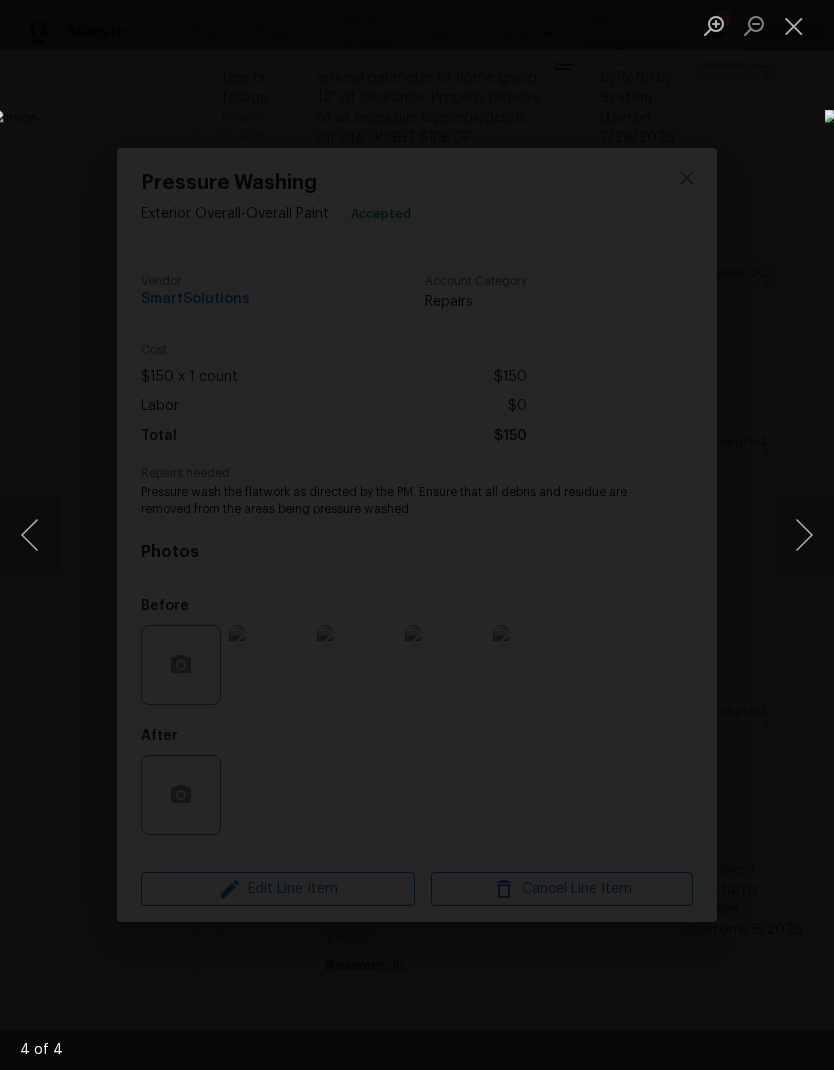 click at bounding box center (30, 535) 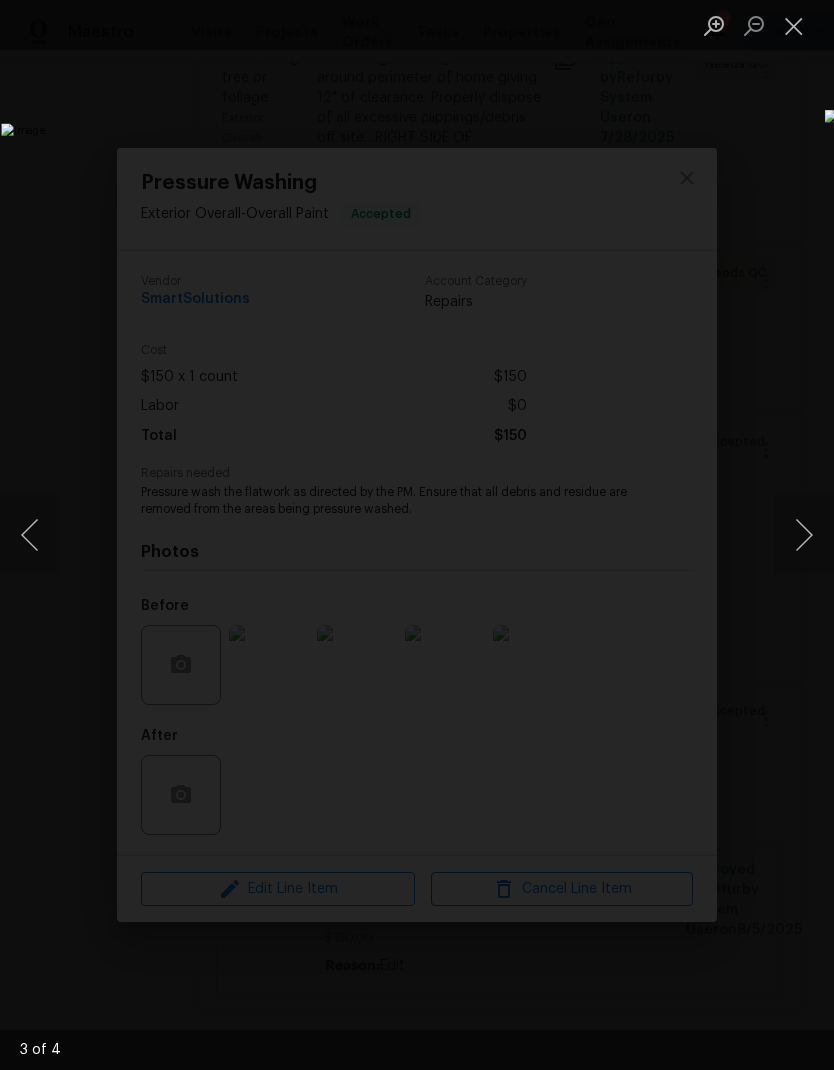 click at bounding box center [804, 535] 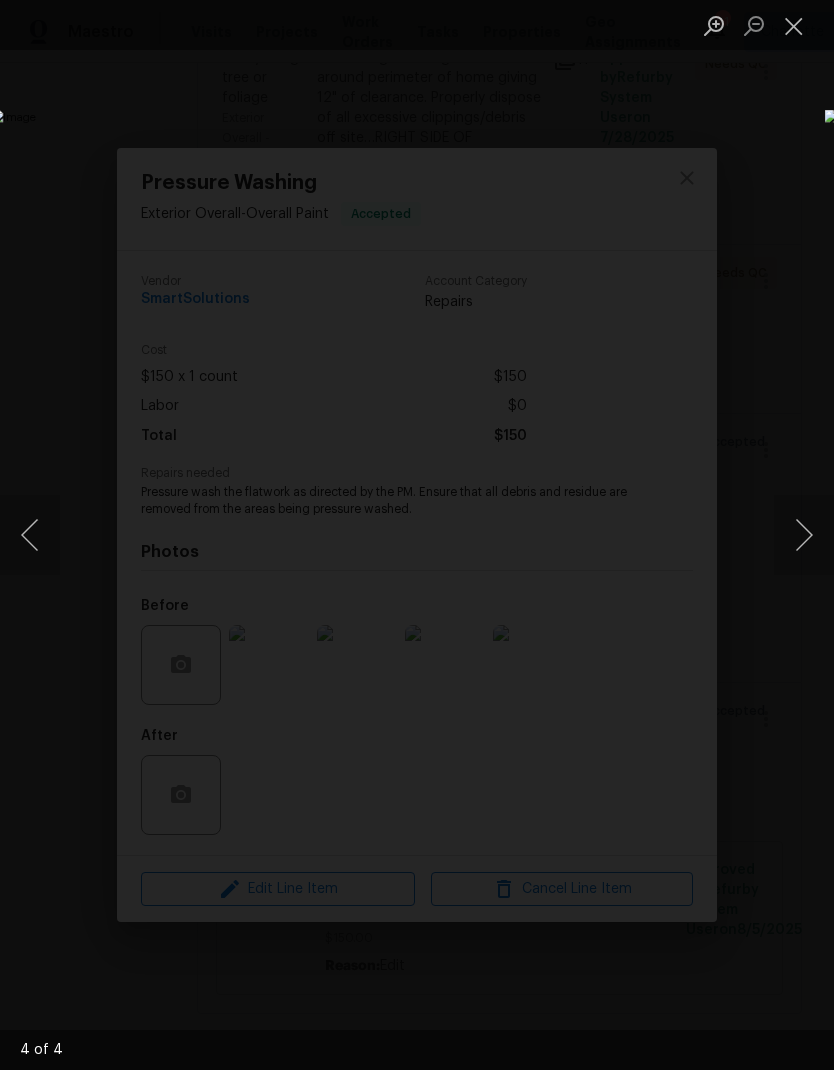 click at bounding box center [804, 535] 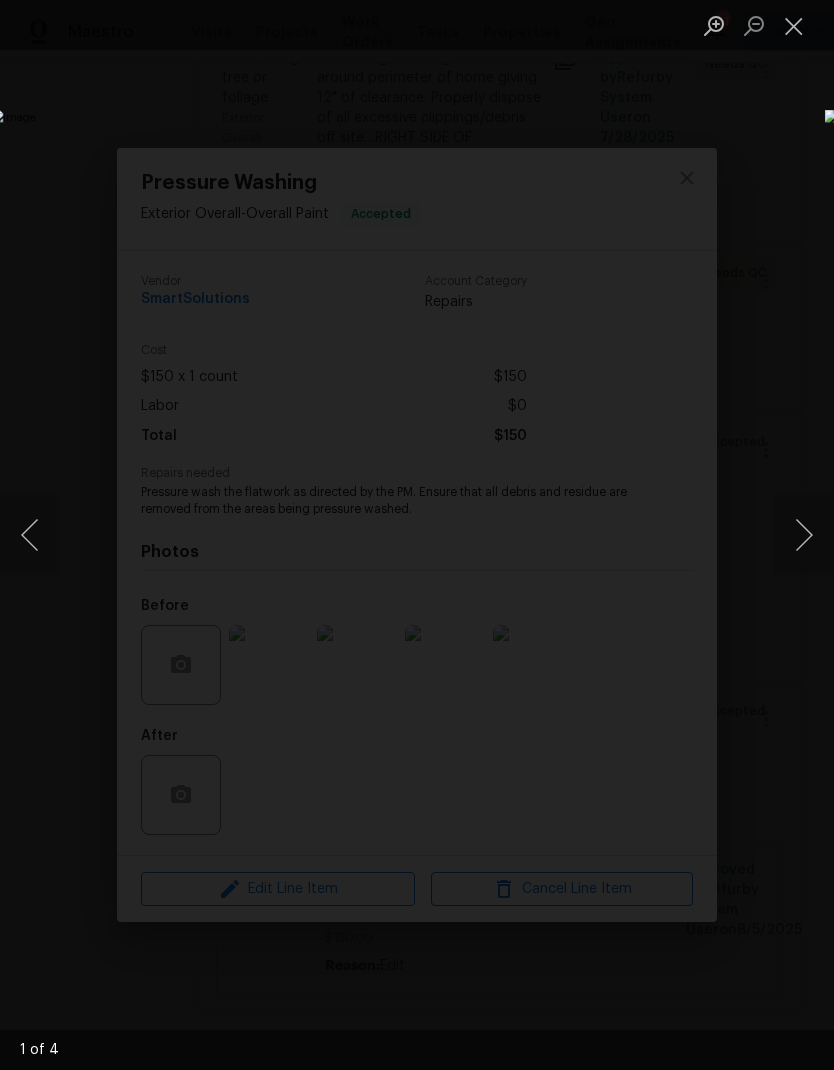 click at bounding box center (30, 535) 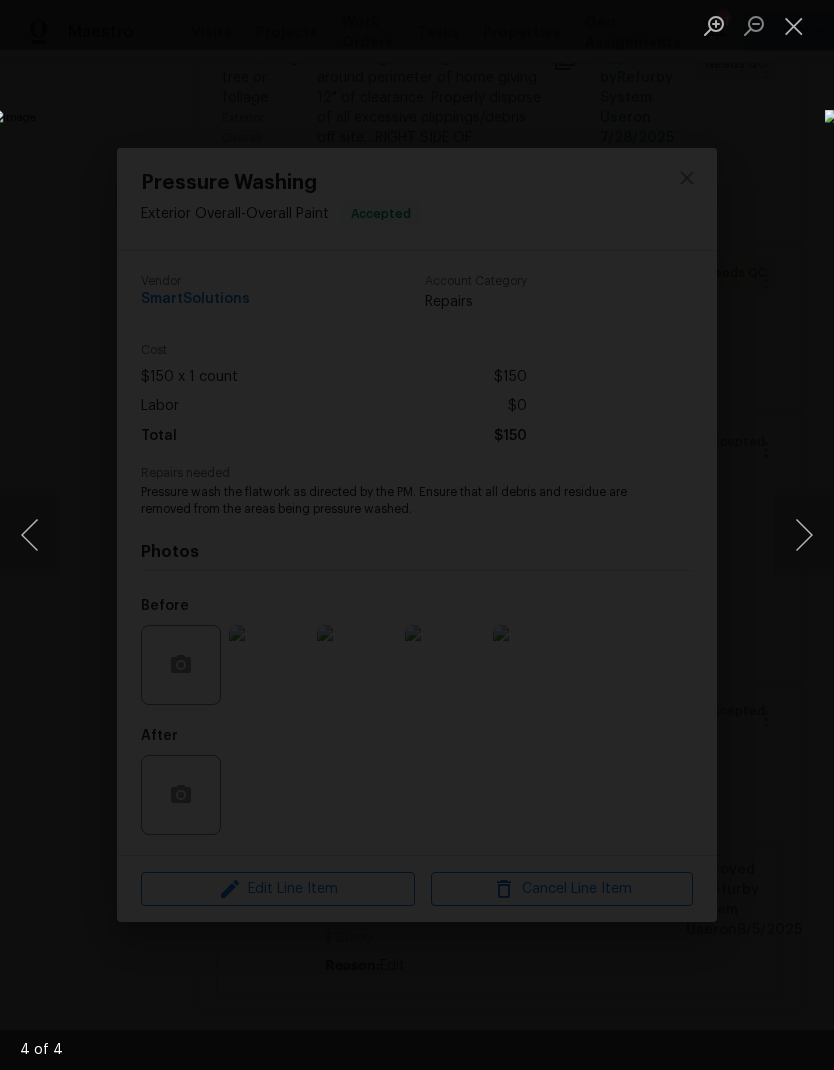 click at bounding box center (804, 535) 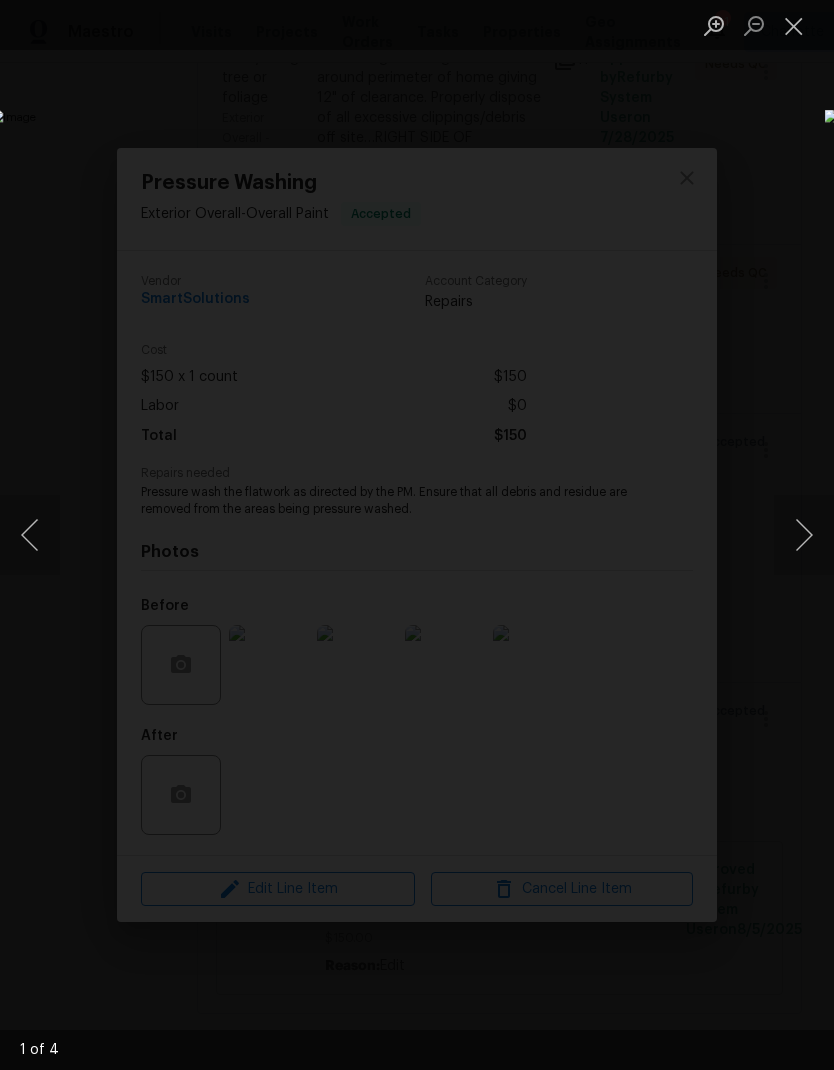click at bounding box center (804, 535) 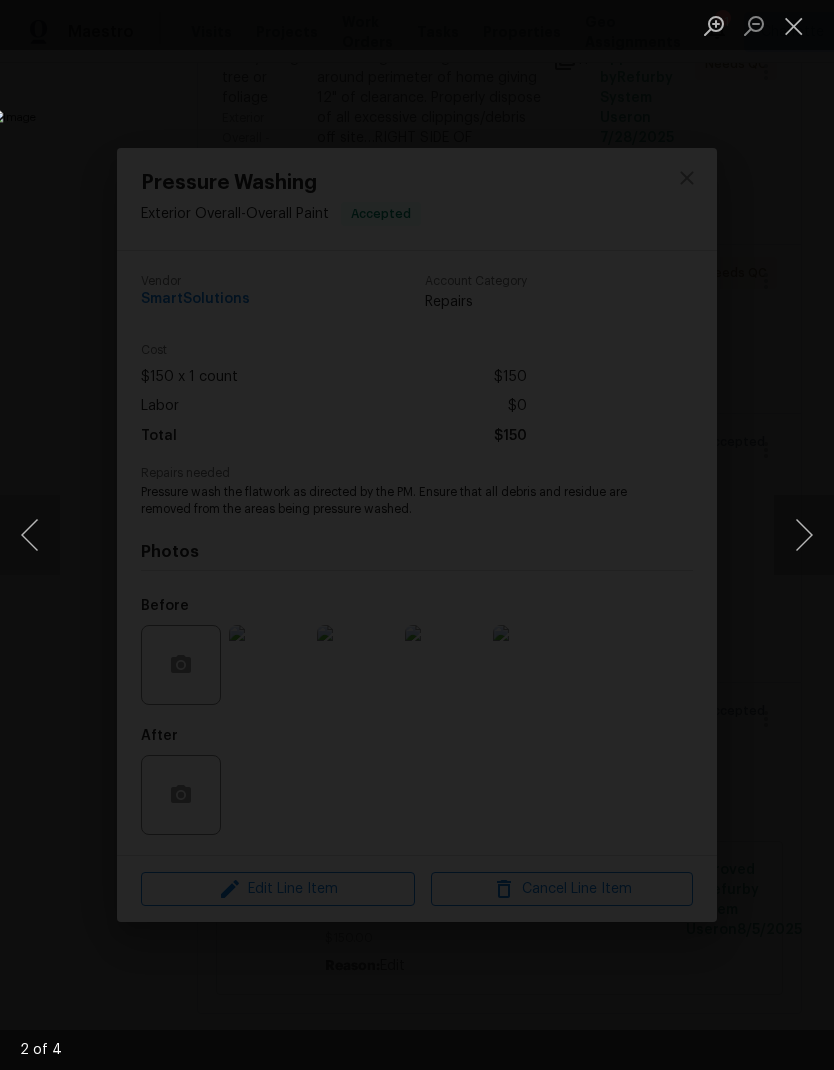 click at bounding box center [794, 25] 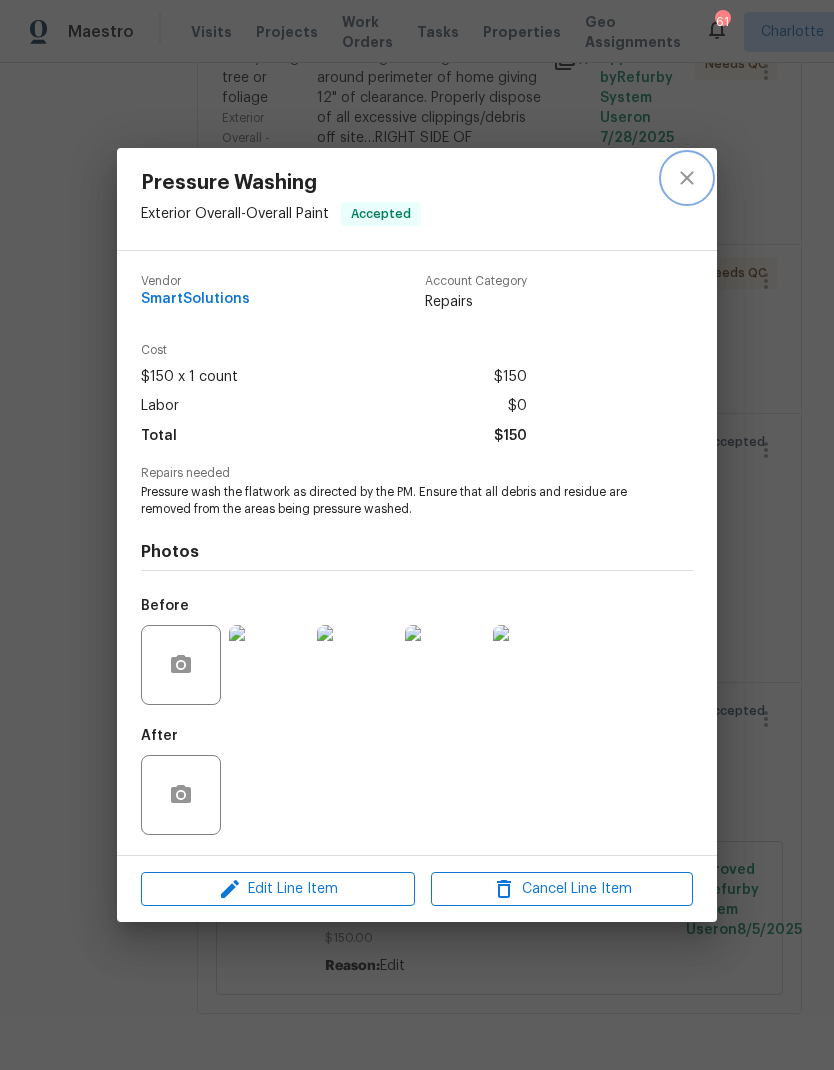click 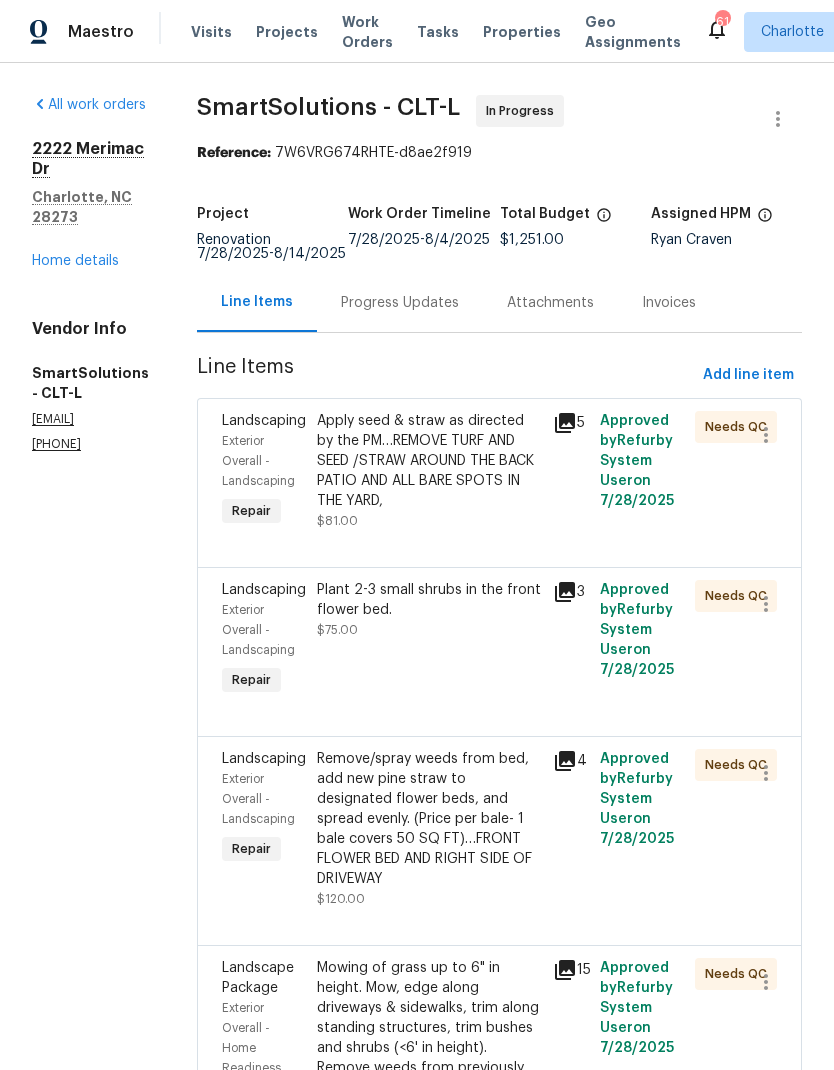 scroll, scrollTop: 0, scrollLeft: 0, axis: both 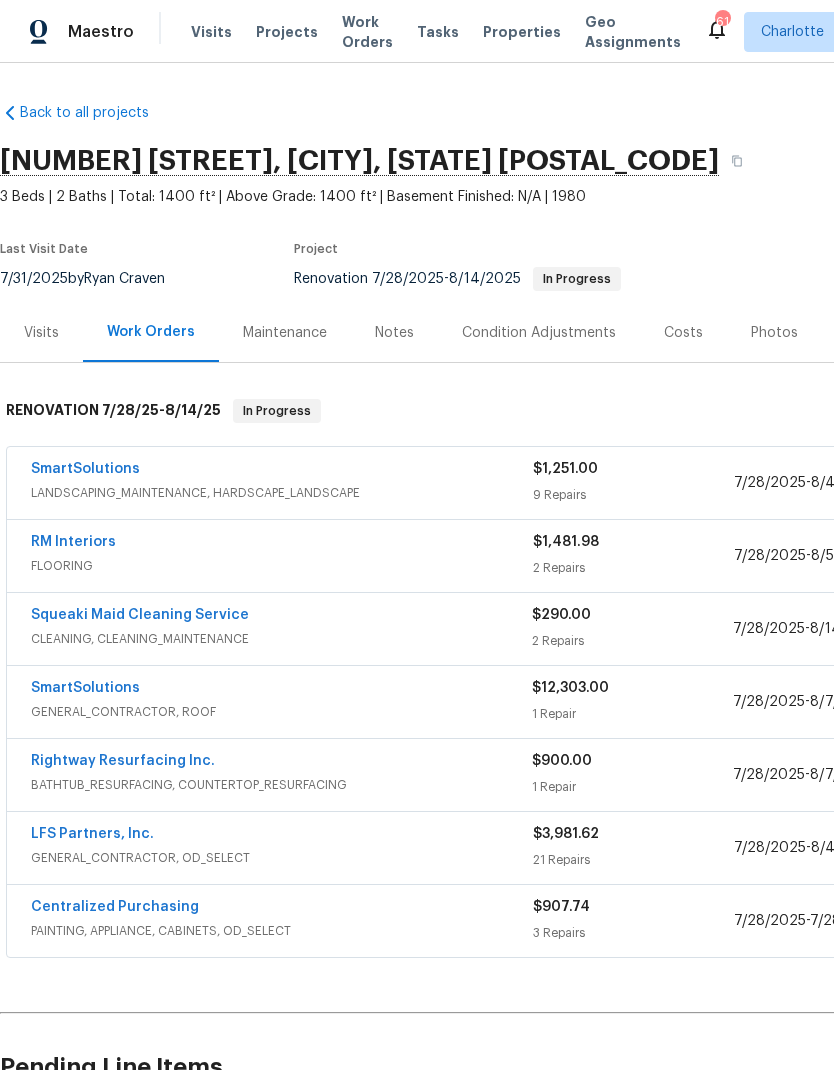 click on "Maestro" at bounding box center [67, 32] 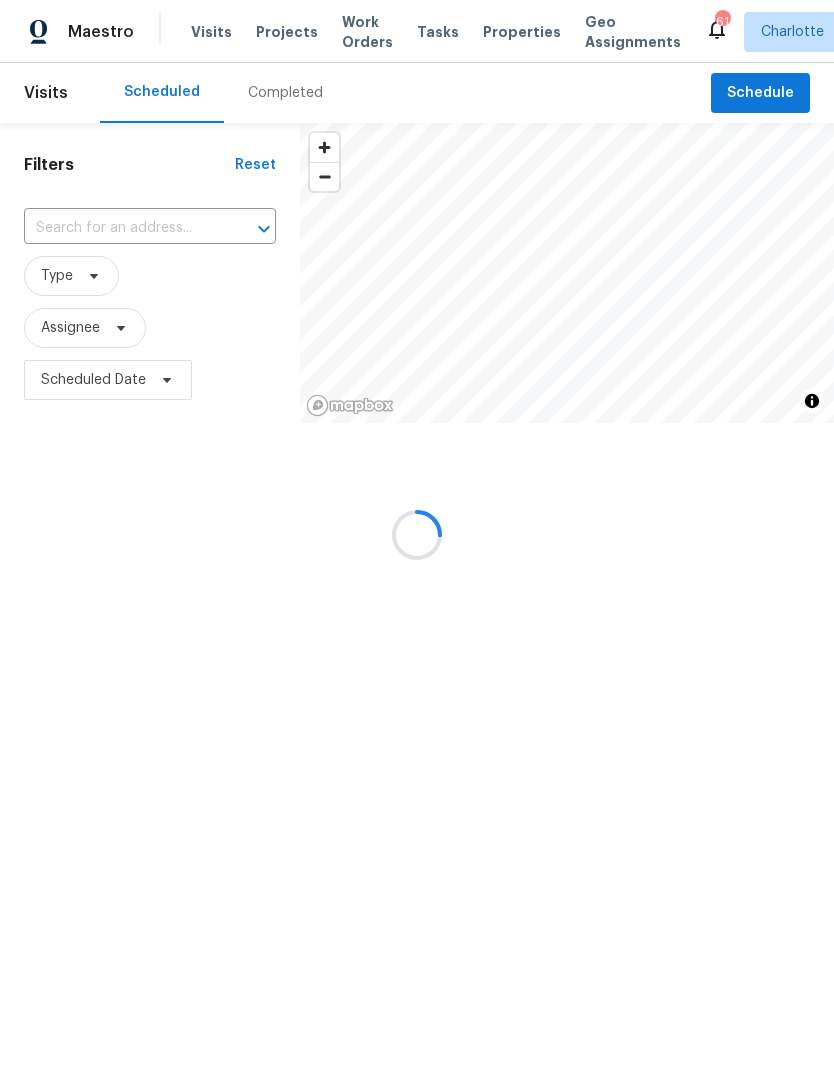 scroll, scrollTop: 0, scrollLeft: 0, axis: both 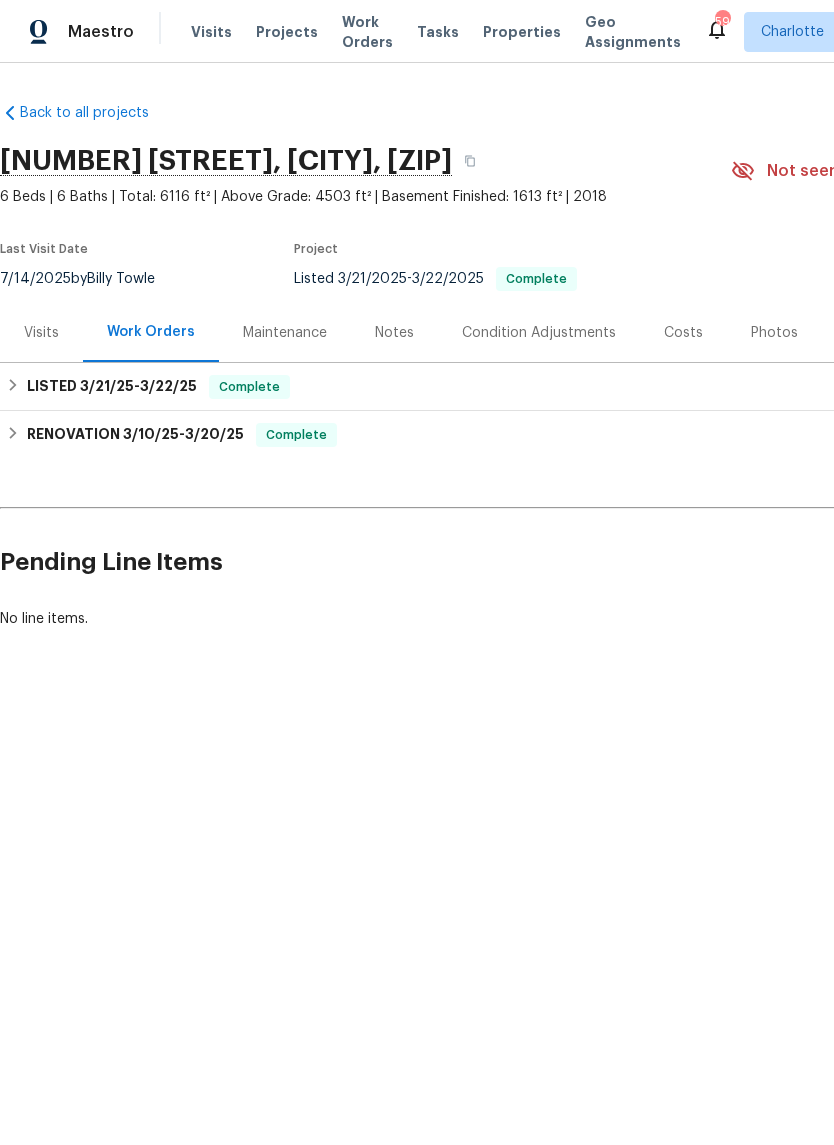 click on "Visits" at bounding box center [41, 333] 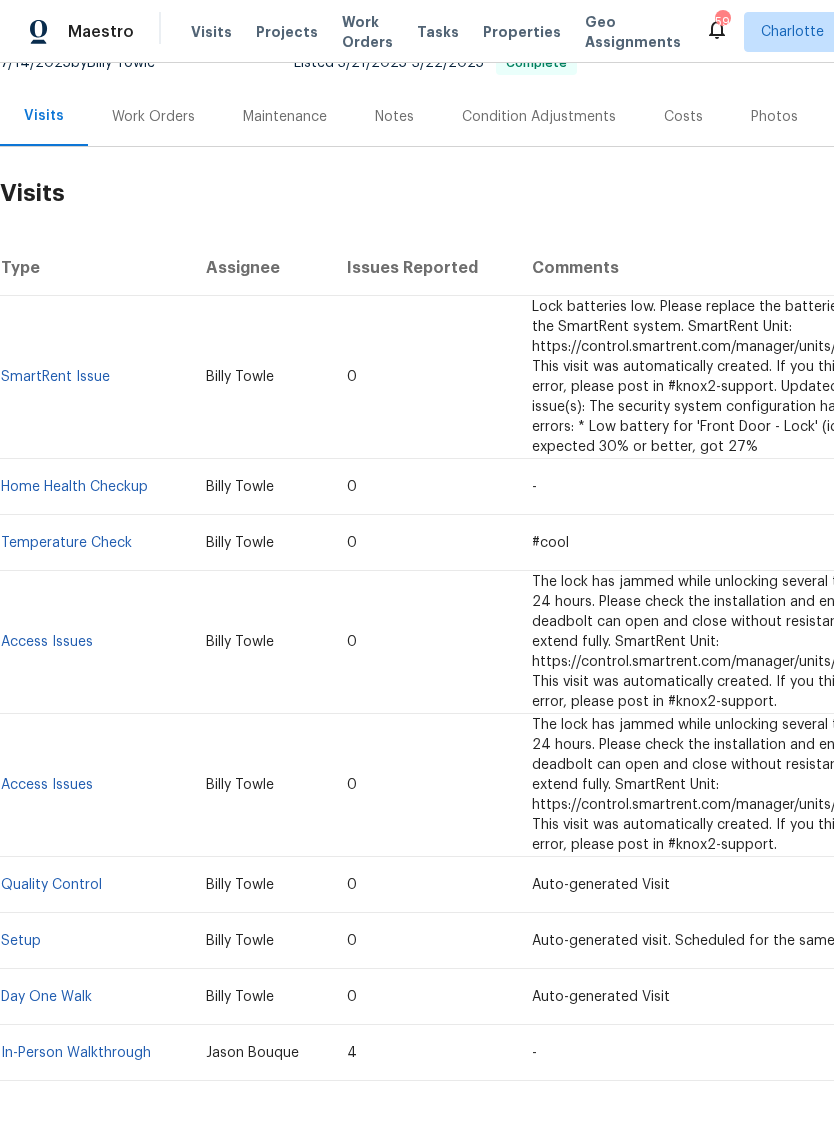 scroll, scrollTop: 214, scrollLeft: 0, axis: vertical 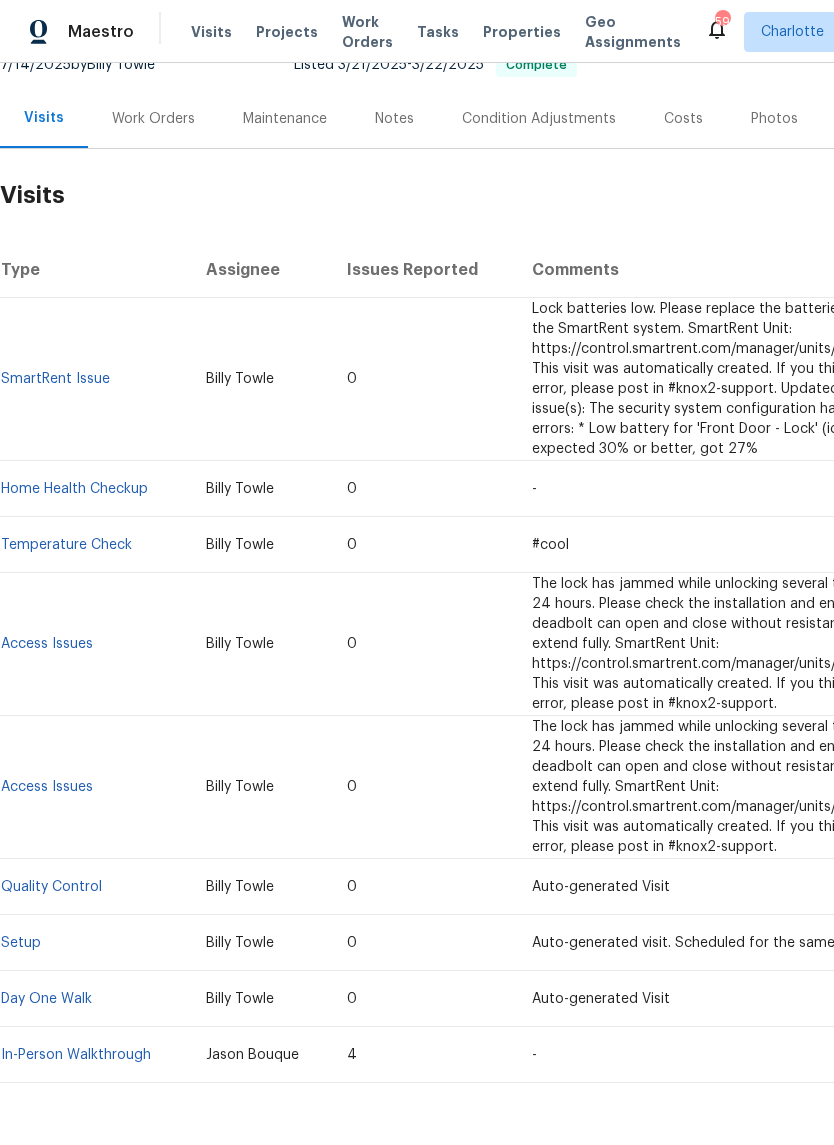 click on "Home Health Checkup" at bounding box center (74, 489) 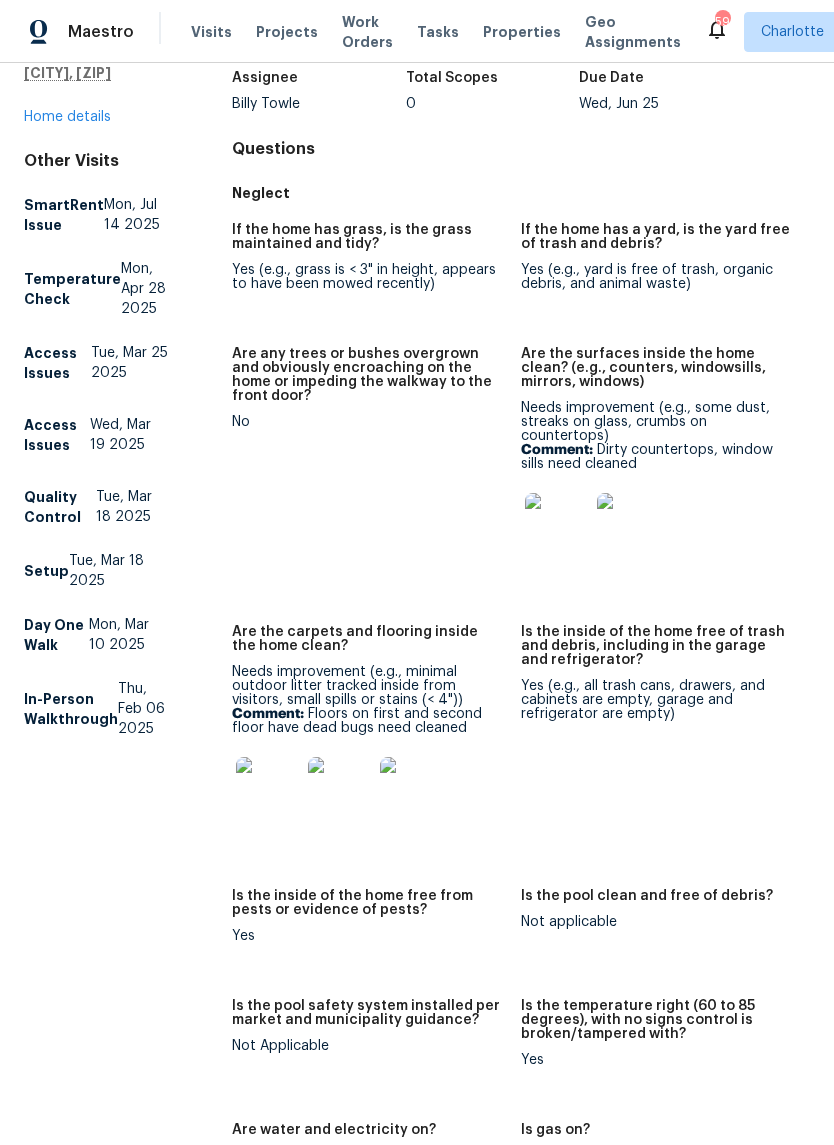 scroll, scrollTop: 134, scrollLeft: 0, axis: vertical 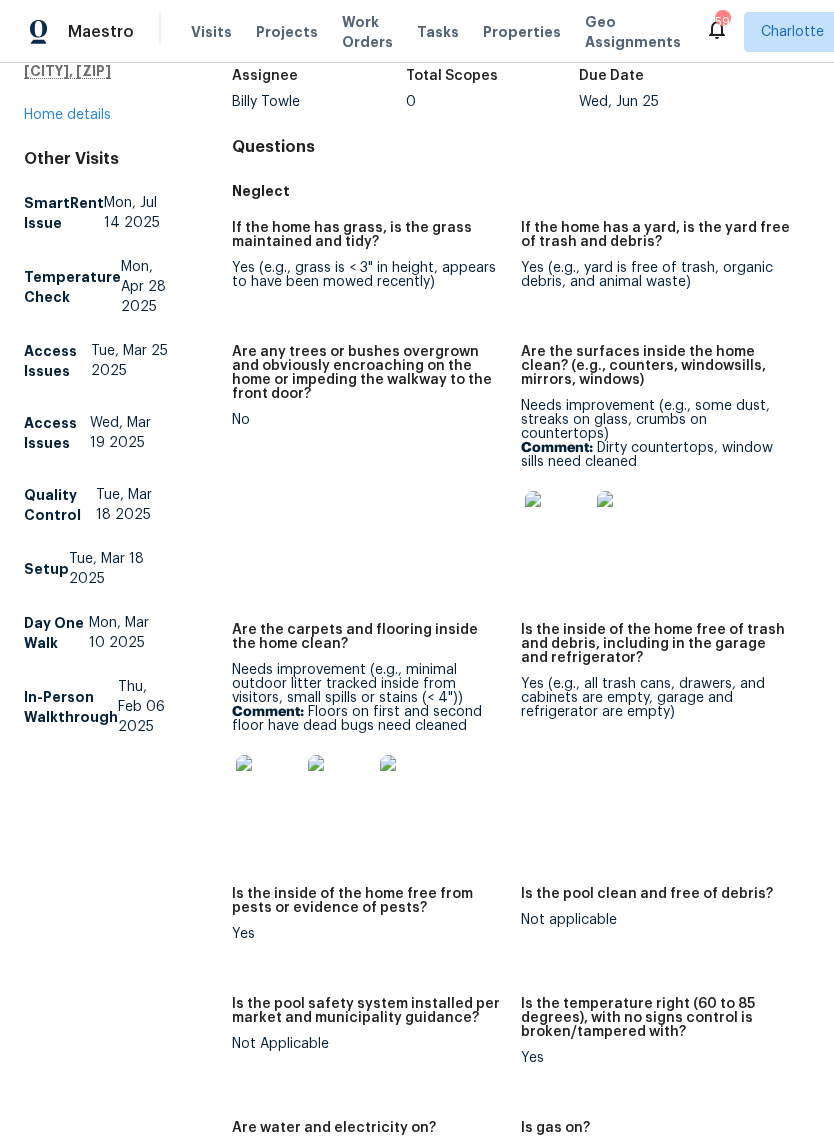 click at bounding box center (557, 523) 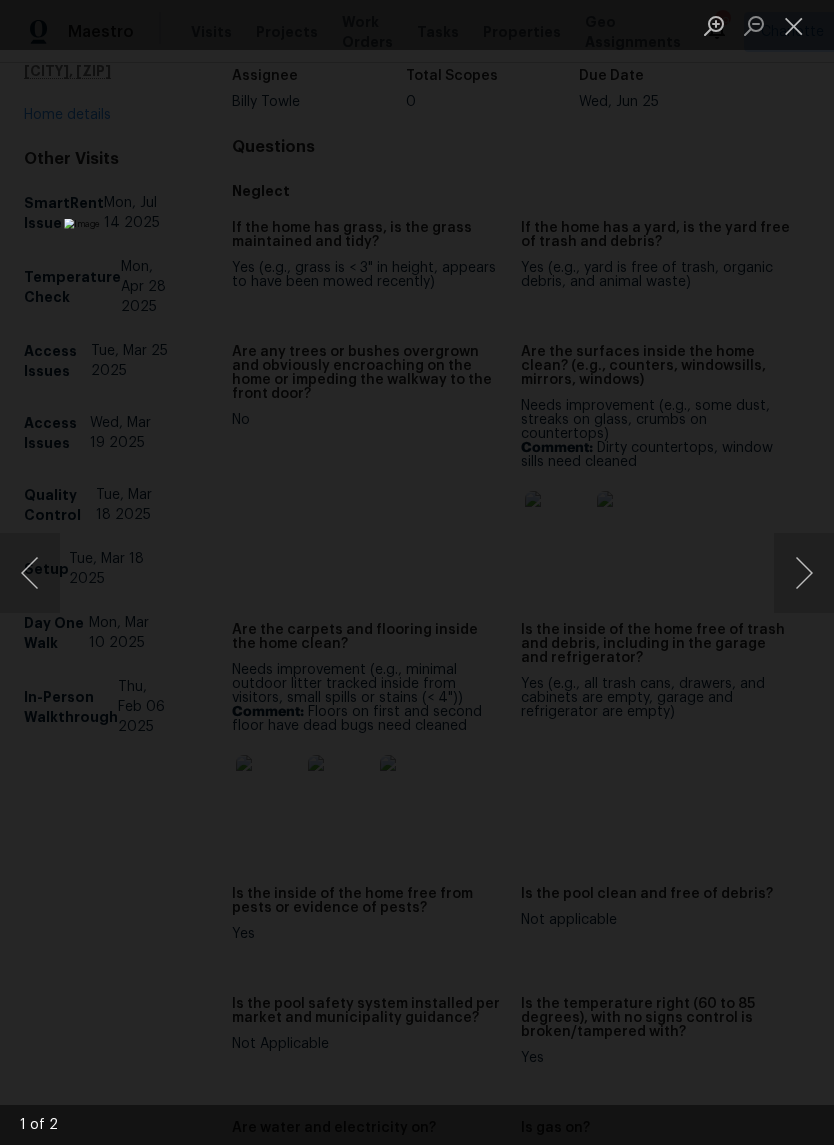 click at bounding box center [804, 573] 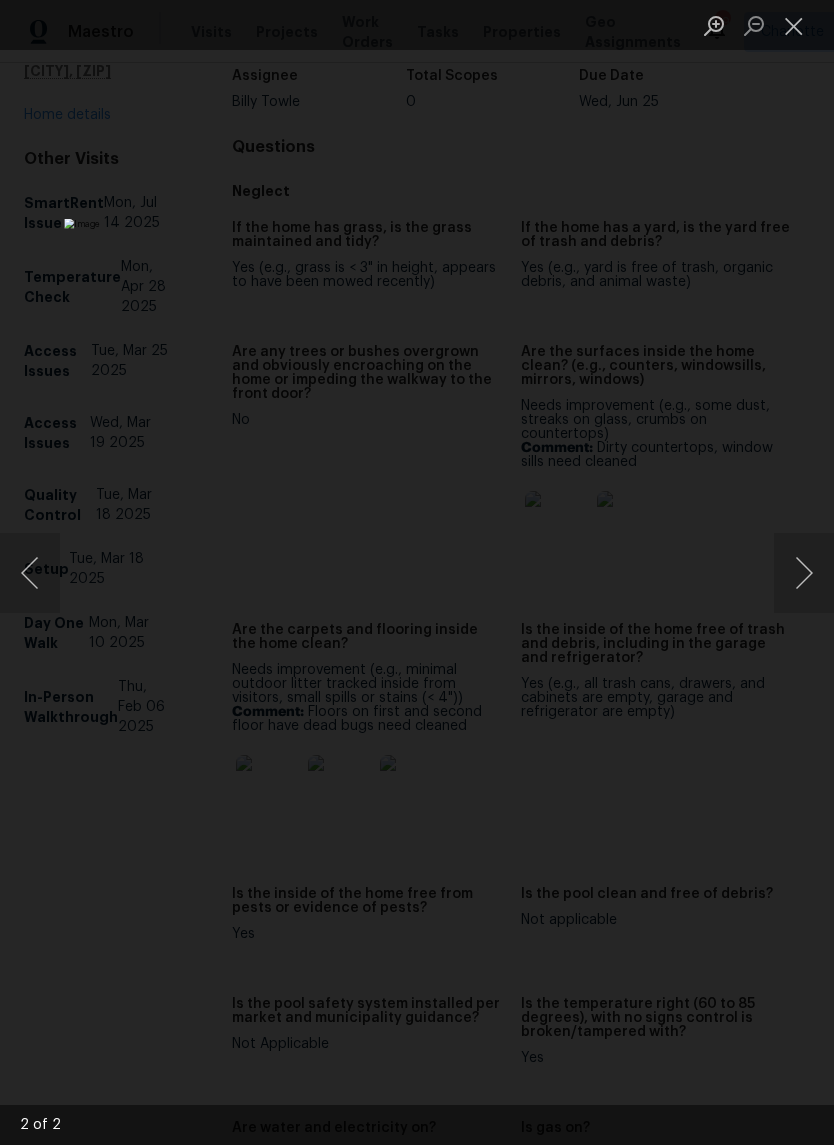 click at bounding box center (804, 573) 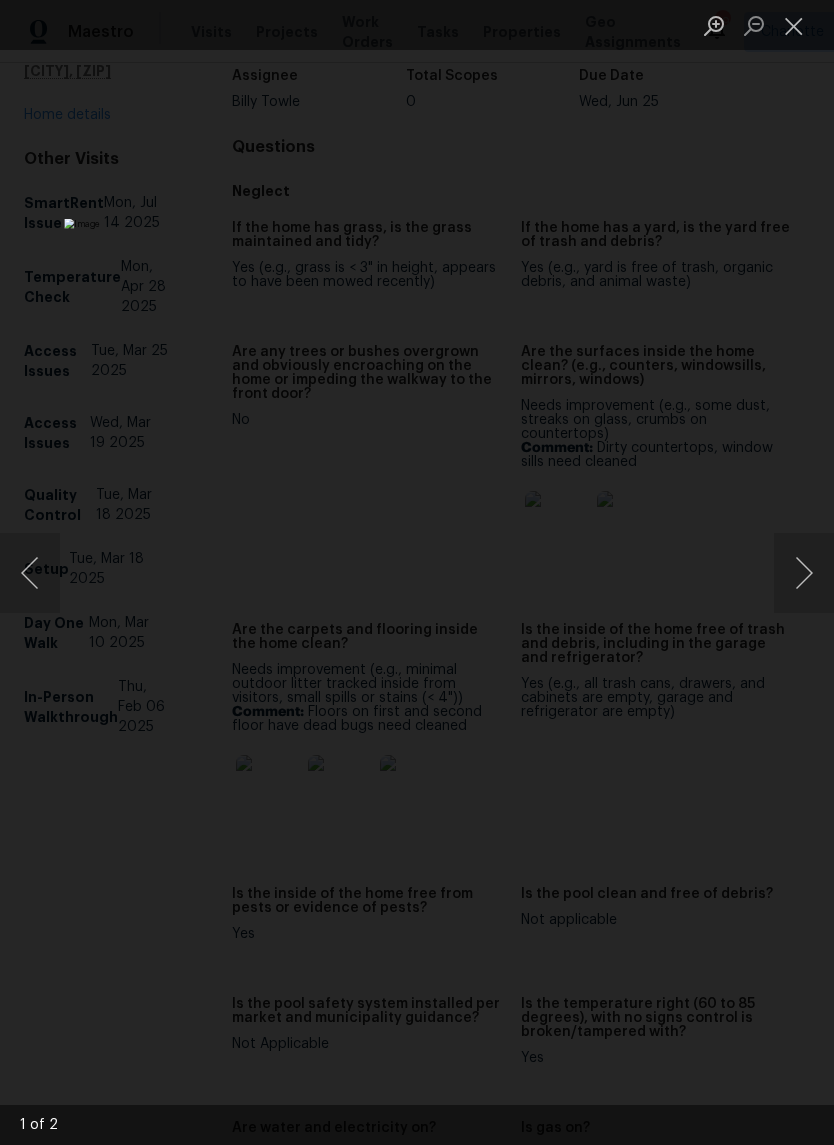 click at bounding box center [804, 573] 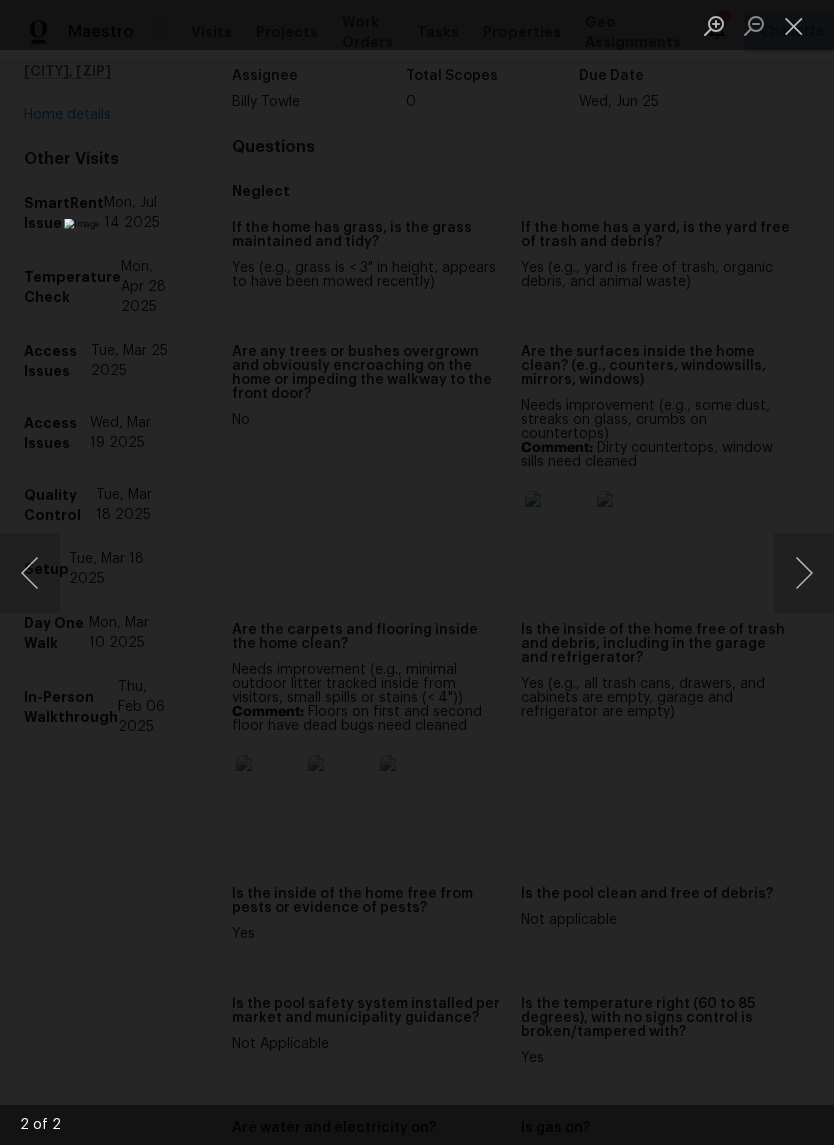 click at bounding box center (804, 573) 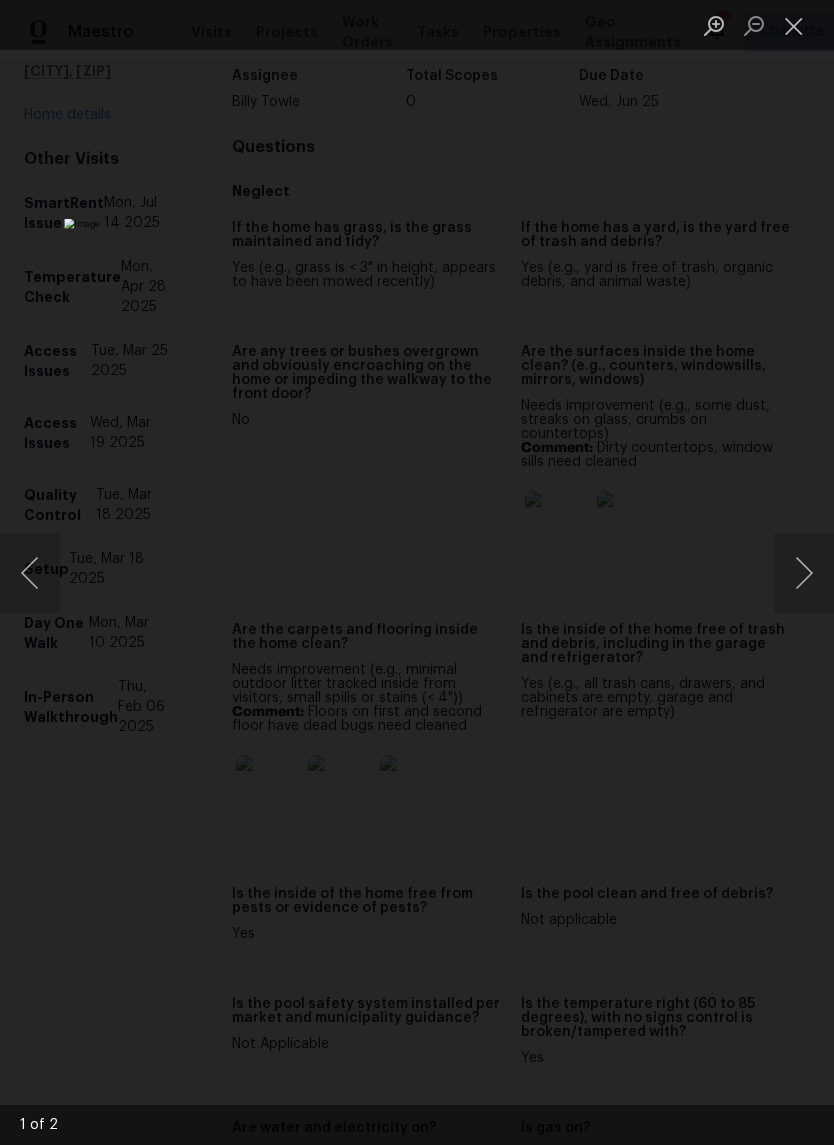 click at bounding box center [794, 25] 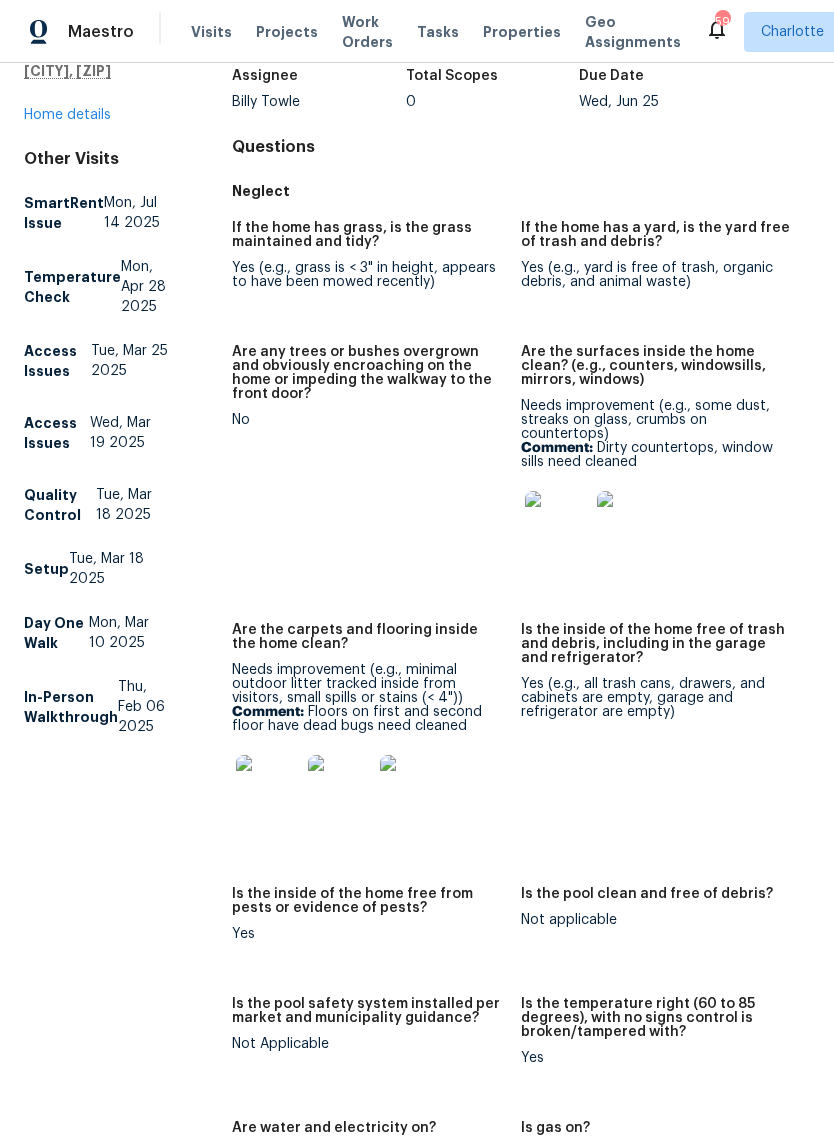 click at bounding box center (268, 787) 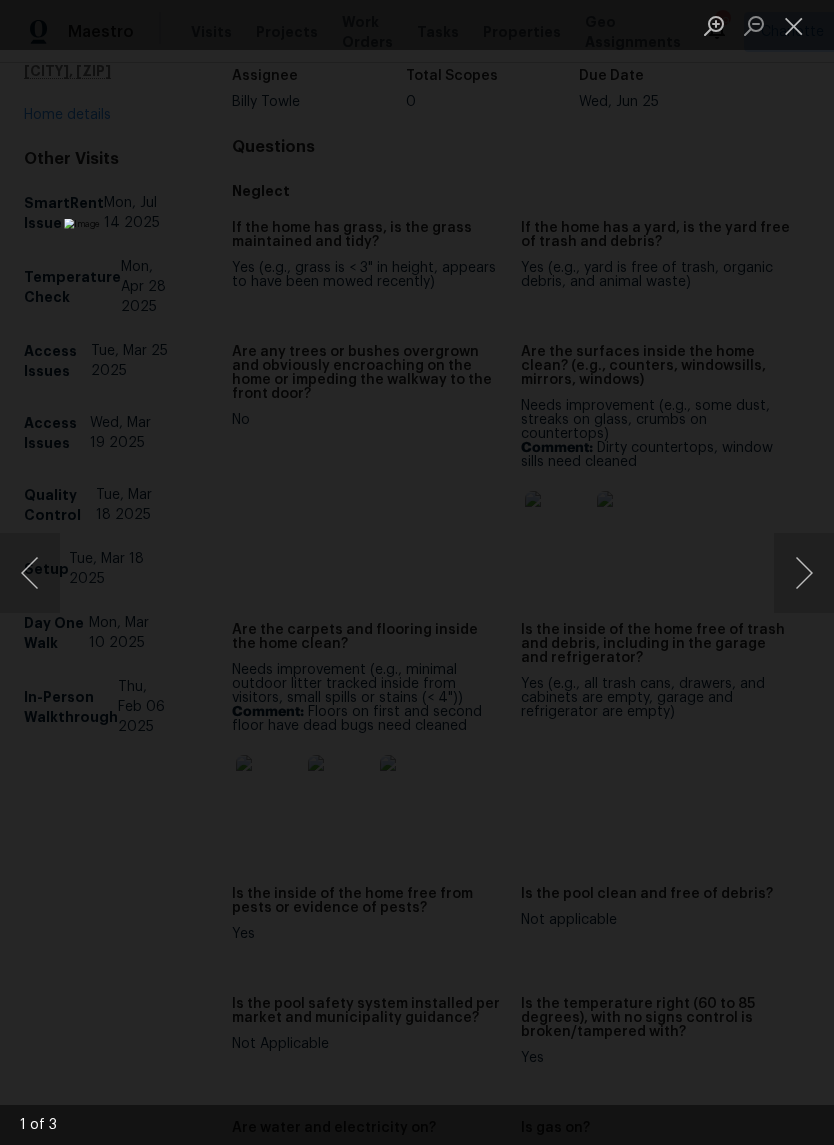click at bounding box center [804, 573] 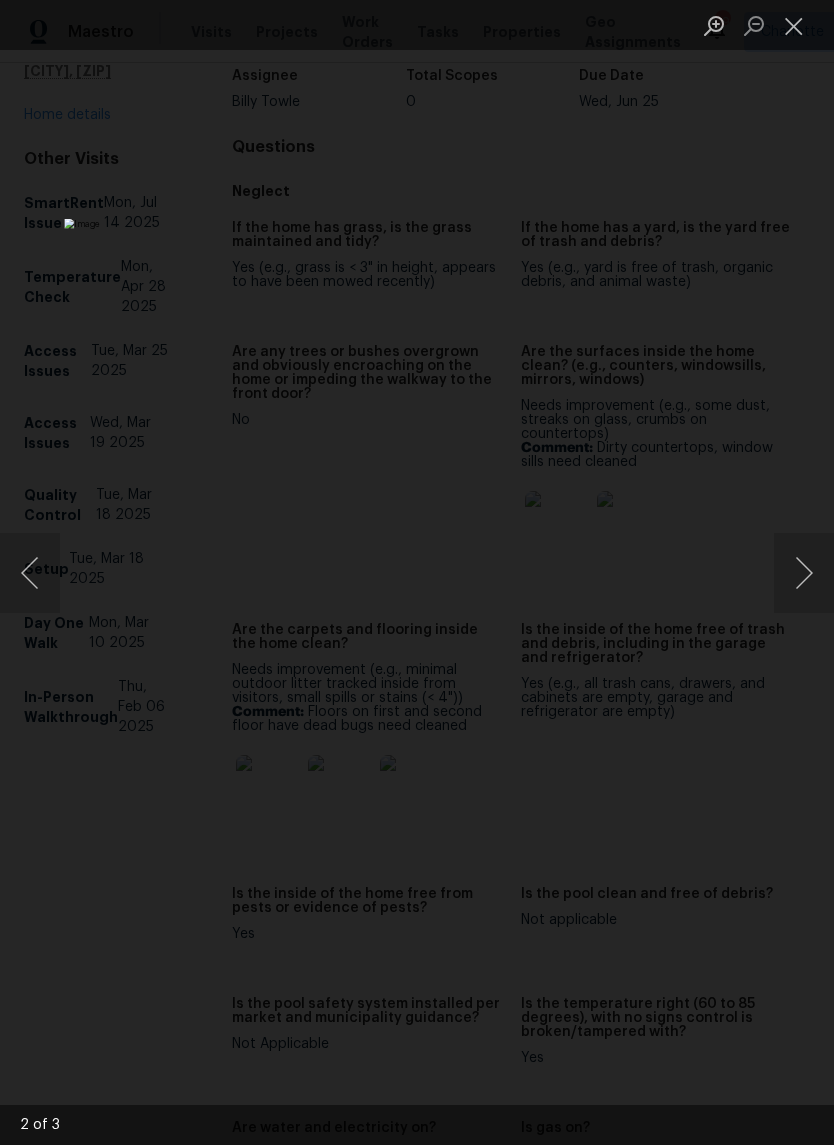 click at bounding box center [804, 573] 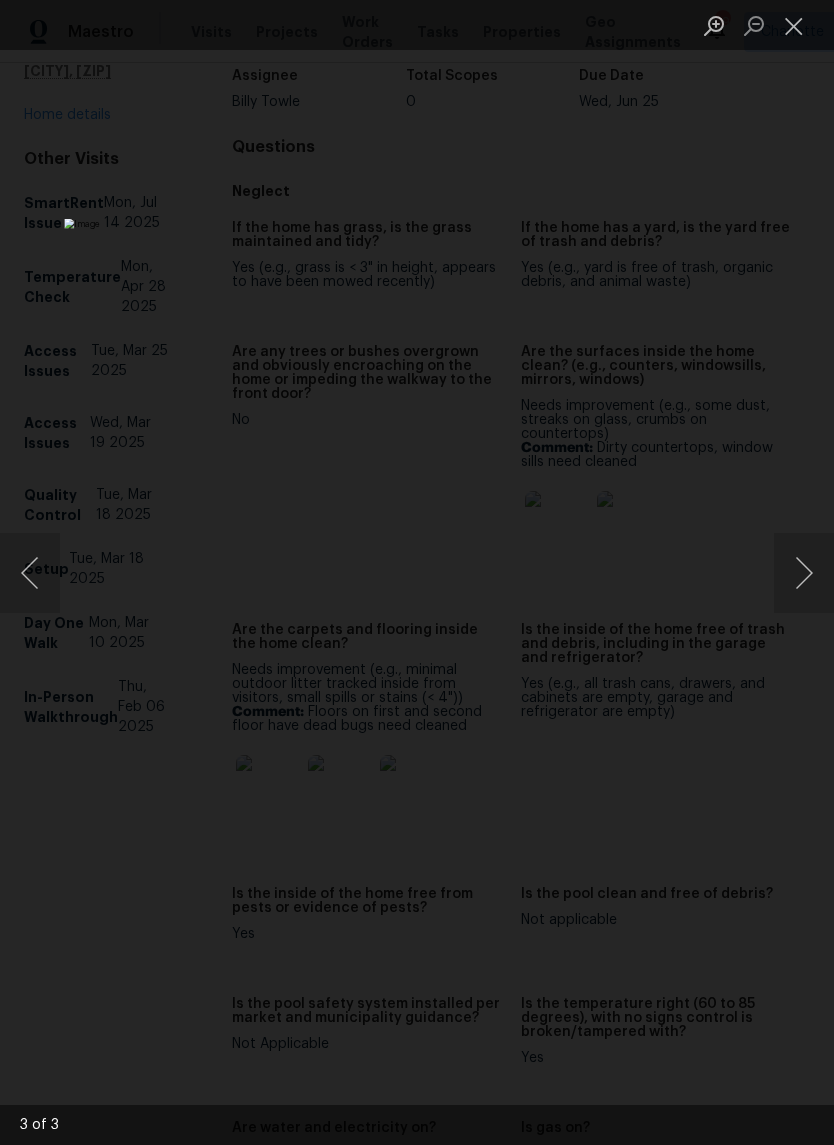 click at bounding box center (804, 573) 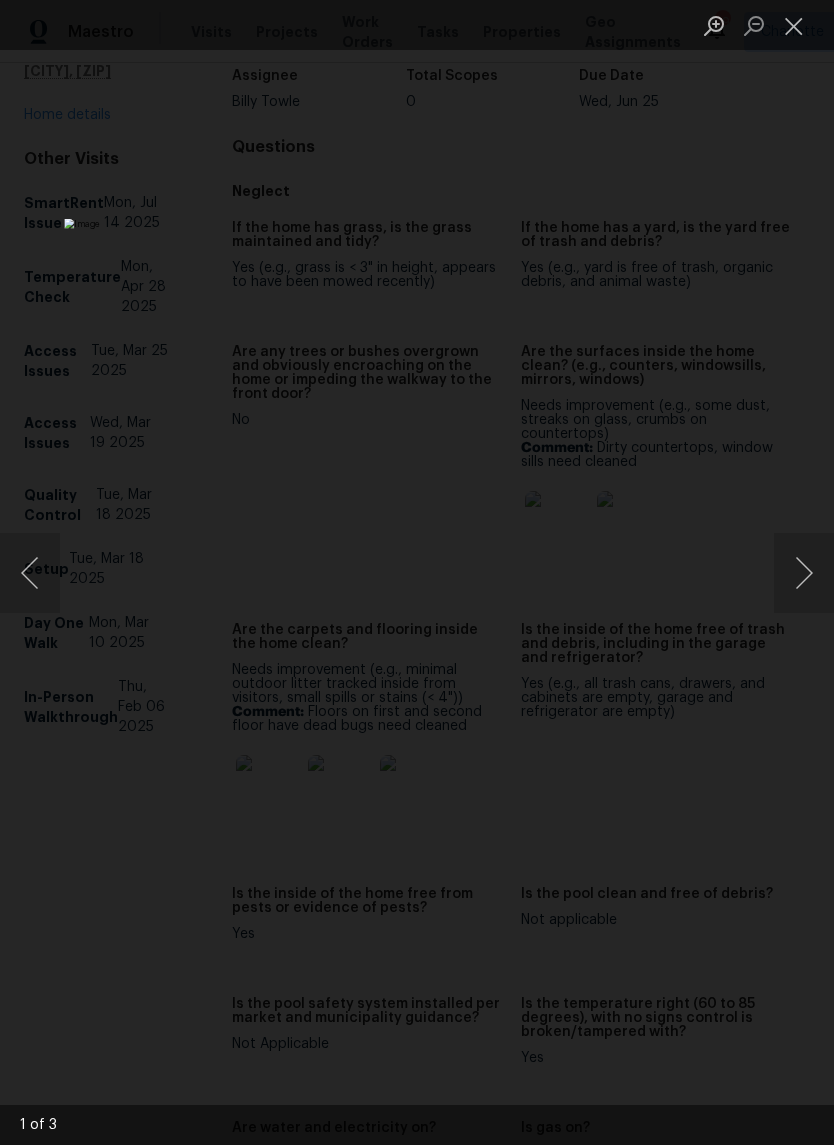 click at bounding box center [804, 573] 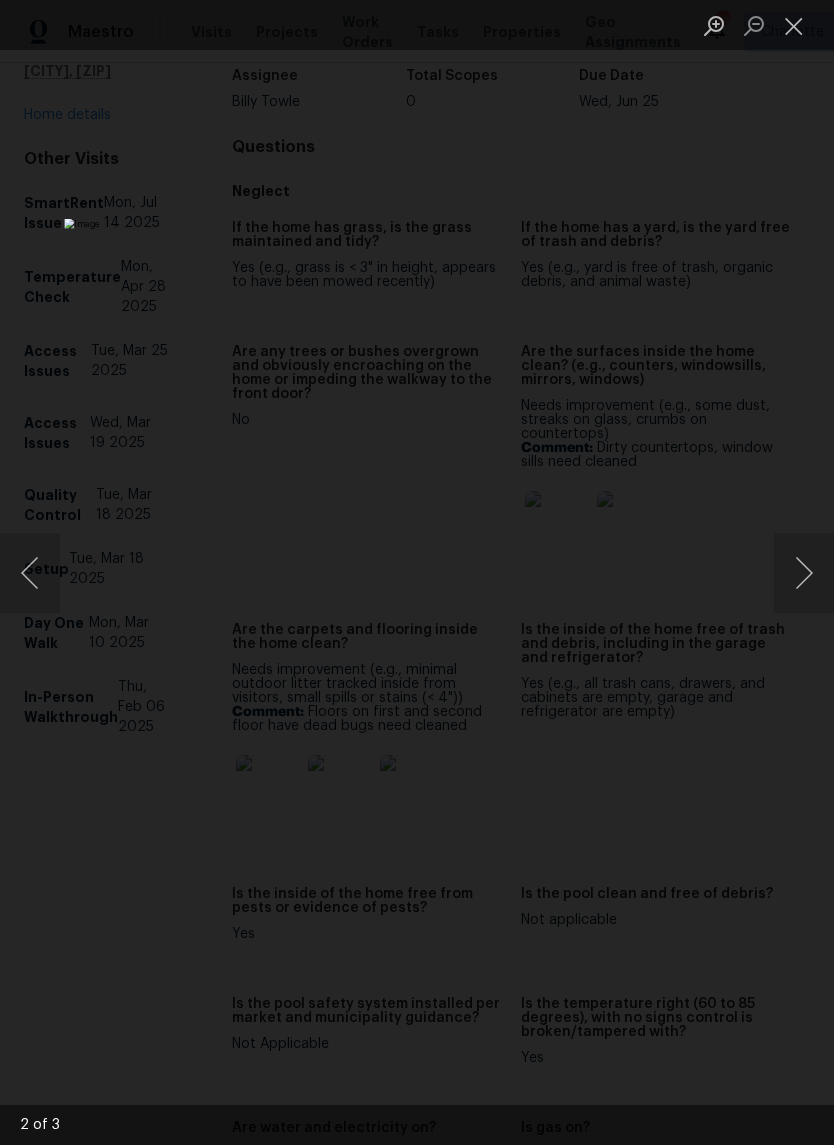 click at bounding box center [804, 573] 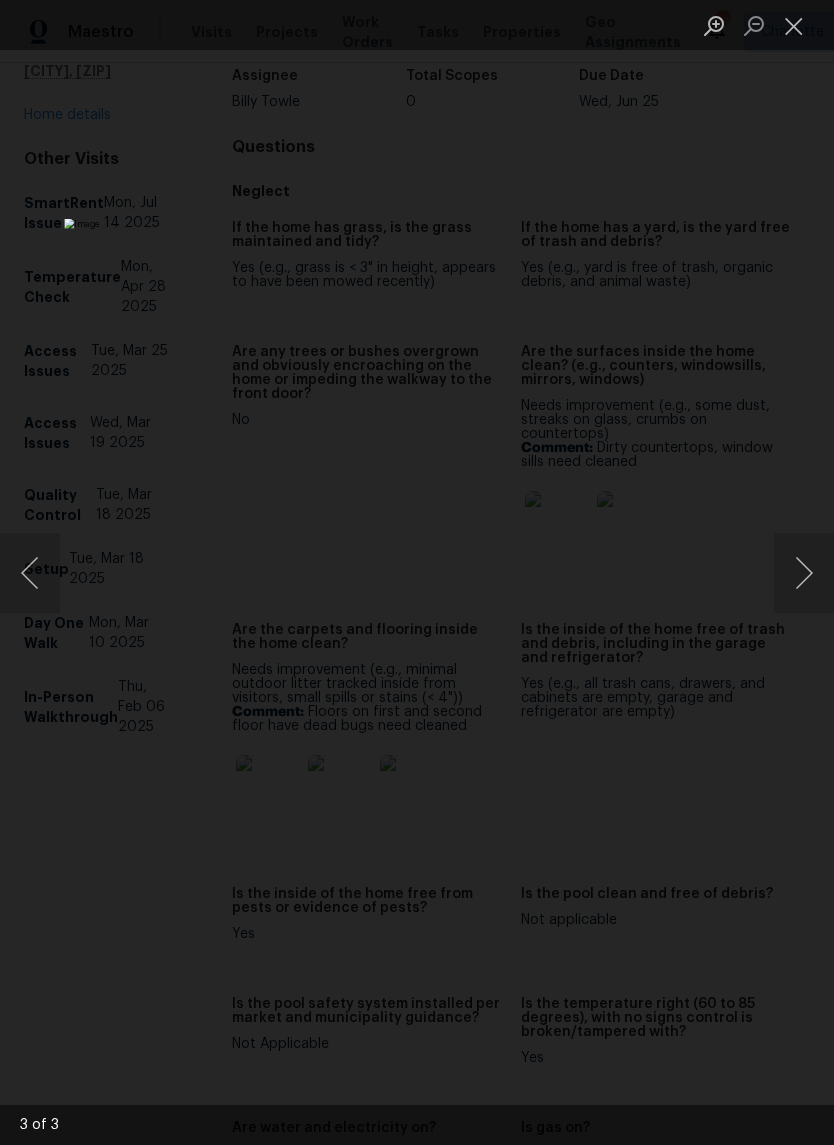 click at bounding box center [794, 25] 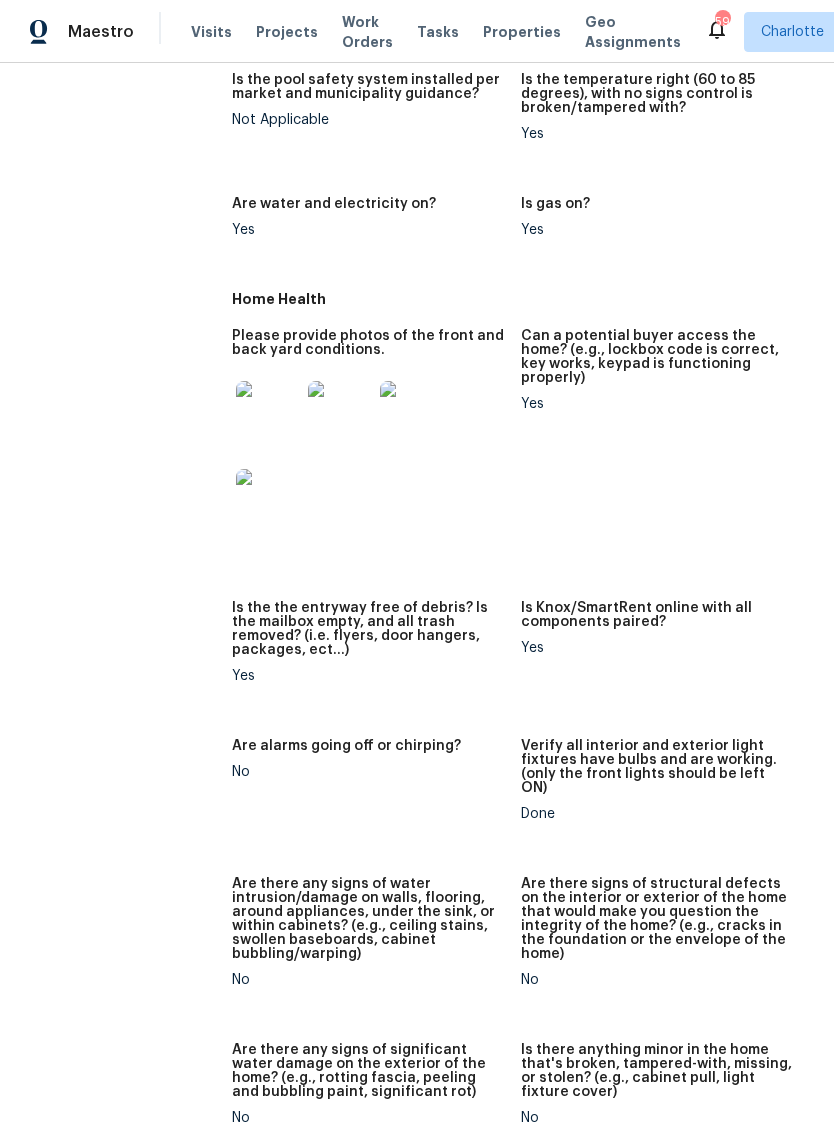 scroll, scrollTop: 1074, scrollLeft: 0, axis: vertical 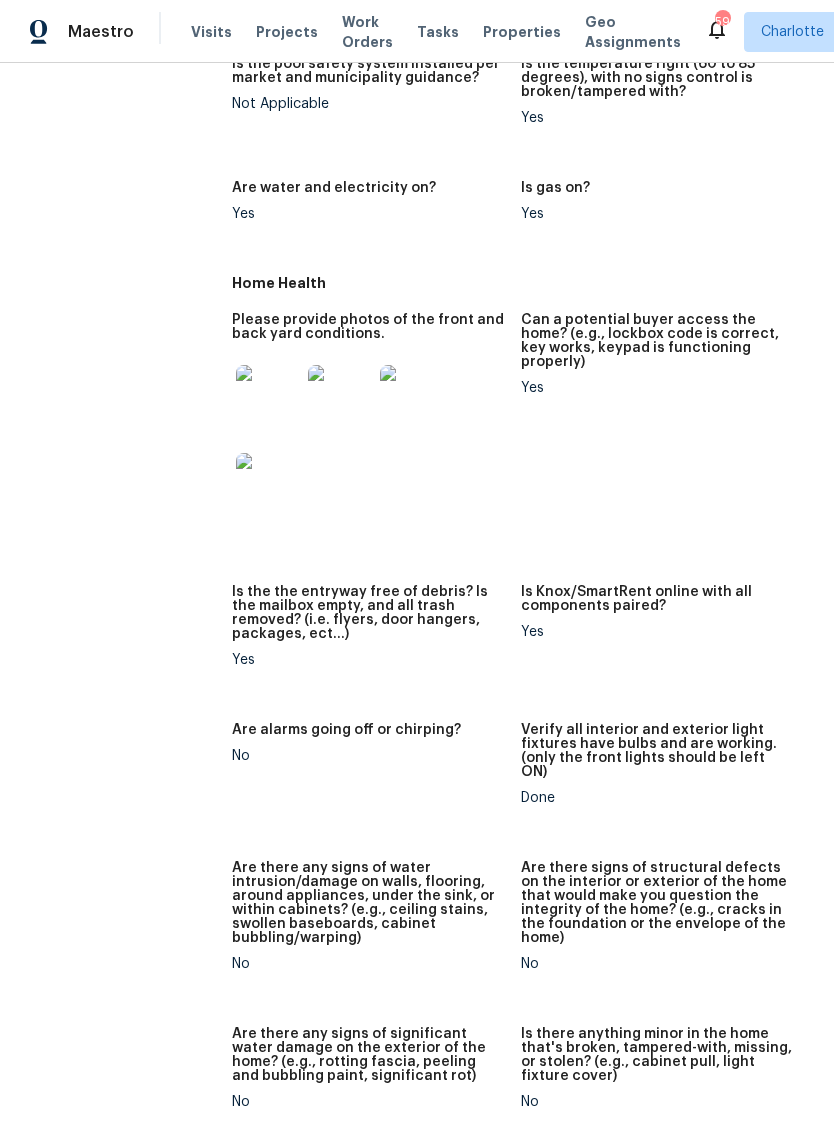 click at bounding box center (268, 397) 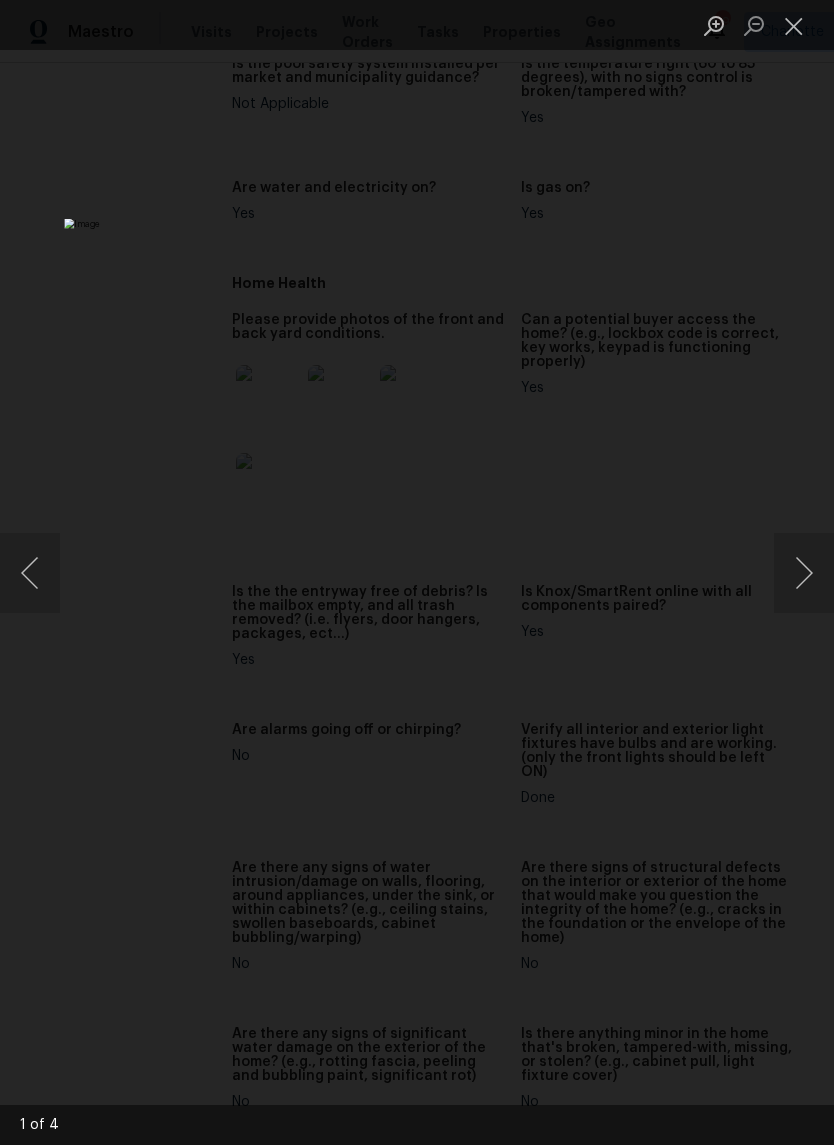 click at bounding box center [804, 573] 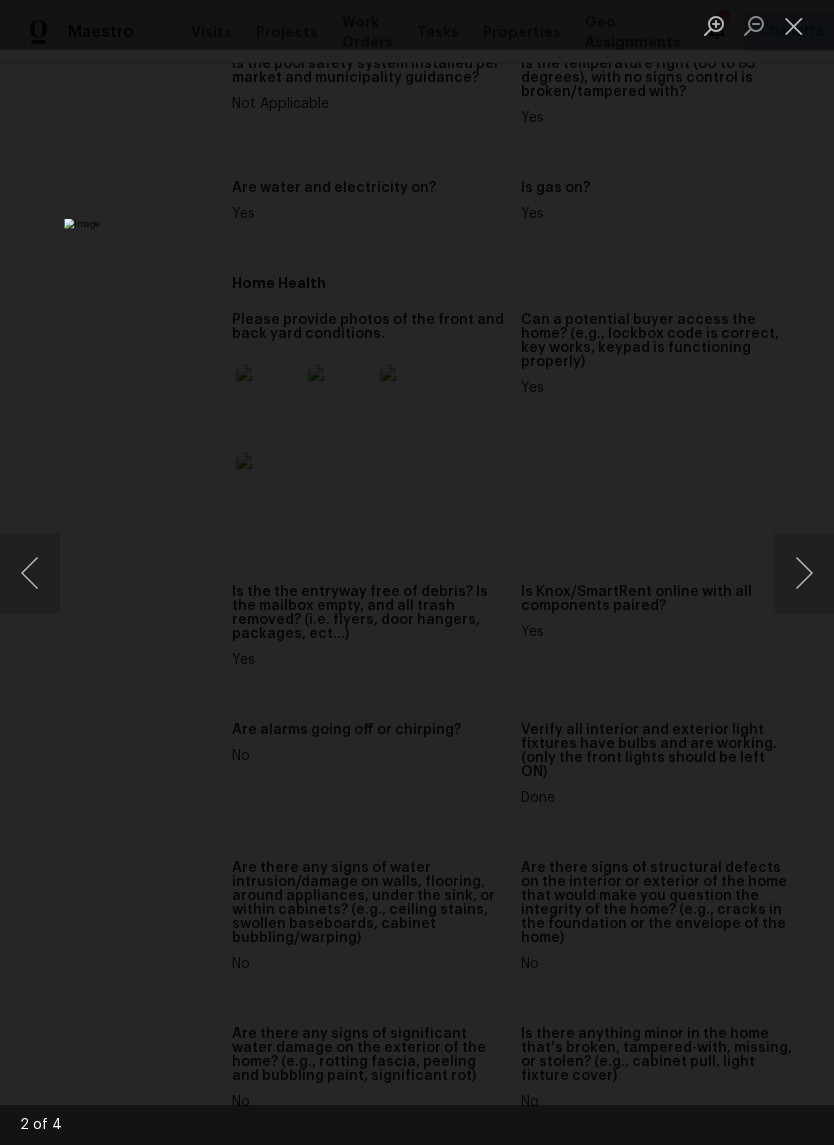 click at bounding box center (804, 573) 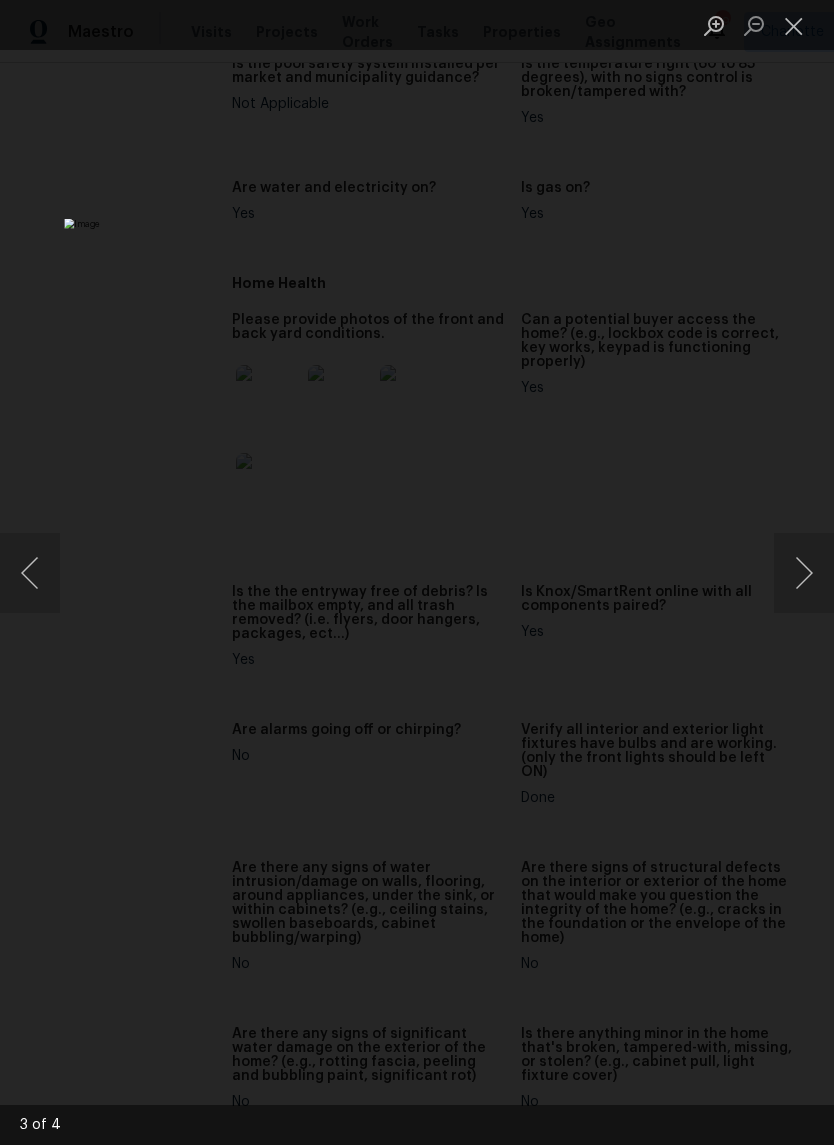 click at bounding box center (804, 573) 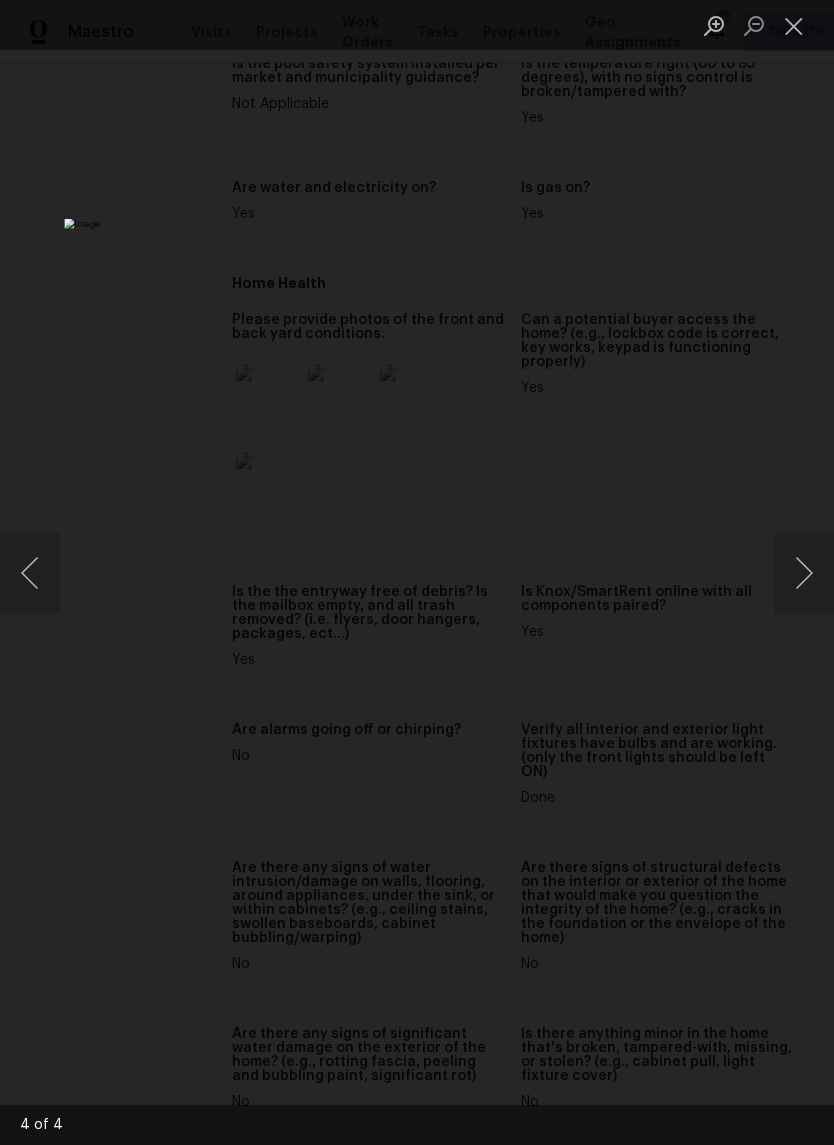 click at bounding box center (804, 573) 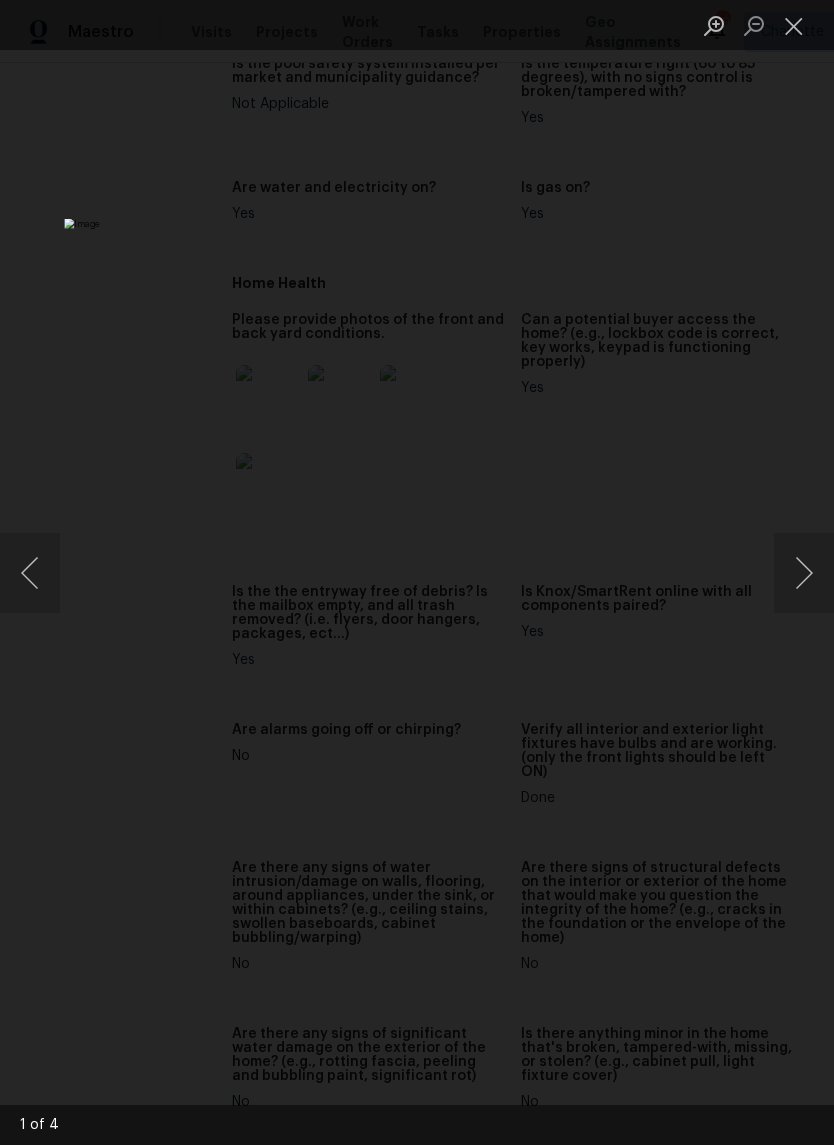 click at bounding box center (804, 573) 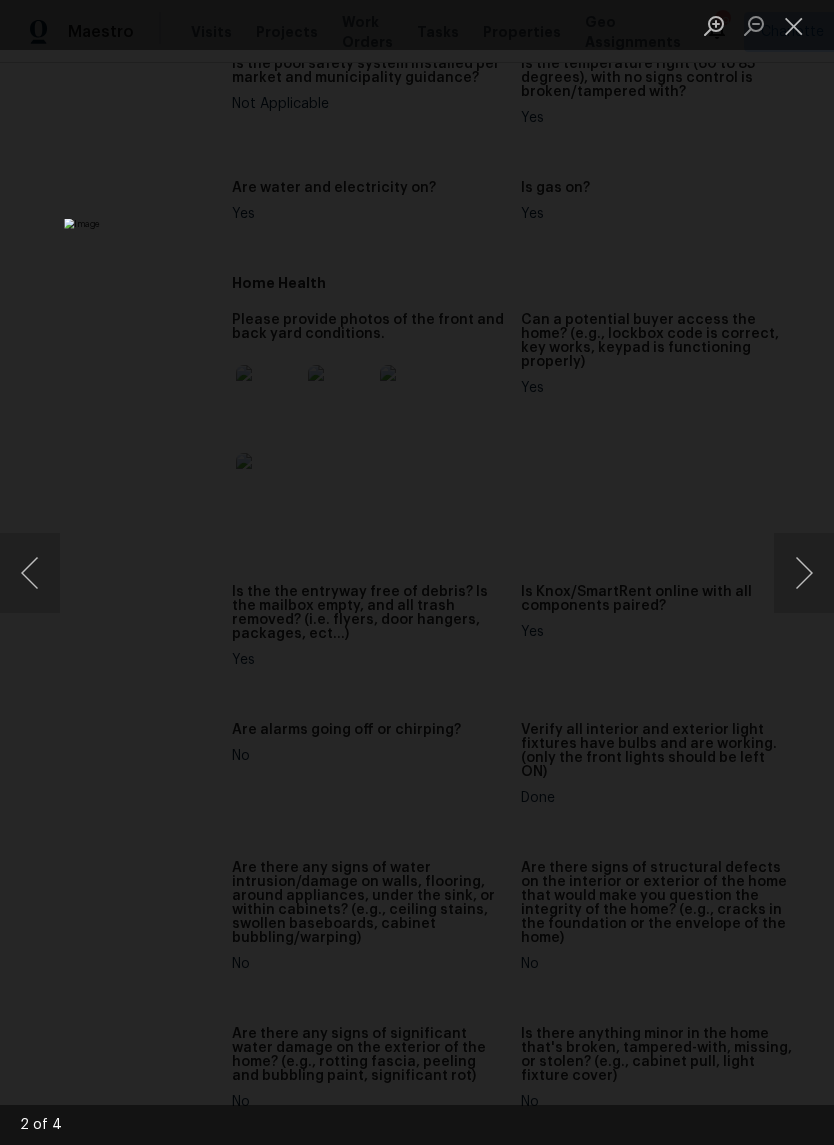 click at bounding box center (804, 573) 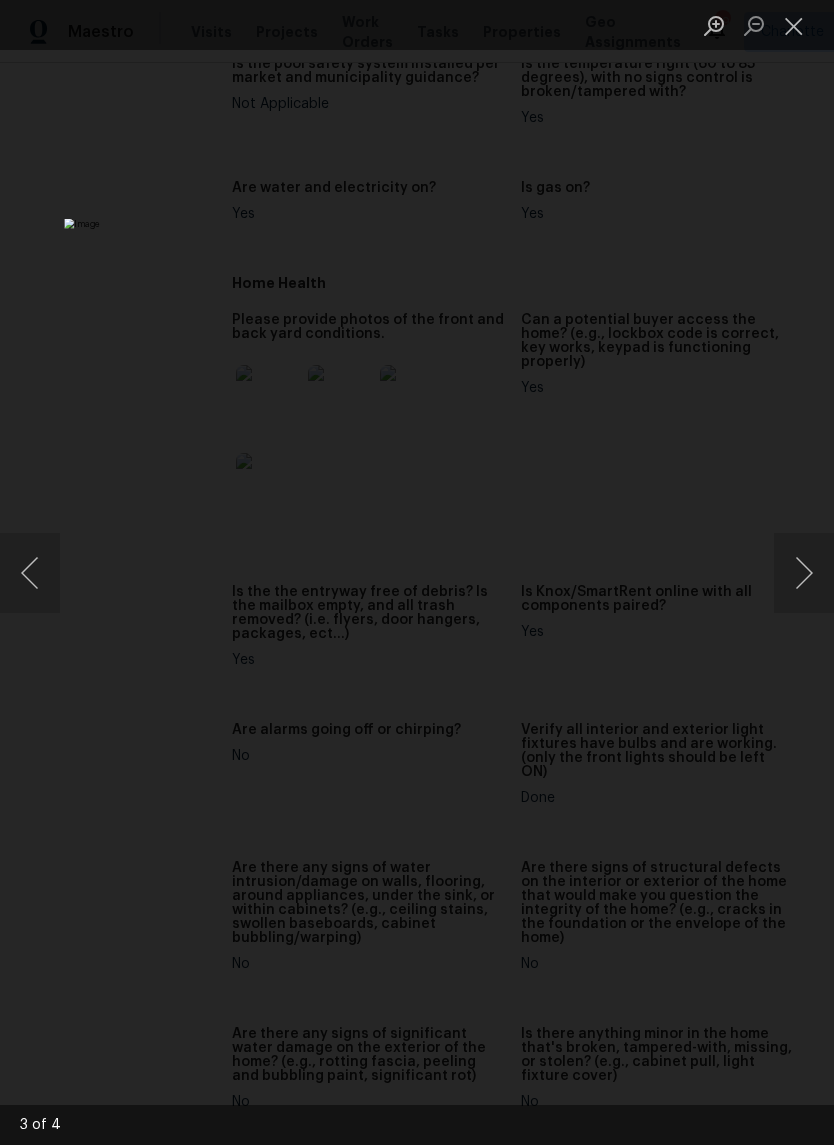 click at bounding box center [804, 573] 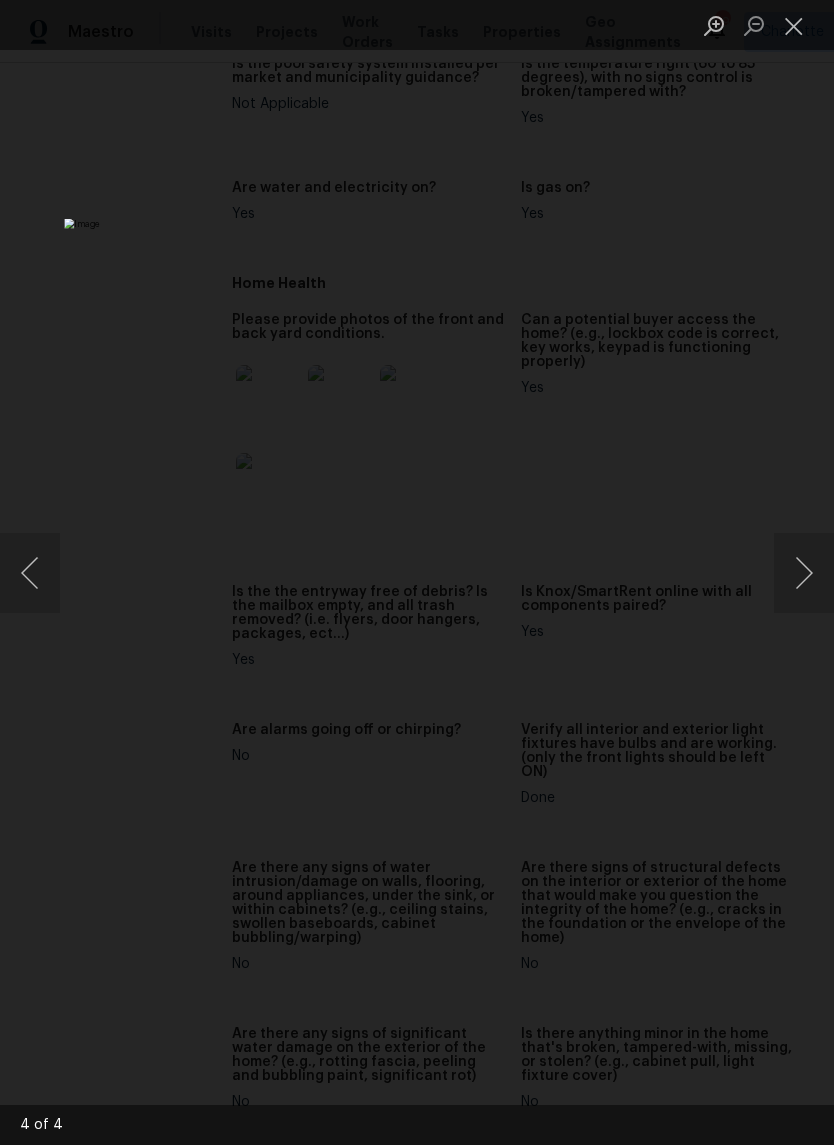 click at bounding box center [804, 573] 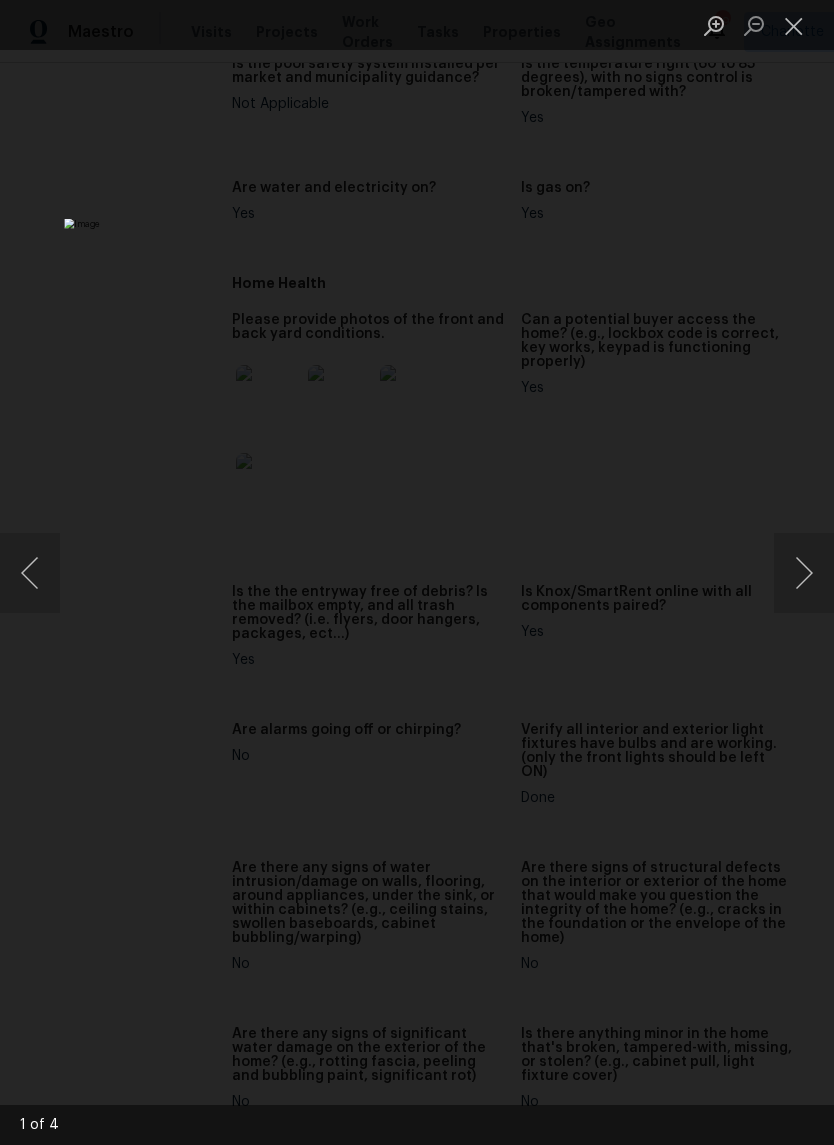 click at bounding box center (804, 573) 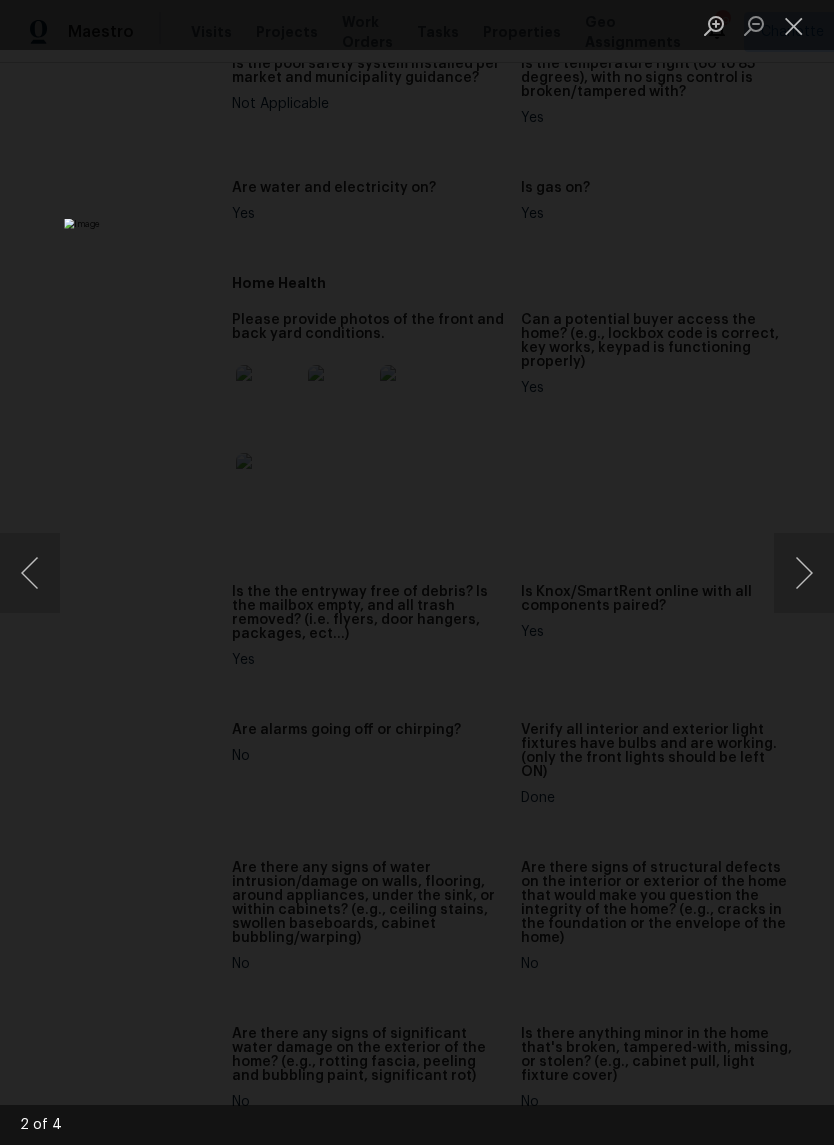 click at bounding box center (794, 25) 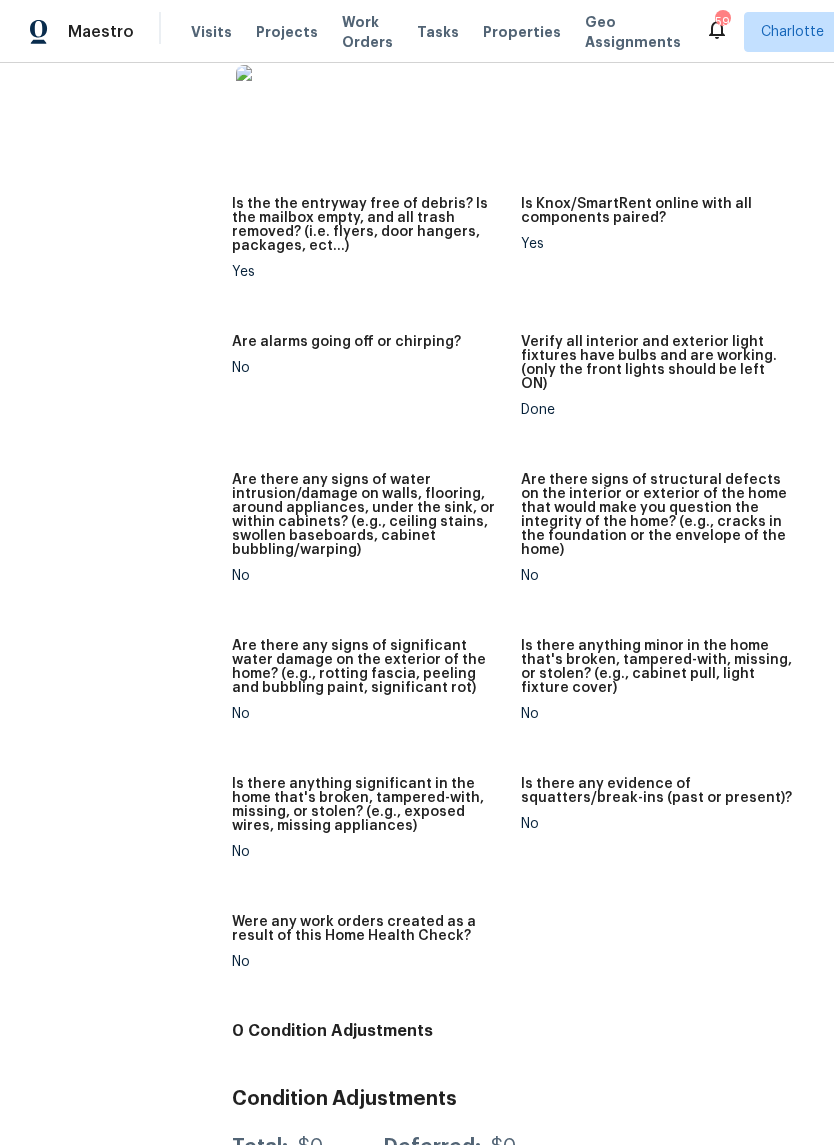 scroll, scrollTop: 1461, scrollLeft: 0, axis: vertical 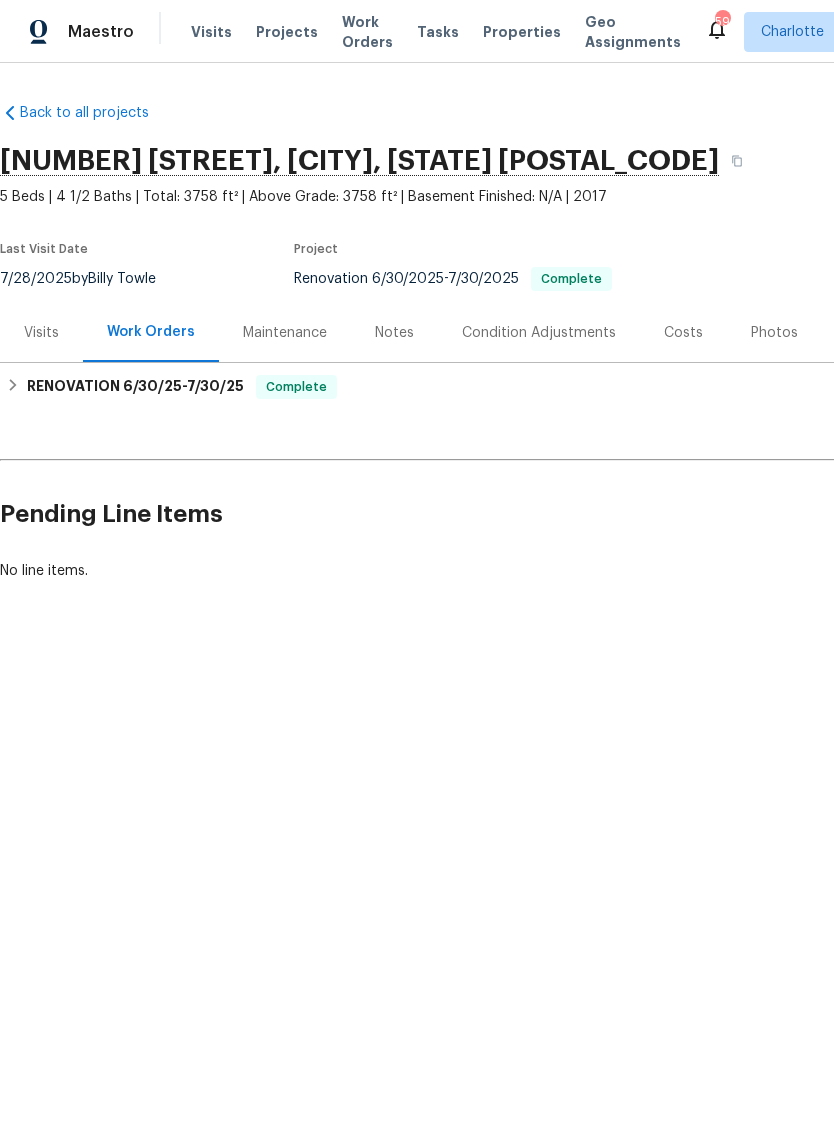 click on "Visits" at bounding box center [41, 333] 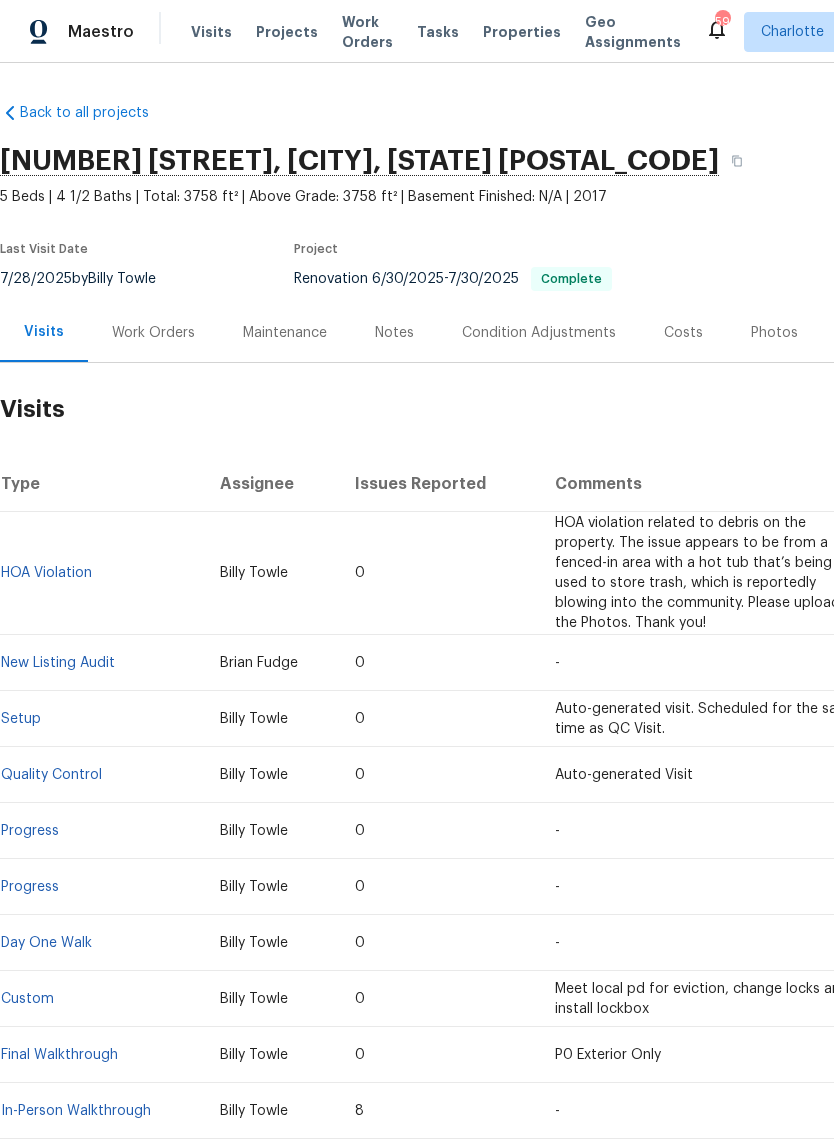 scroll, scrollTop: 0, scrollLeft: 0, axis: both 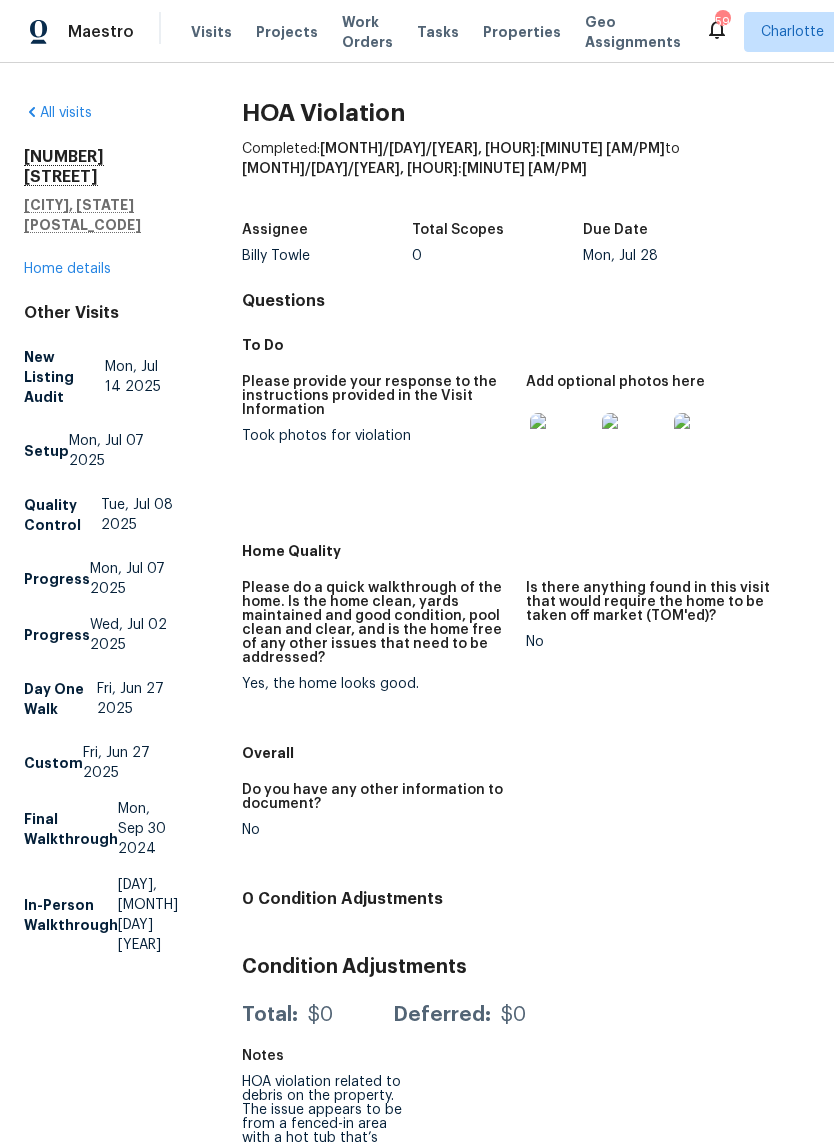 click at bounding box center (562, 445) 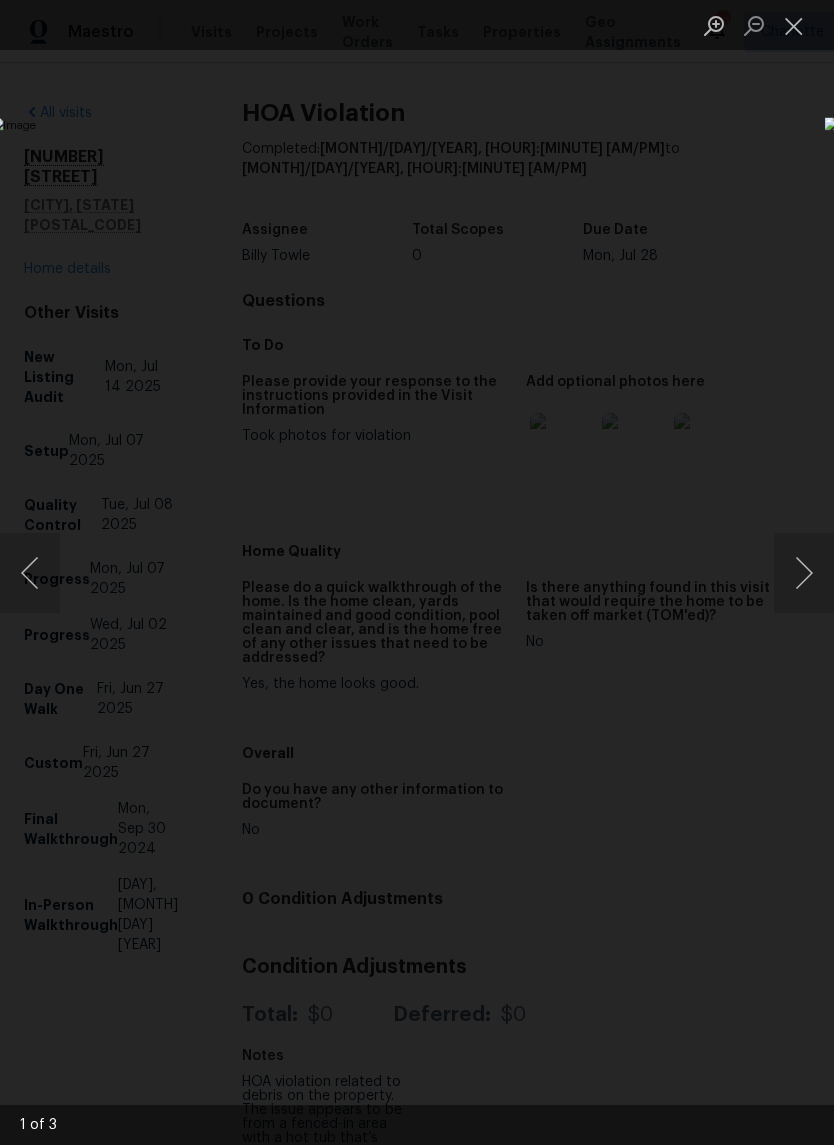click at bounding box center (804, 573) 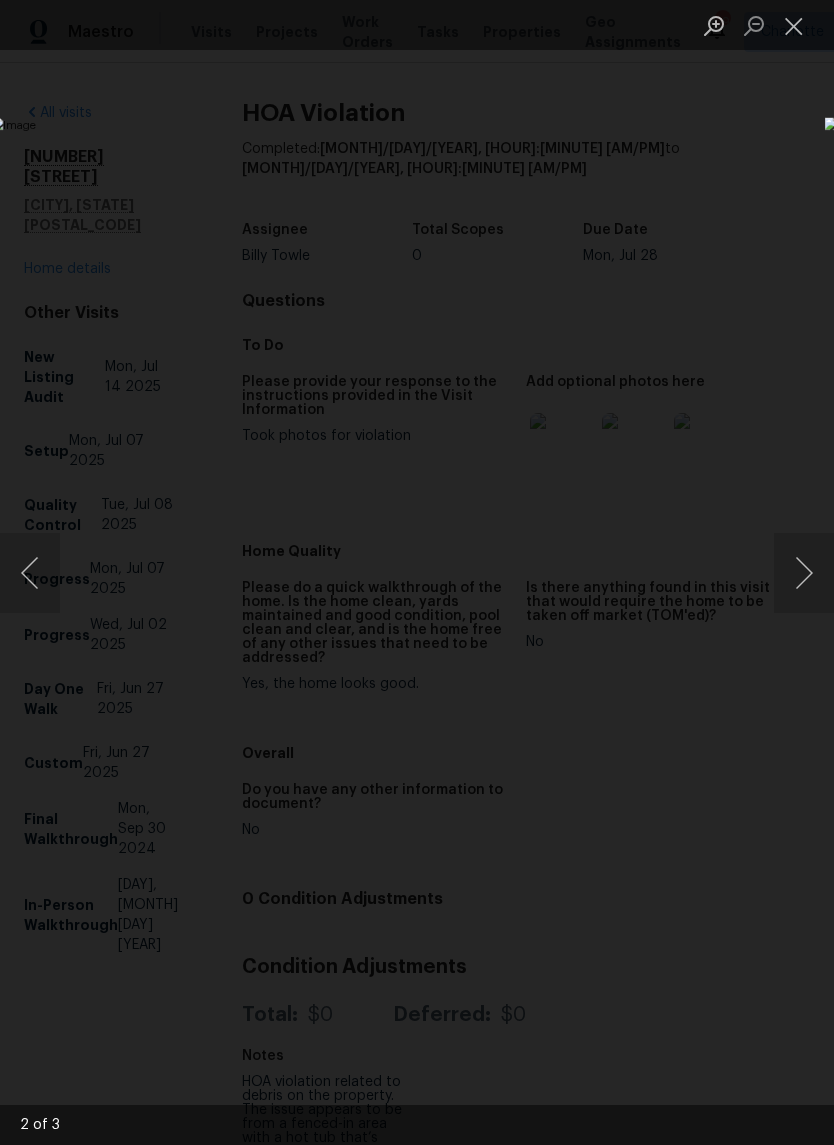 click at bounding box center (804, 573) 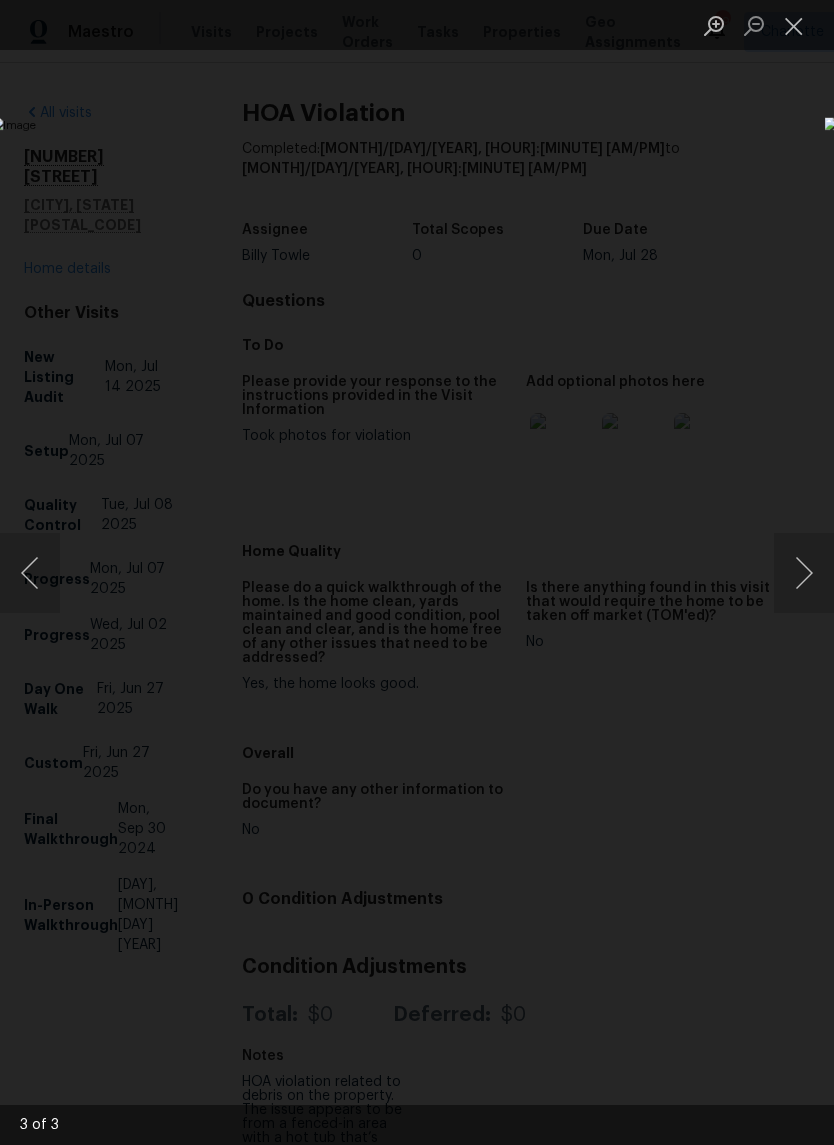 click at bounding box center [804, 573] 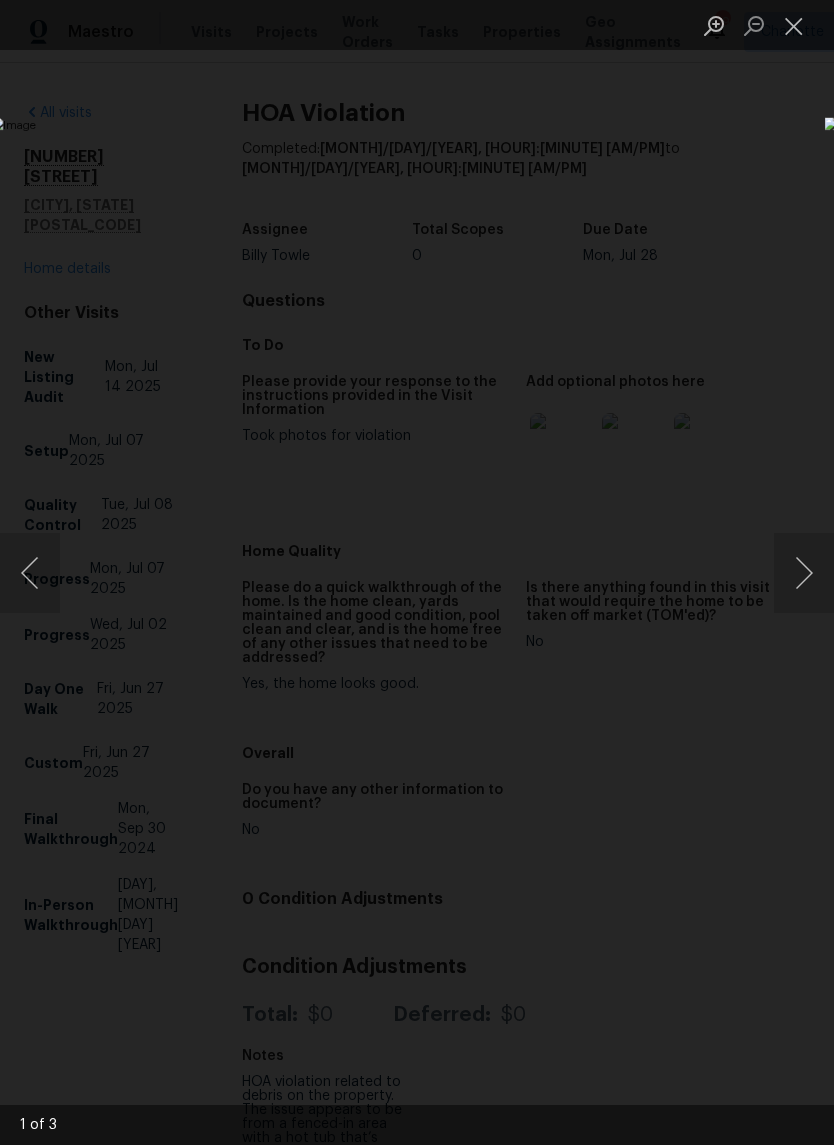 click at bounding box center [804, 573] 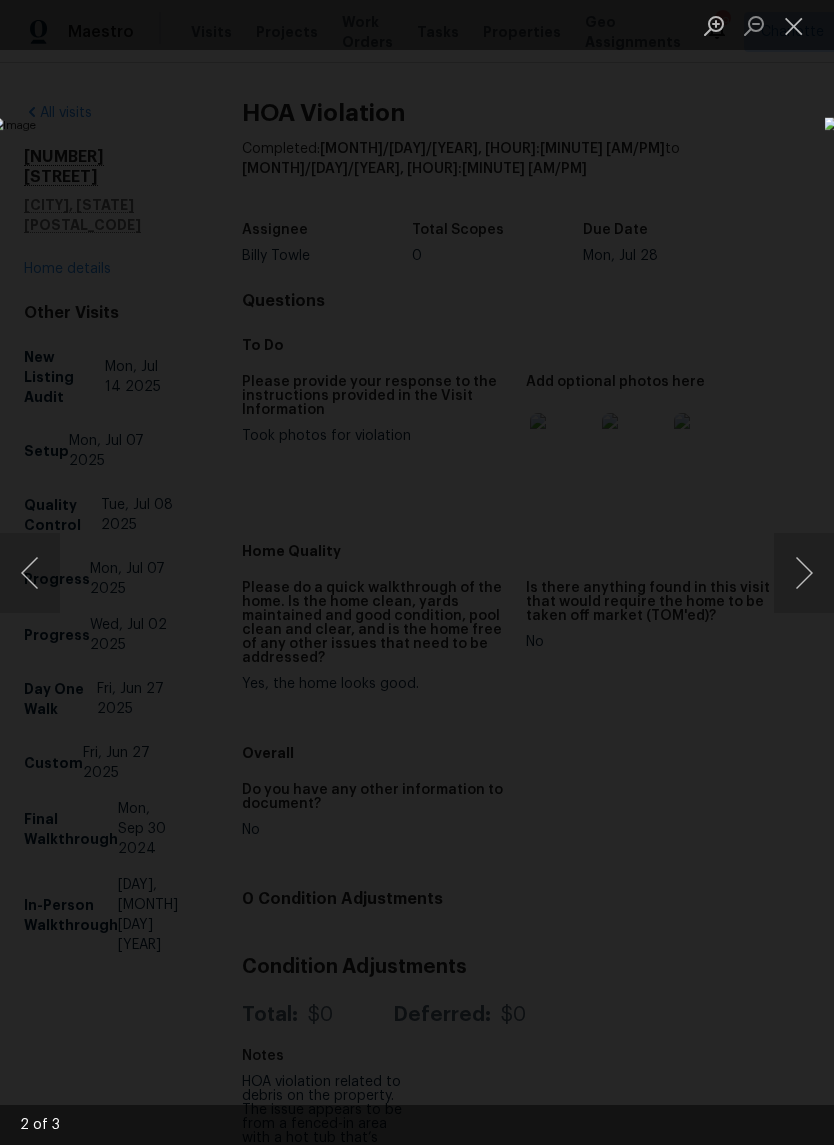 click at bounding box center (804, 573) 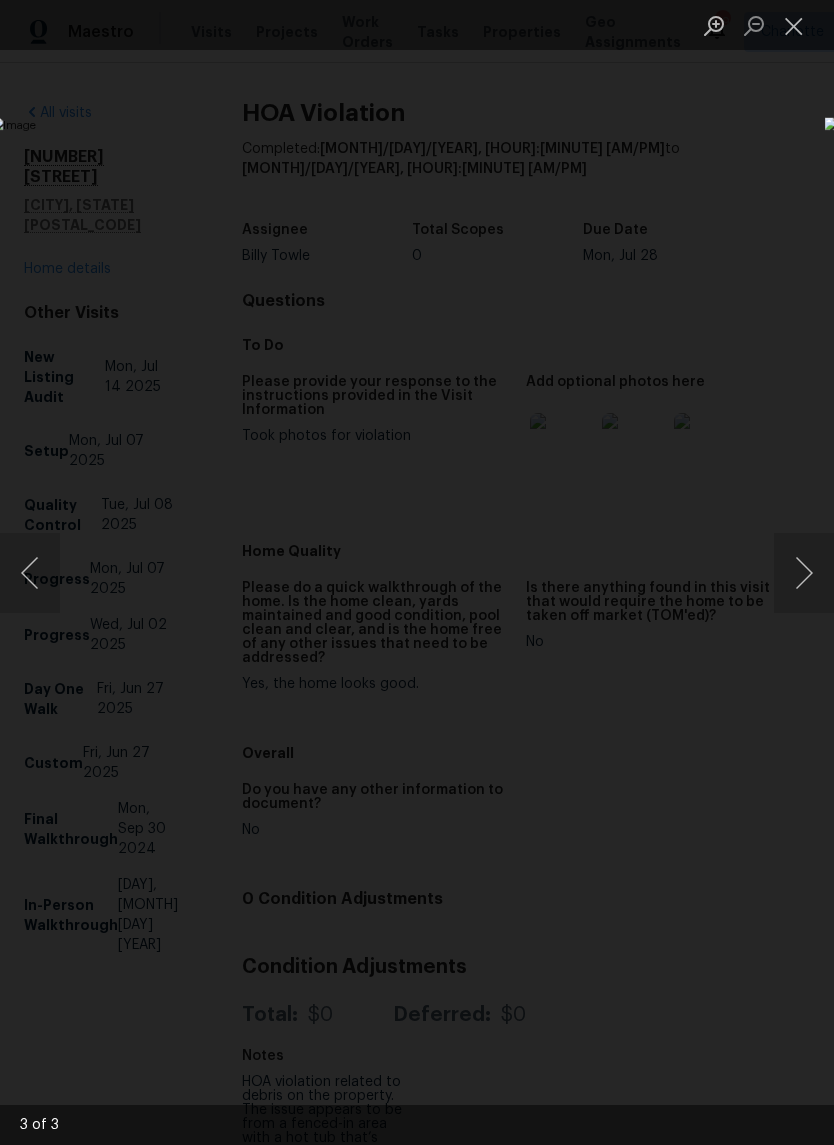 click at bounding box center (804, 573) 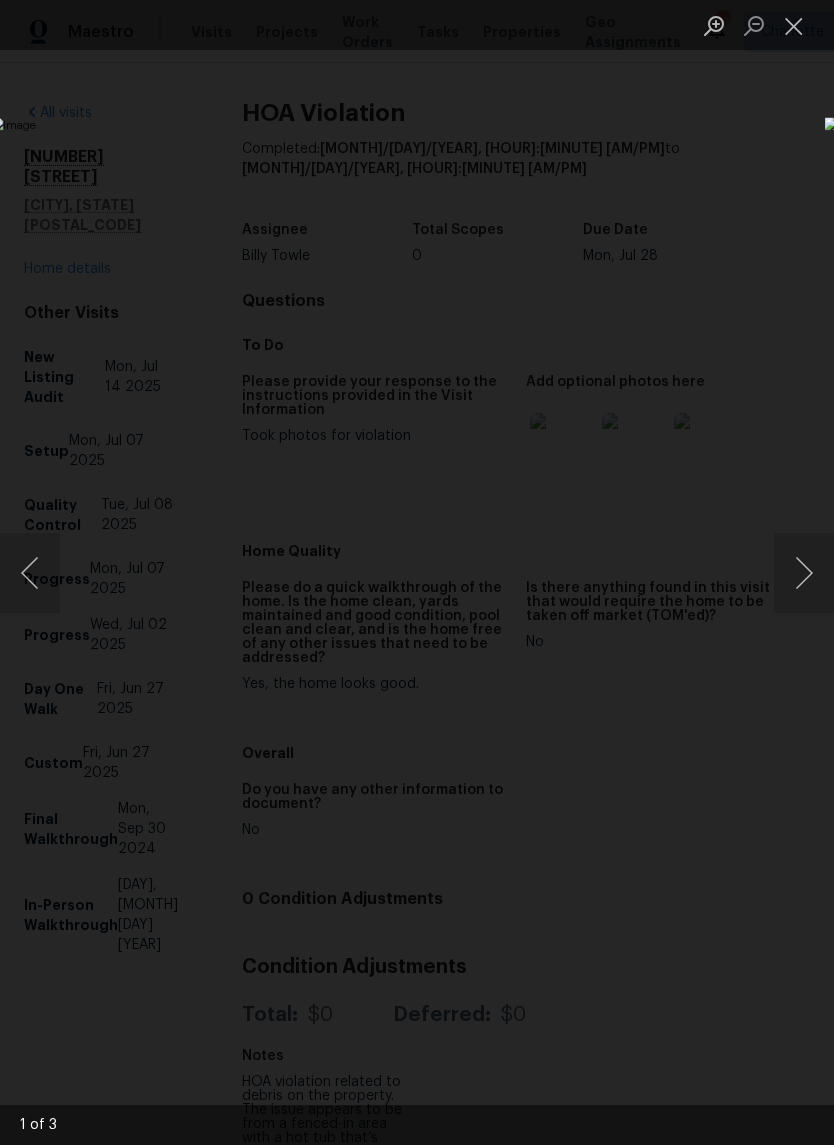 click at bounding box center (322, 572) 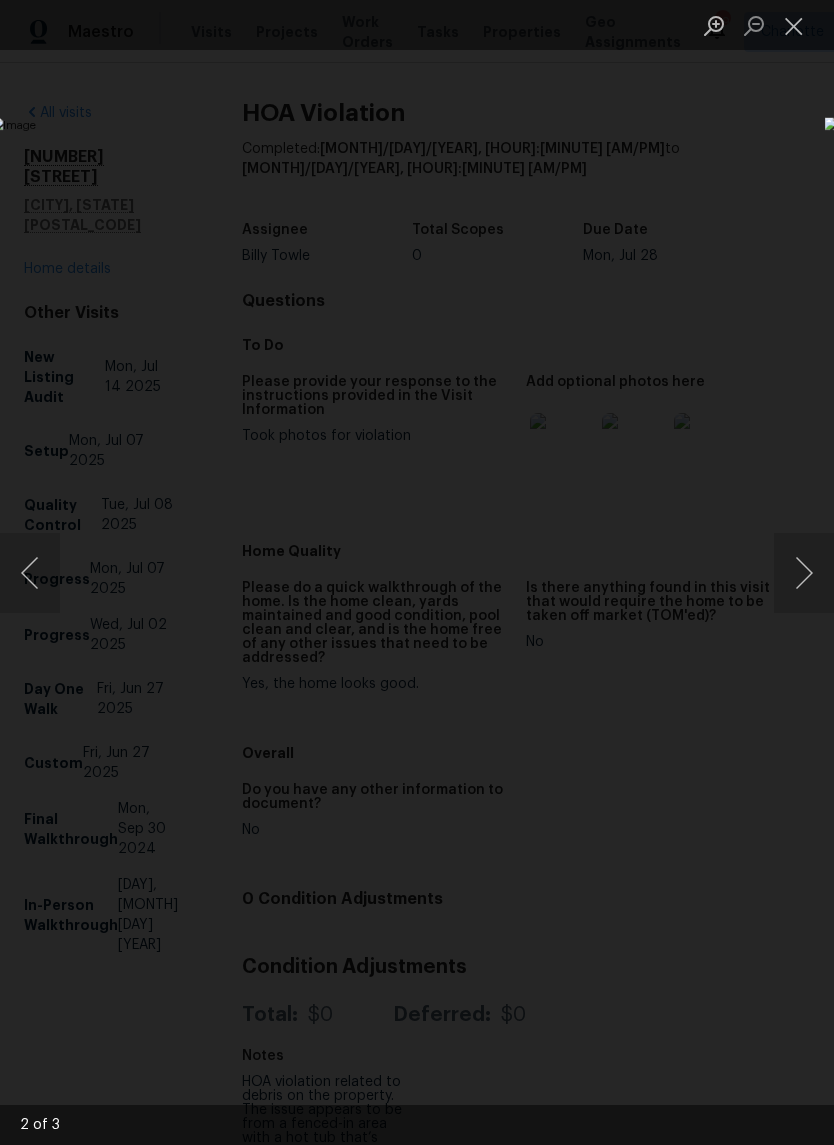 click at bounding box center [794, 25] 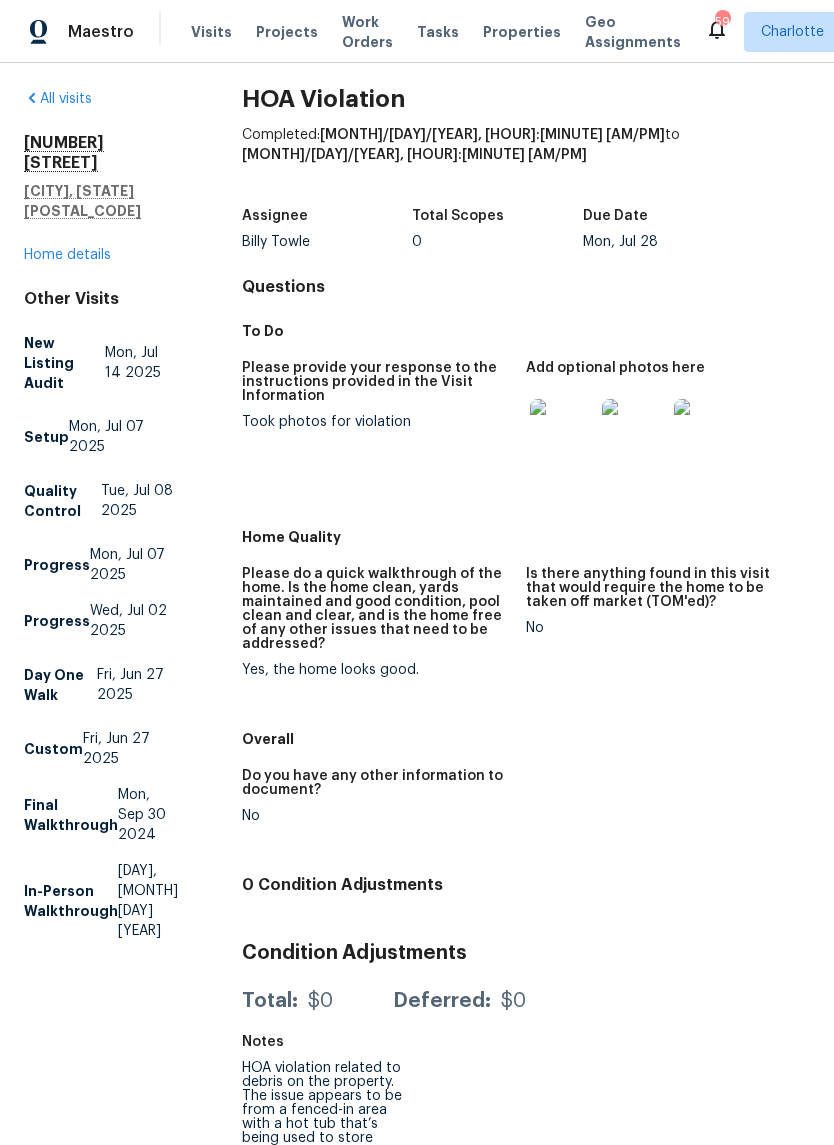 scroll, scrollTop: 13, scrollLeft: 0, axis: vertical 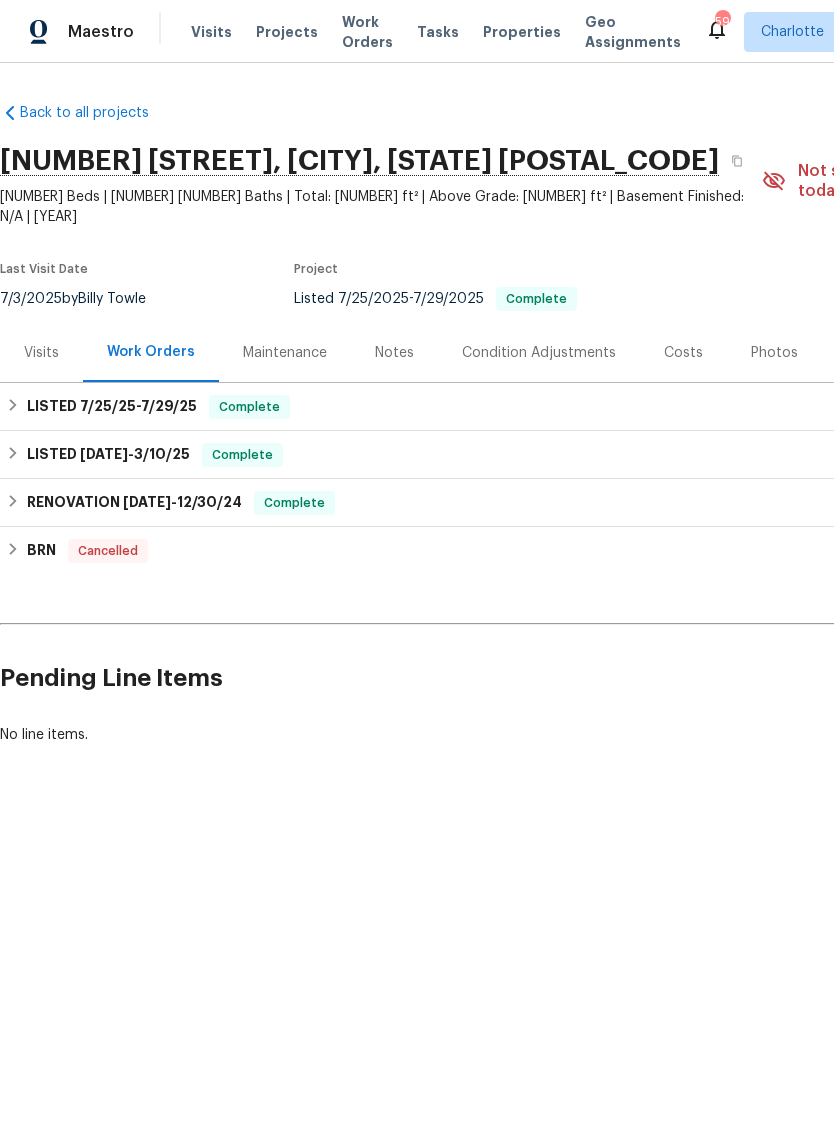 click on "Visits" at bounding box center [41, 353] 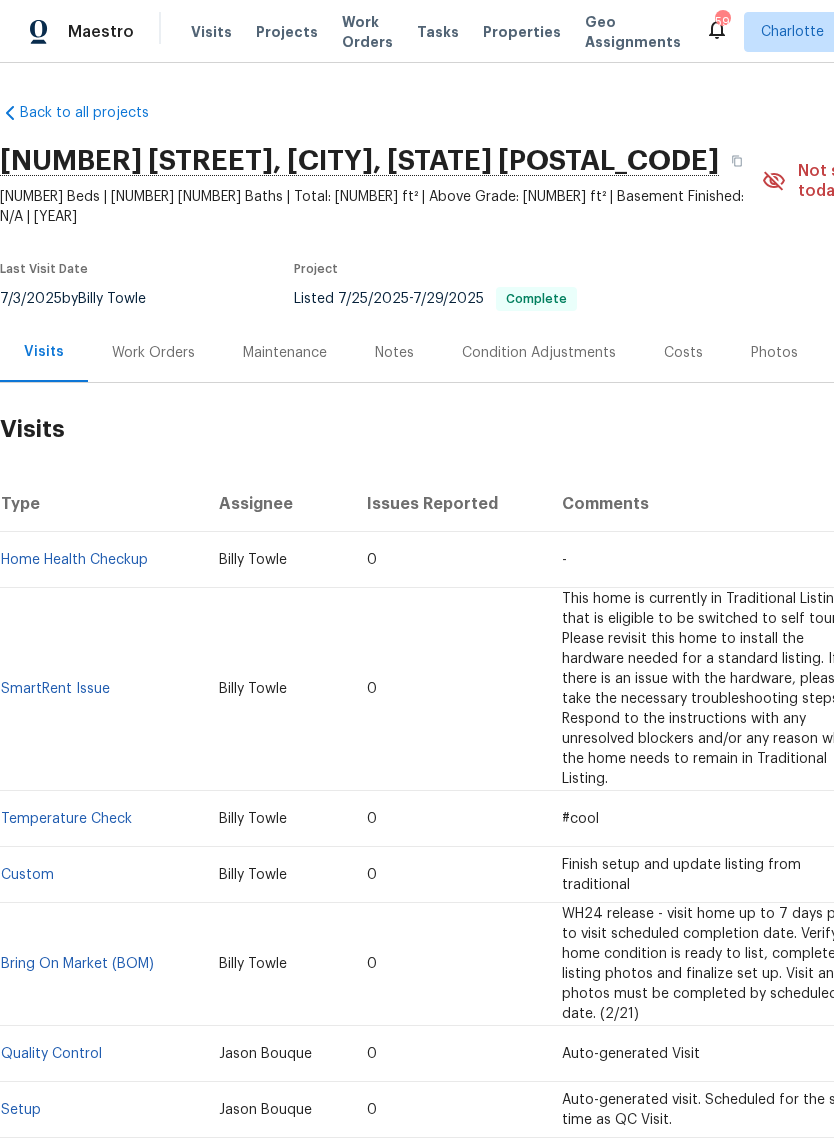 scroll, scrollTop: 0, scrollLeft: 0, axis: both 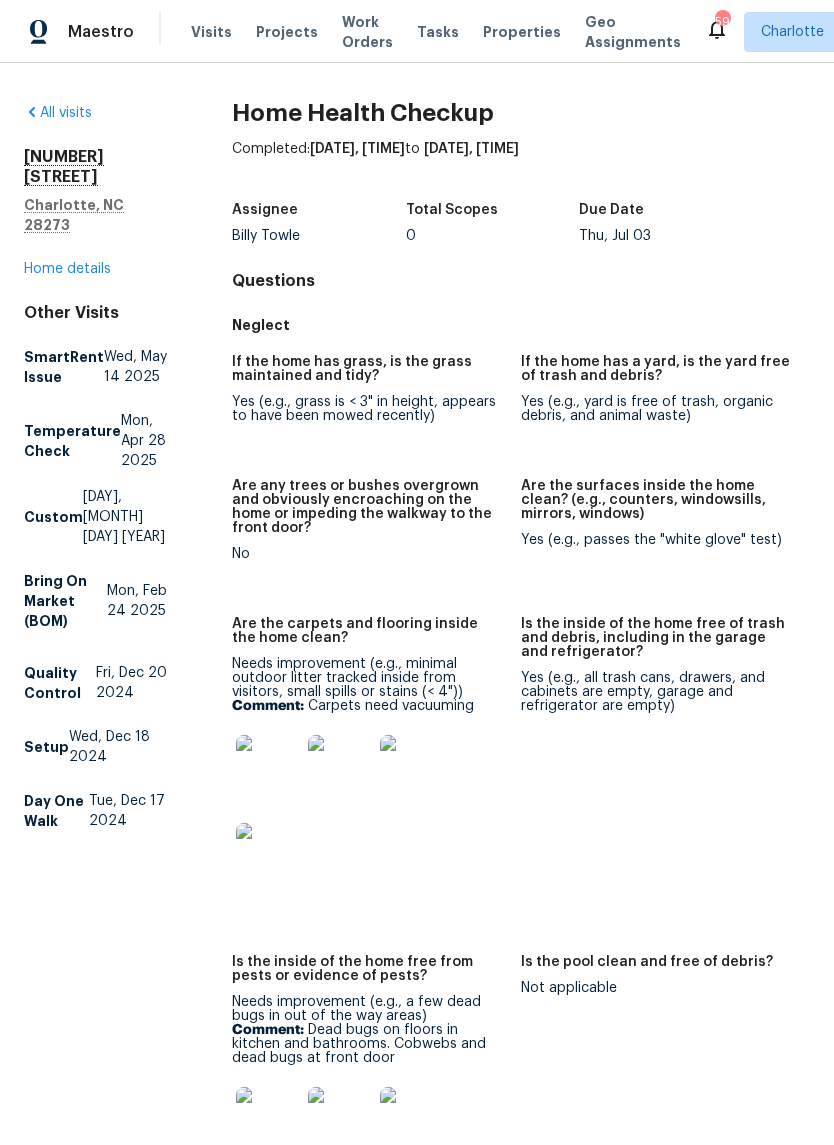 click at bounding box center (268, 767) 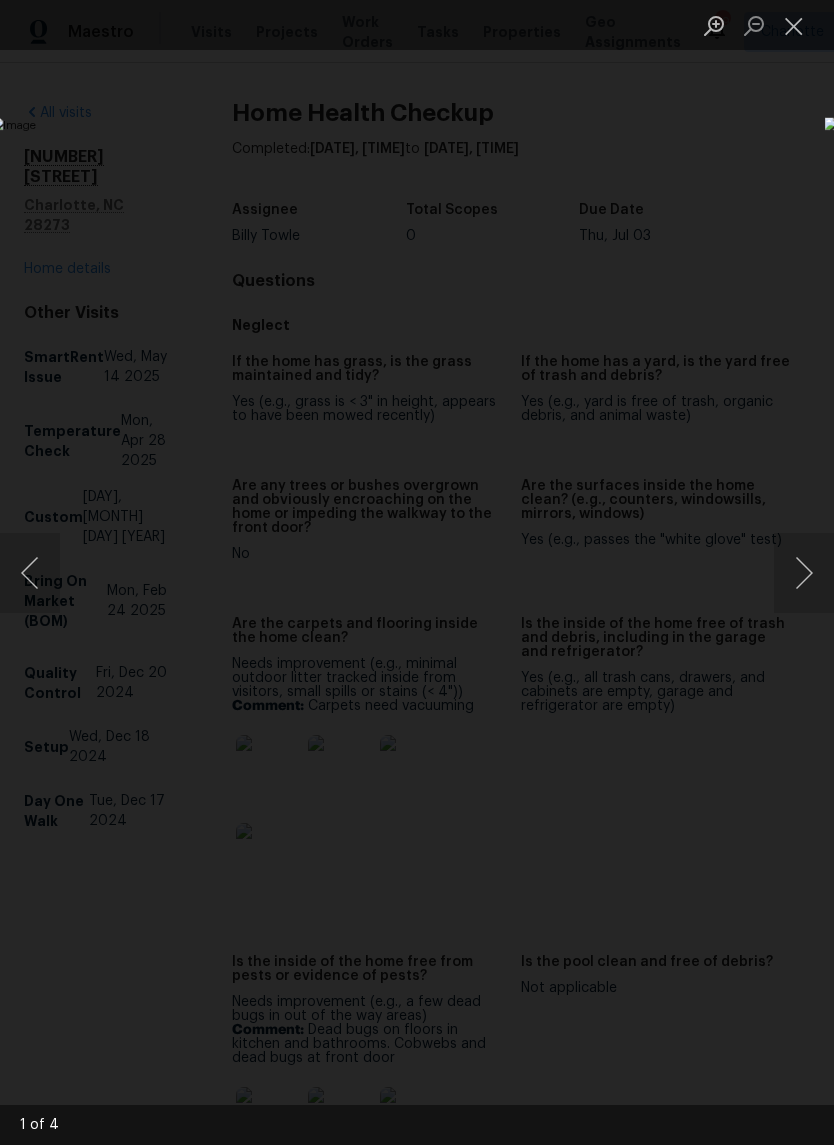 click at bounding box center (804, 573) 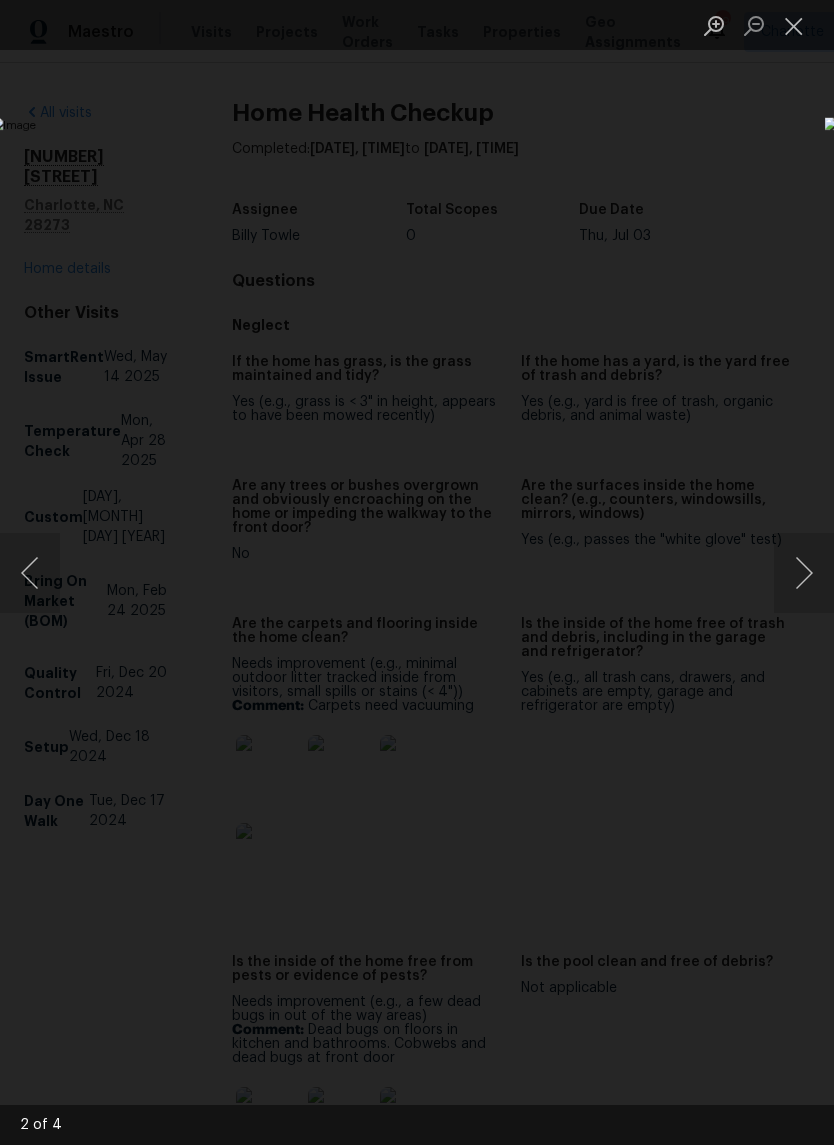 click at bounding box center (804, 573) 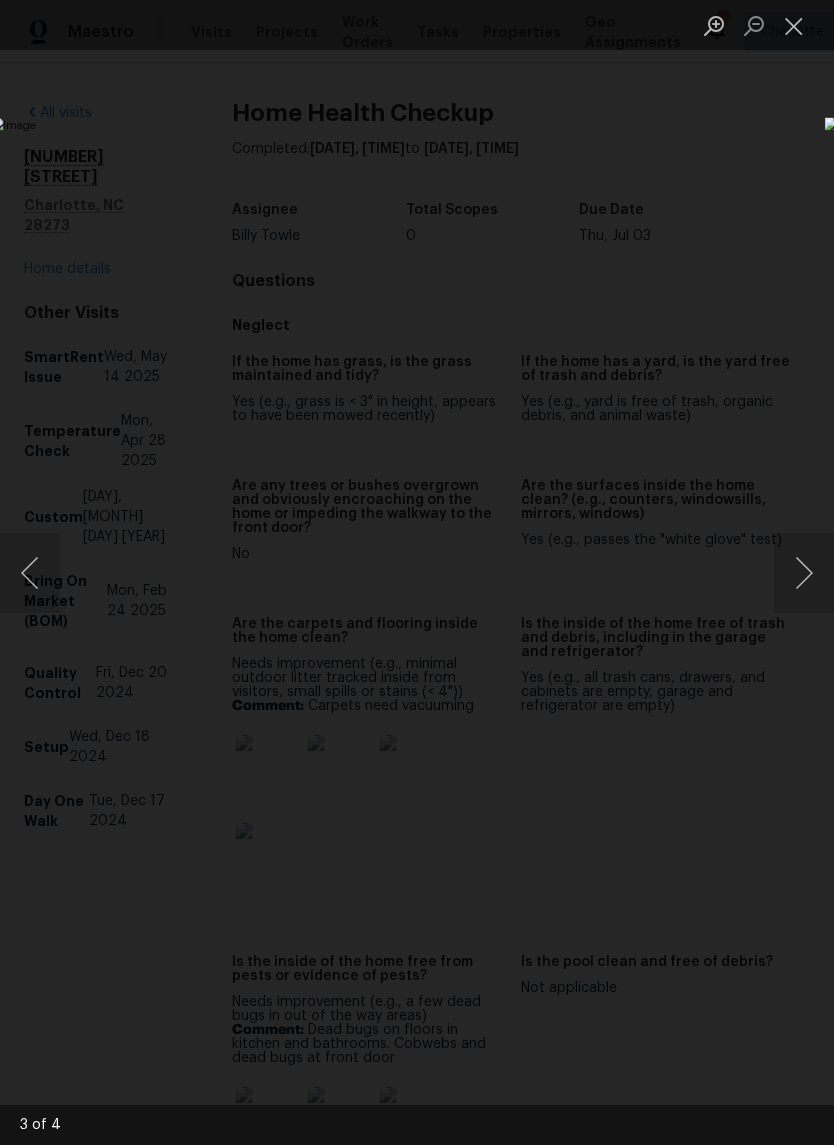 click at bounding box center (804, 573) 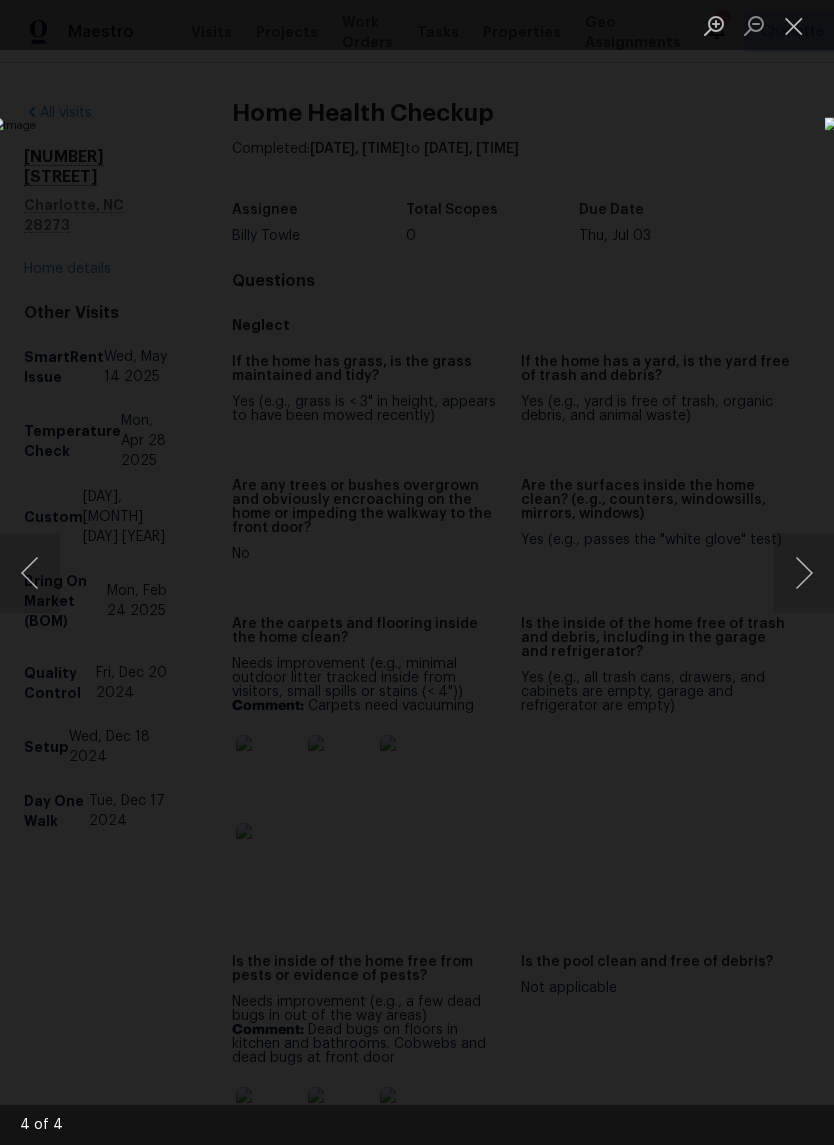 click at bounding box center (804, 573) 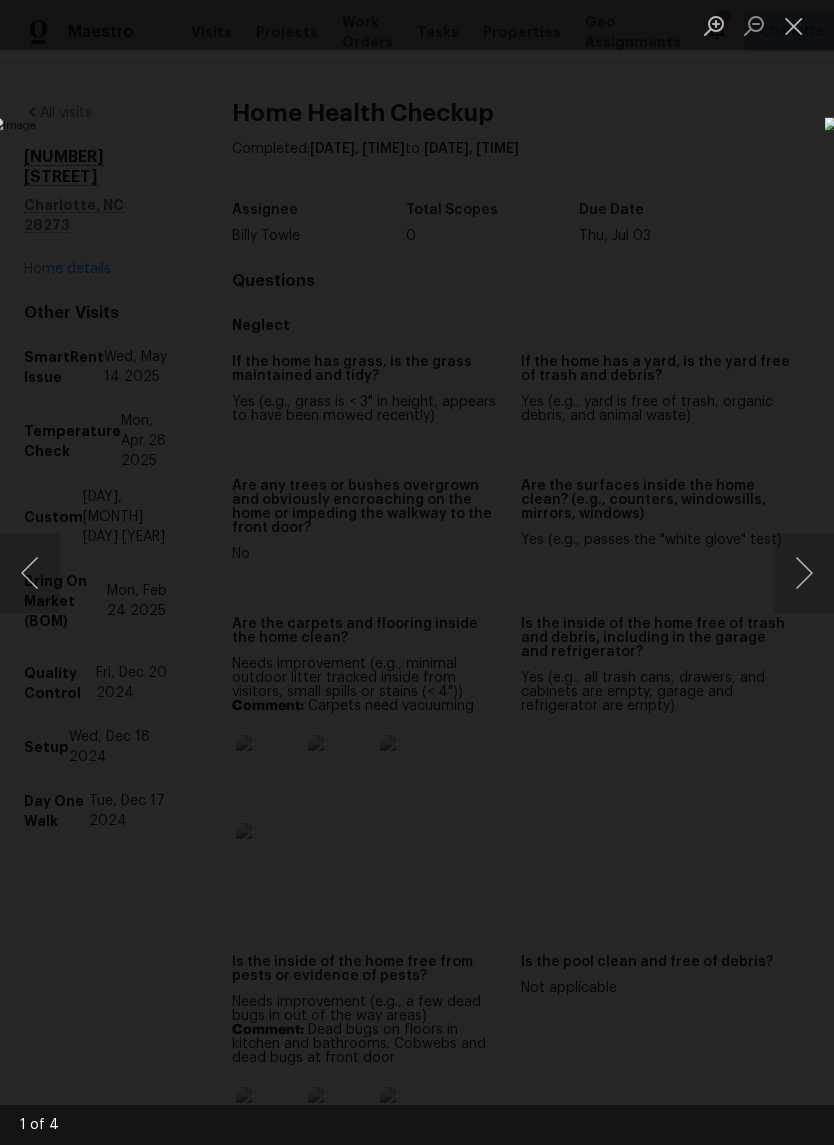 click at bounding box center [804, 573] 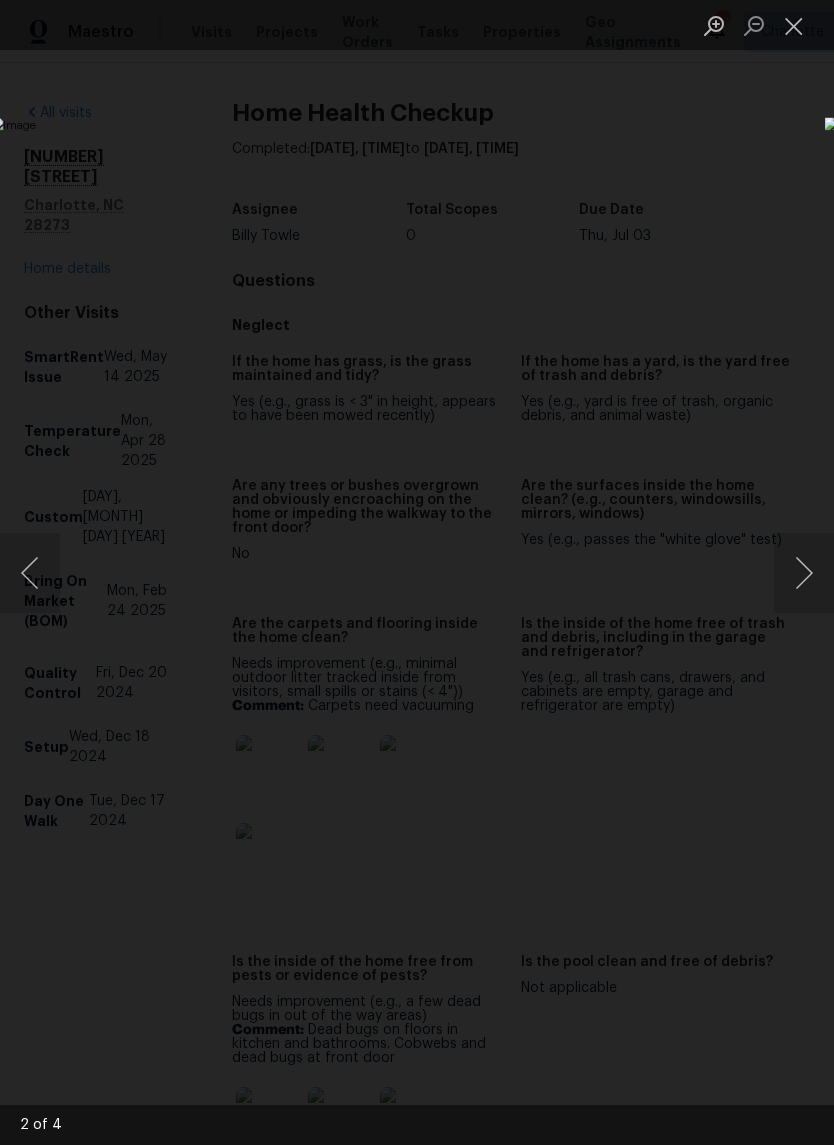 click at bounding box center [804, 573] 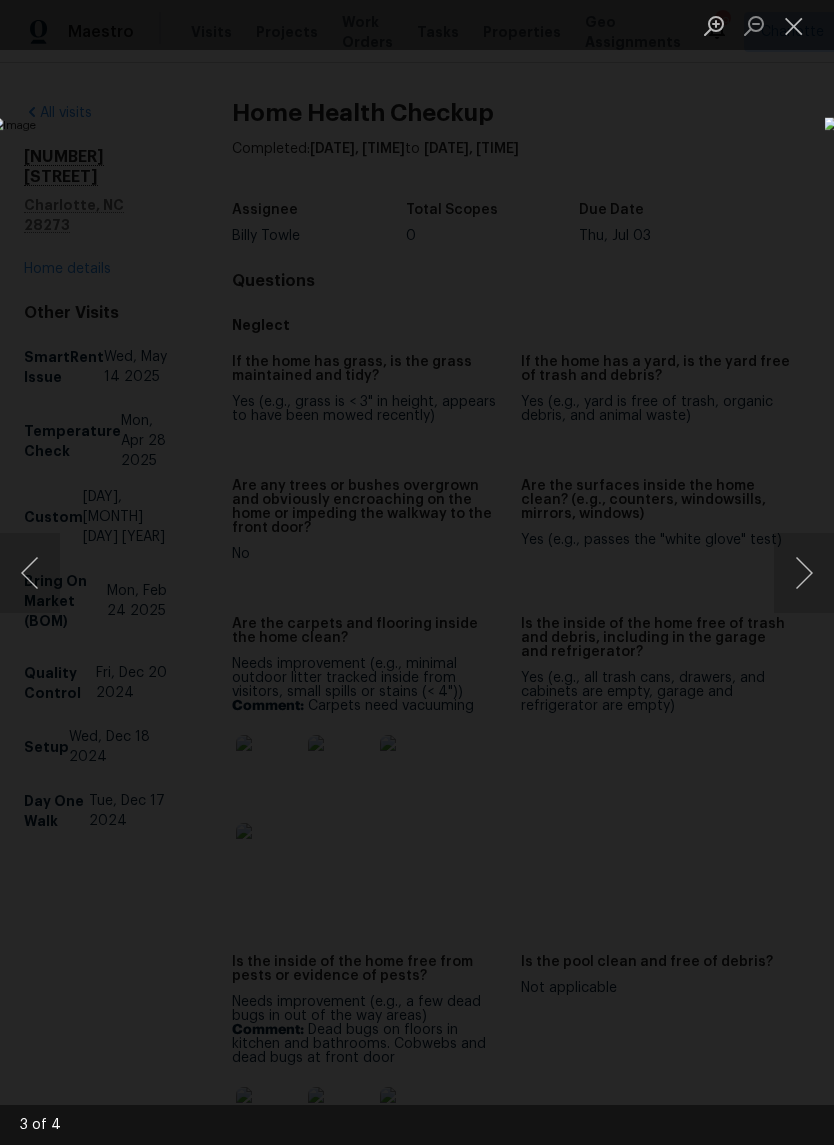 click at bounding box center [804, 573] 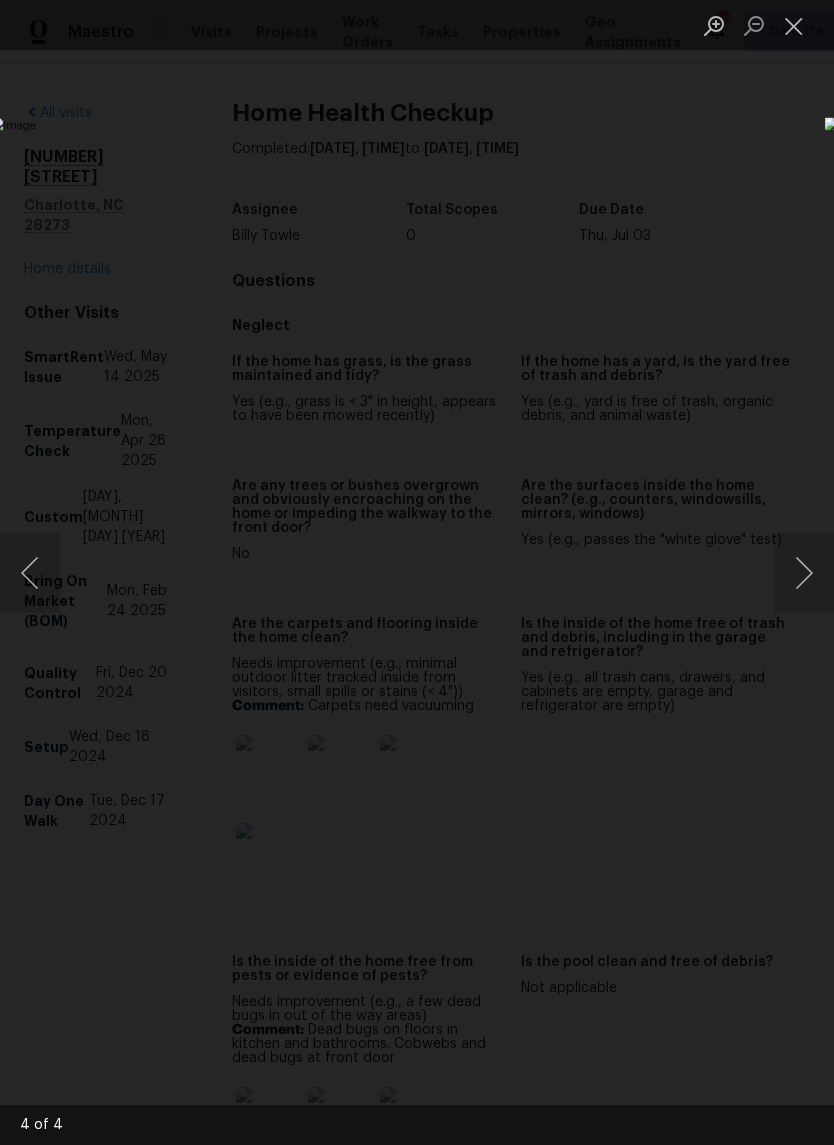 click at bounding box center [794, 25] 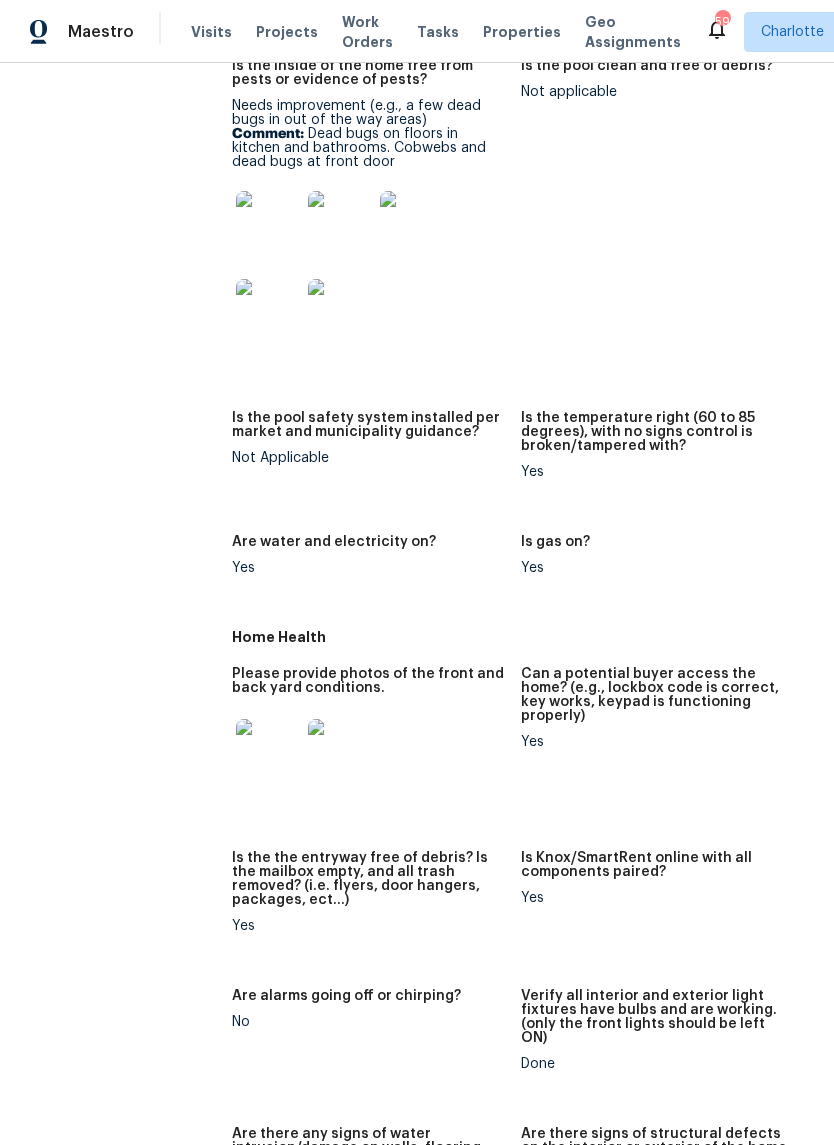 scroll, scrollTop: 957, scrollLeft: 0, axis: vertical 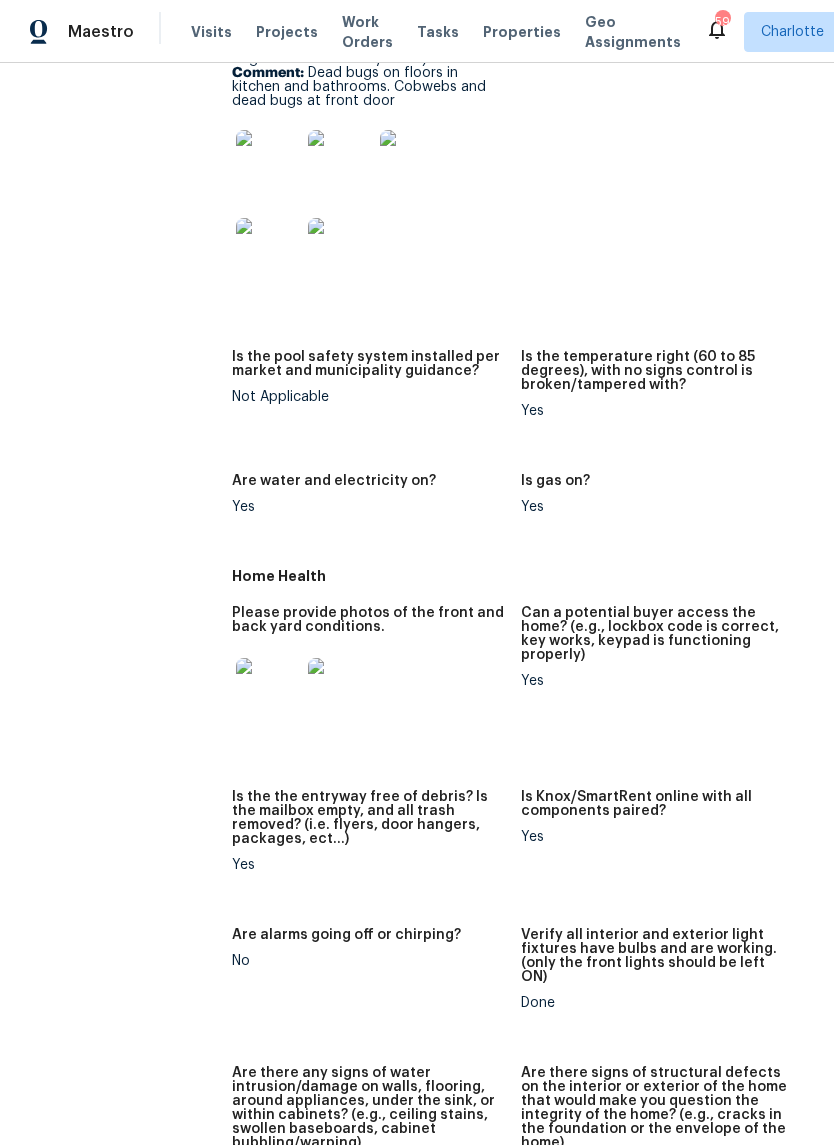click at bounding box center (268, 690) 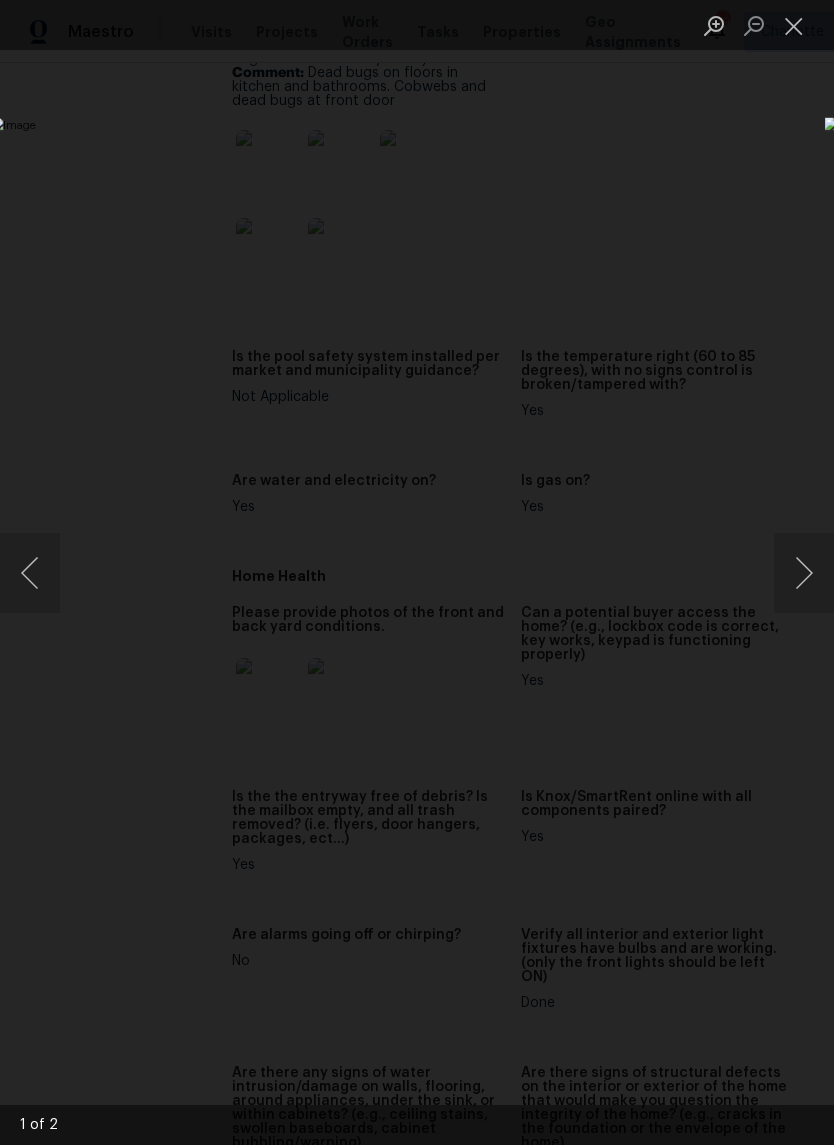 click at bounding box center (804, 573) 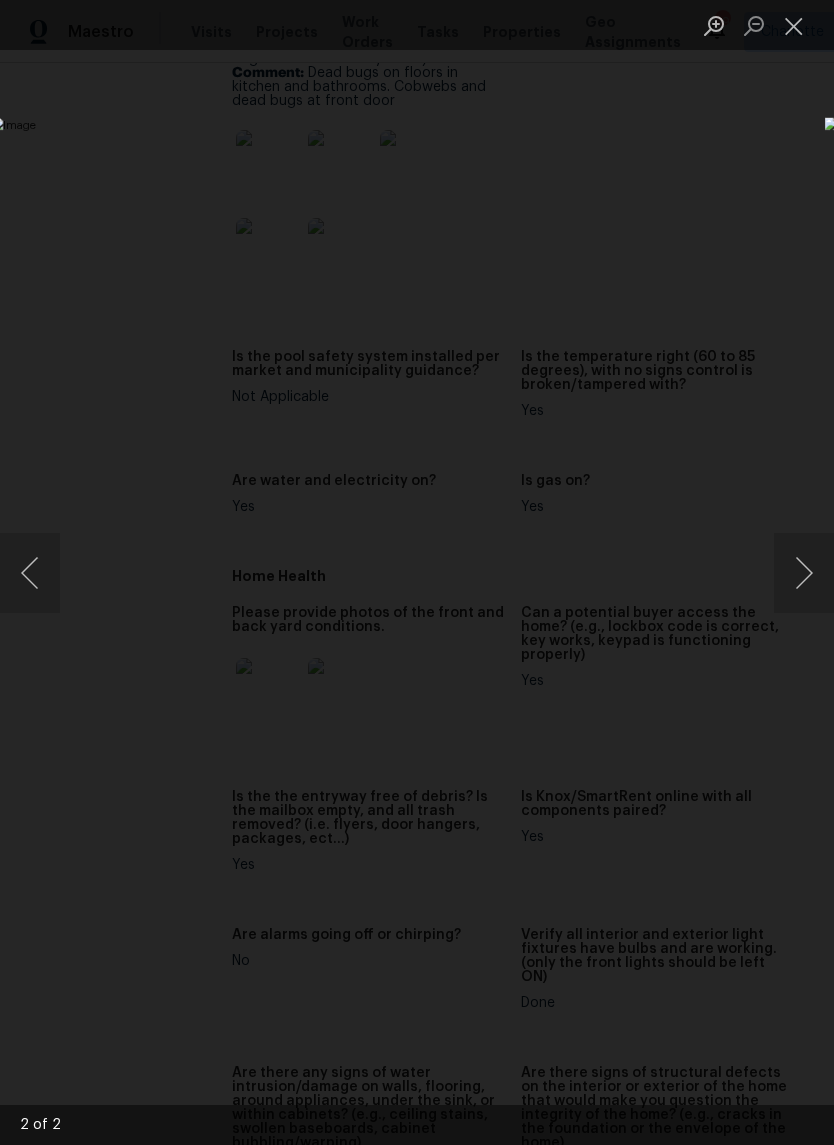 click at bounding box center (804, 573) 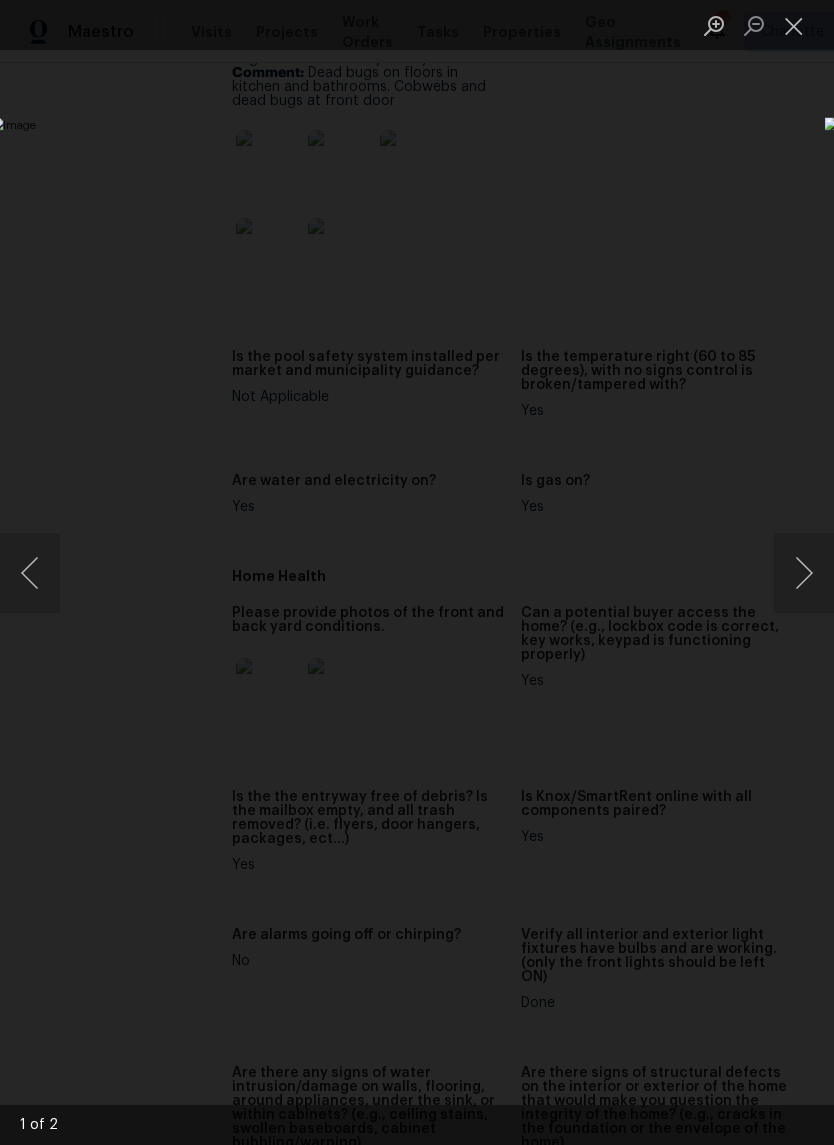 click at bounding box center (804, 573) 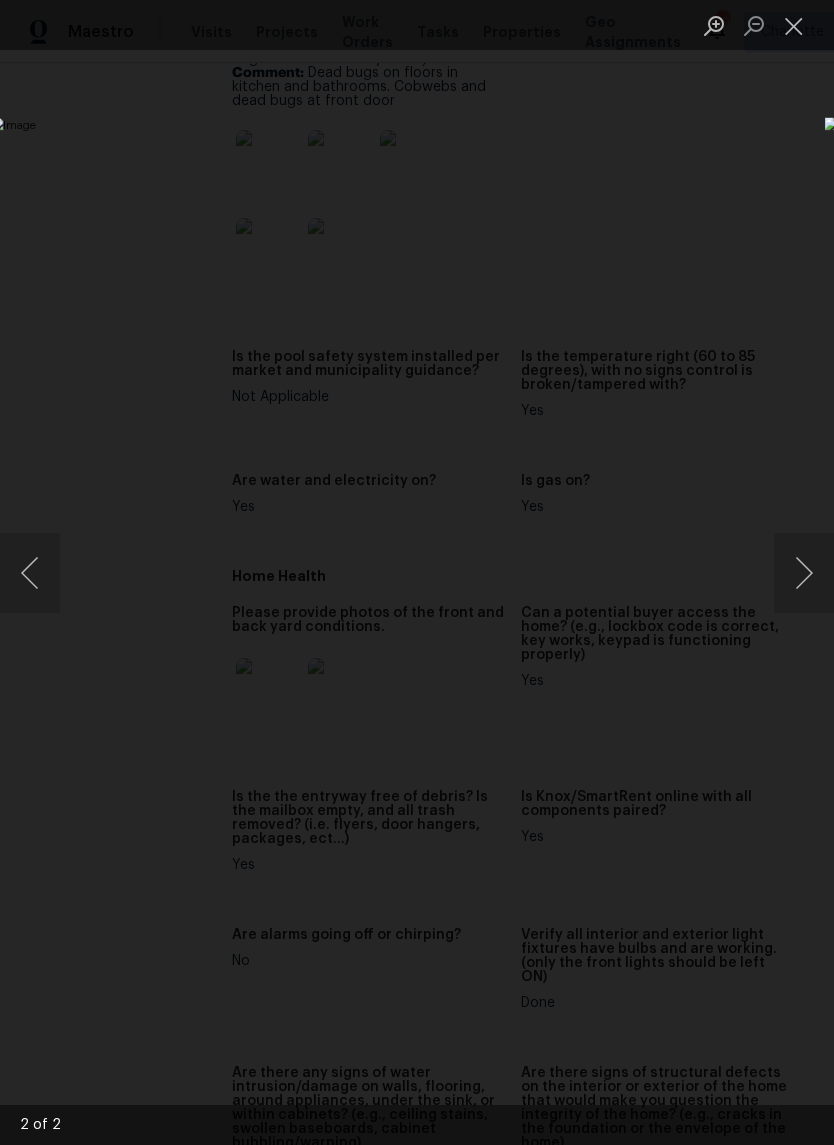 click at bounding box center (804, 573) 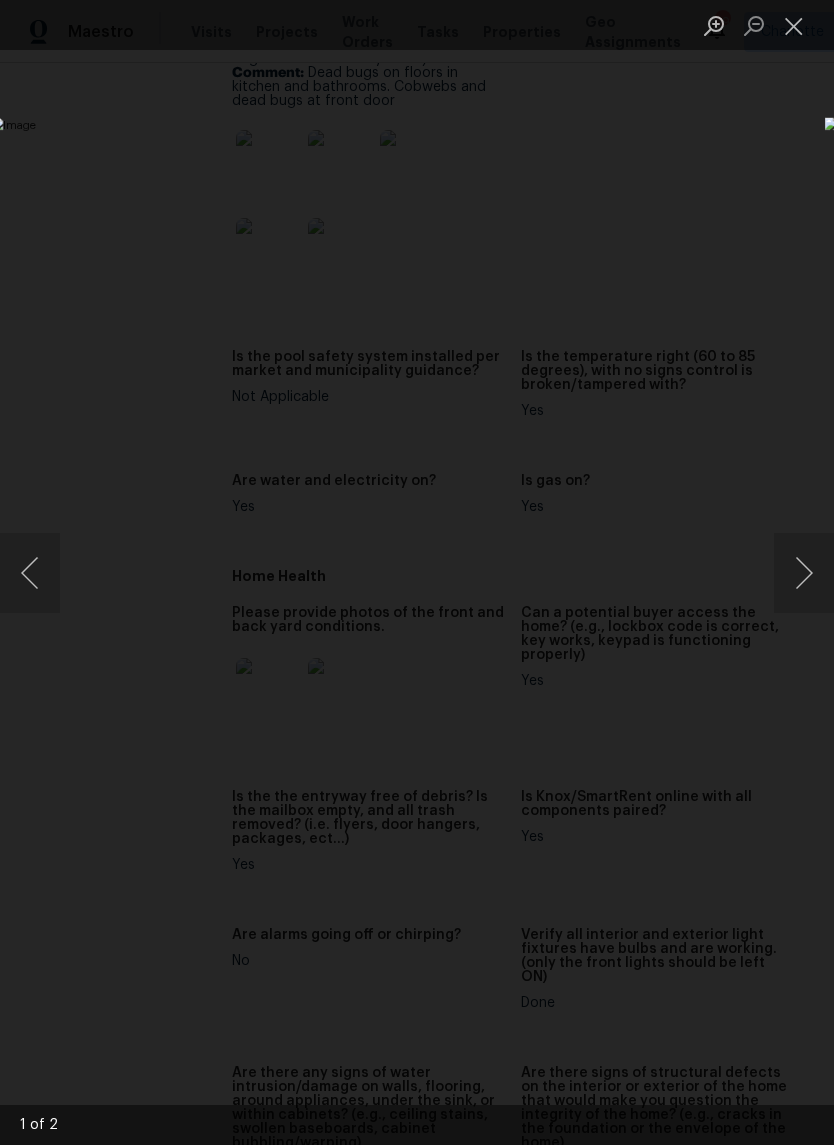 click at bounding box center [794, 25] 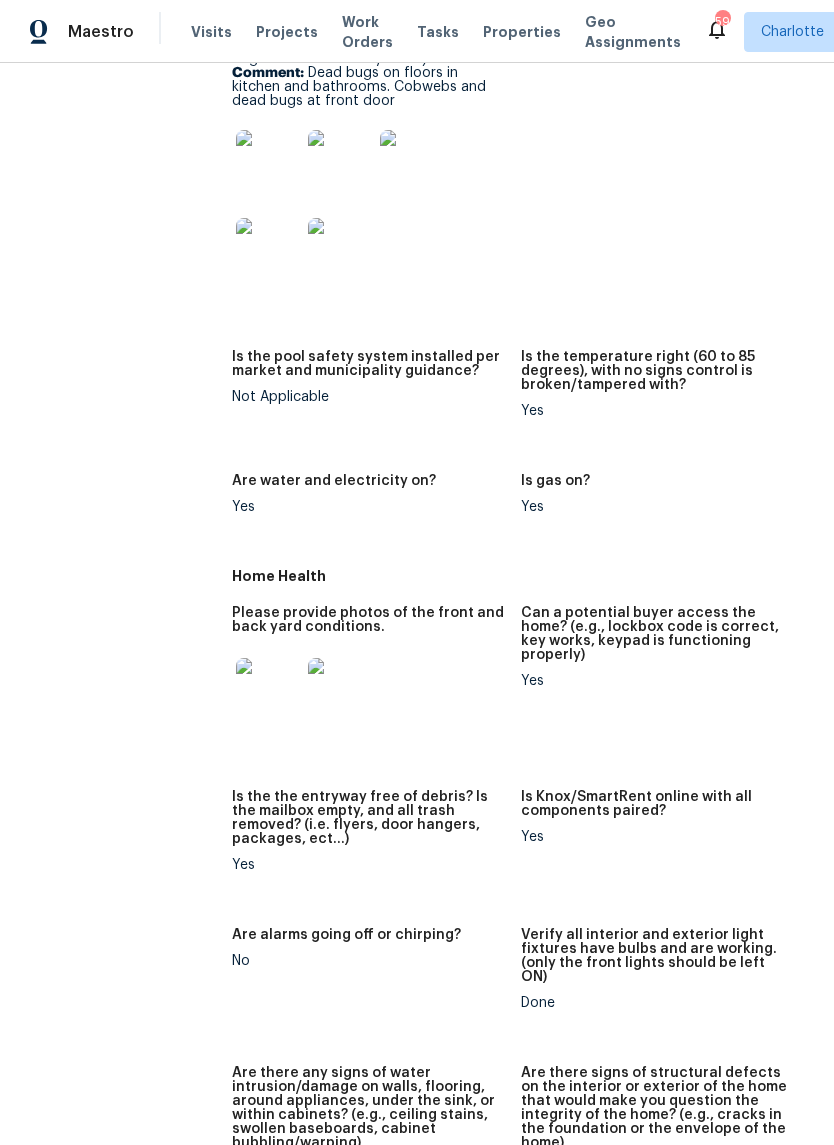 click at bounding box center [268, 162] 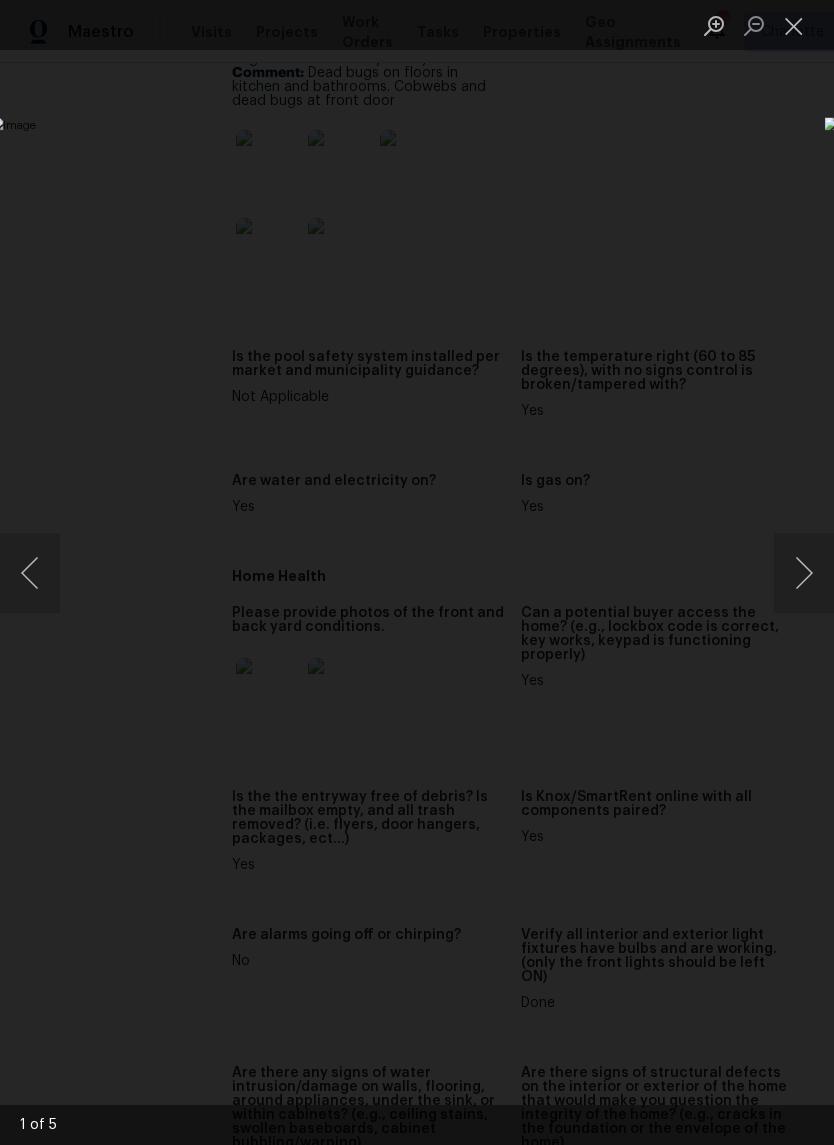 click at bounding box center (804, 573) 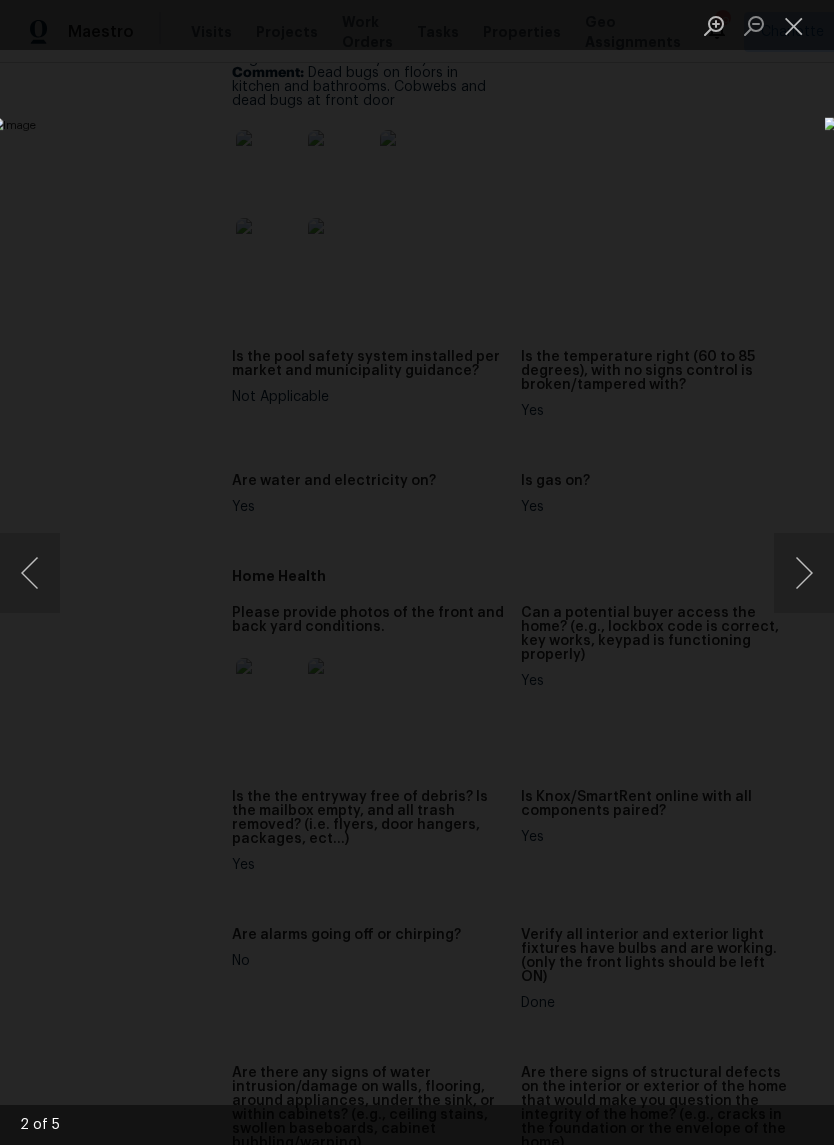 click at bounding box center (804, 573) 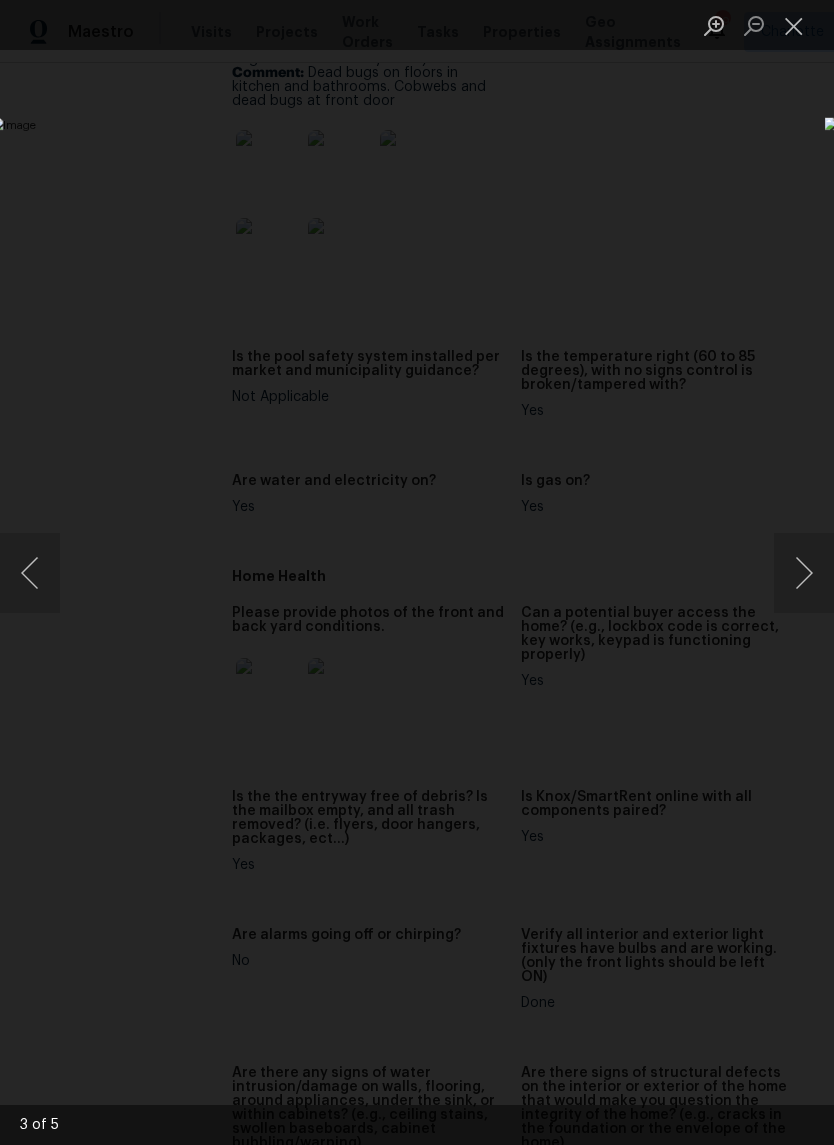 click at bounding box center (804, 573) 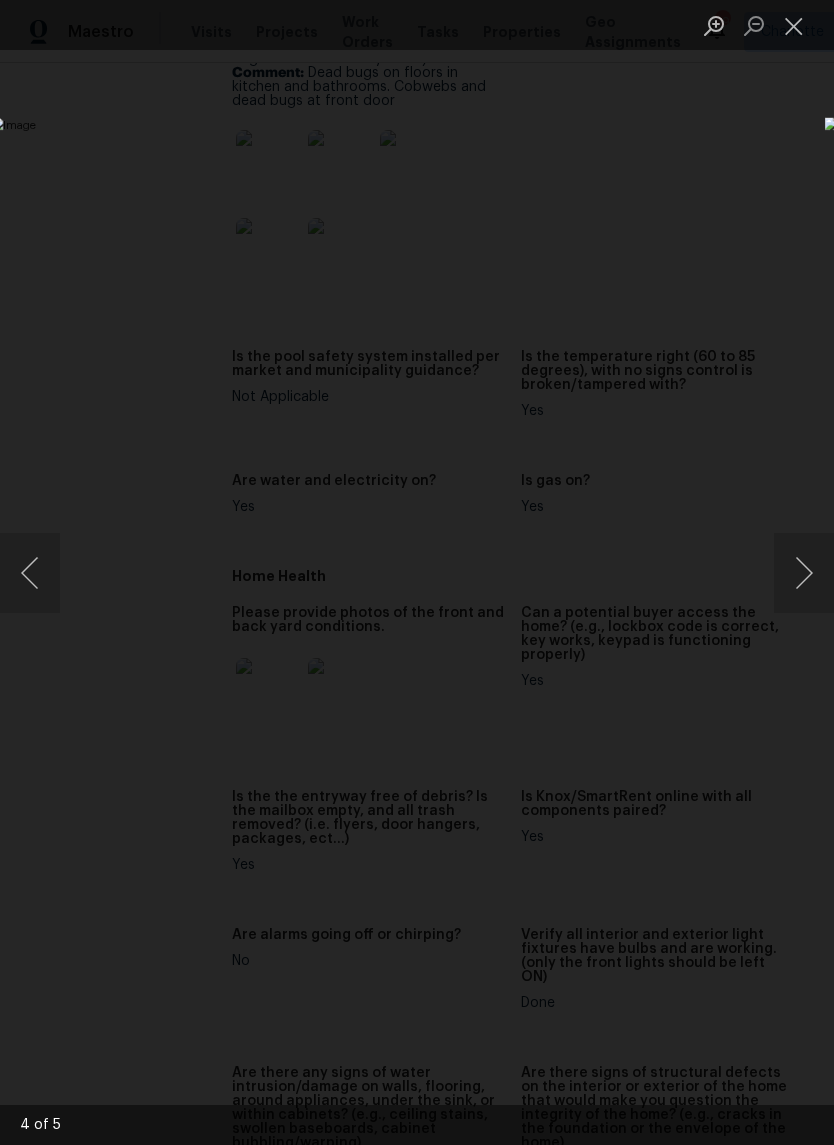 click at bounding box center [804, 573] 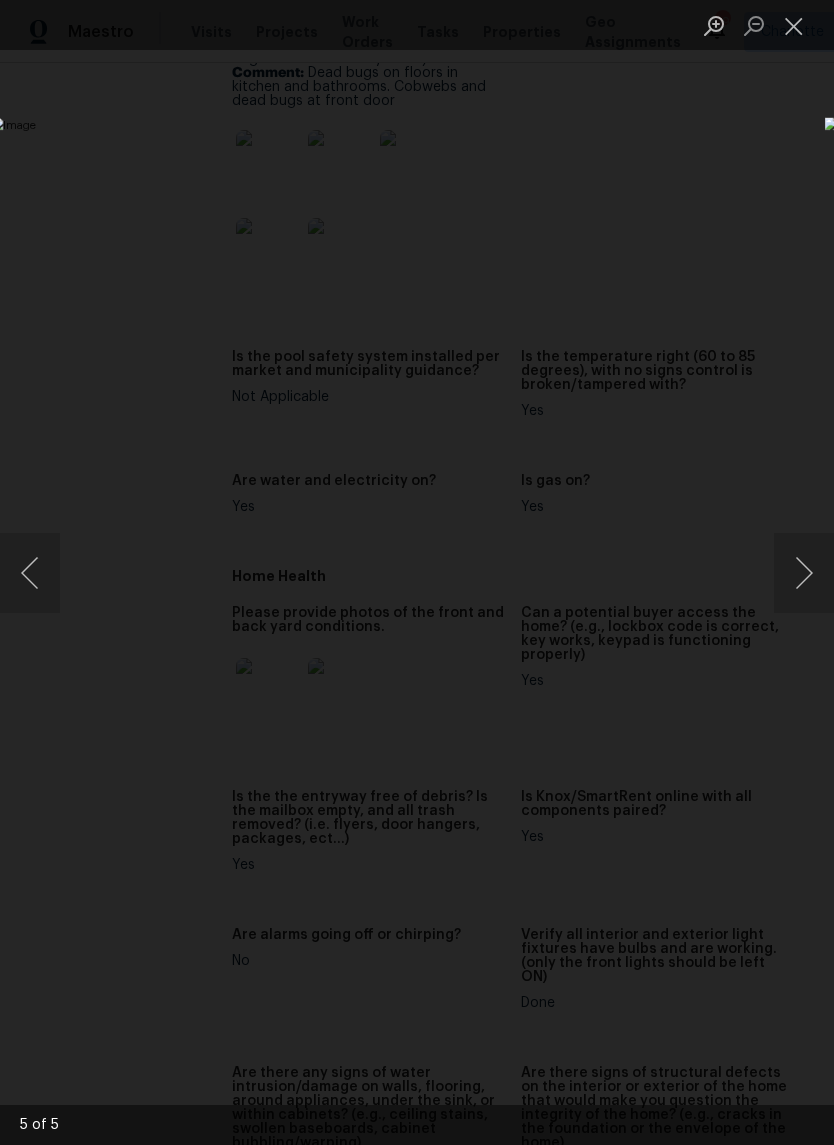click at bounding box center [804, 573] 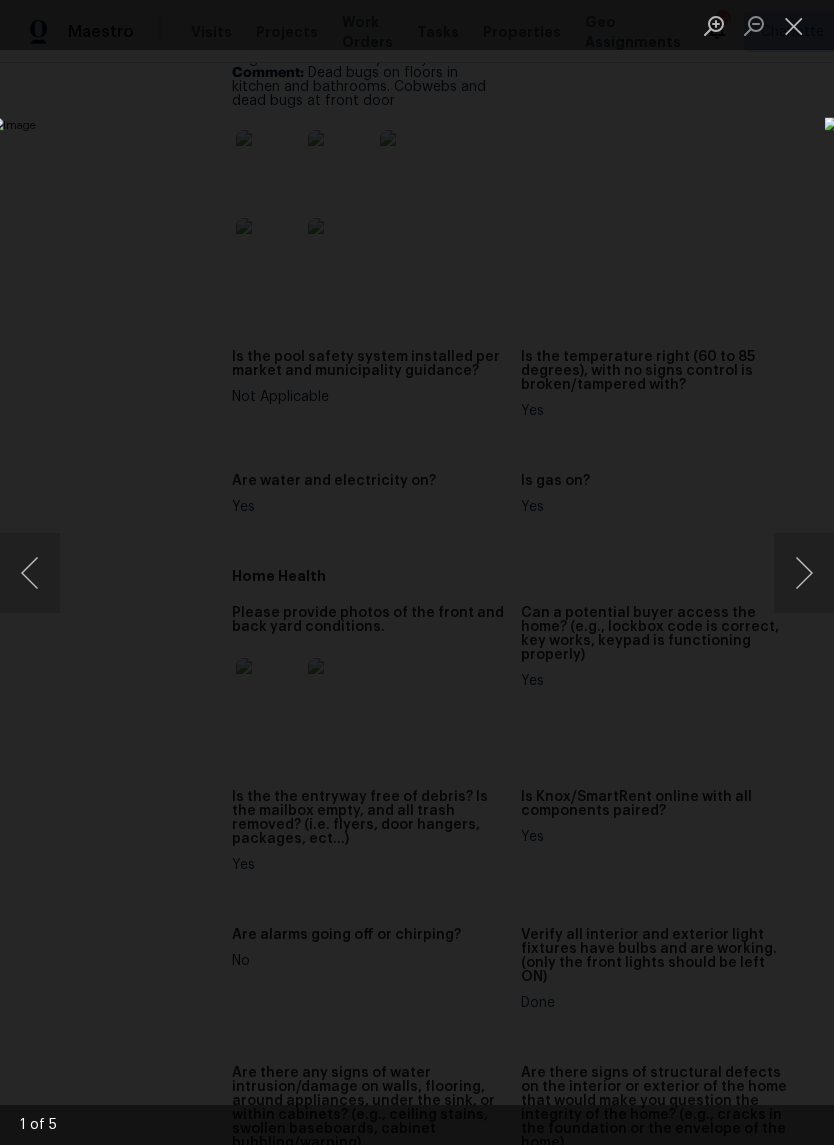 click at bounding box center (804, 573) 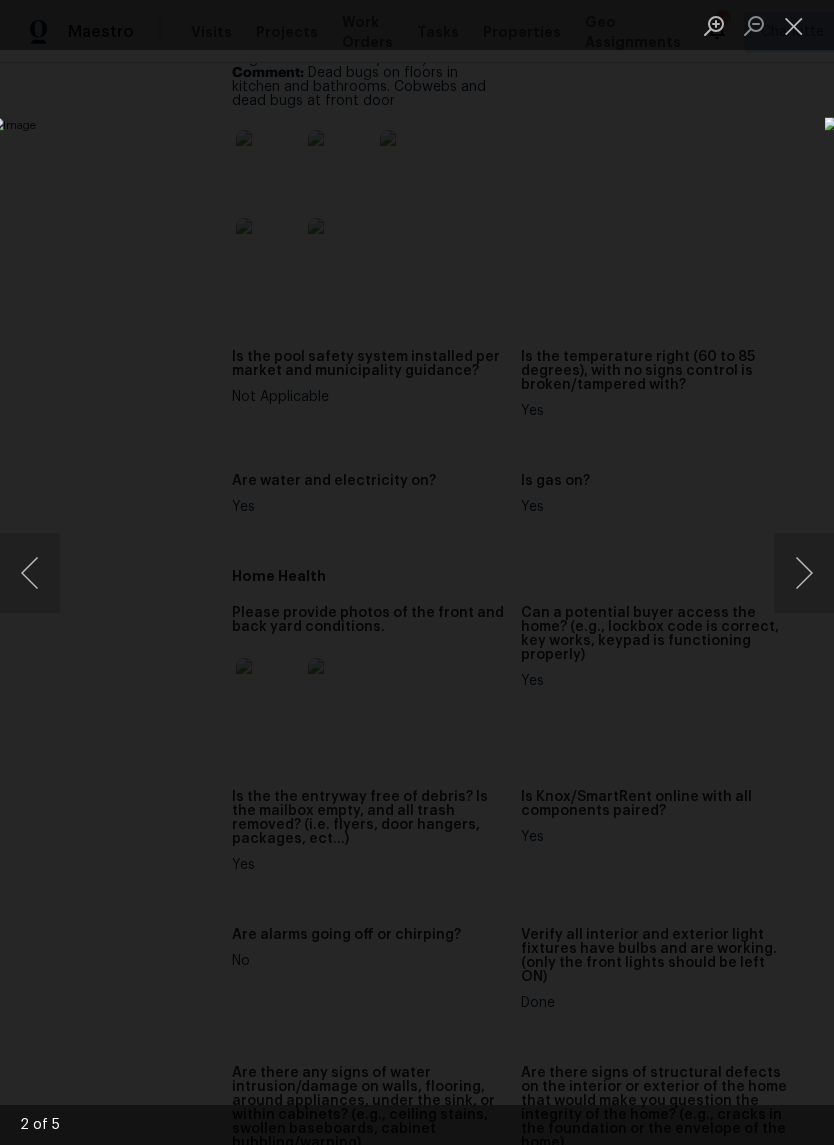 click at bounding box center (804, 573) 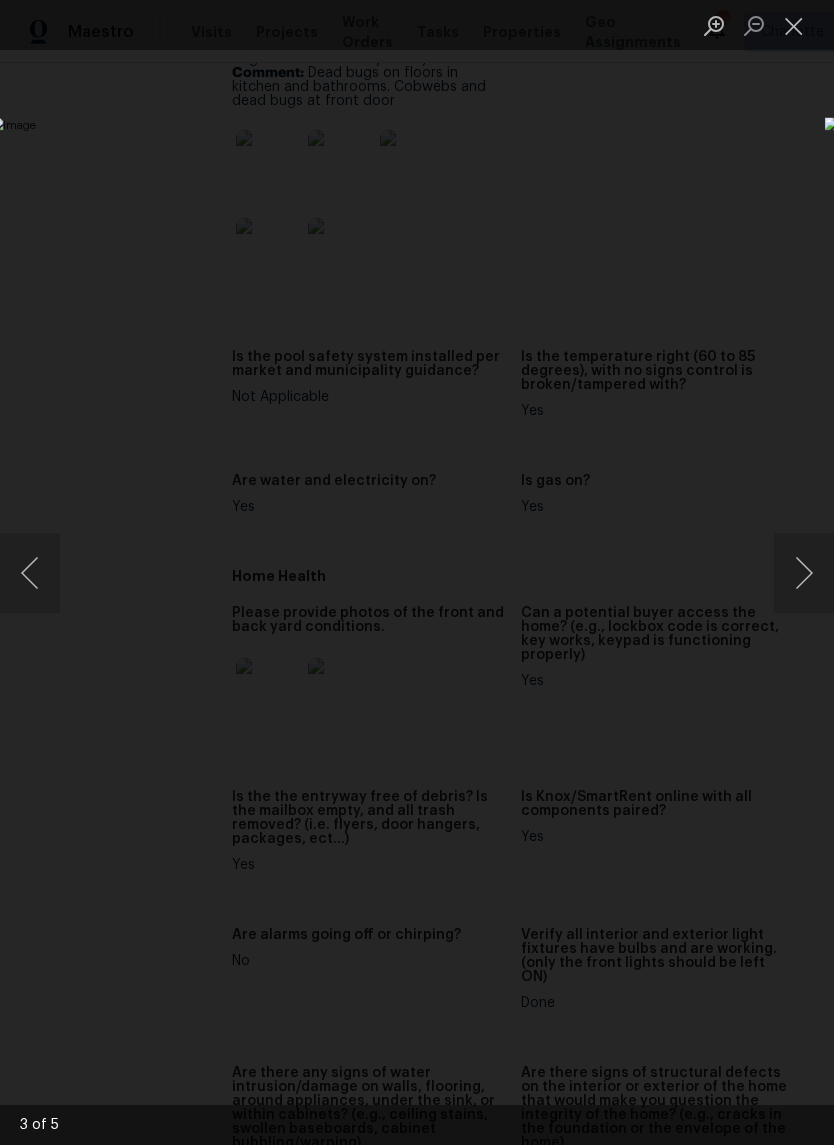 click at bounding box center [804, 573] 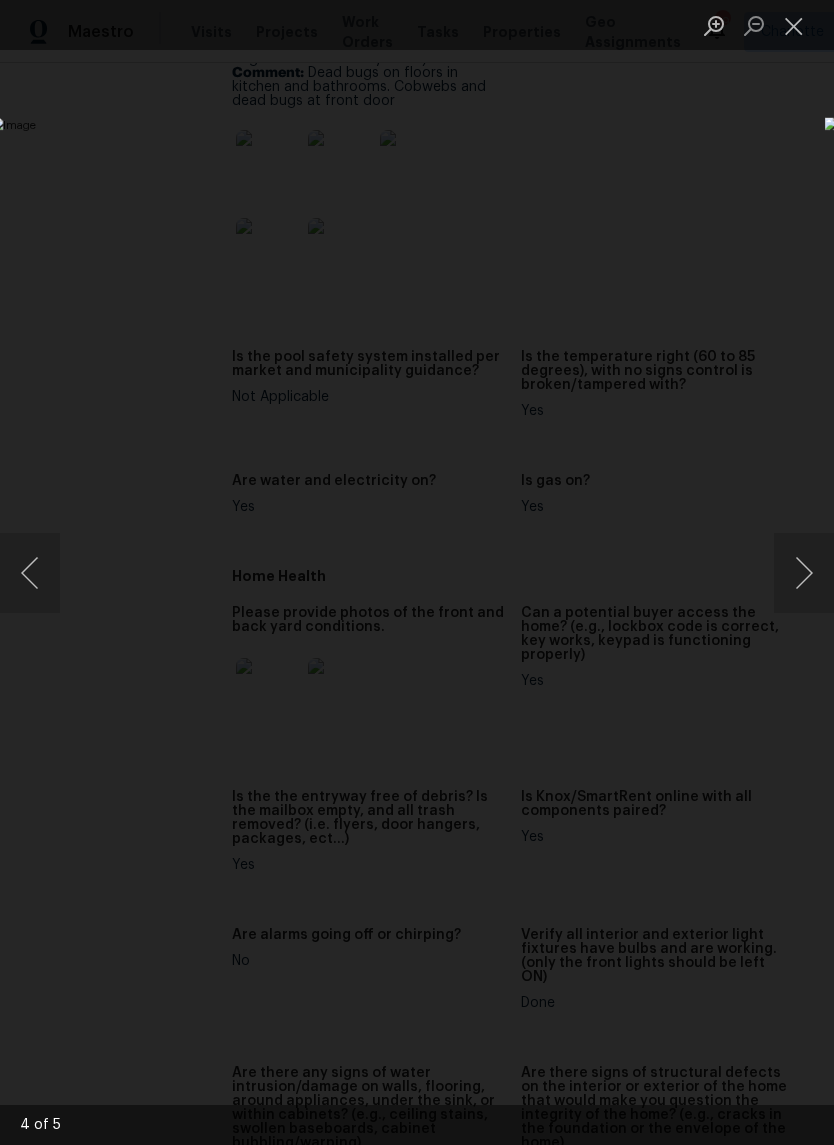 click at bounding box center [794, 25] 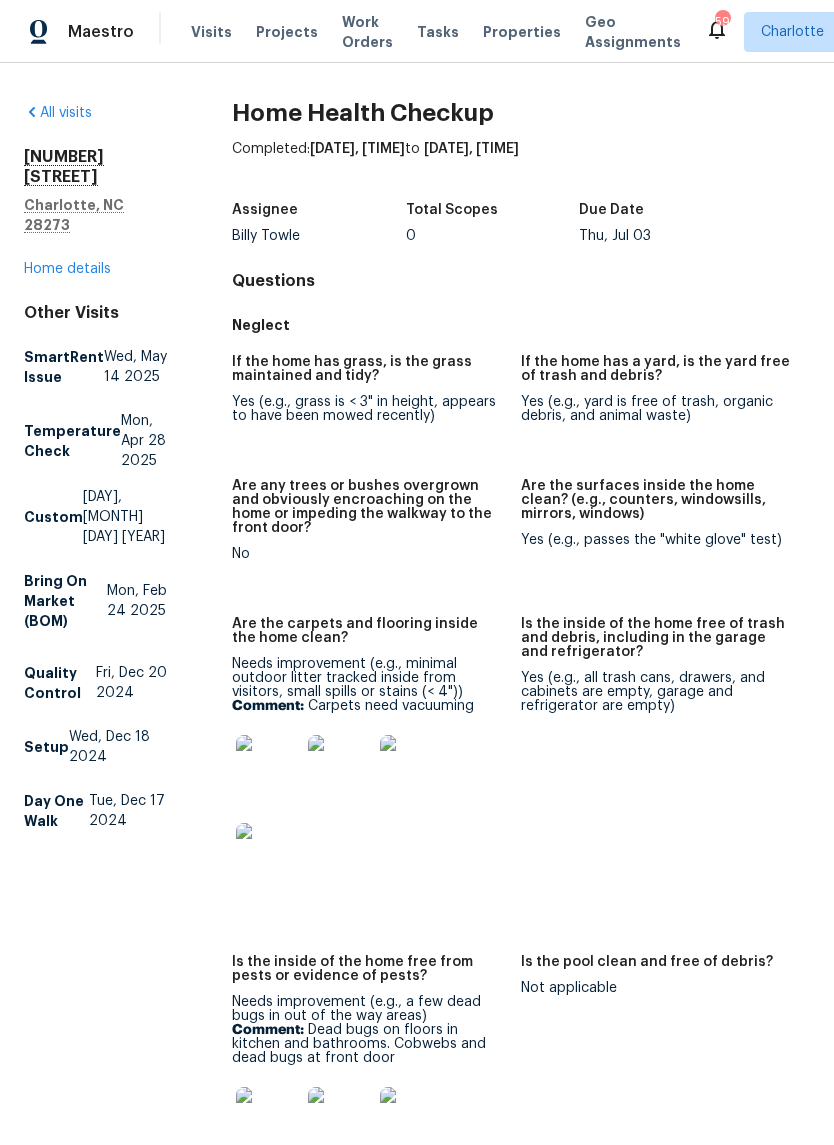scroll, scrollTop: 0, scrollLeft: 0, axis: both 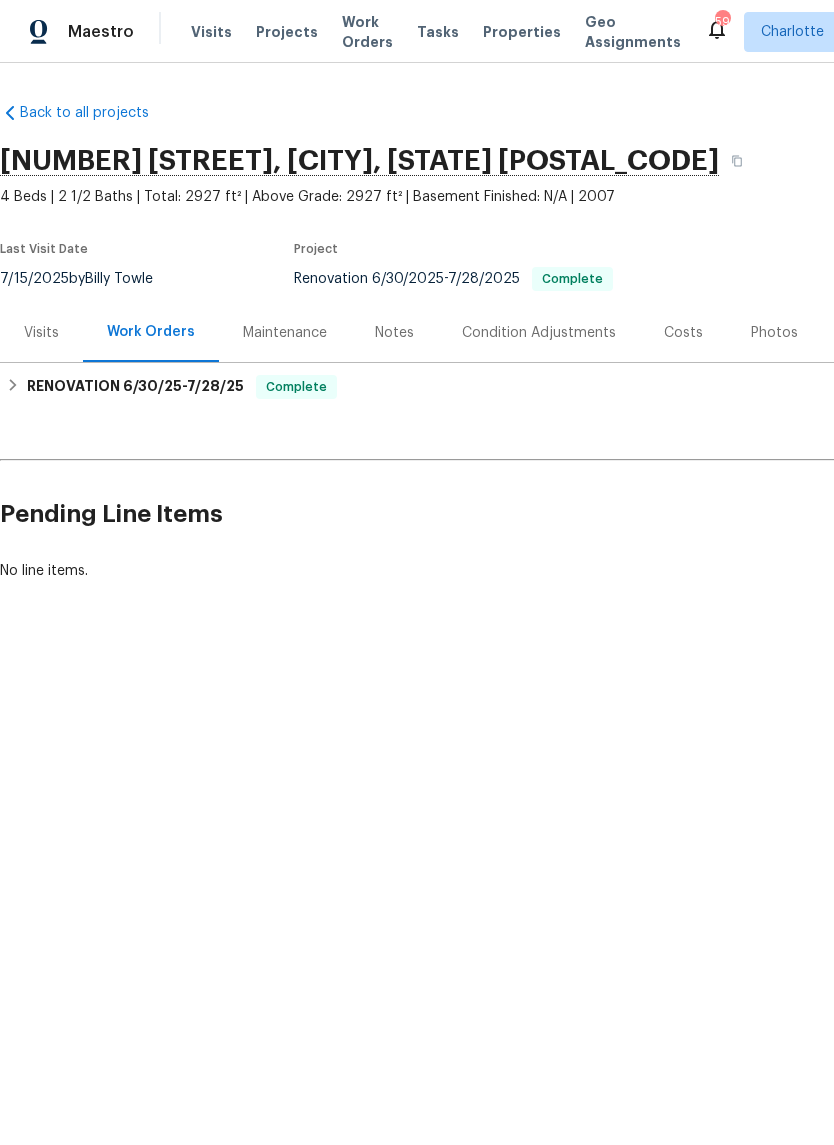 click on "Visits" at bounding box center (41, 332) 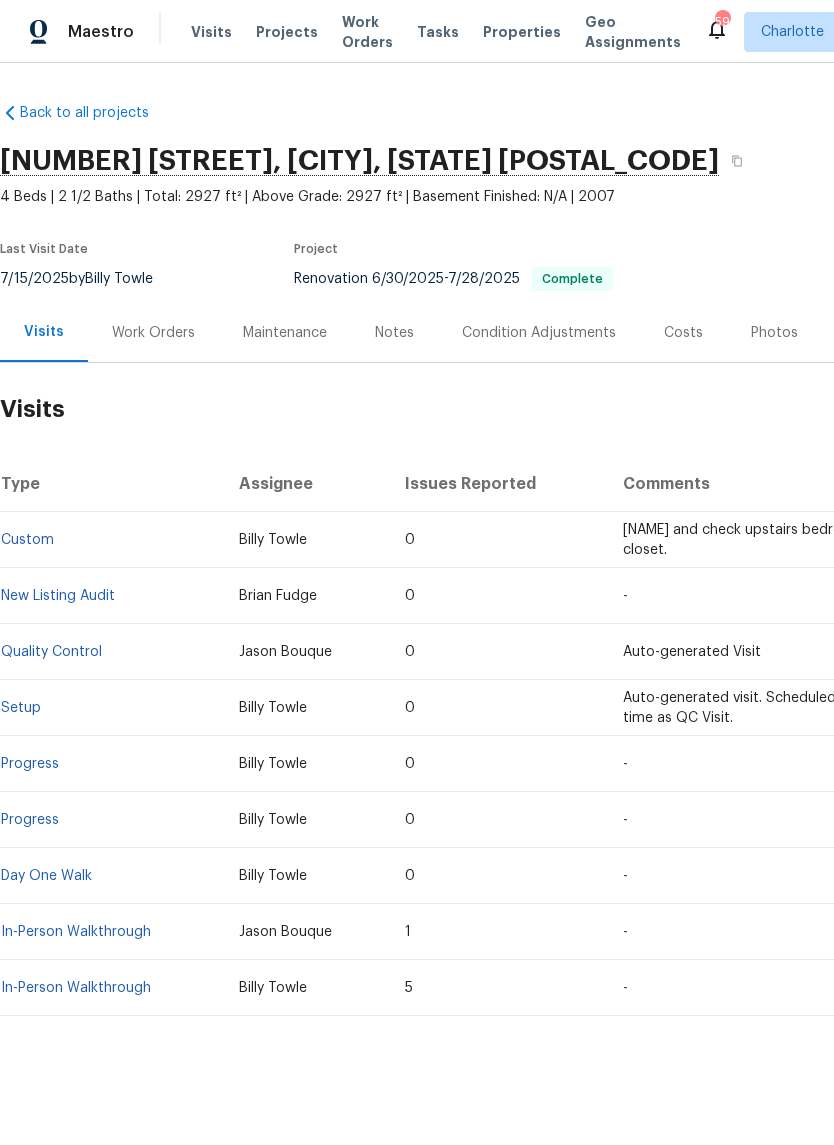 scroll, scrollTop: 0, scrollLeft: 0, axis: both 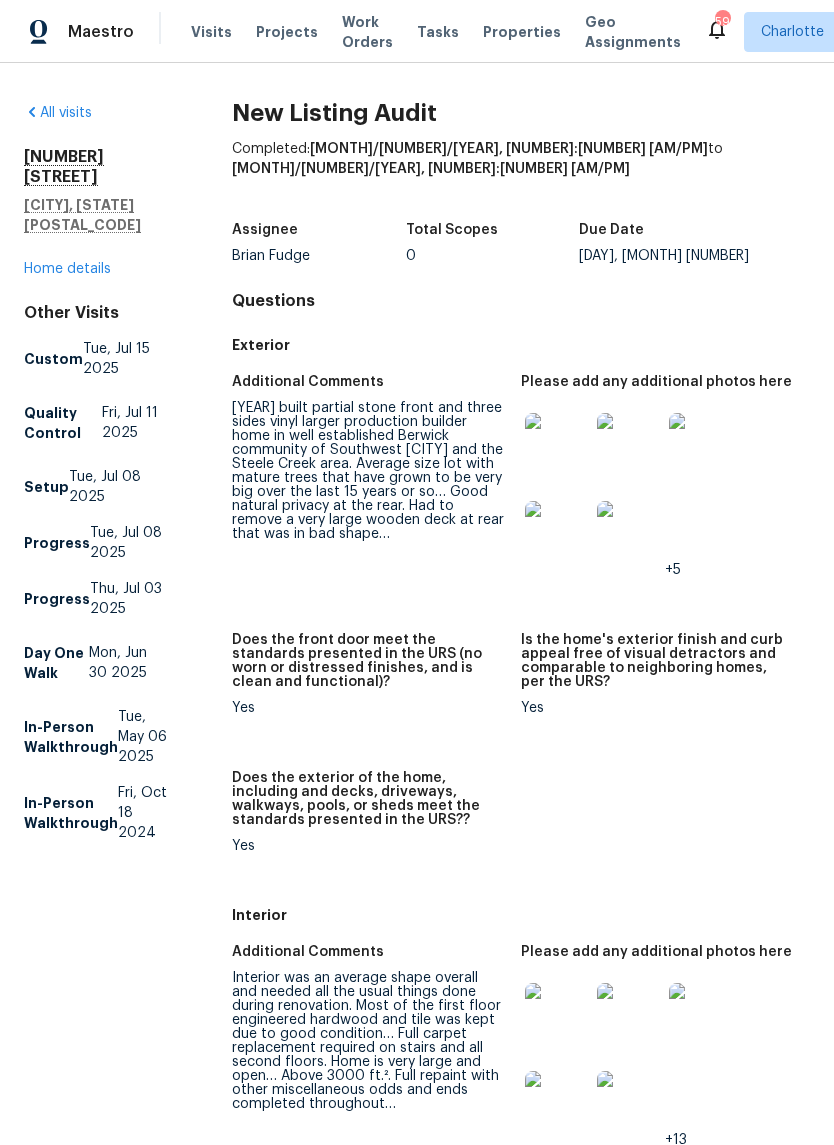 click at bounding box center (557, 445) 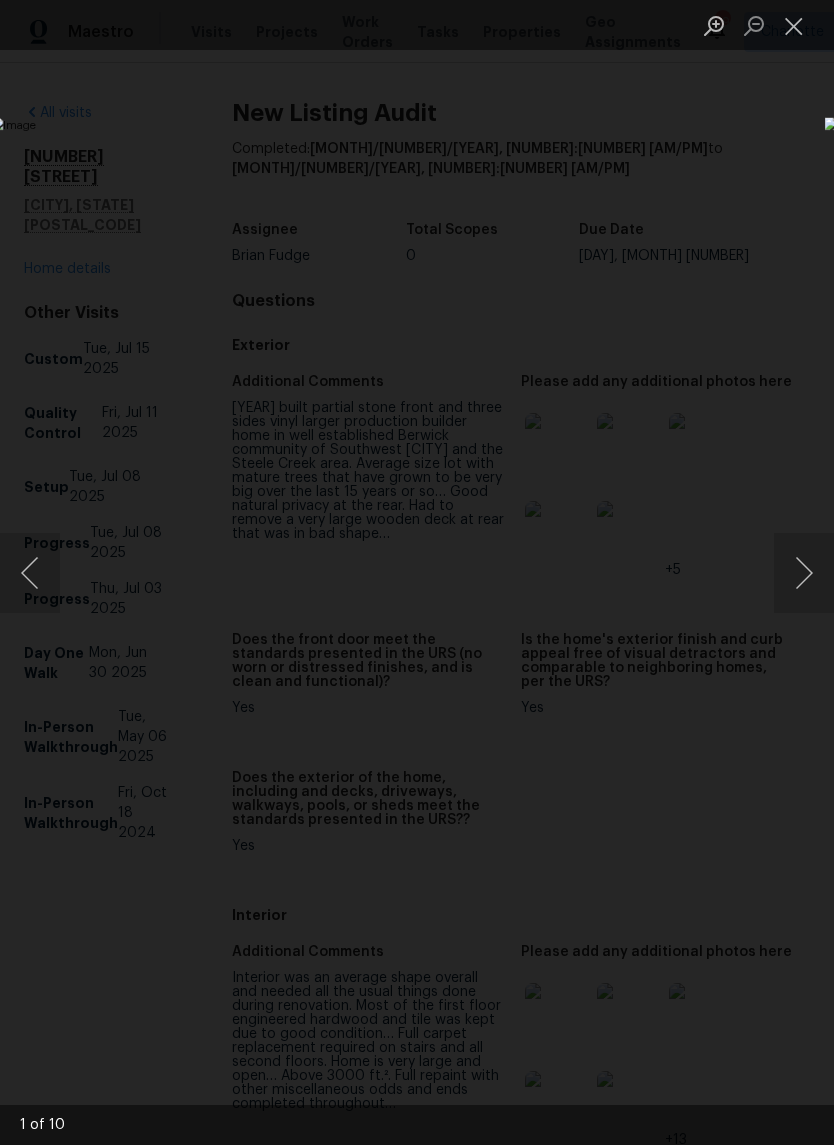 click at bounding box center [804, 573] 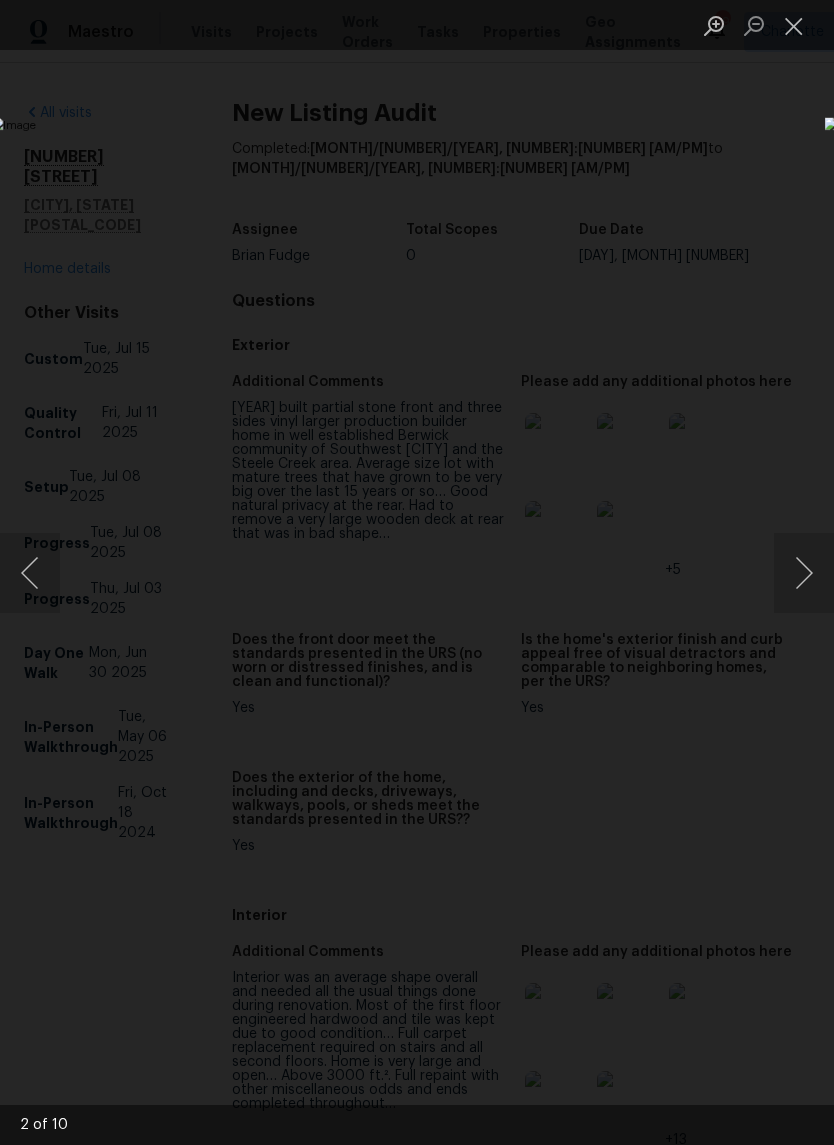 click at bounding box center [804, 573] 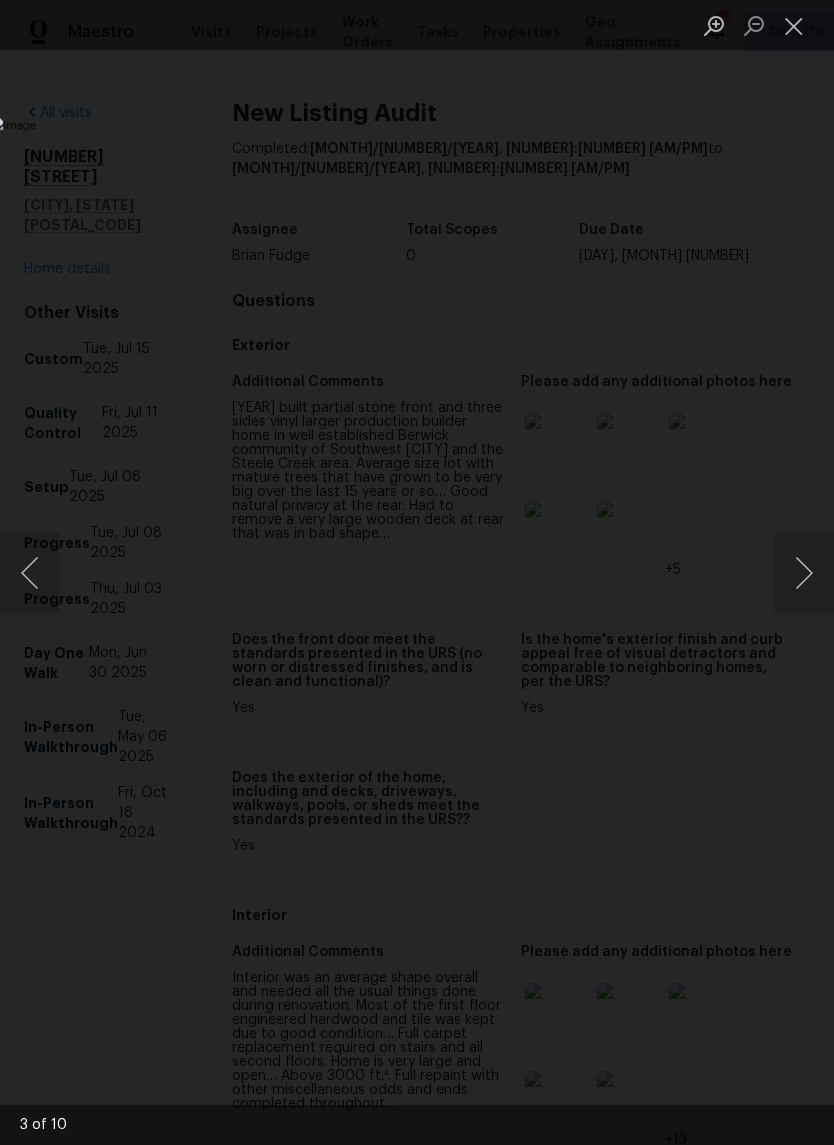 click at bounding box center [804, 573] 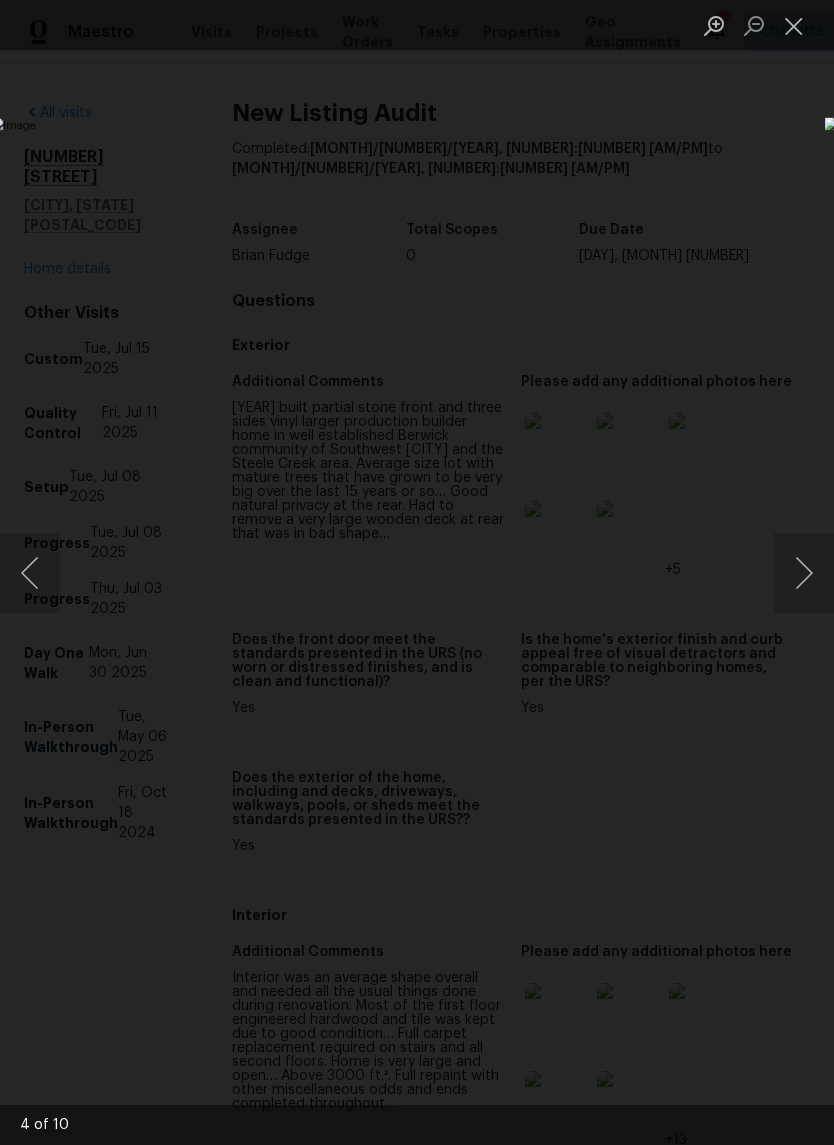 click at bounding box center [804, 573] 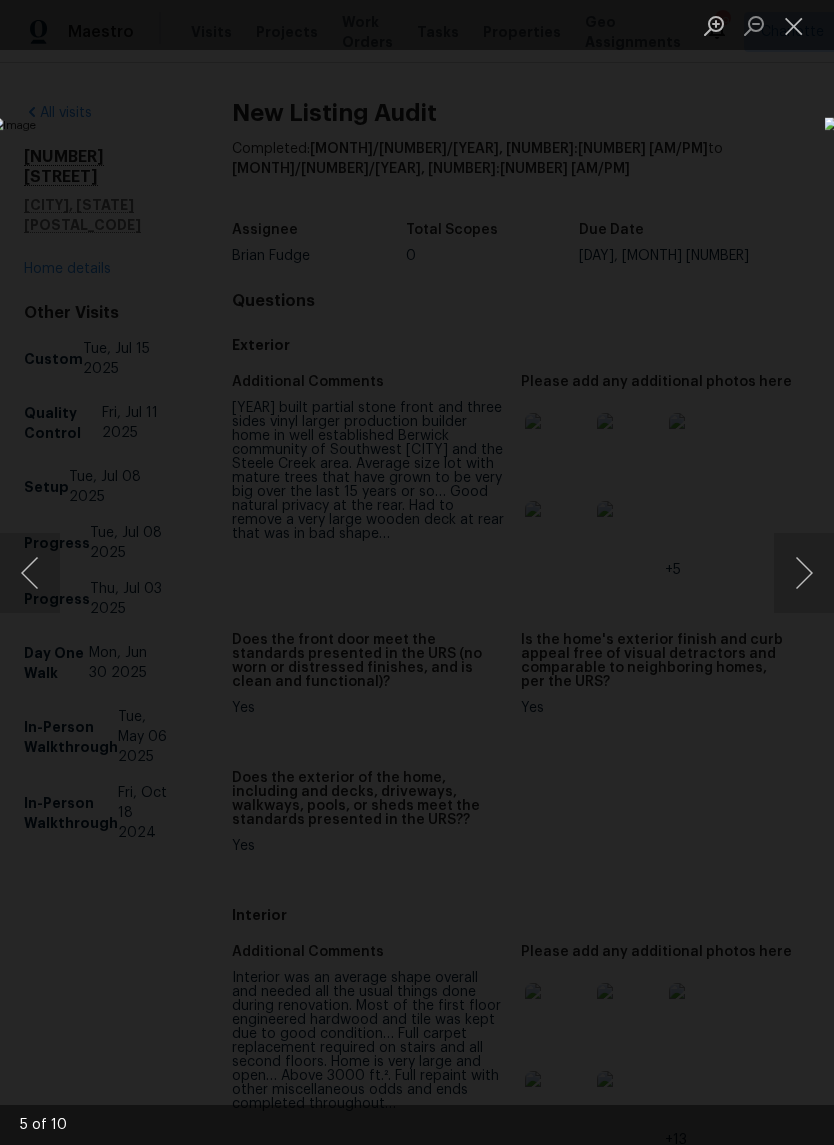 click at bounding box center [804, 573] 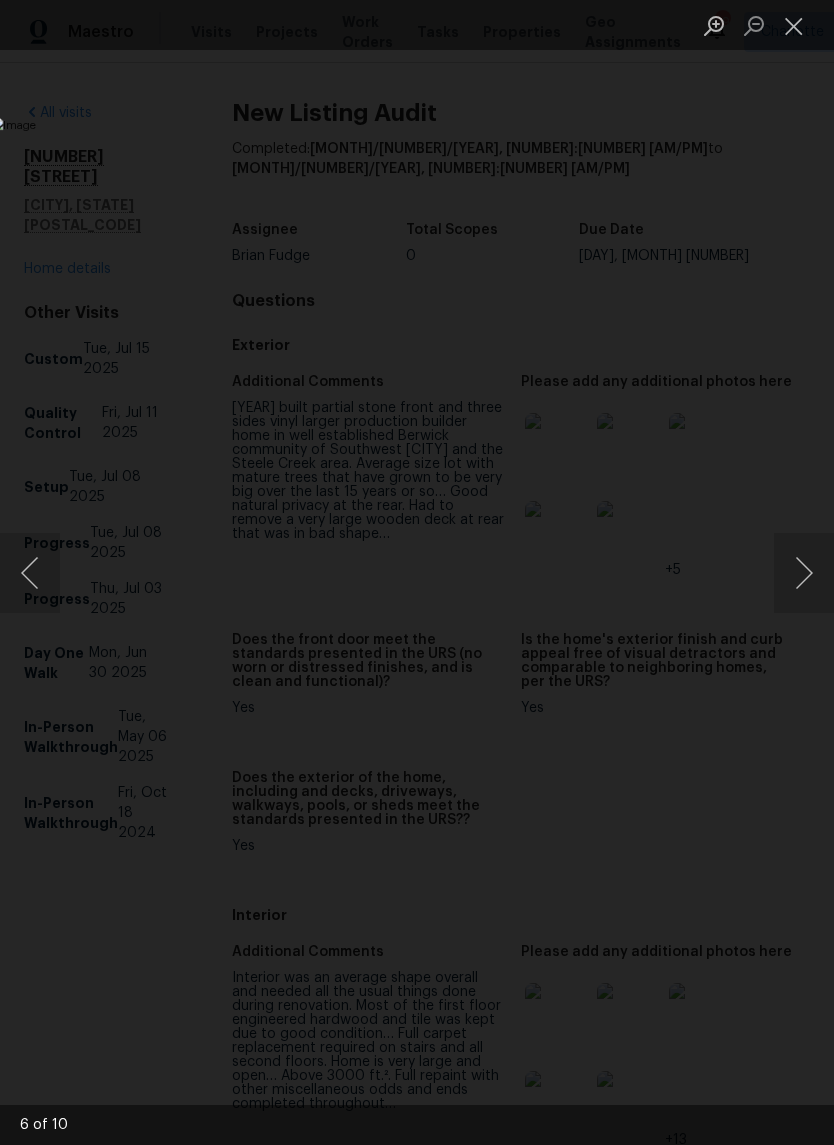 click at bounding box center [804, 573] 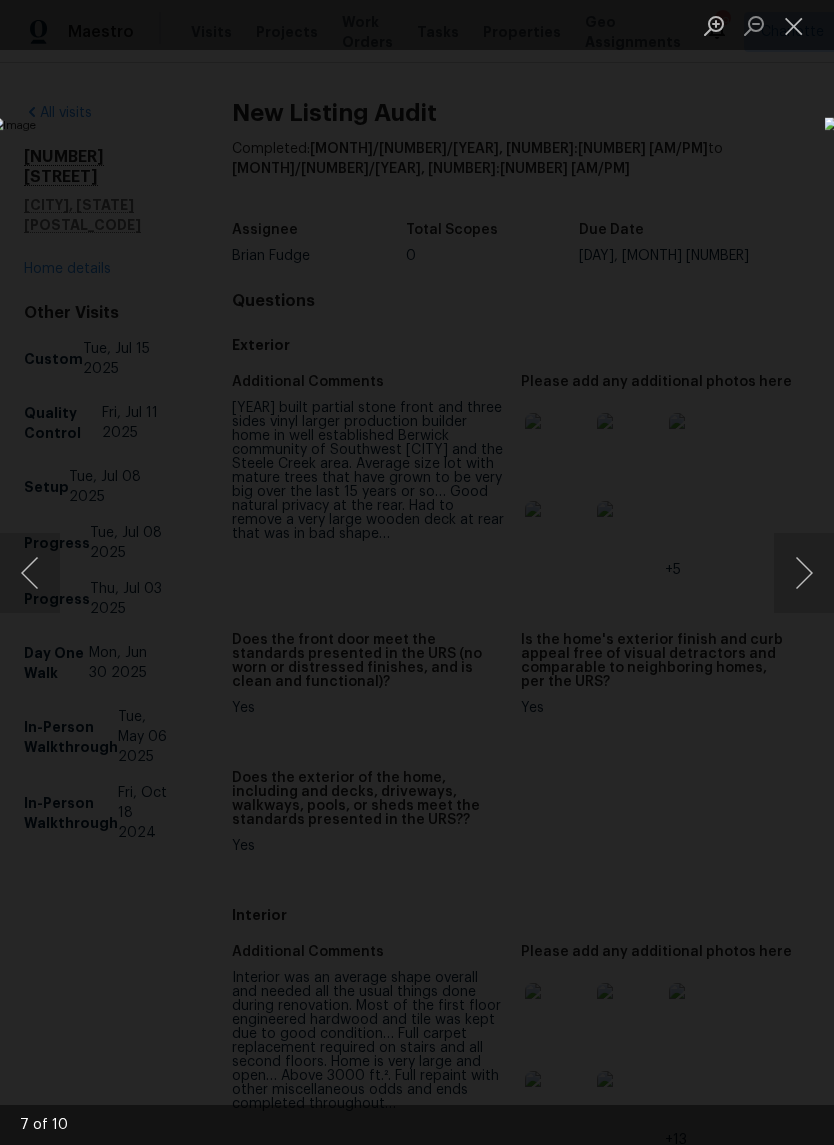 click at bounding box center (804, 573) 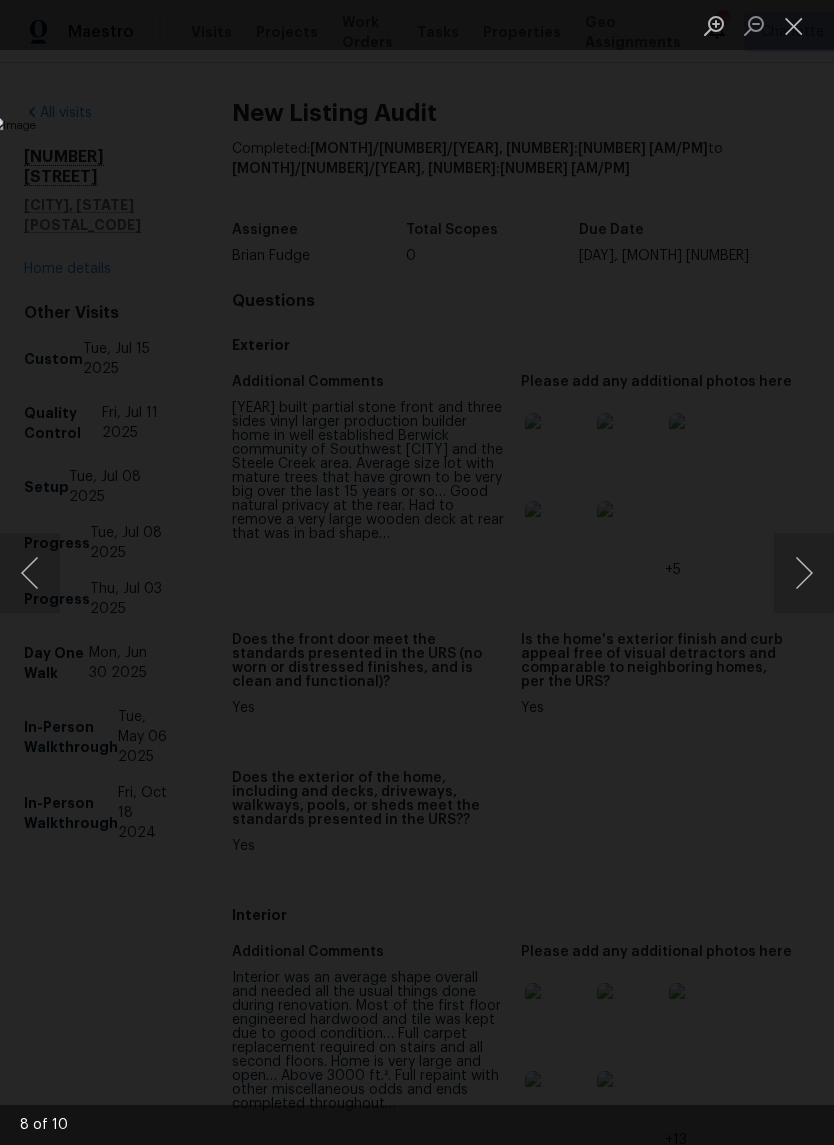 click at bounding box center (804, 573) 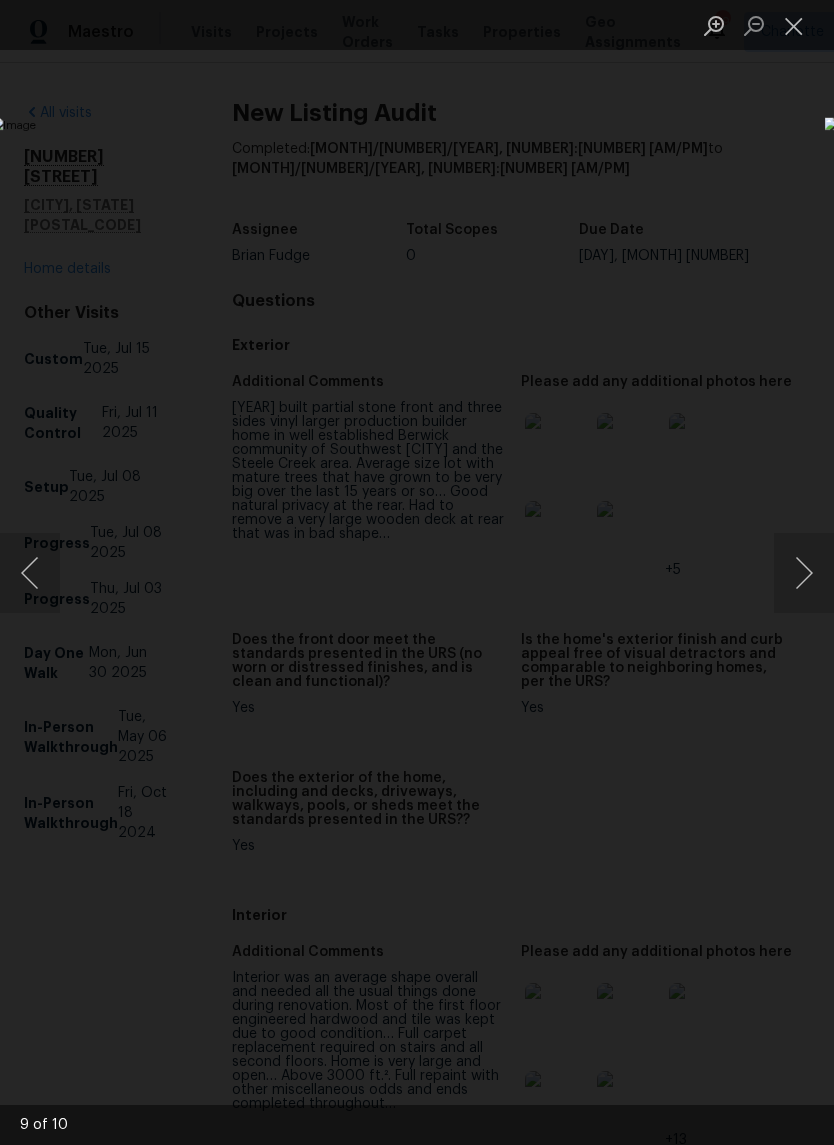 click at bounding box center [804, 573] 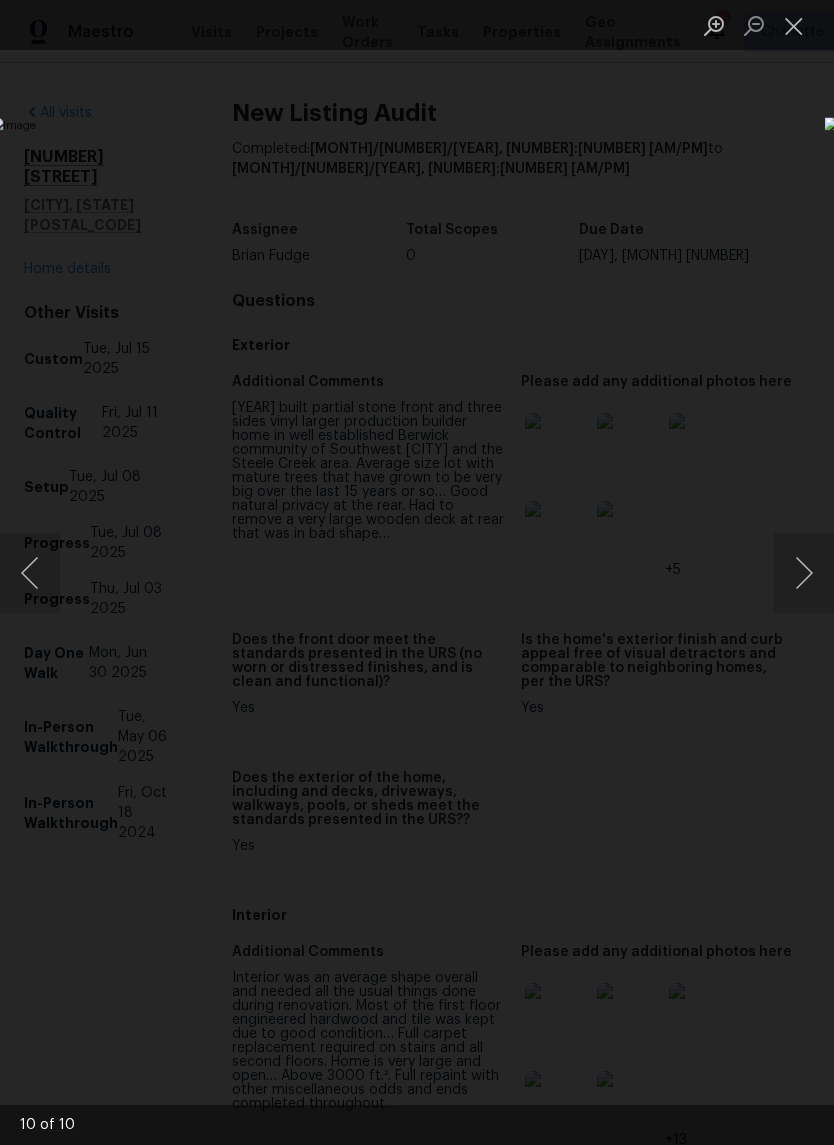 click at bounding box center (804, 573) 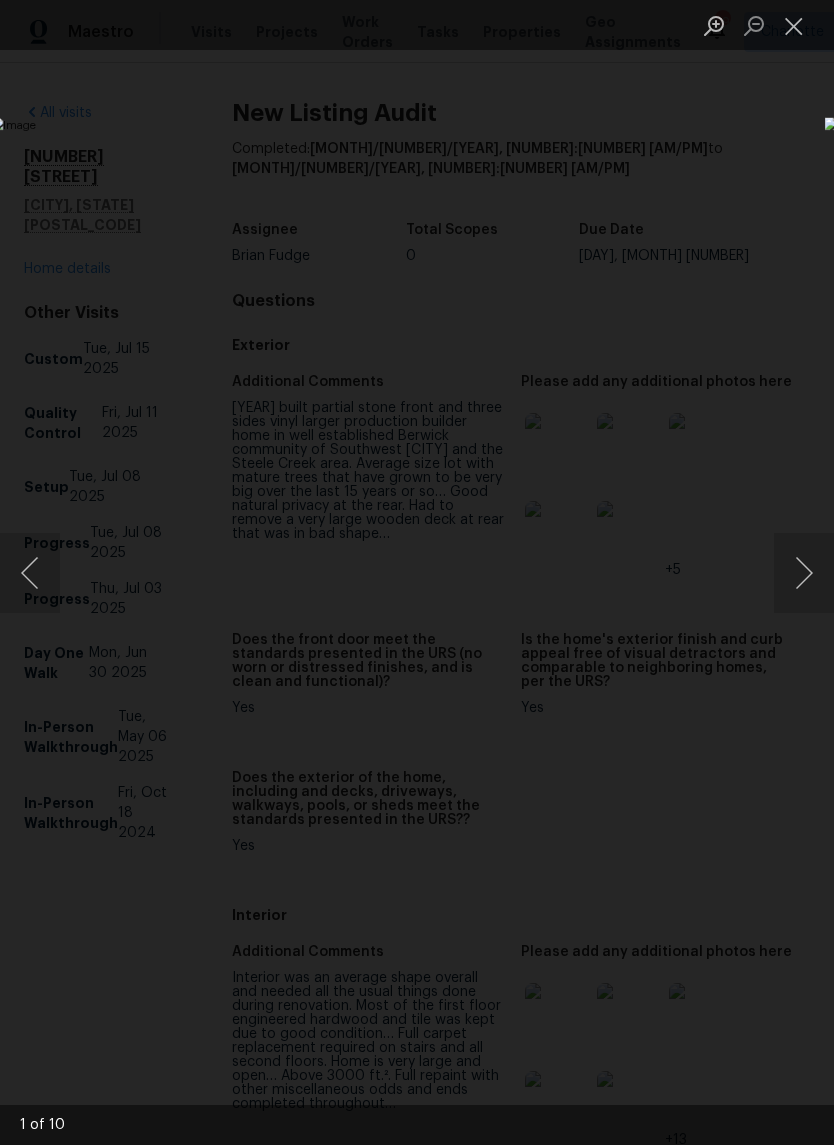 click at bounding box center (30, 573) 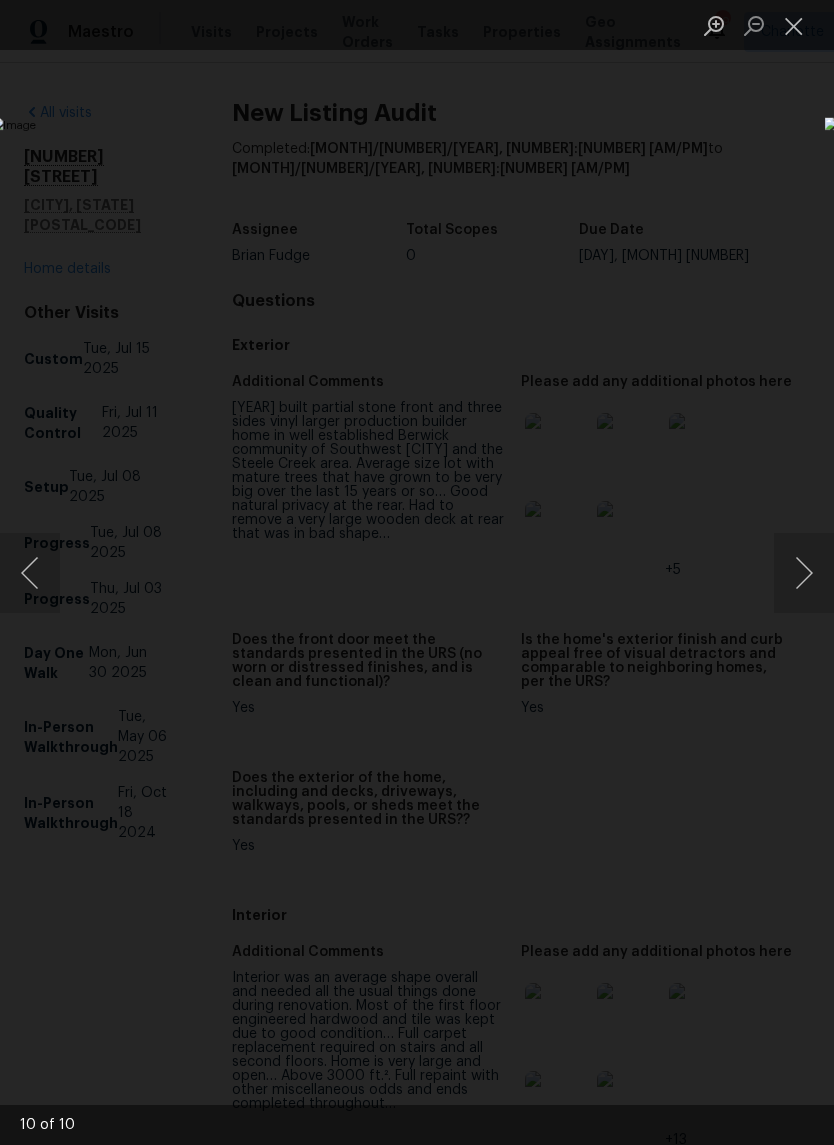 click at bounding box center [804, 573] 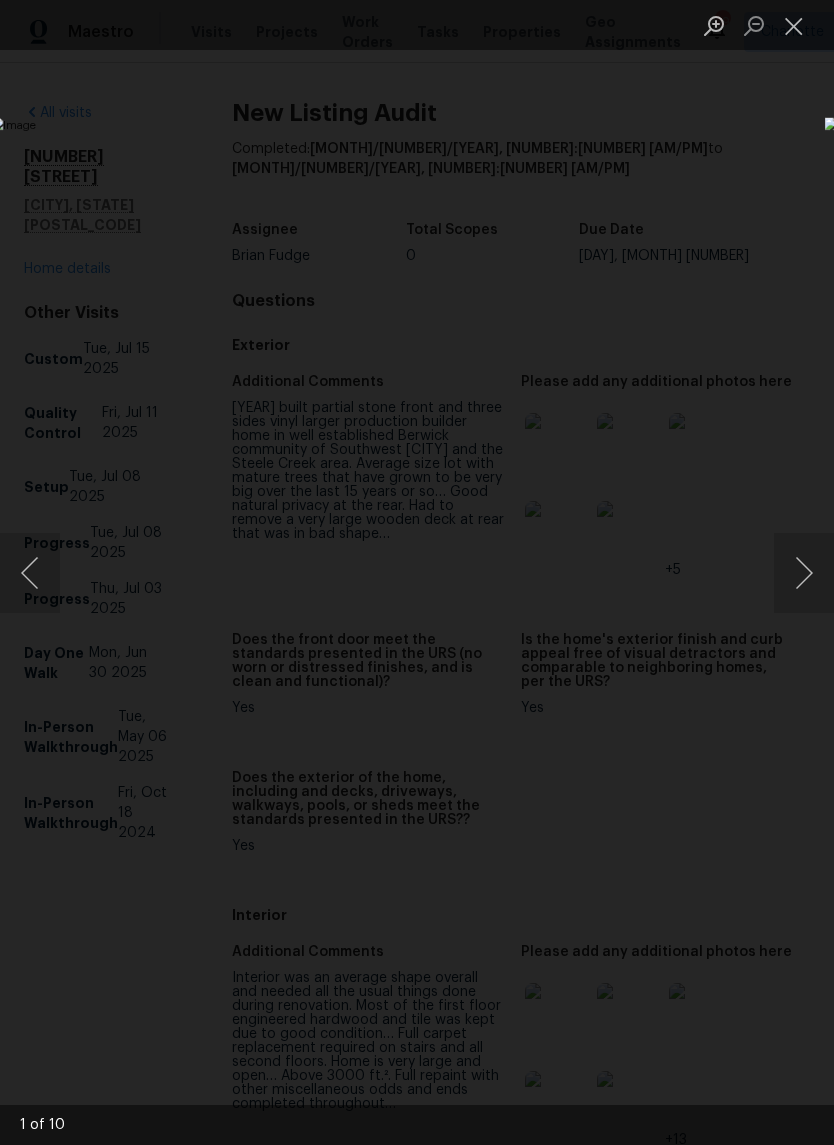 click at bounding box center [804, 573] 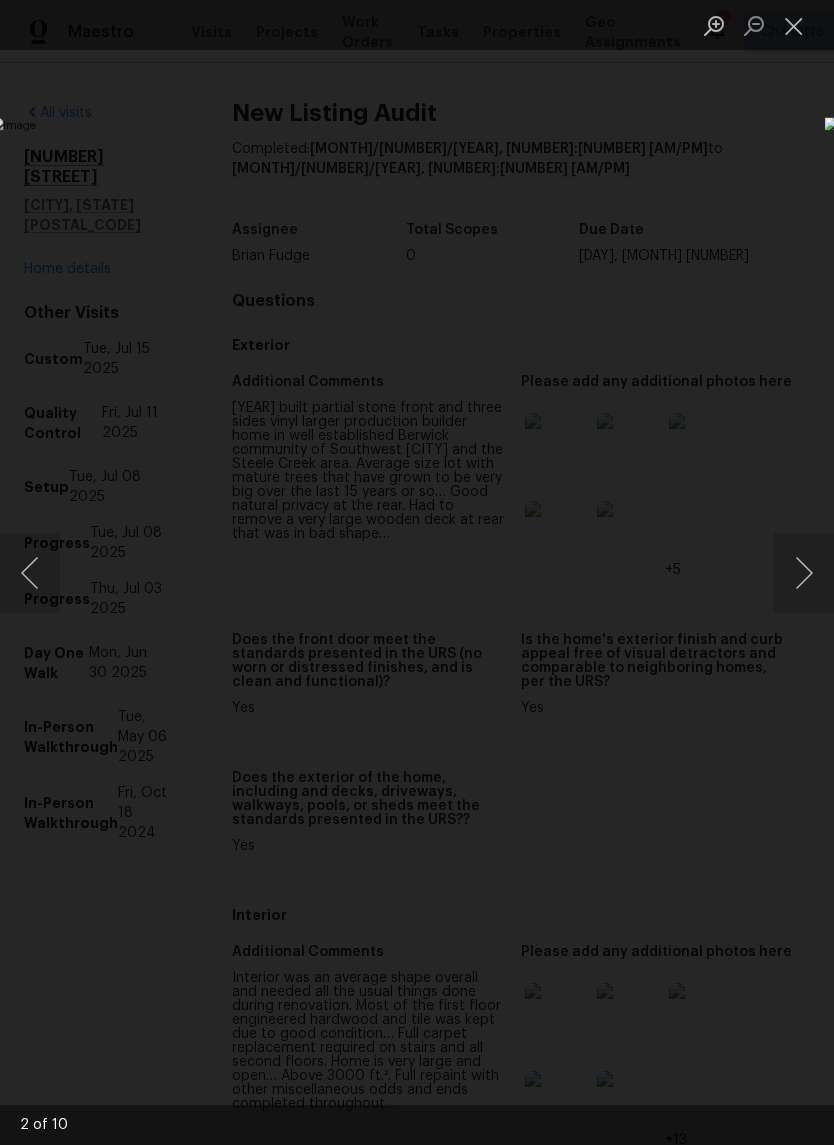 click at bounding box center (804, 573) 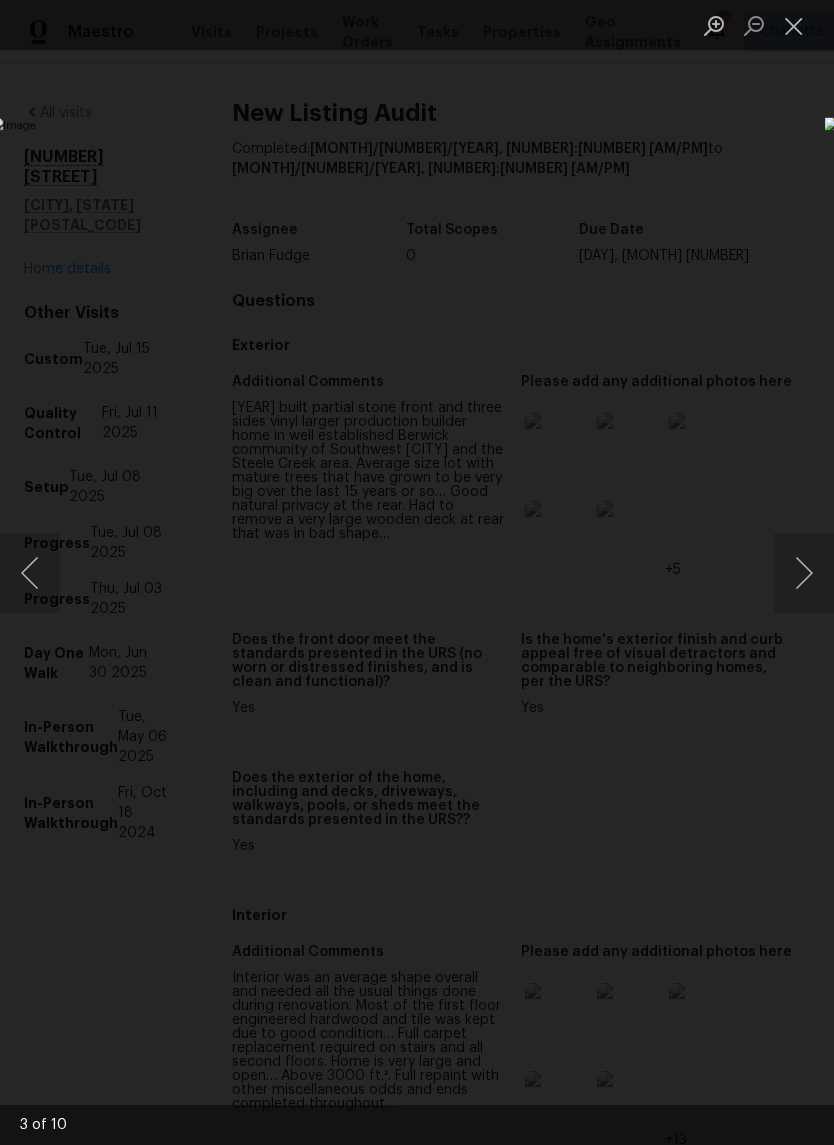 click at bounding box center [804, 573] 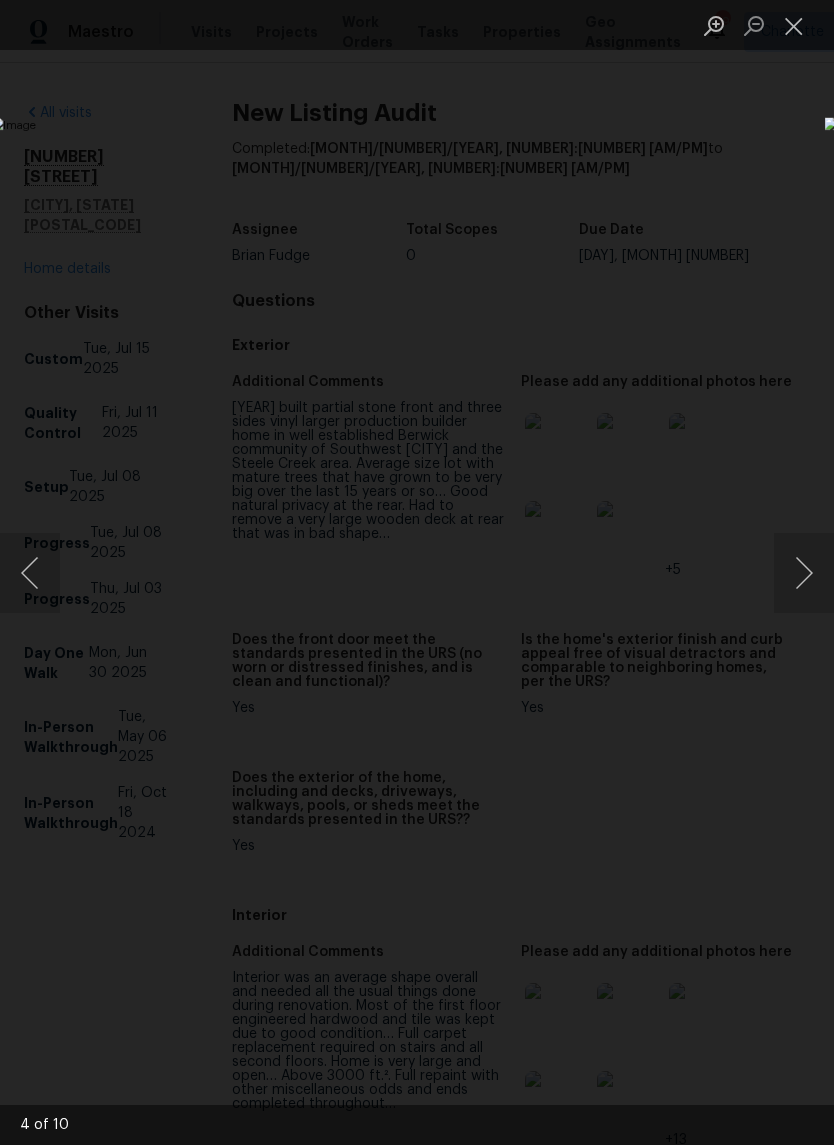 click at bounding box center [804, 573] 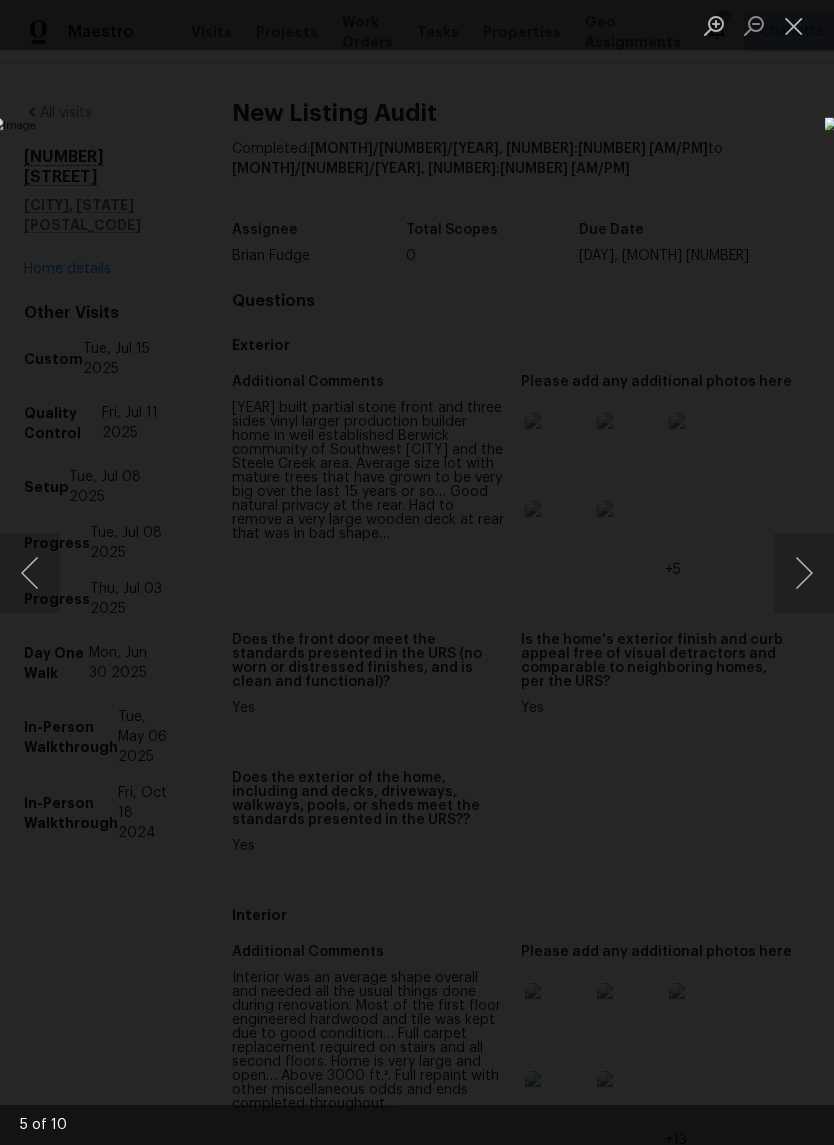 click at bounding box center (804, 573) 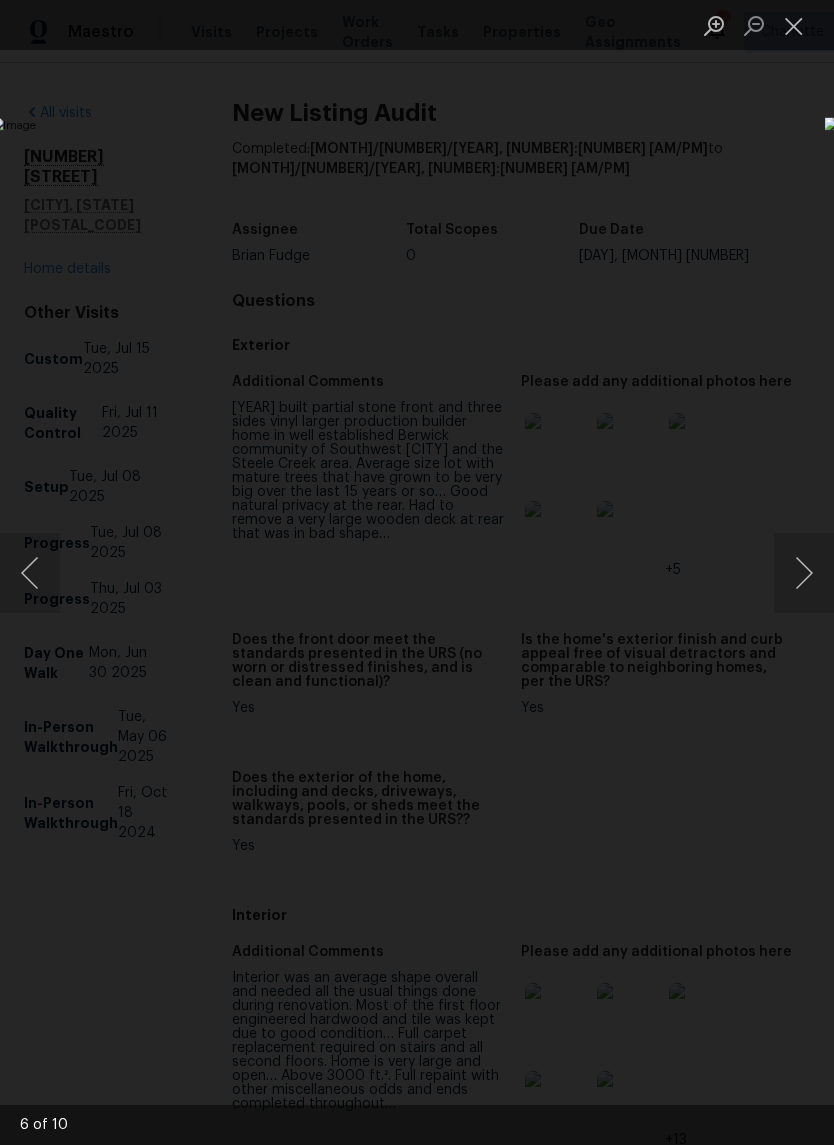 click at bounding box center [794, 25] 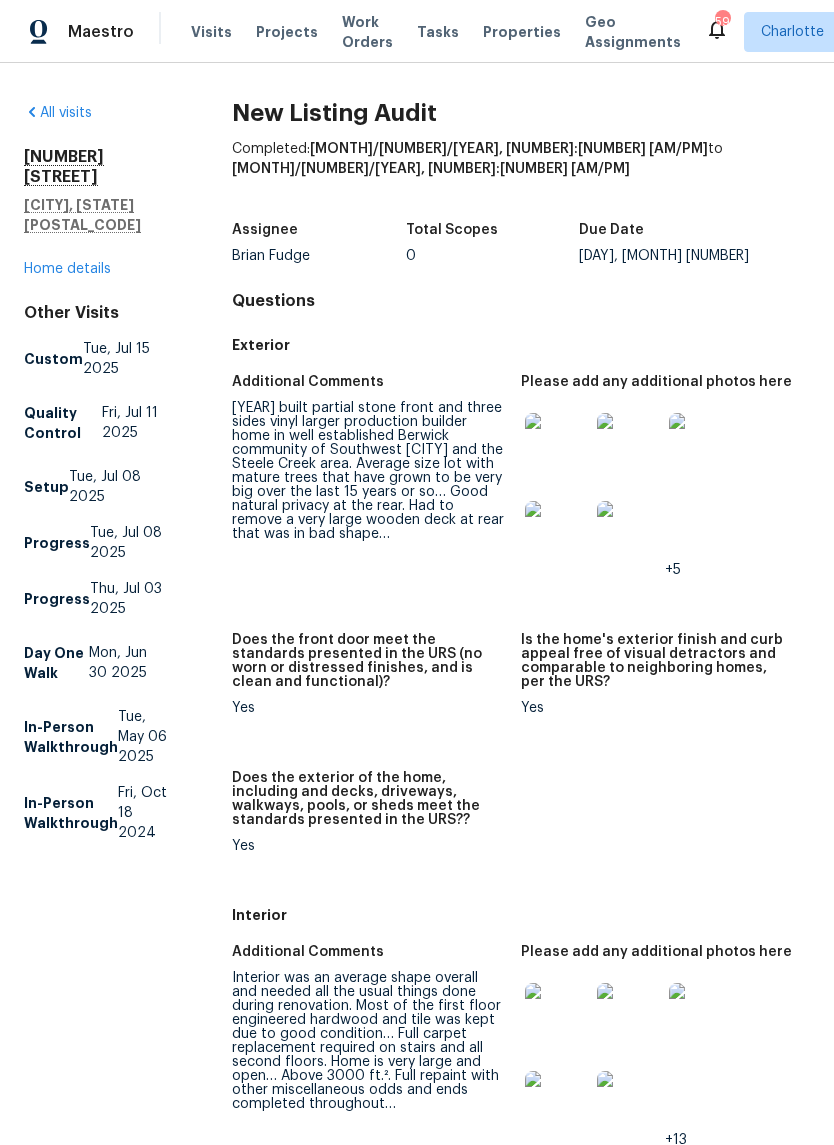 scroll, scrollTop: 0, scrollLeft: 0, axis: both 